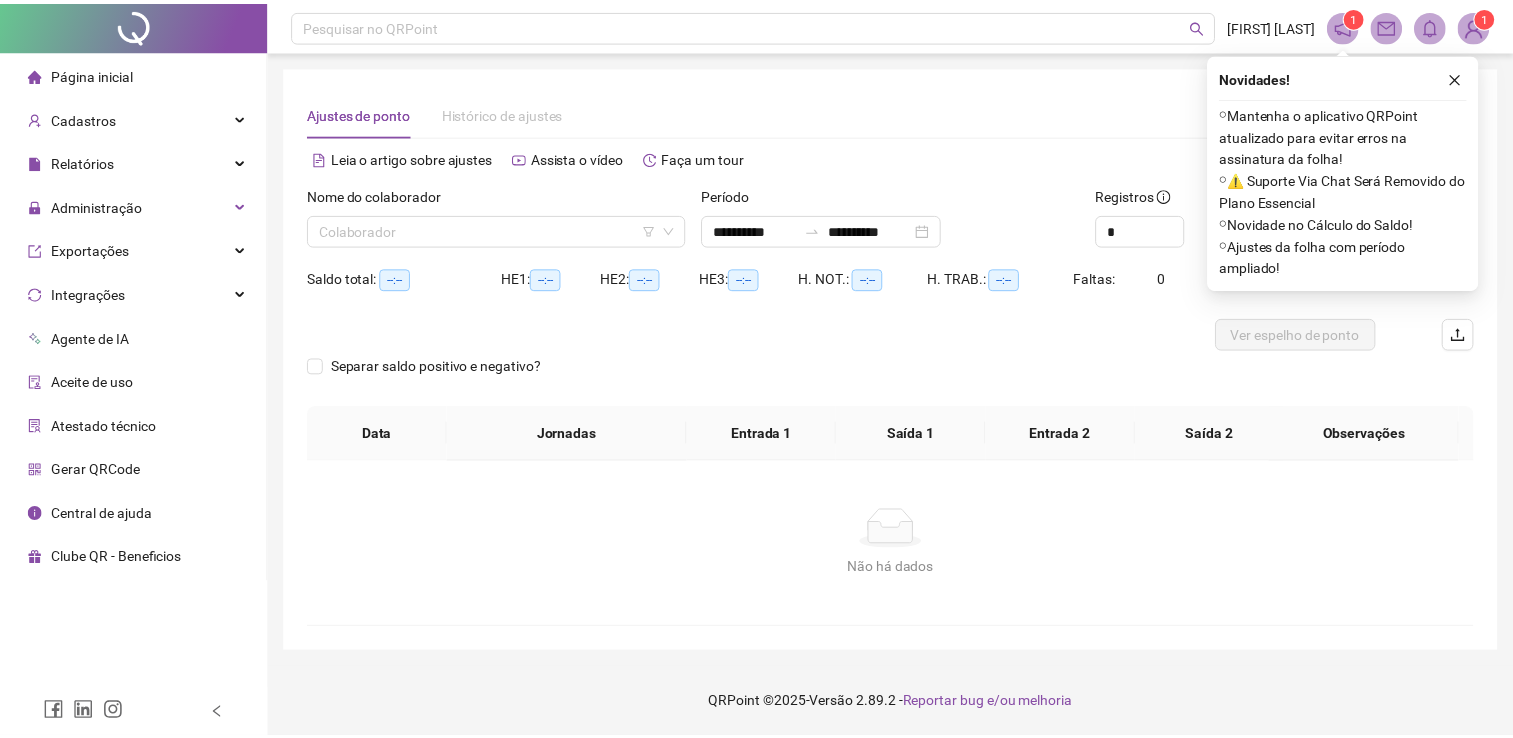 scroll, scrollTop: 0, scrollLeft: 0, axis: both 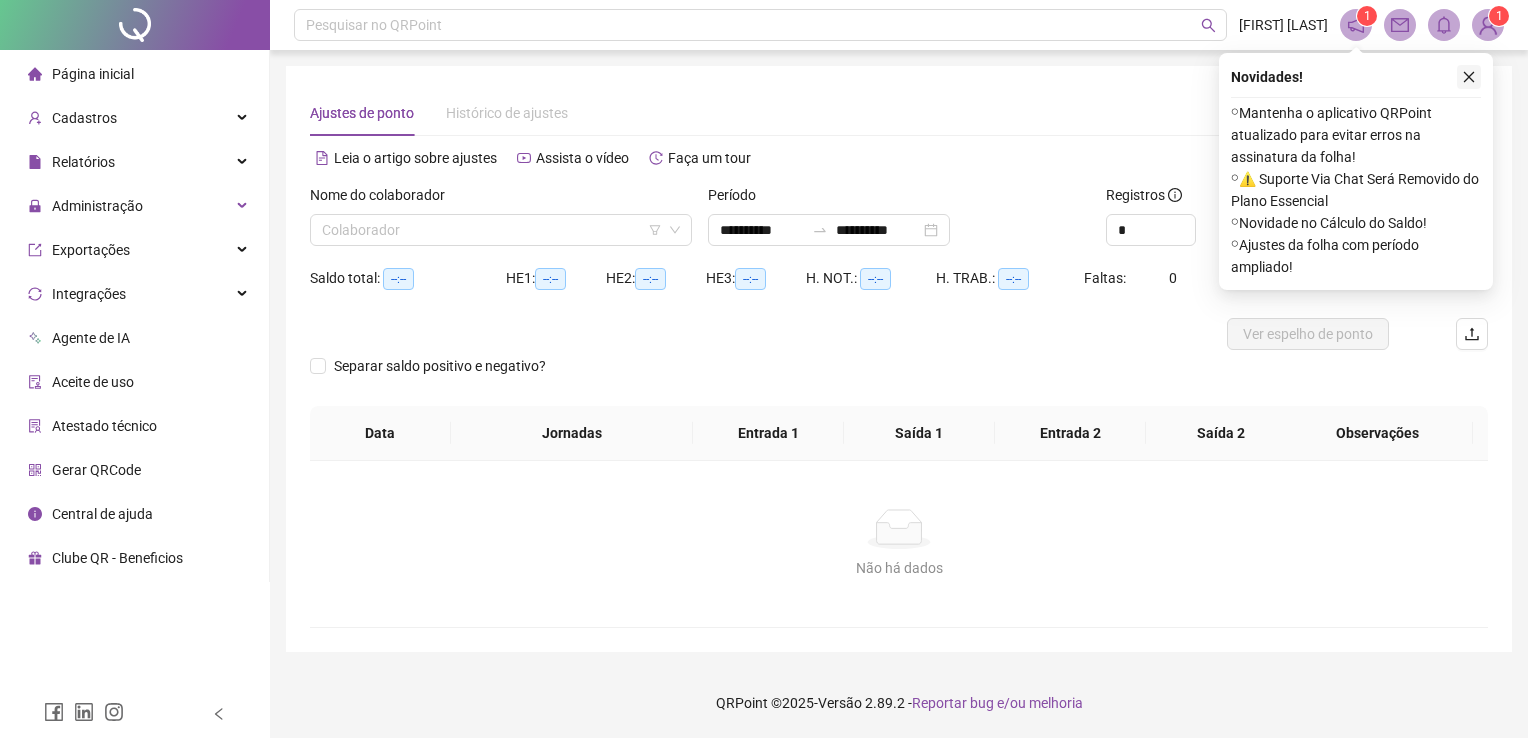 click 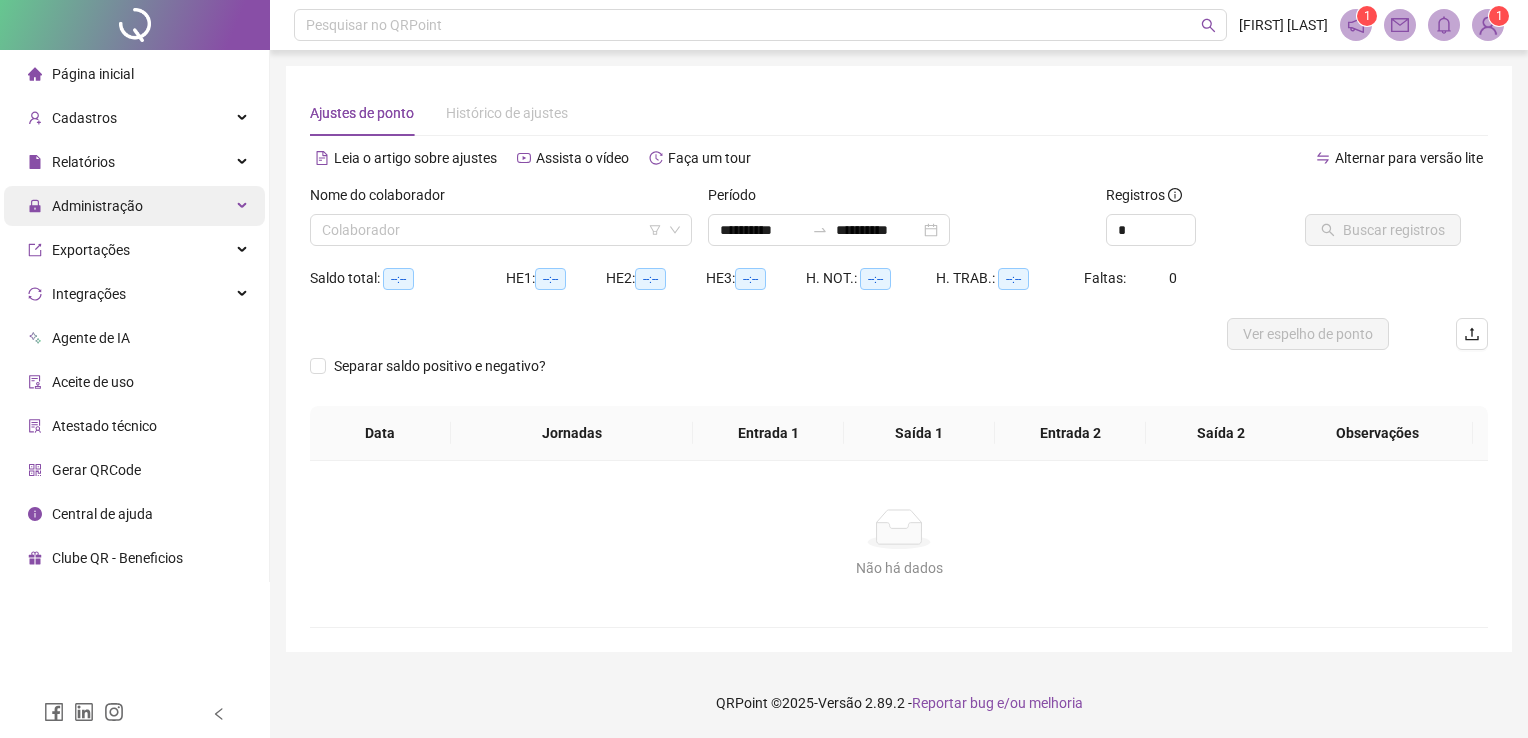 click on "Administração" at bounding box center (134, 206) 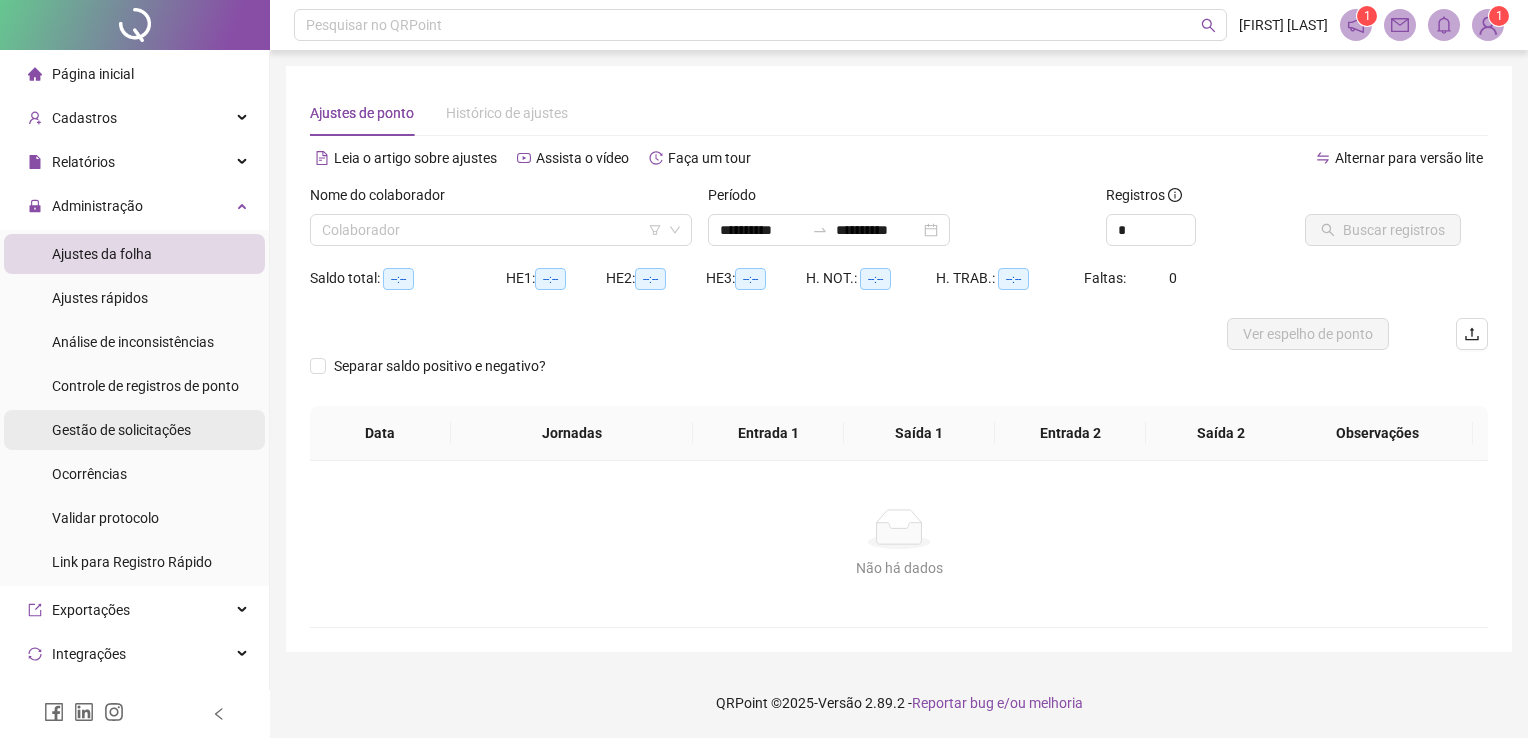 click on "Gestão de solicitações" at bounding box center (121, 430) 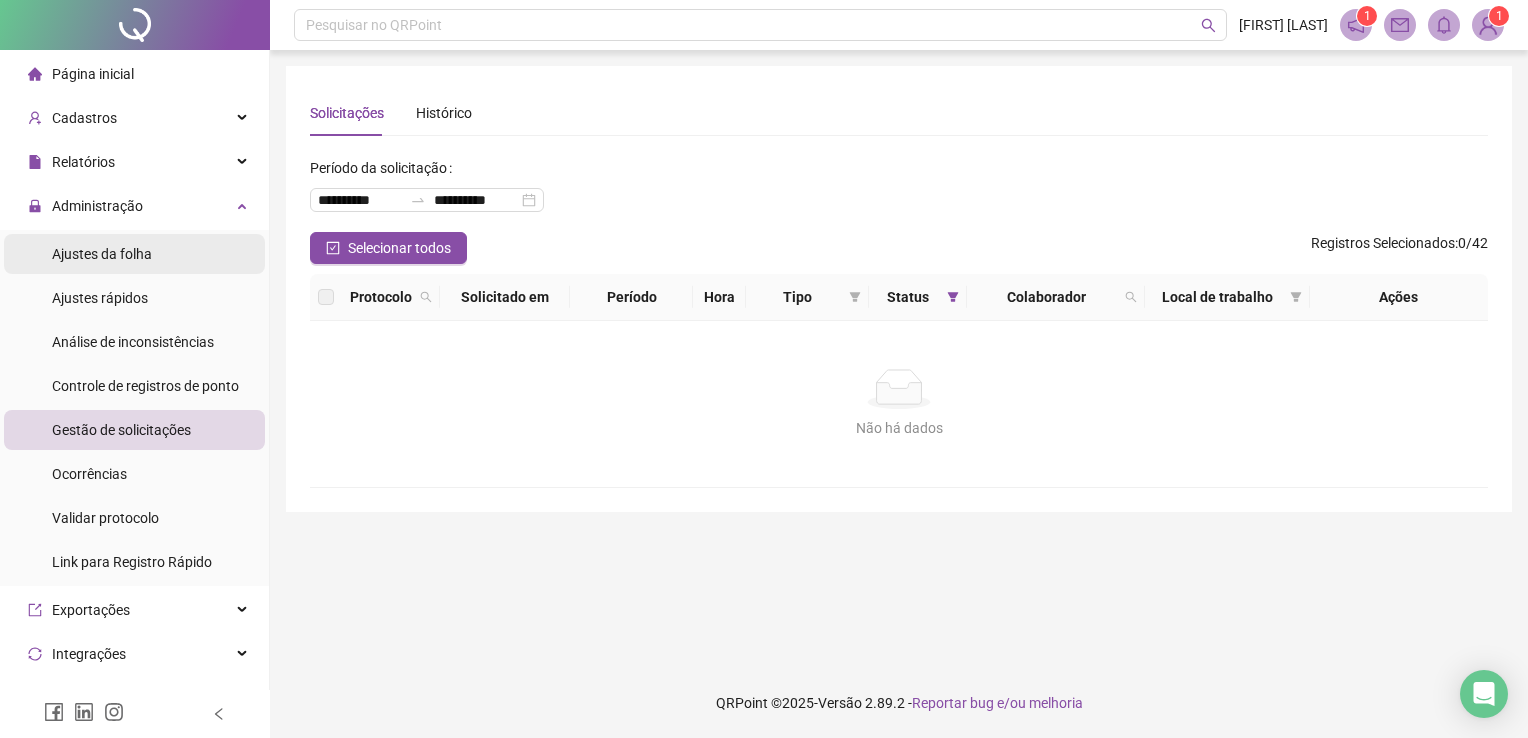 click on "Ajustes da folha" at bounding box center (102, 254) 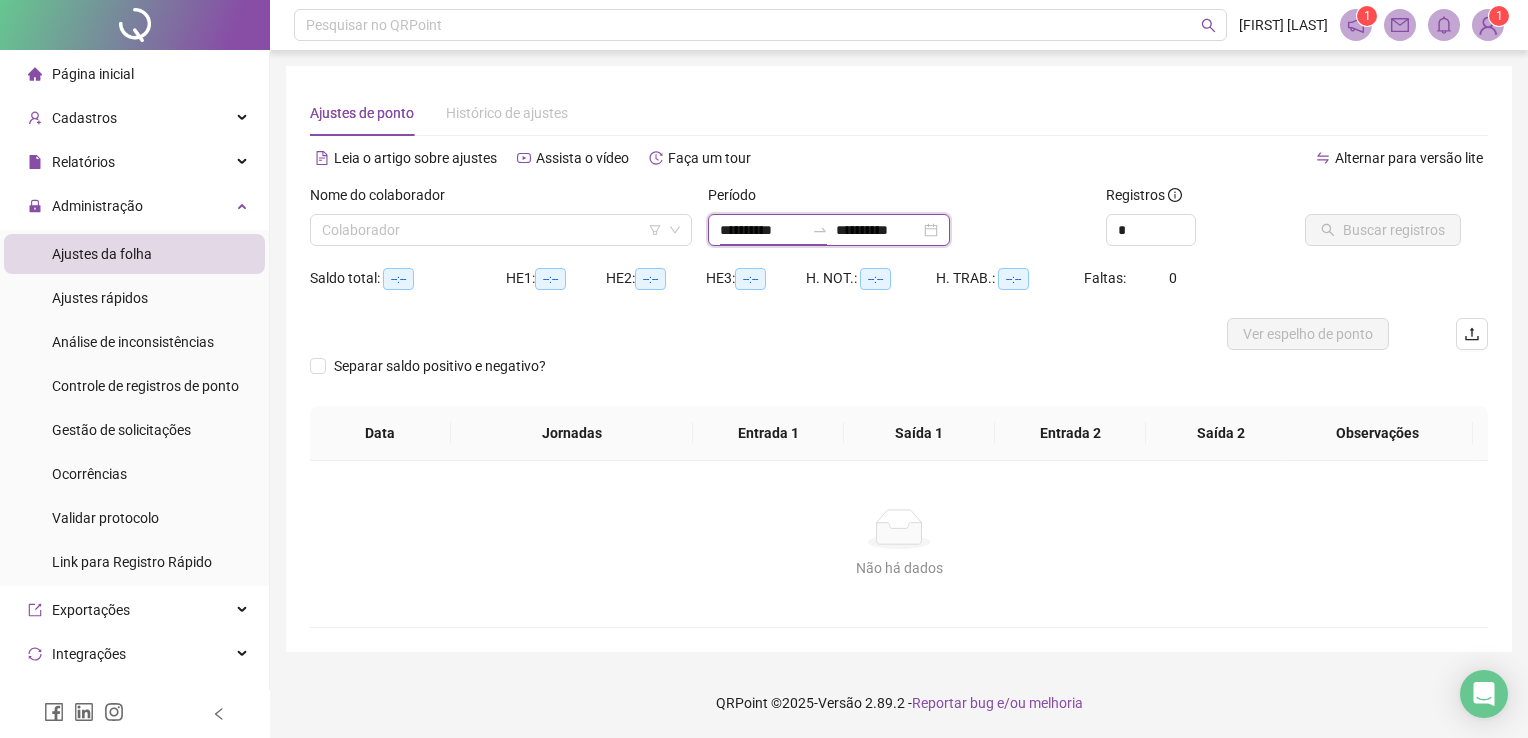 click on "**********" at bounding box center [762, 230] 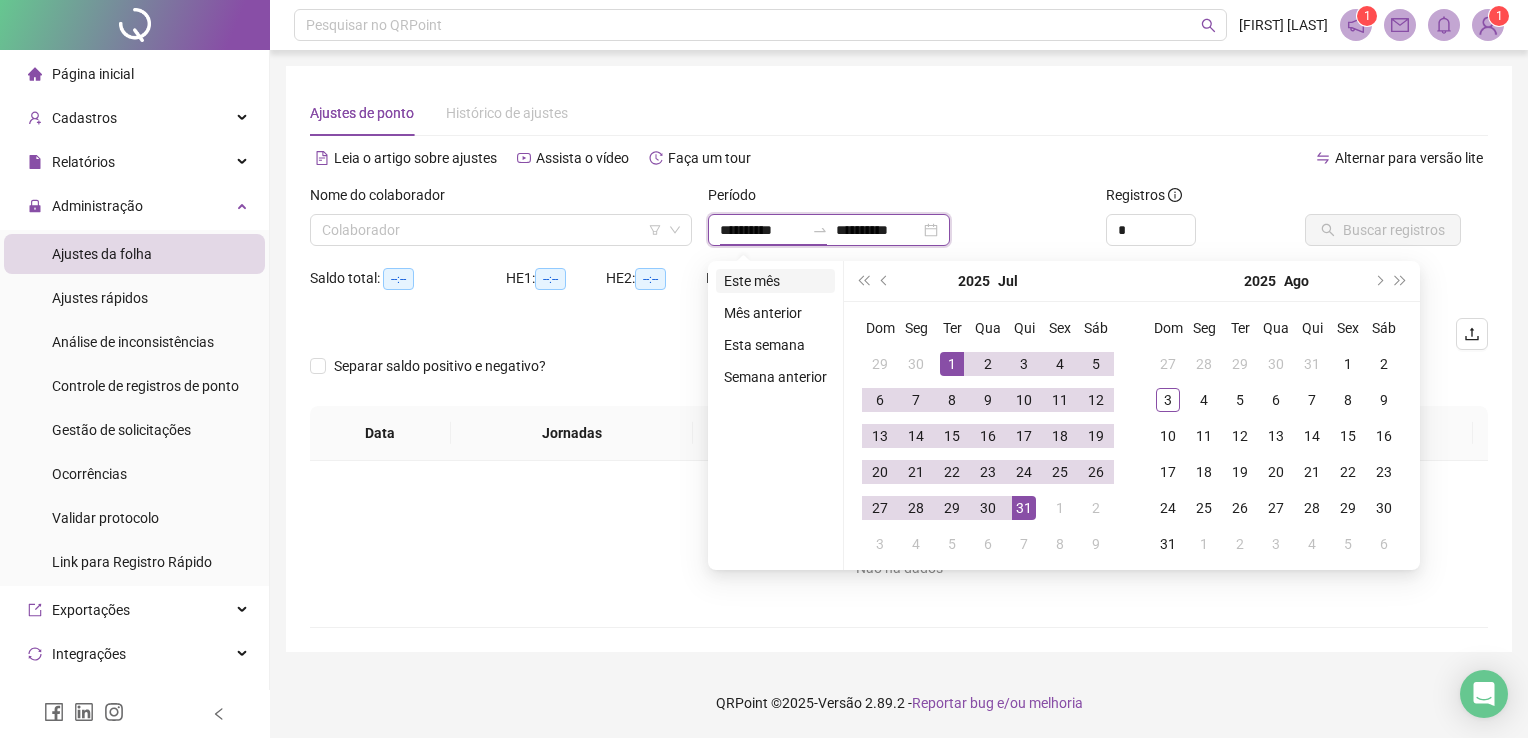 type on "**********" 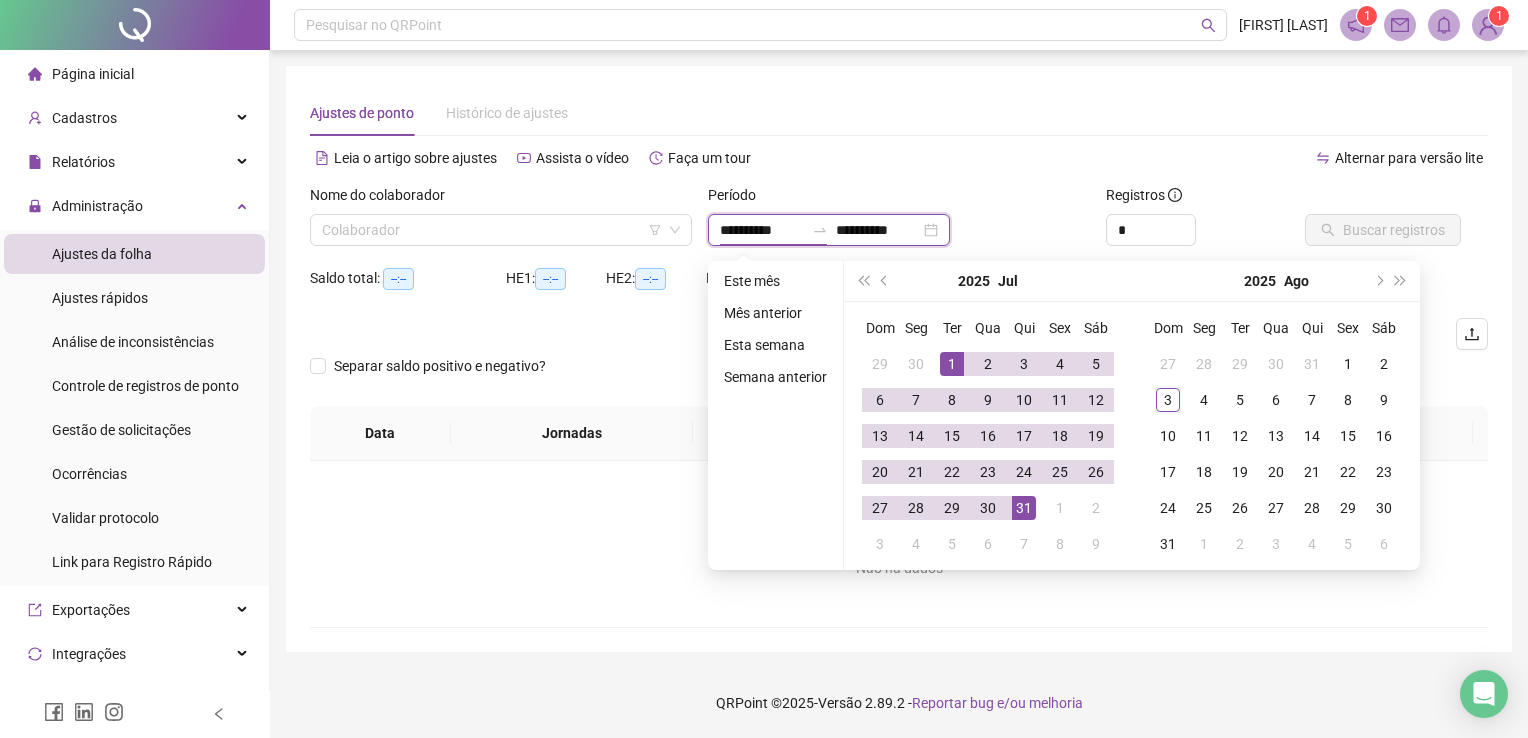 type on "**********" 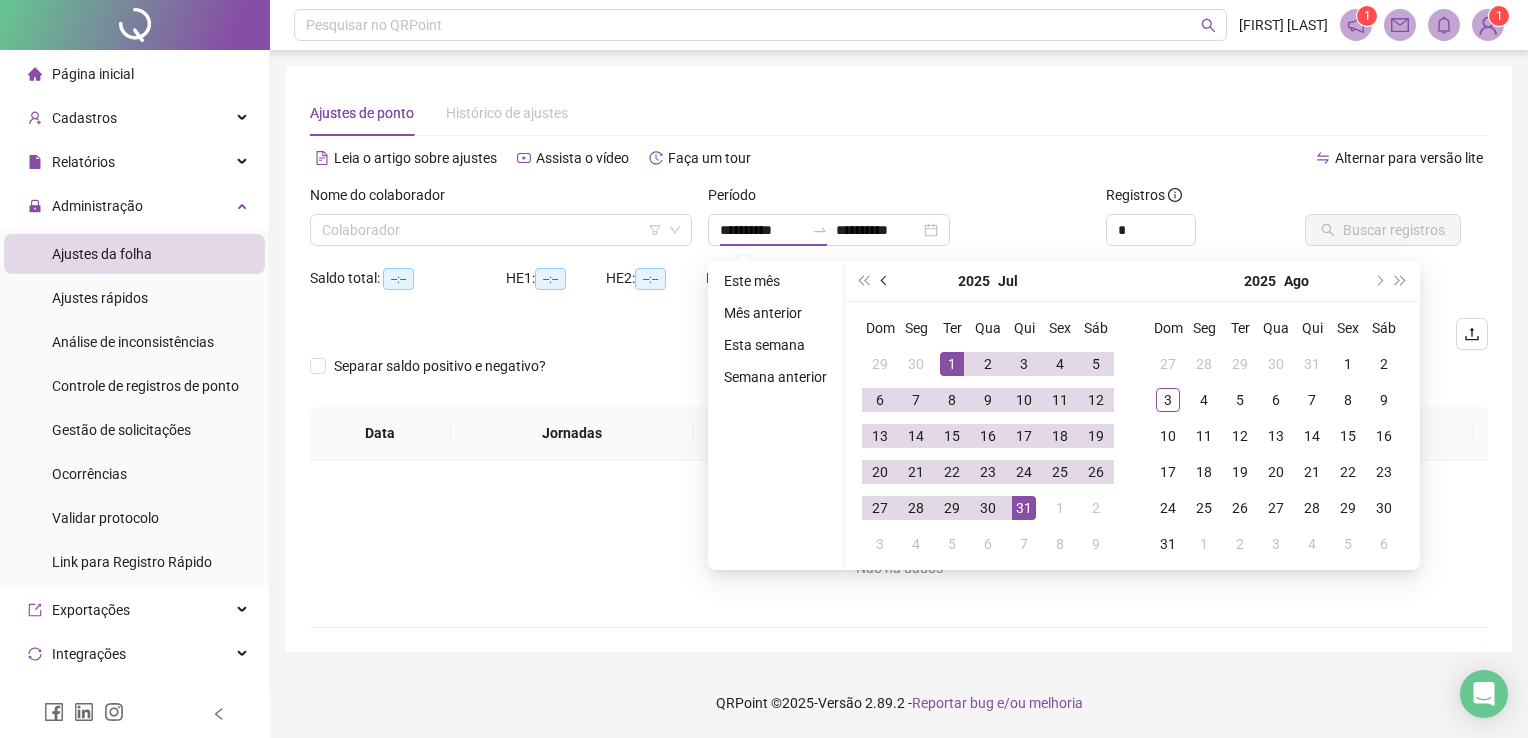 click at bounding box center [885, 281] 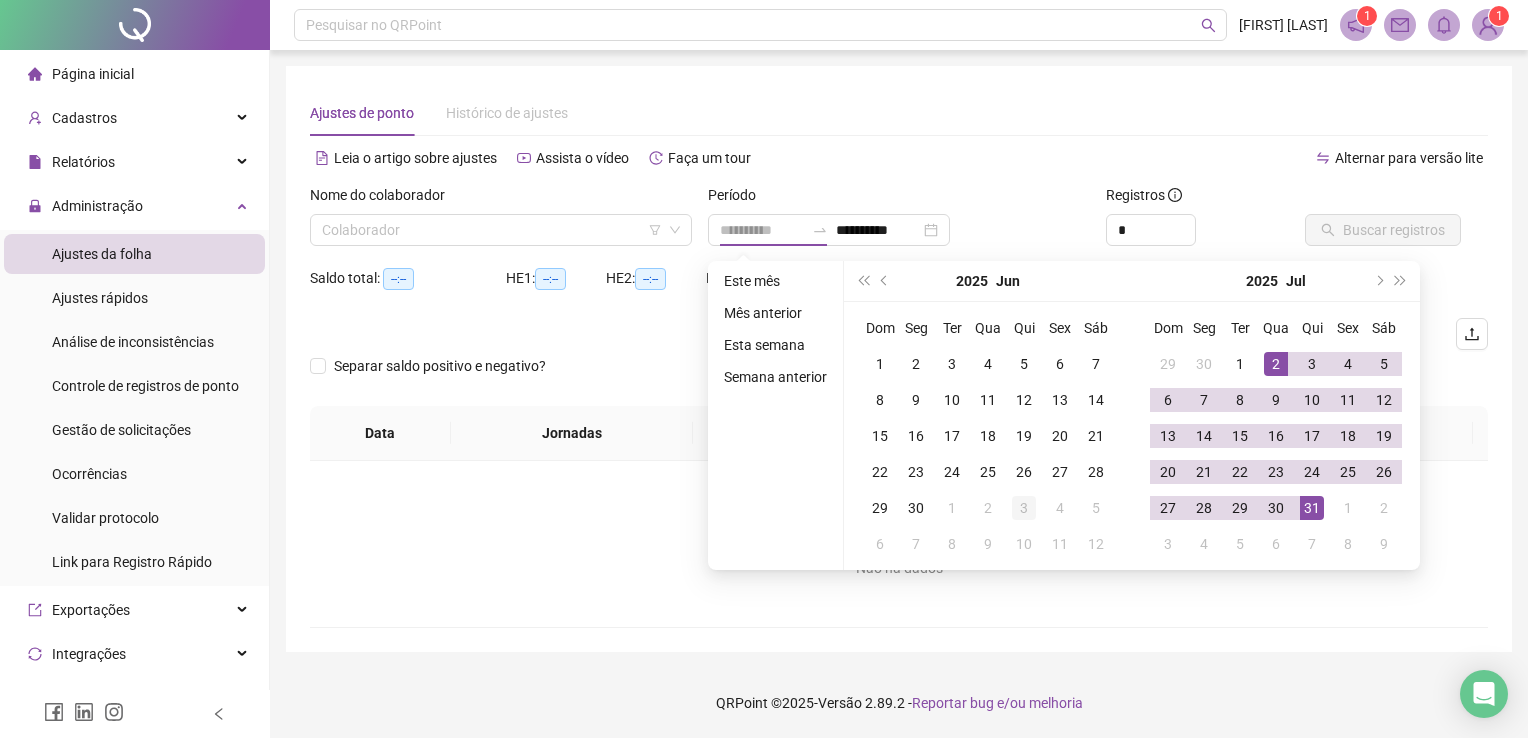 type on "**********" 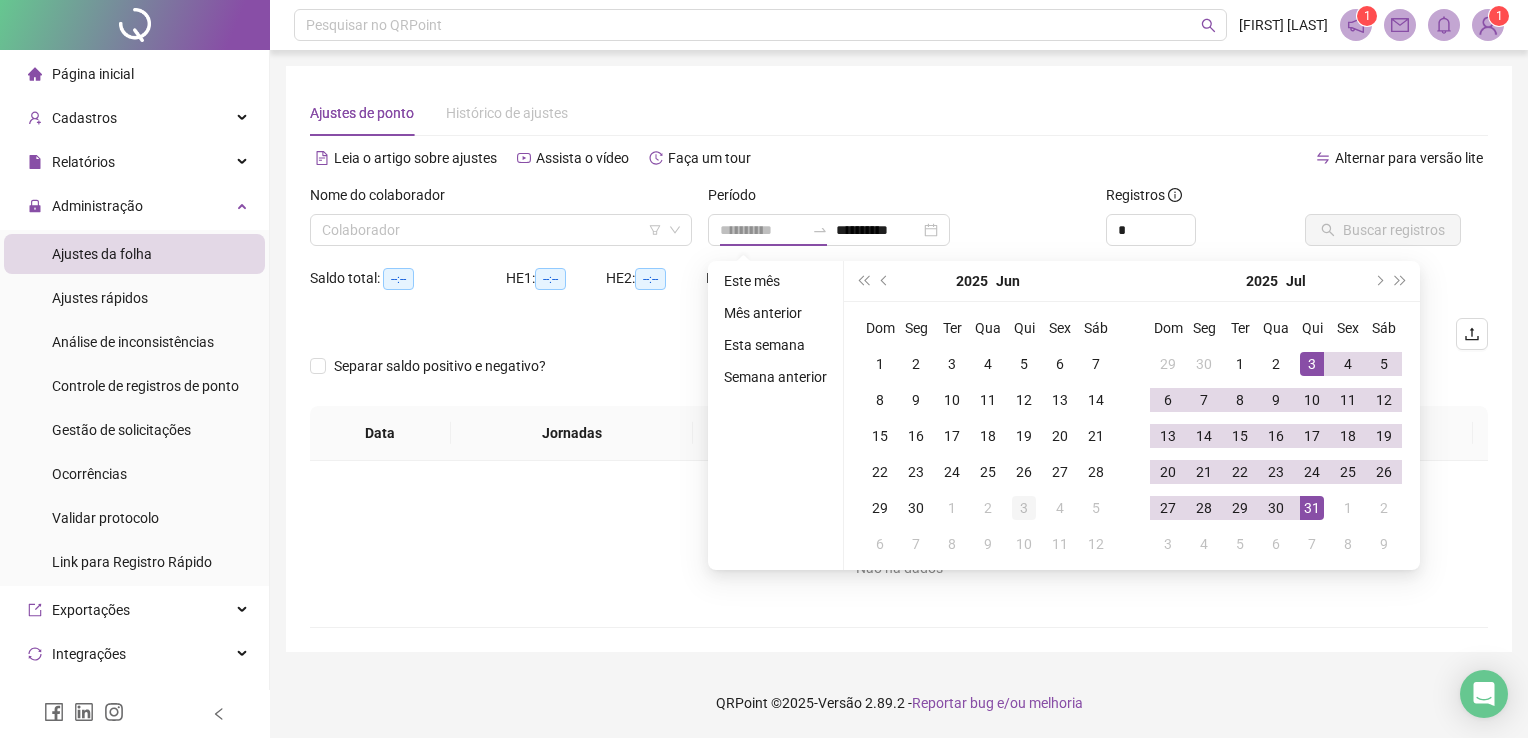 click on "3" at bounding box center [1024, 508] 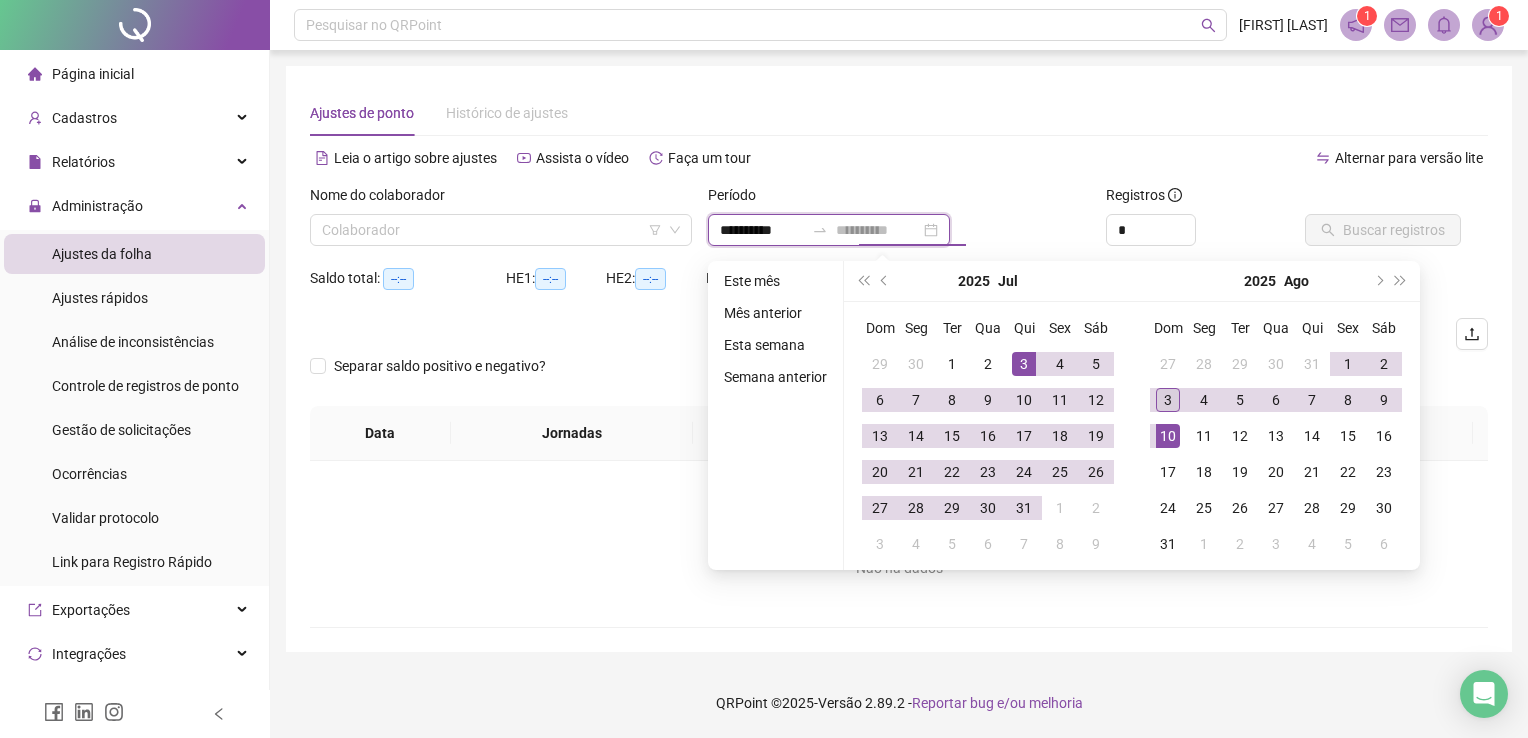 type on "**********" 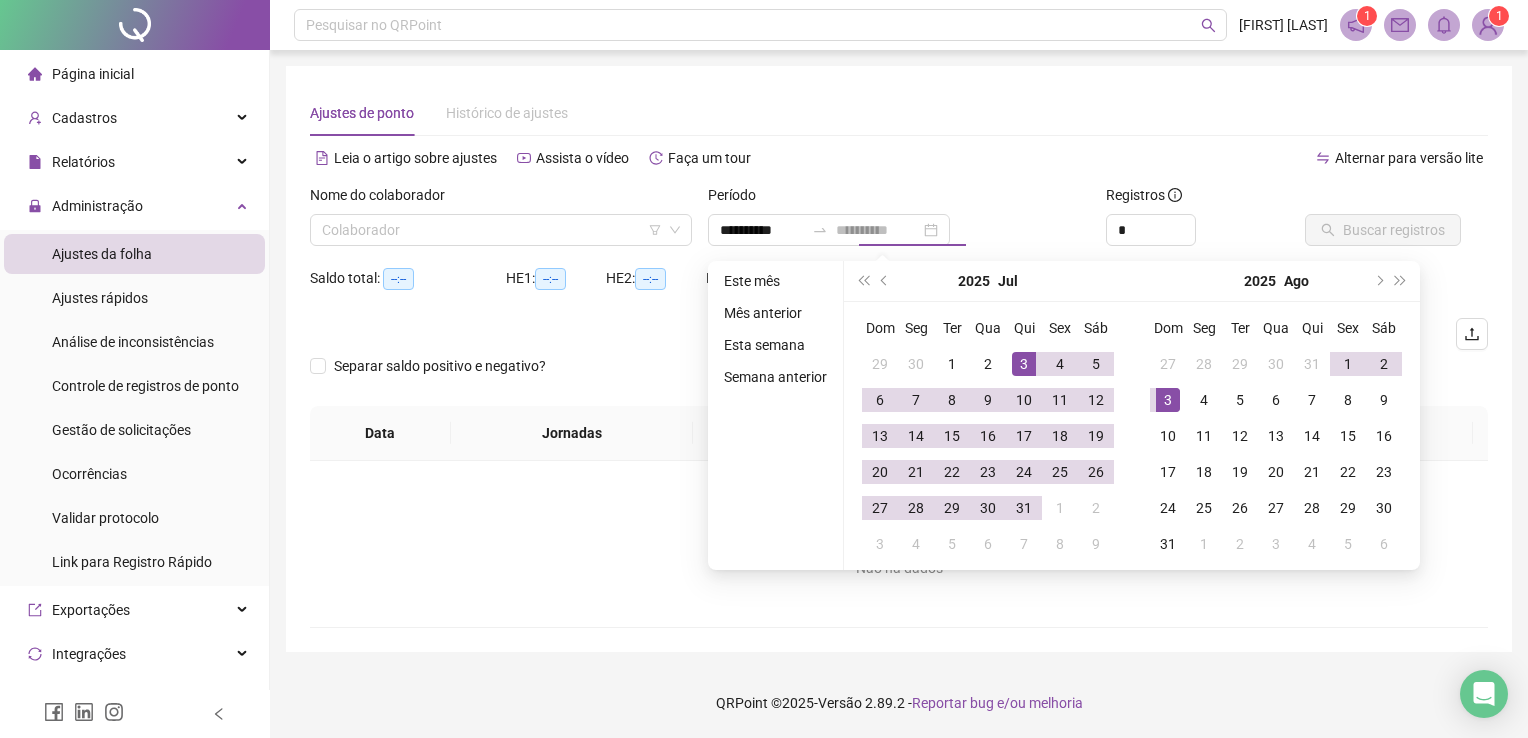 click on "3" at bounding box center (1168, 400) 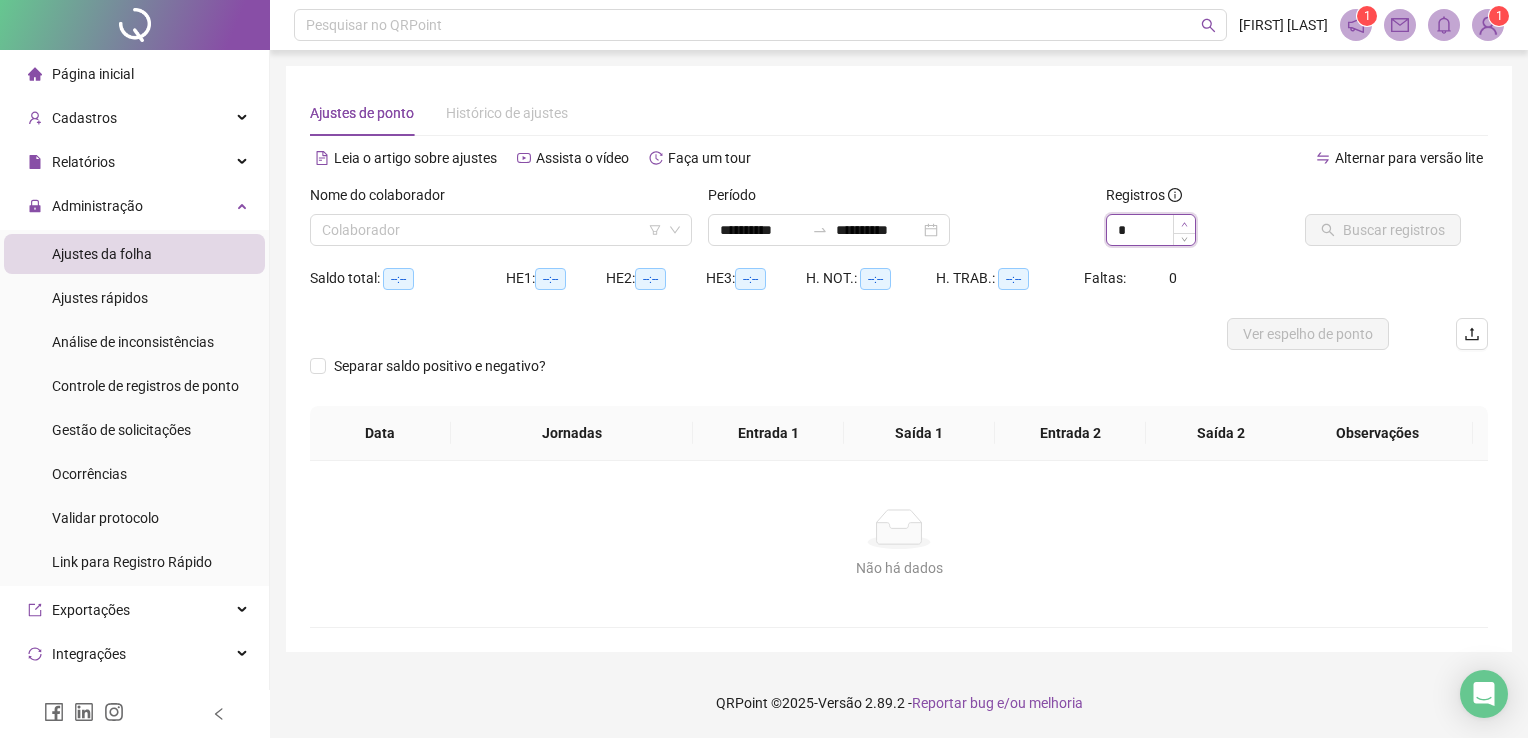 click 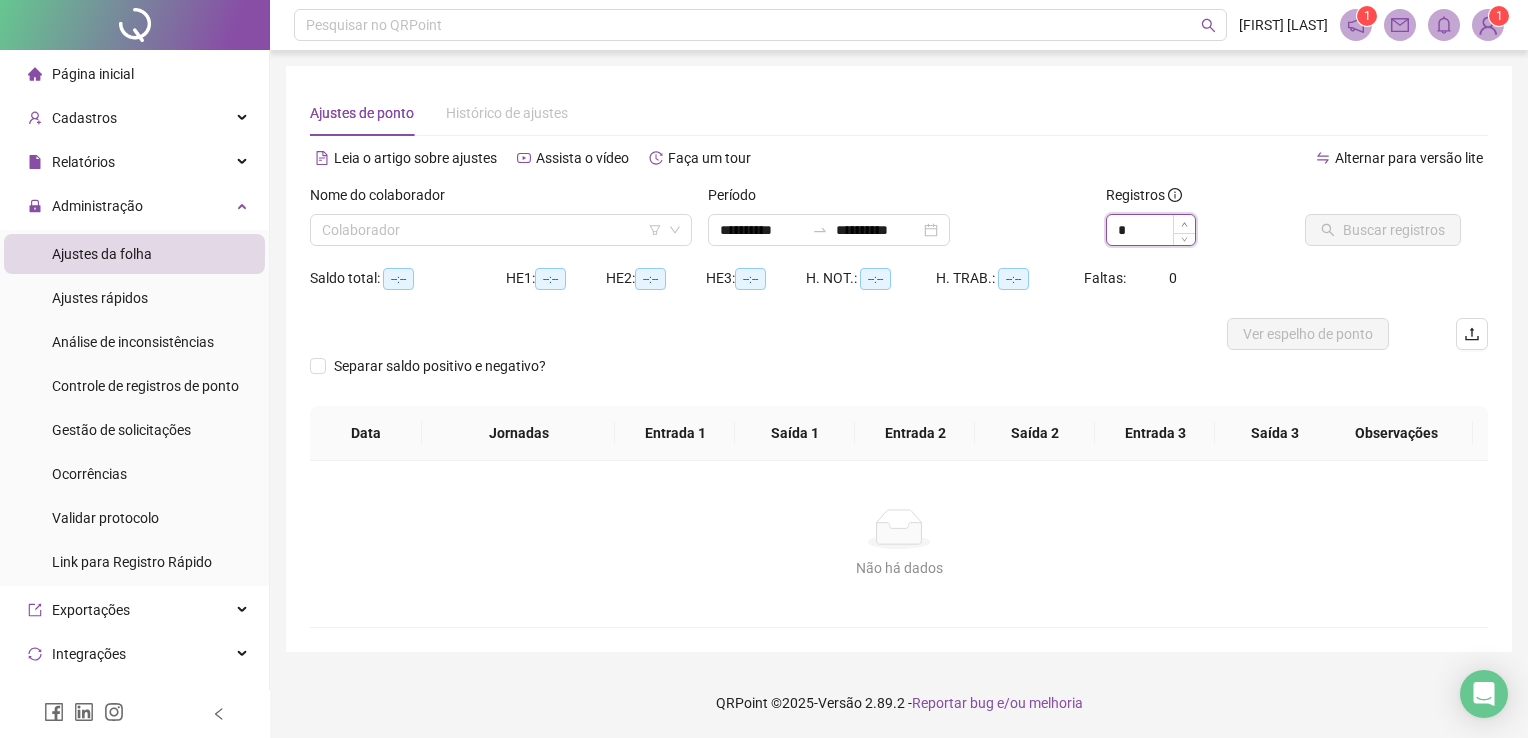 type on "*" 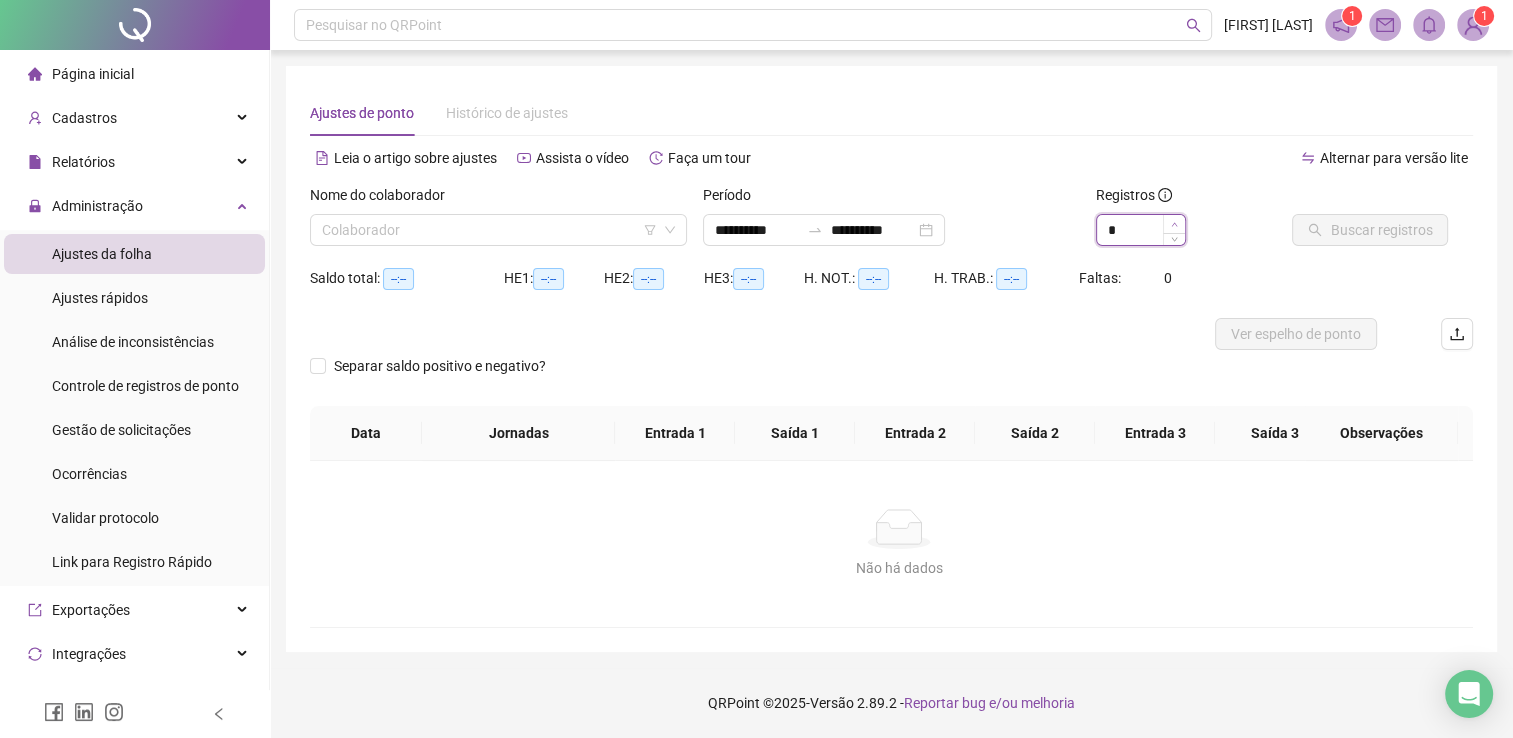 click on "*" at bounding box center [1141, 230] 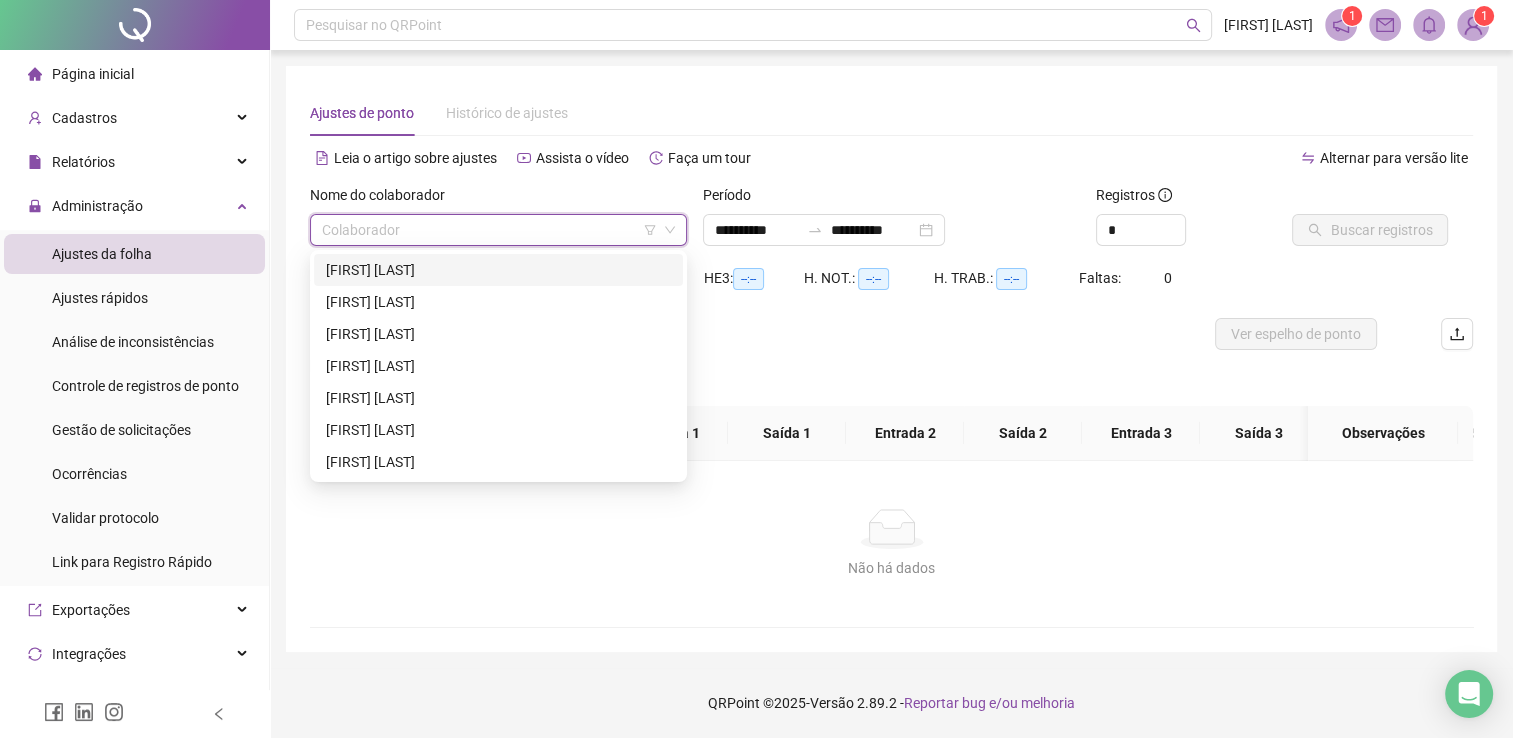 click at bounding box center [489, 230] 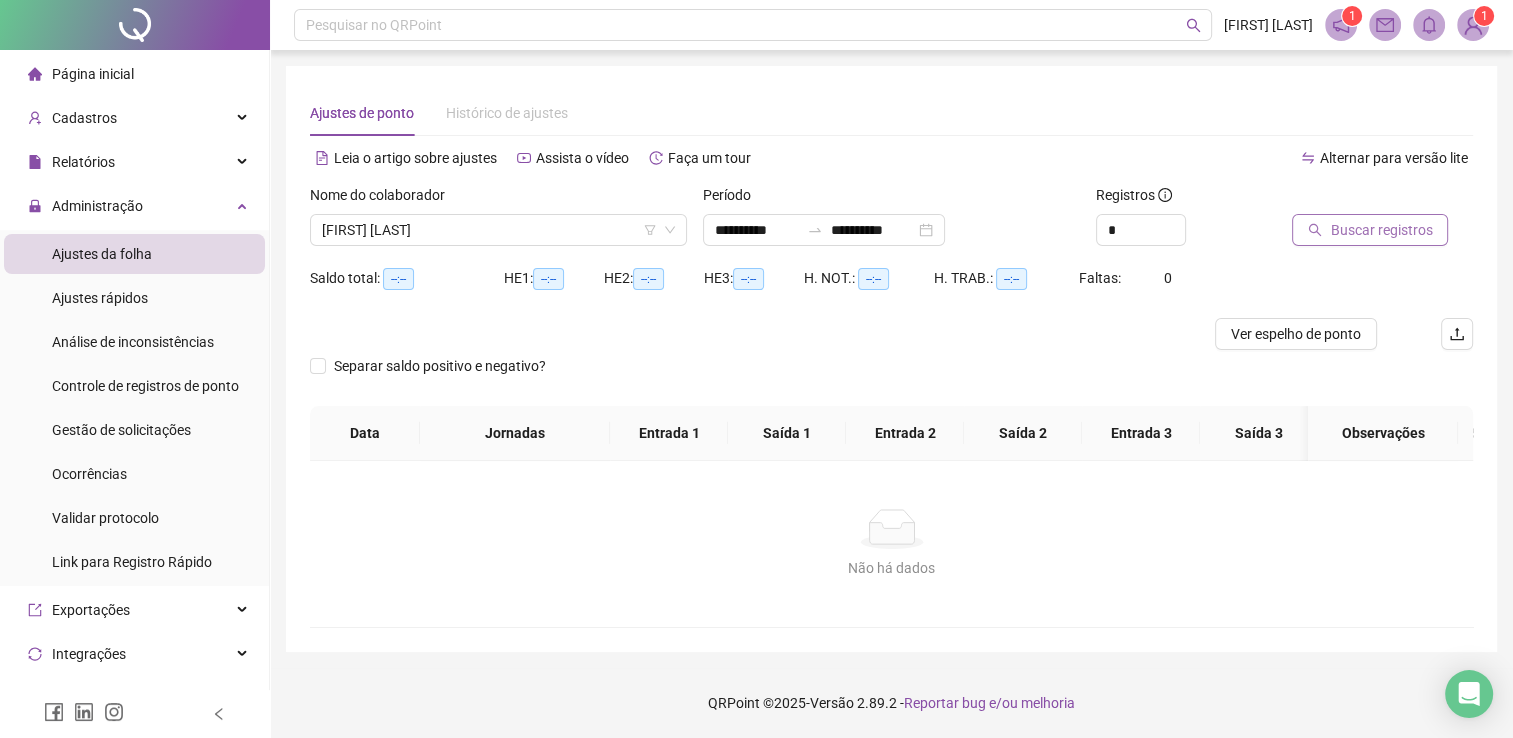 click on "Buscar registros" at bounding box center (1381, 230) 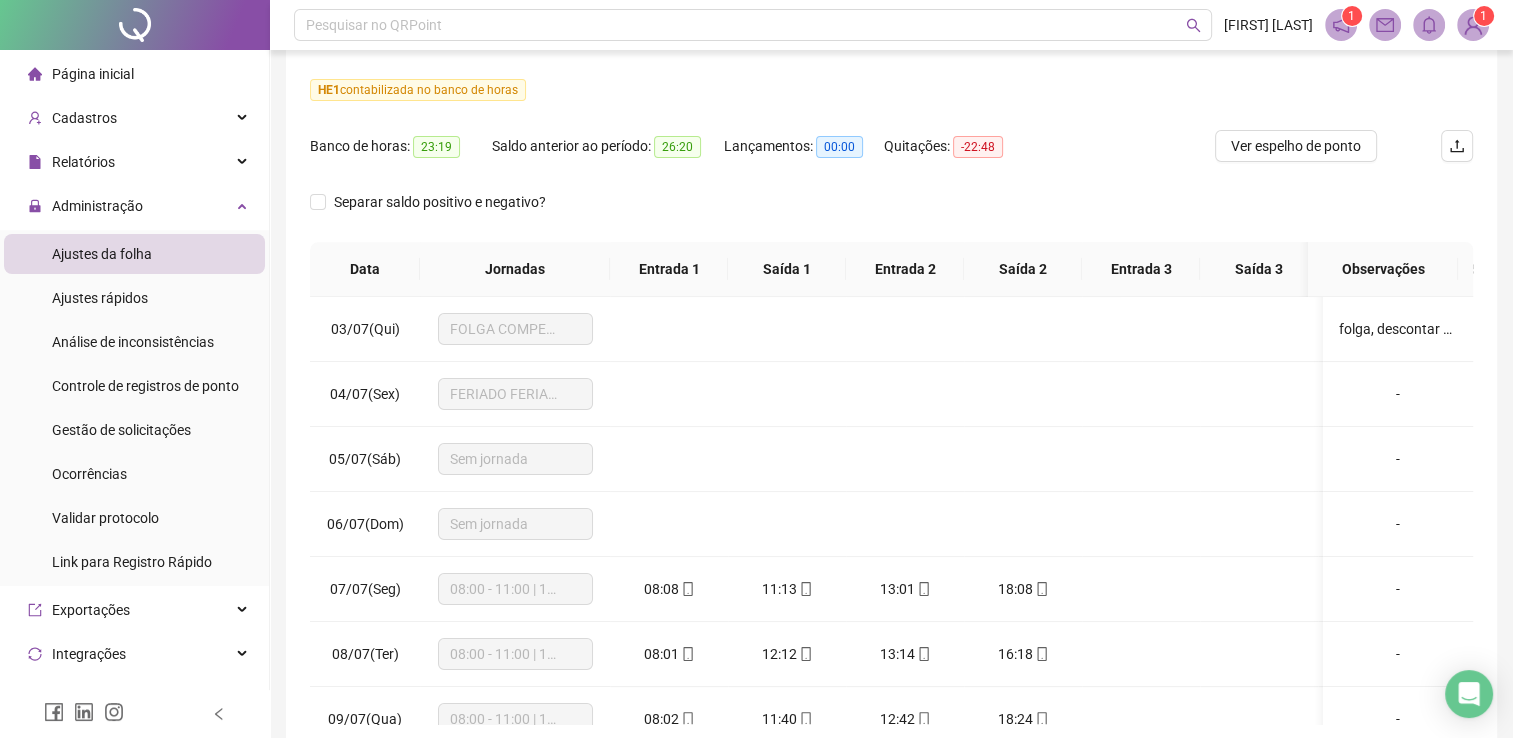 scroll, scrollTop: 339, scrollLeft: 0, axis: vertical 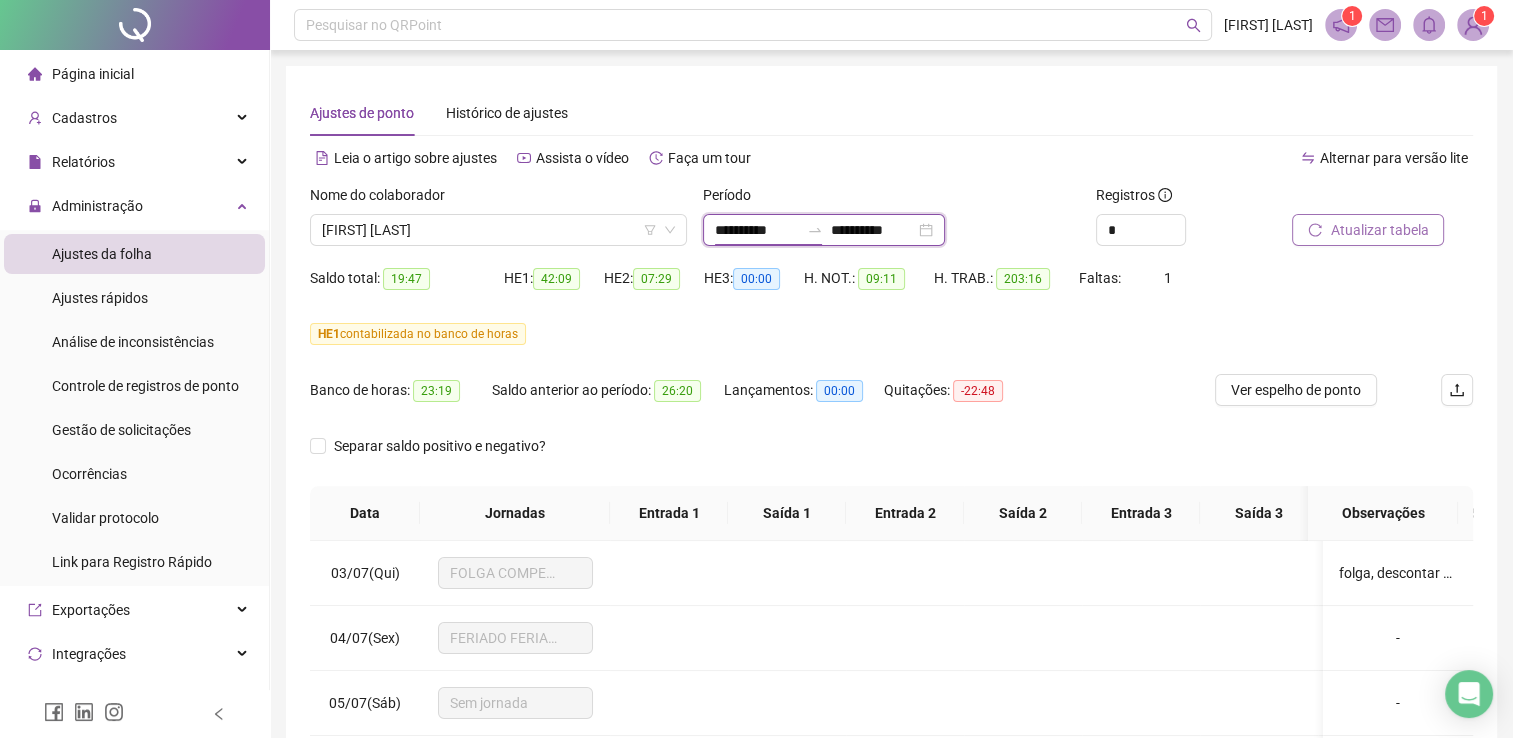 click on "**********" at bounding box center (757, 230) 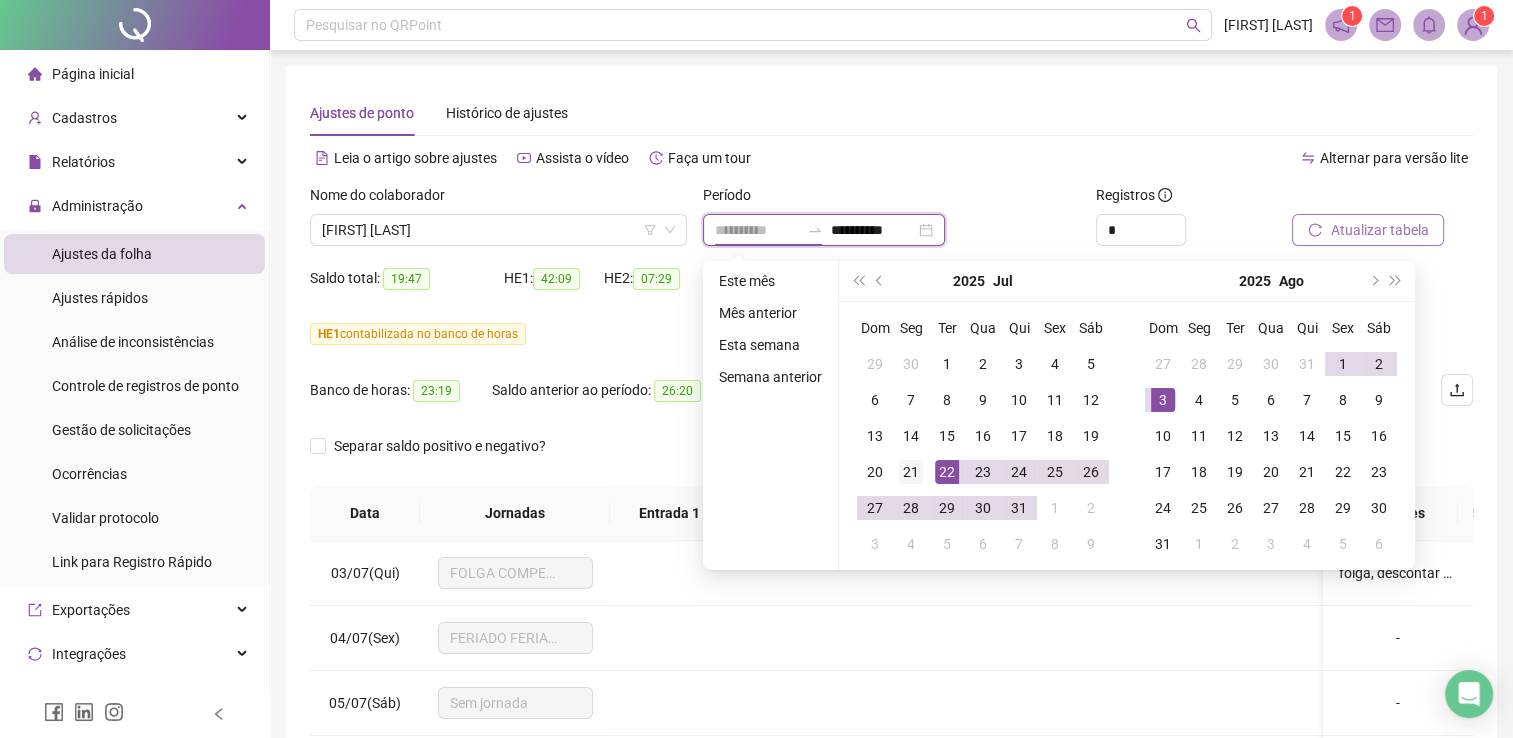 type on "**********" 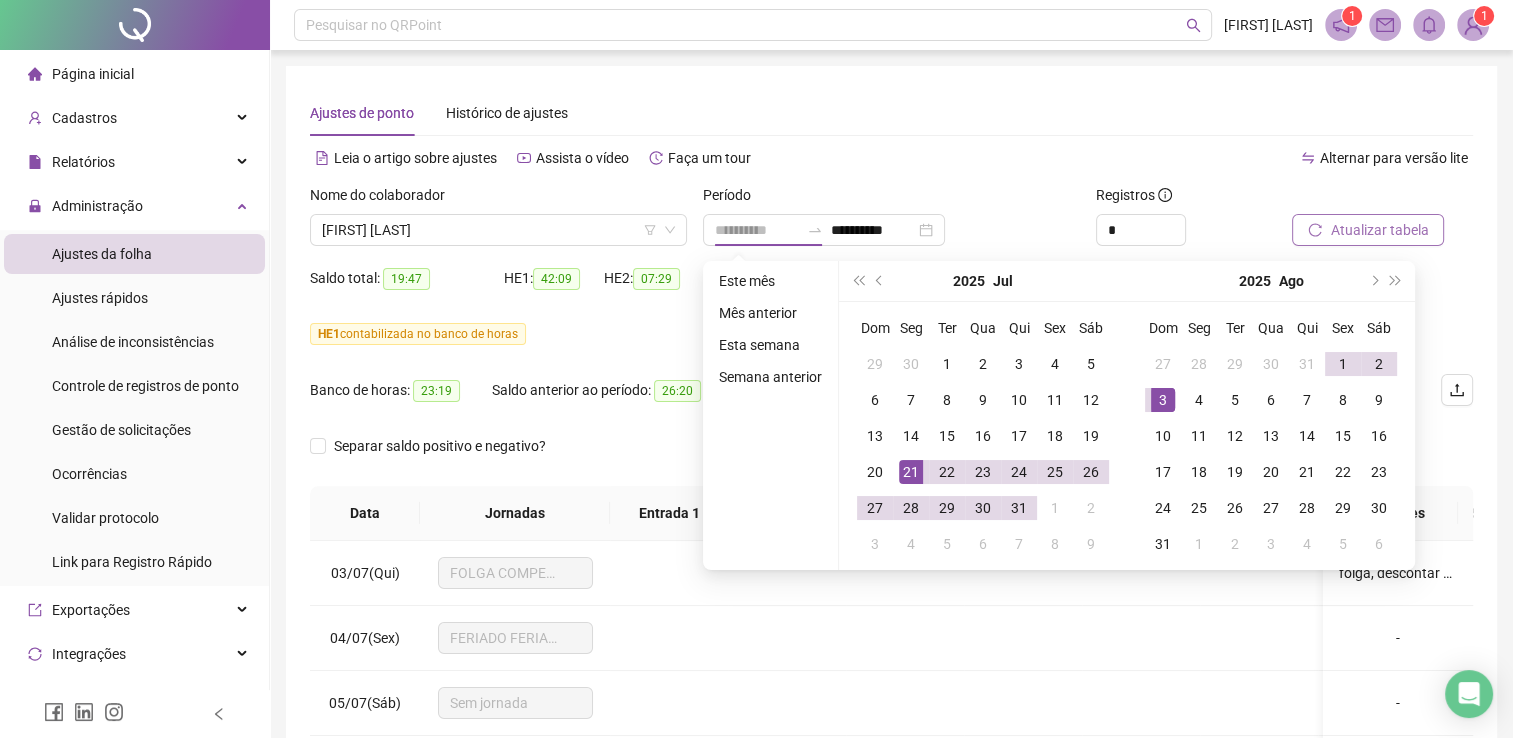 click on "21" at bounding box center (911, 472) 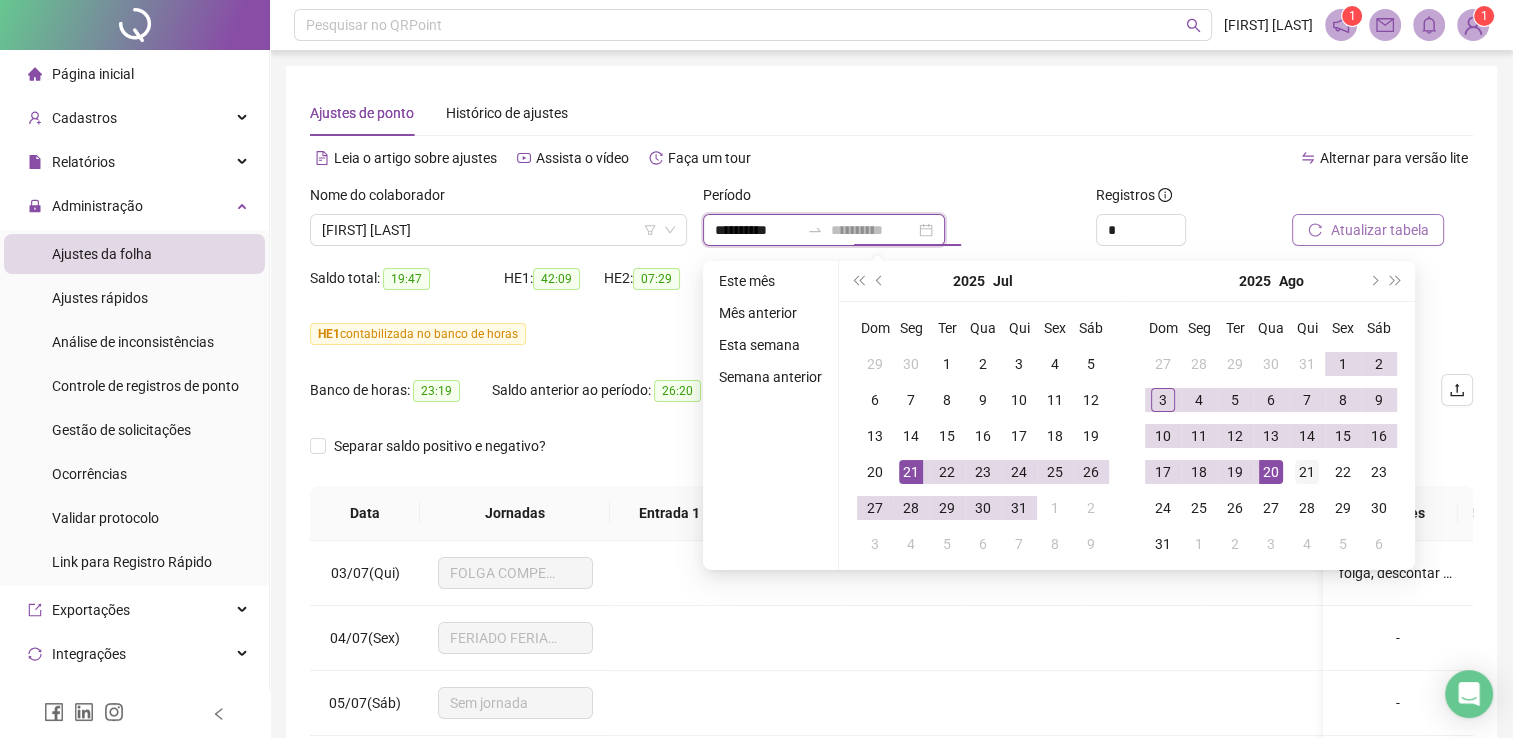 type on "**********" 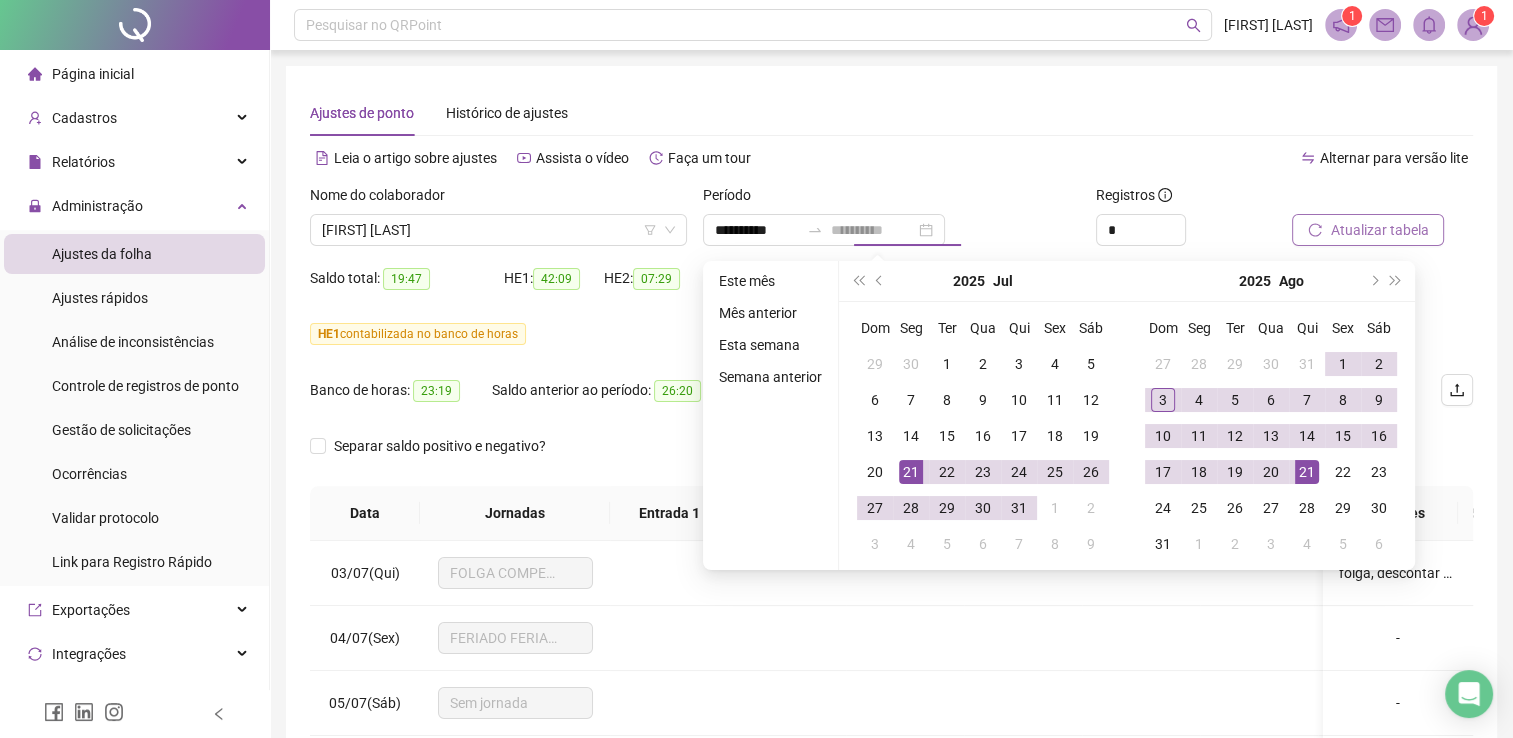click on "21" at bounding box center (1307, 472) 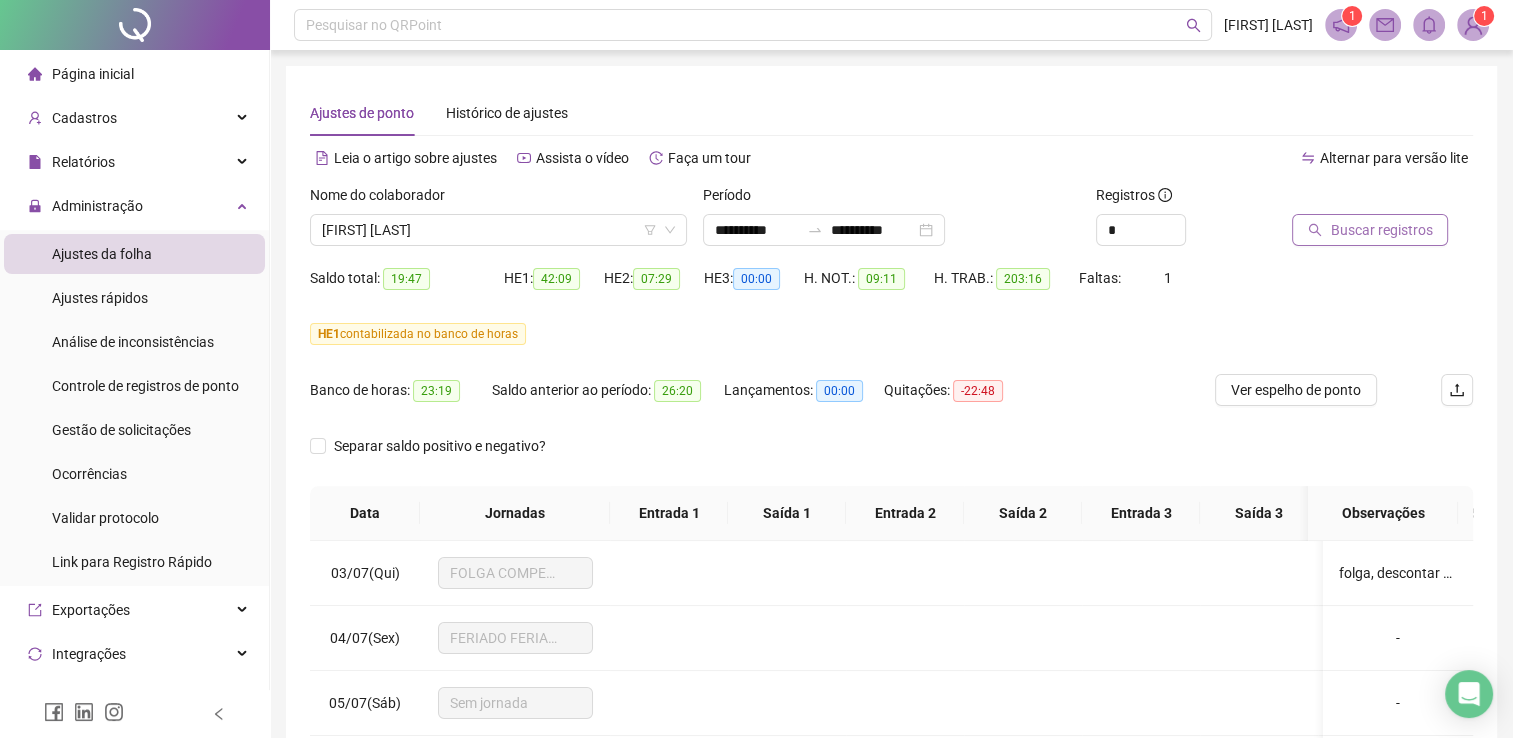 click on "Buscar registros" at bounding box center [1381, 230] 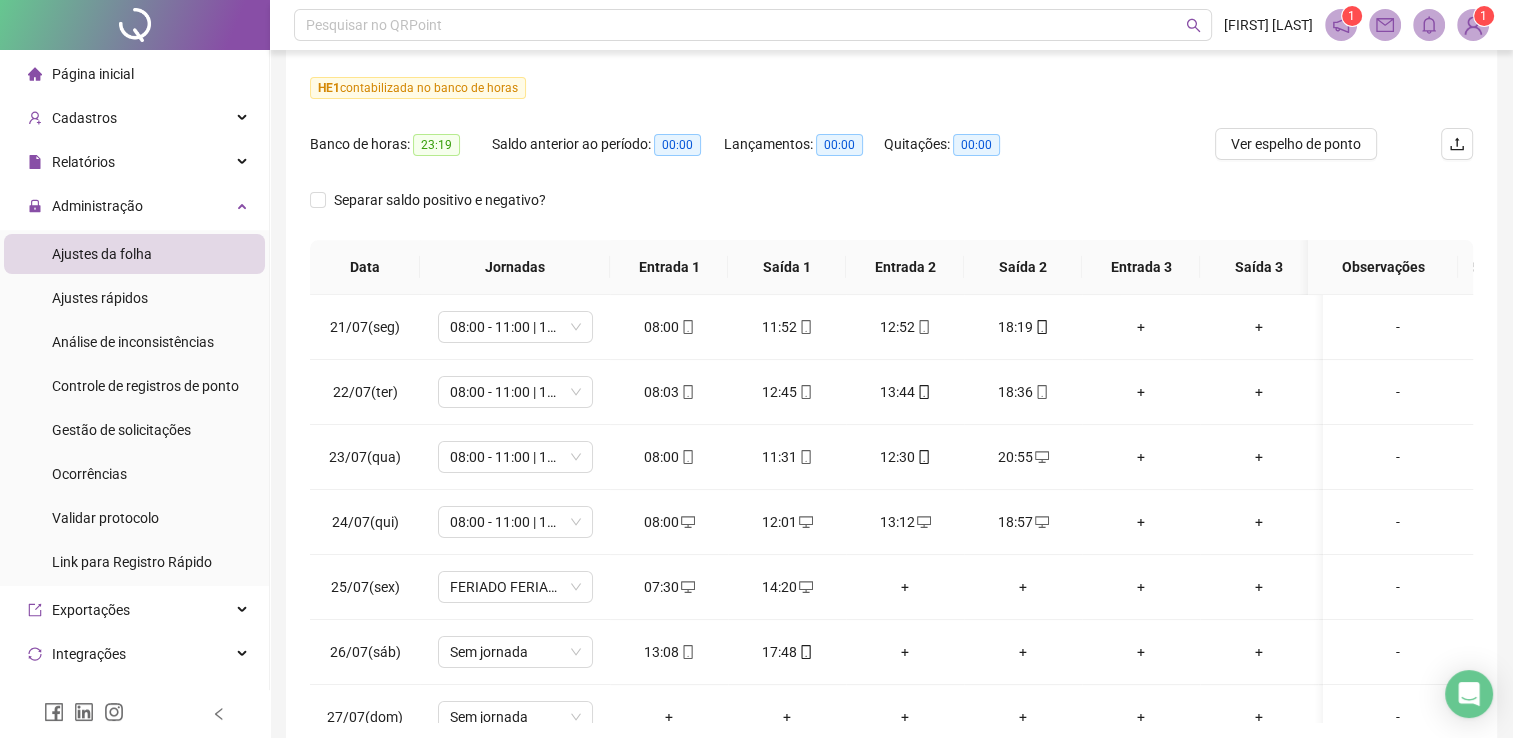 scroll, scrollTop: 339, scrollLeft: 0, axis: vertical 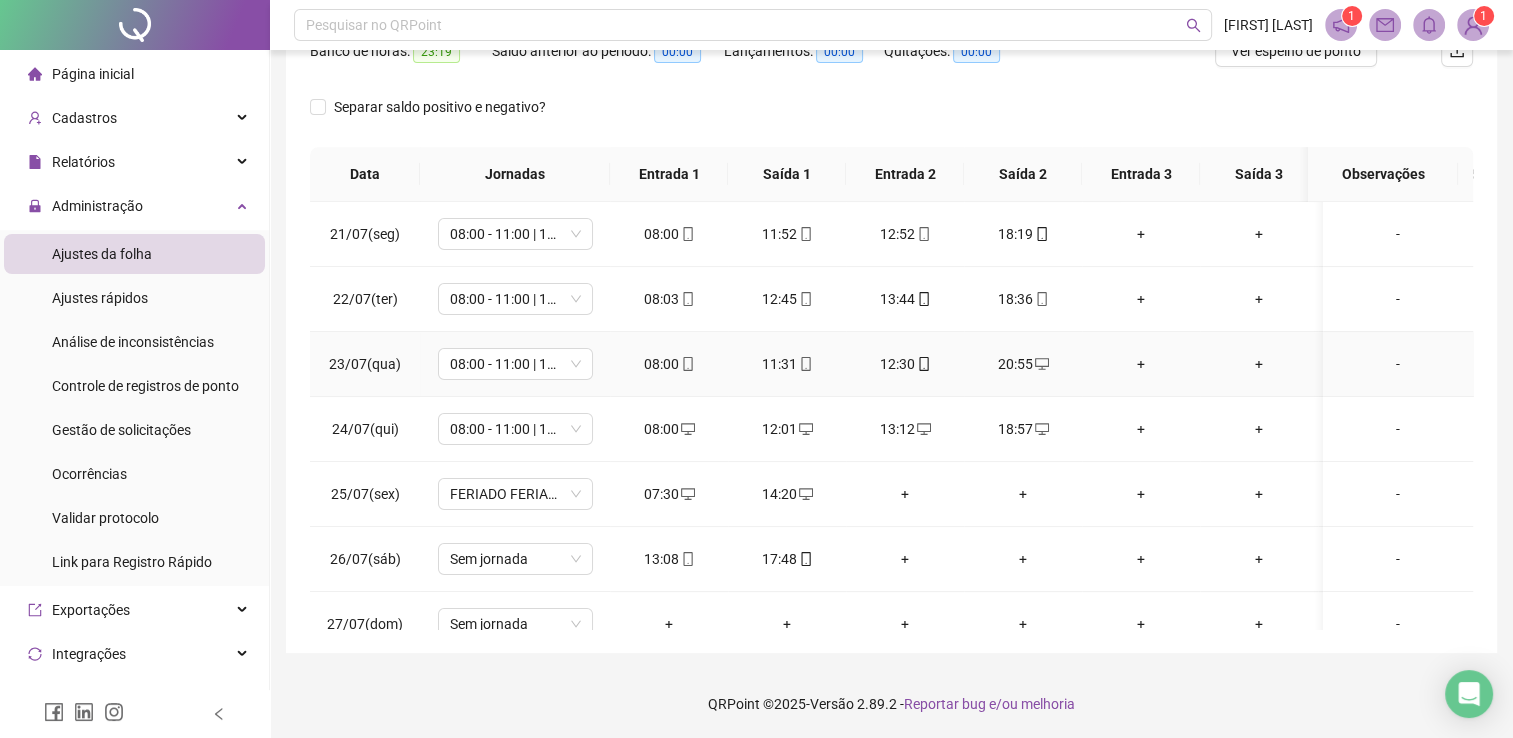 click on "-" at bounding box center (1398, 364) 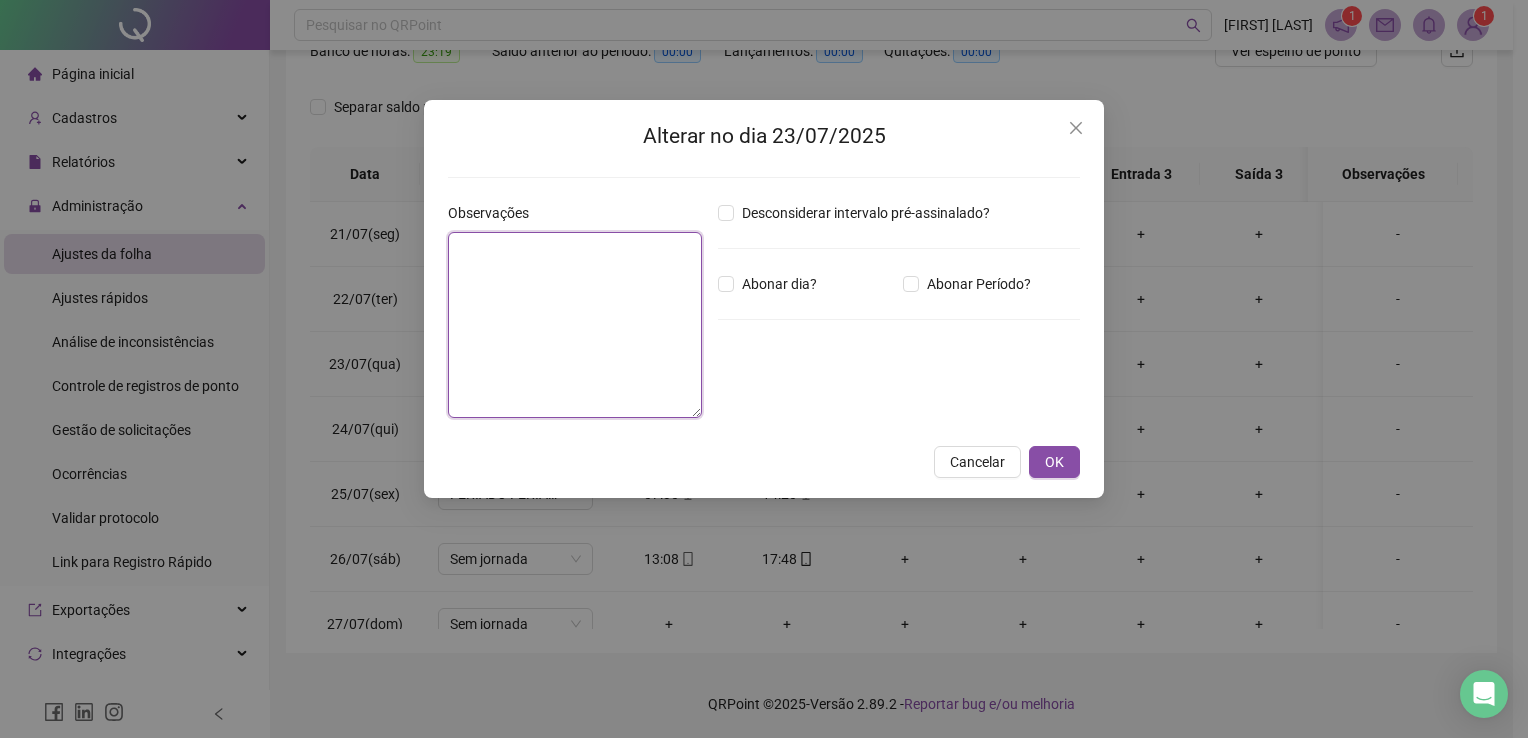 click at bounding box center [575, 325] 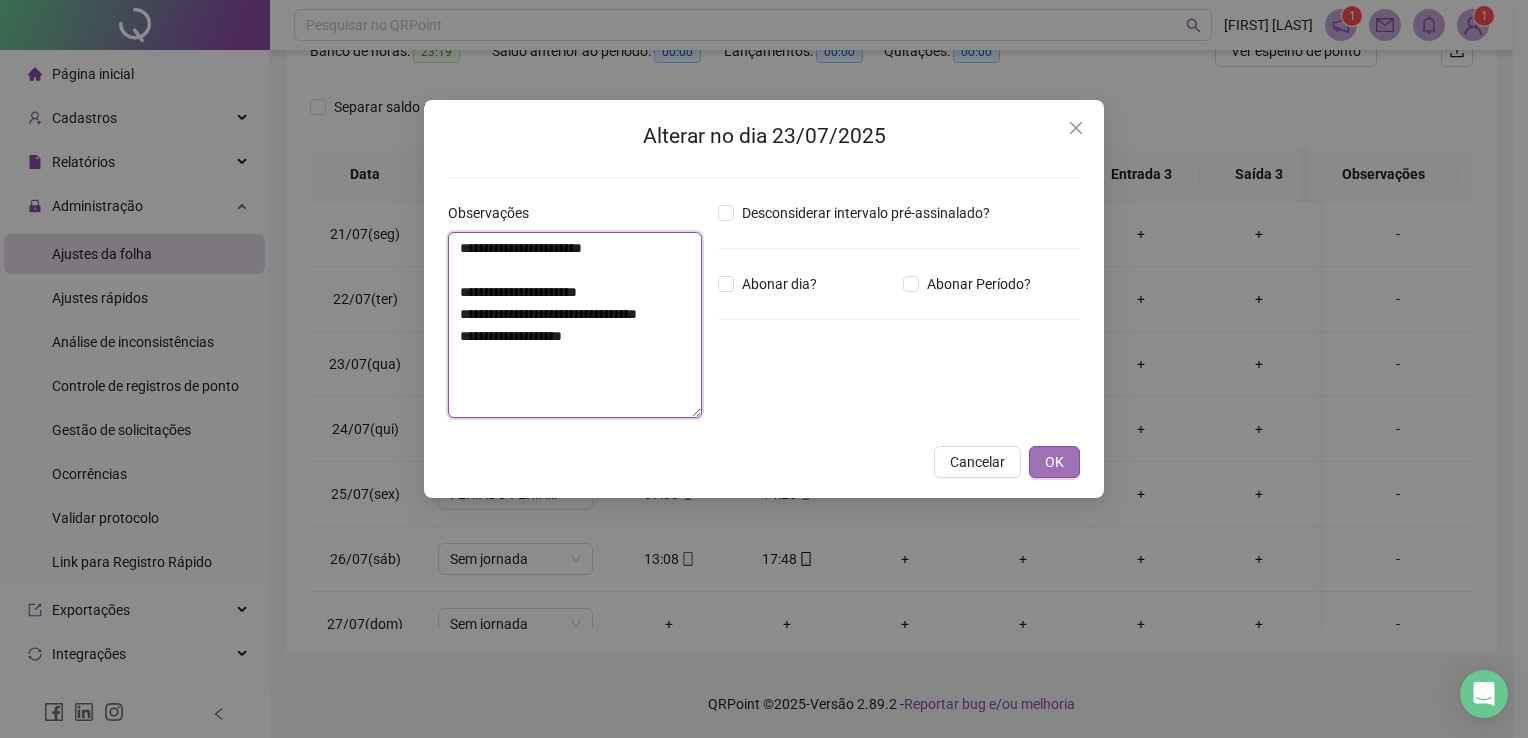 type on "**********" 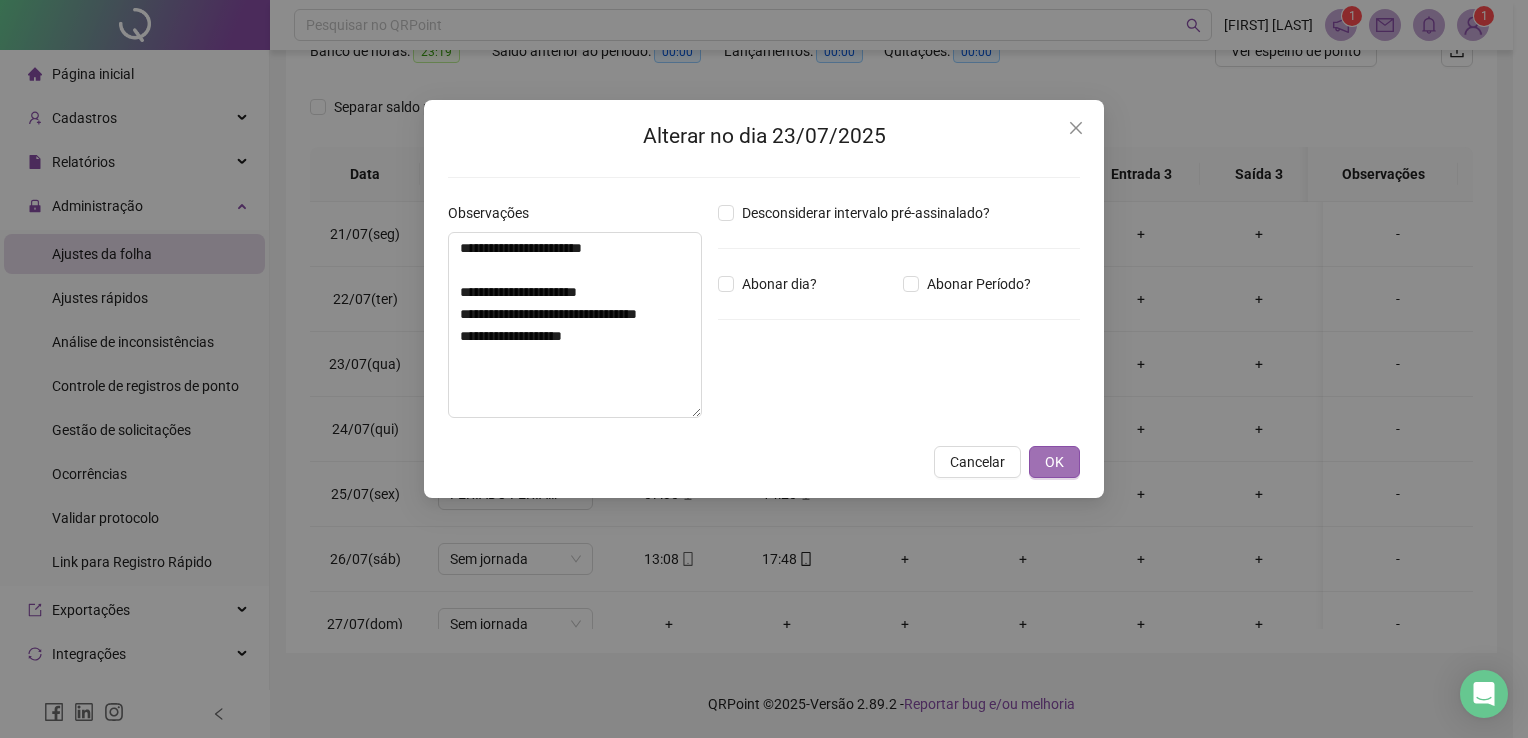 click on "OK" at bounding box center (1054, 462) 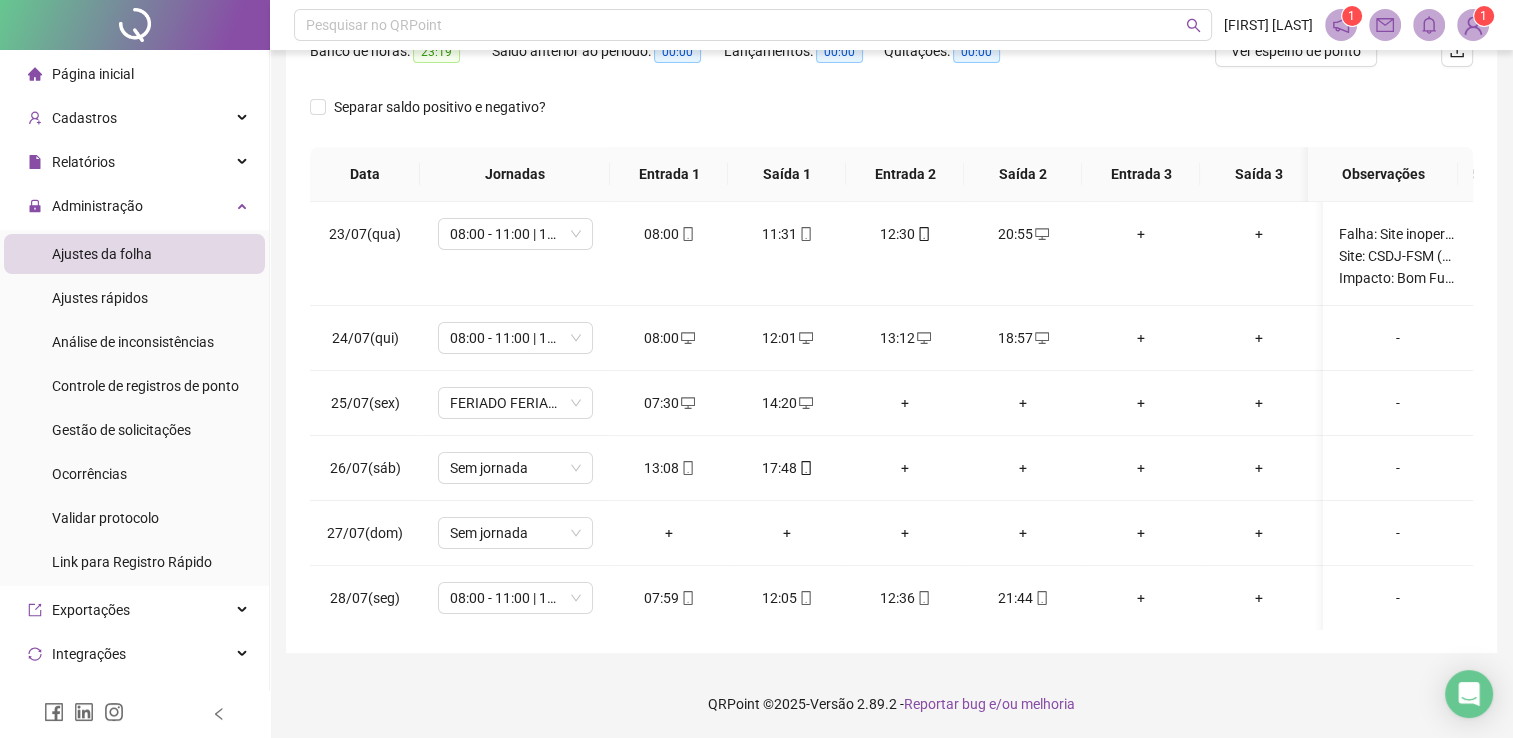 scroll, scrollTop: 158, scrollLeft: 0, axis: vertical 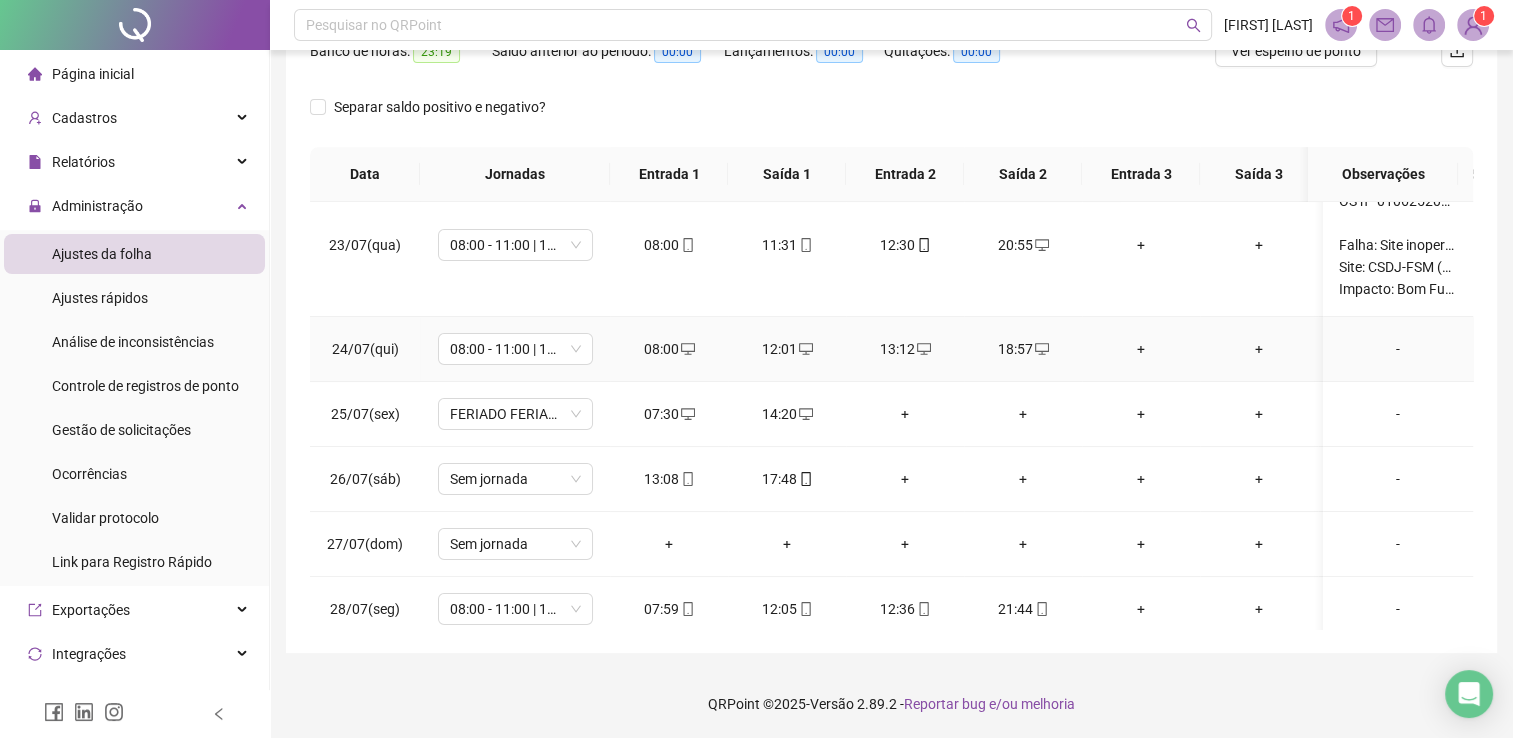 click on "-" at bounding box center (1398, 349) 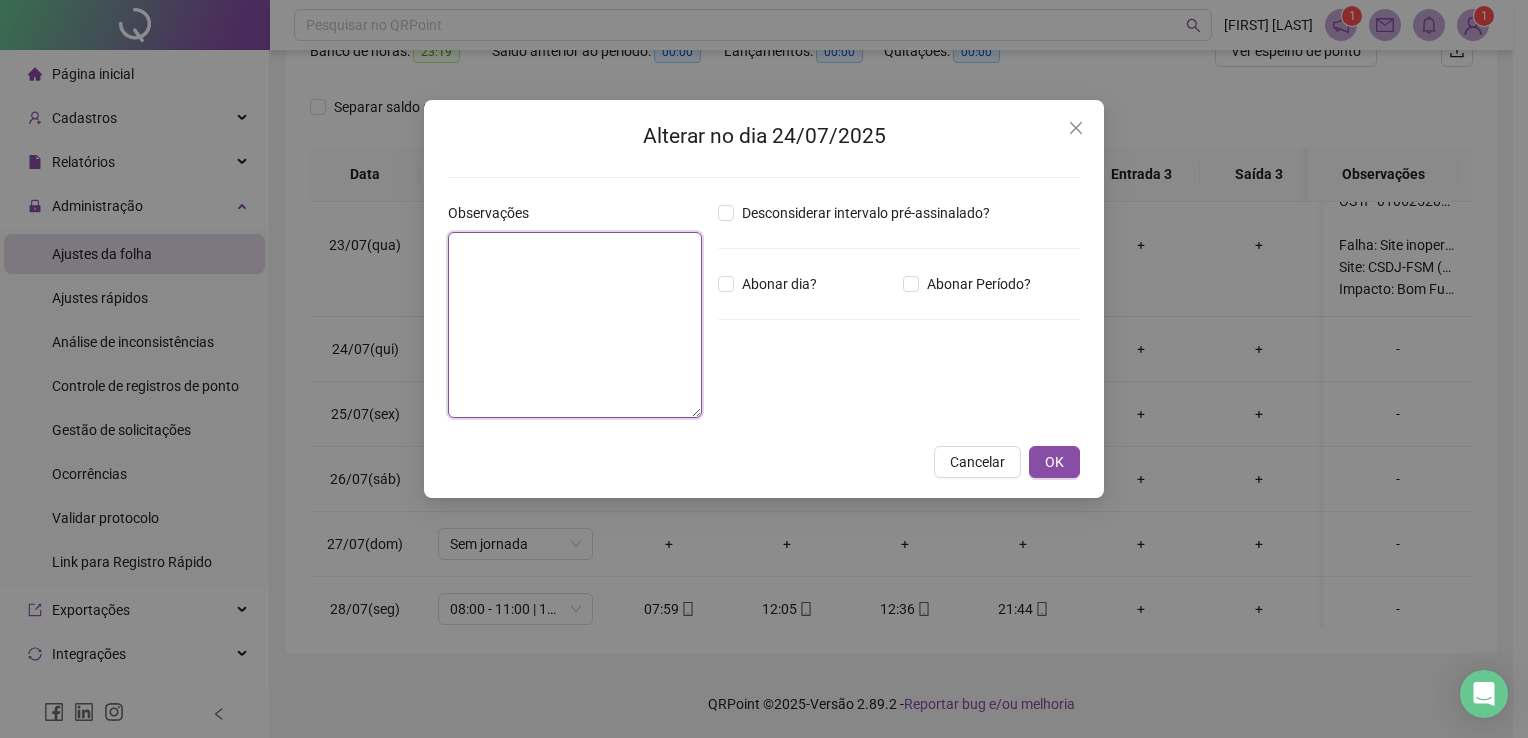 click at bounding box center [575, 325] 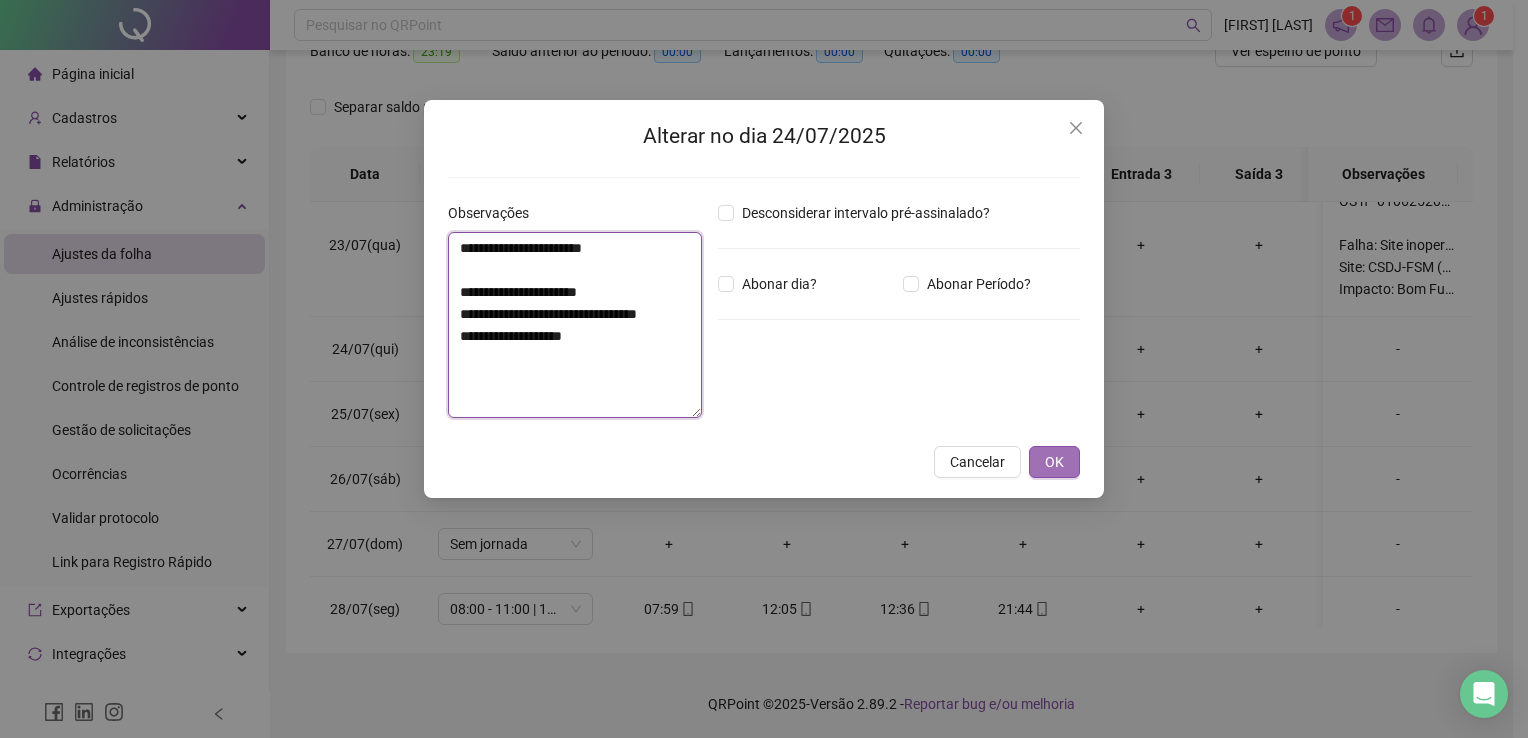 type on "**********" 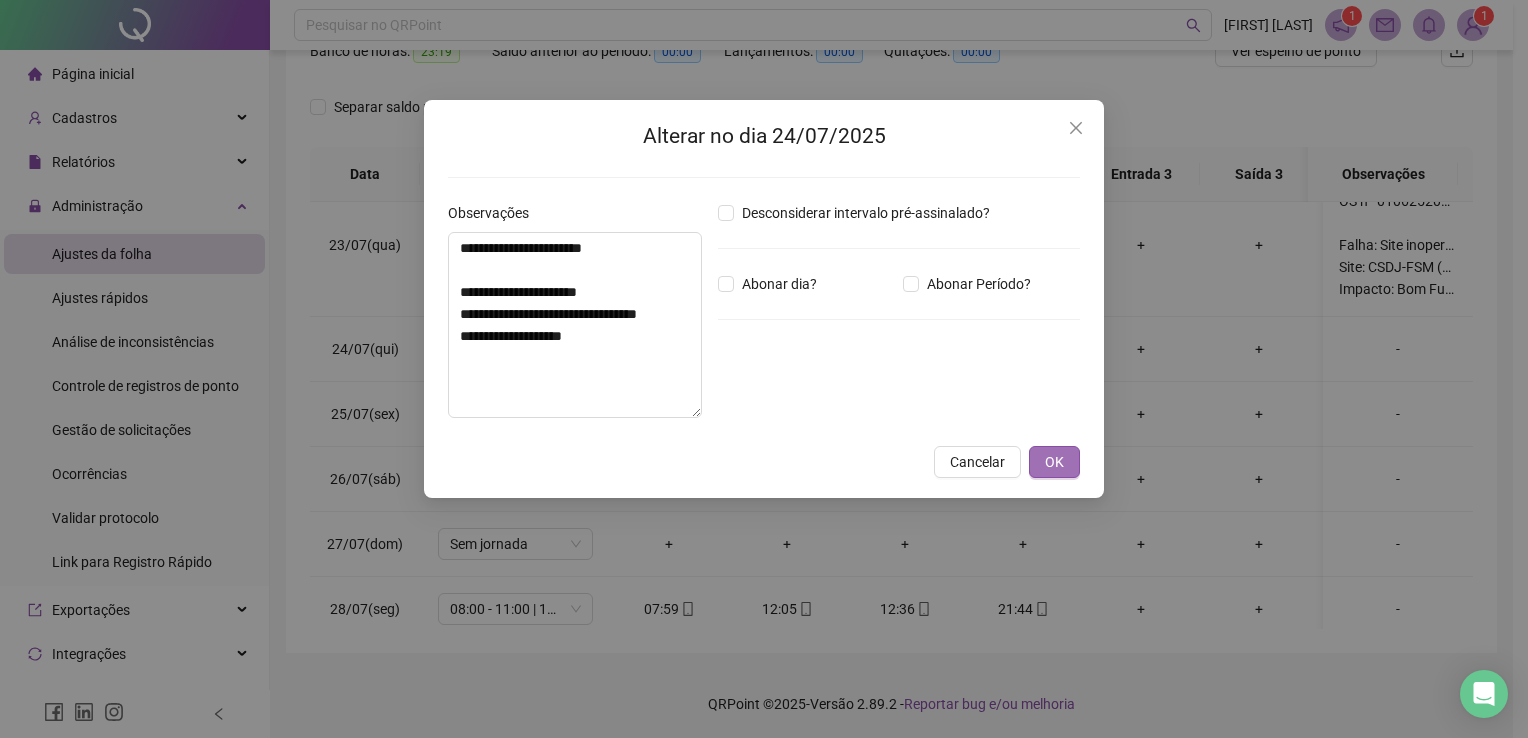 click on "OK" at bounding box center (1054, 462) 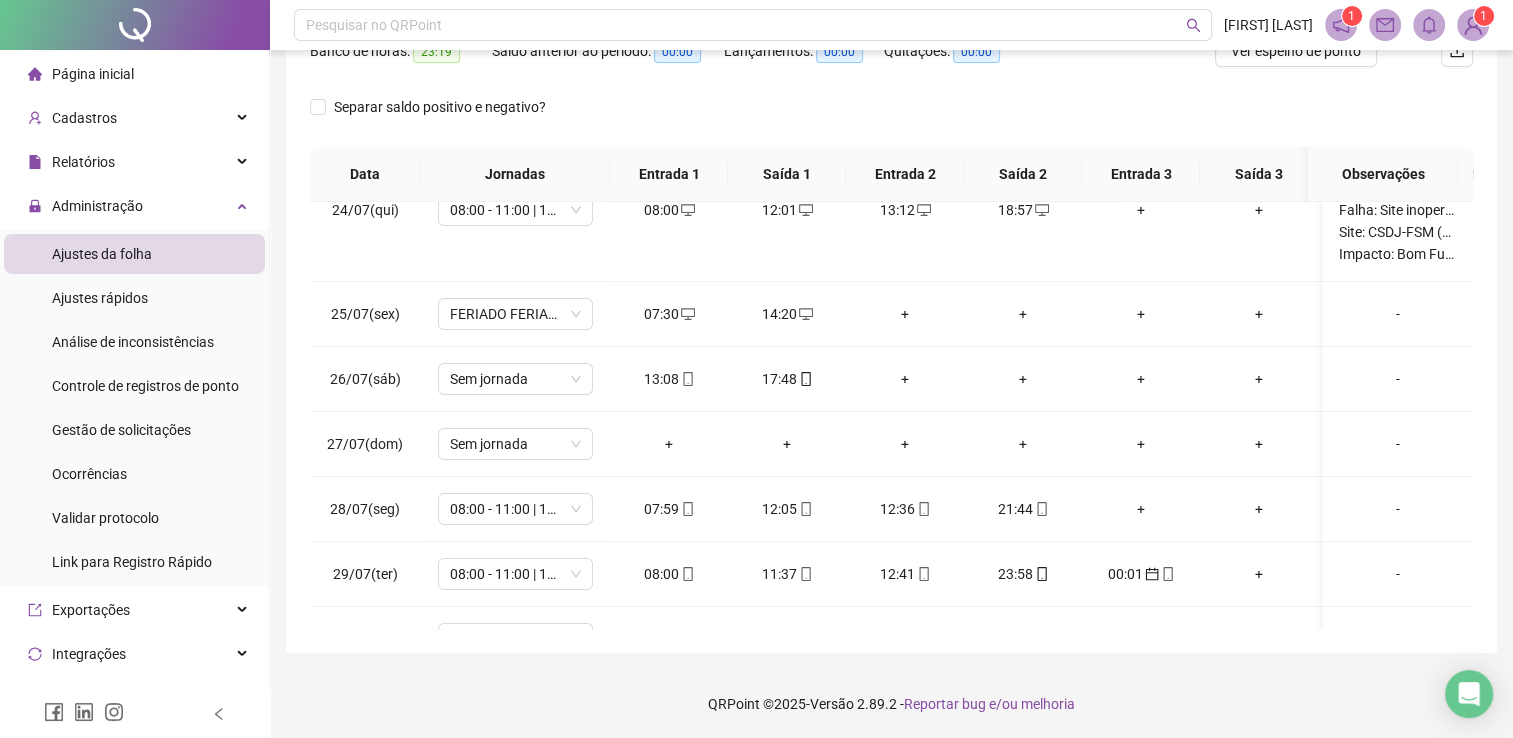 scroll, scrollTop: 338, scrollLeft: 0, axis: vertical 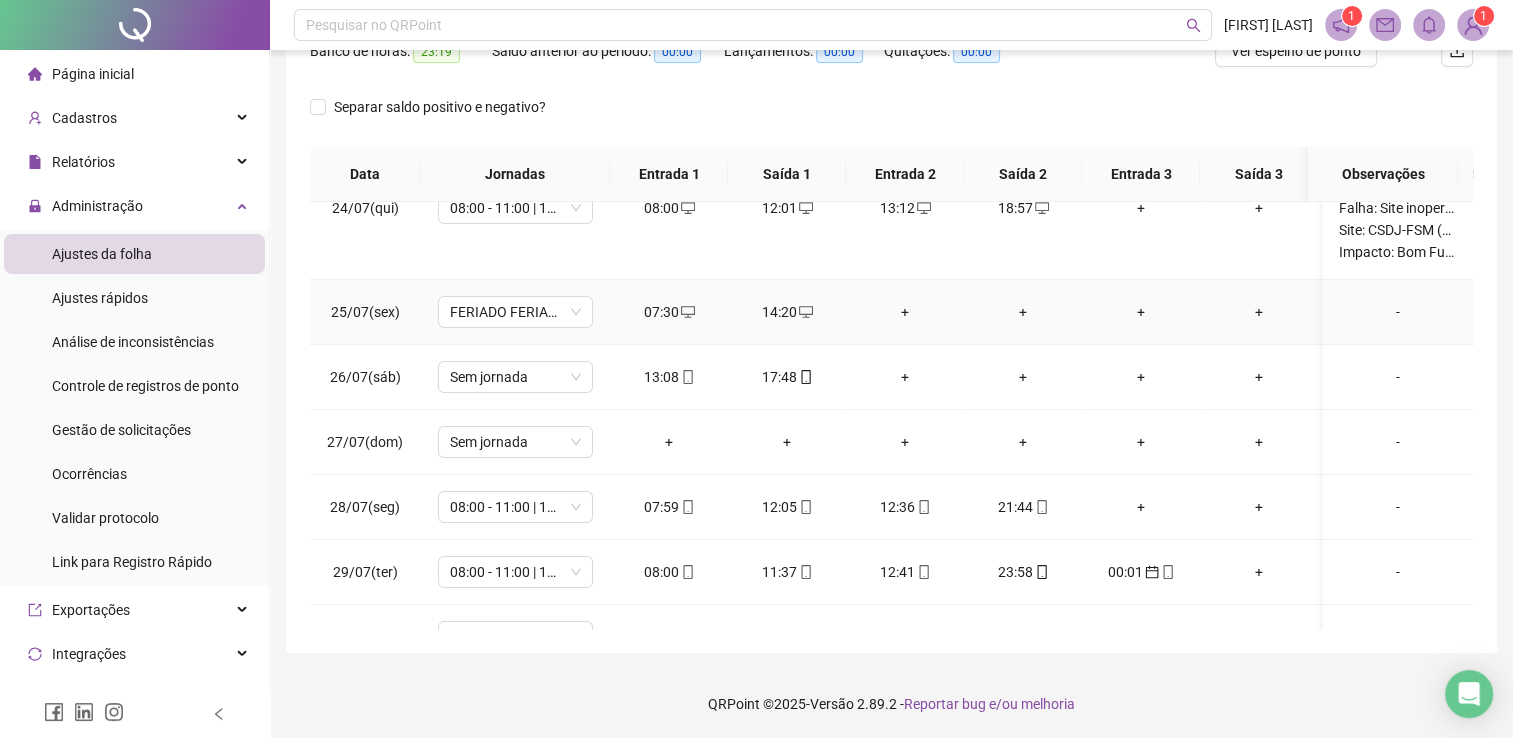 click on "-" at bounding box center [1398, 312] 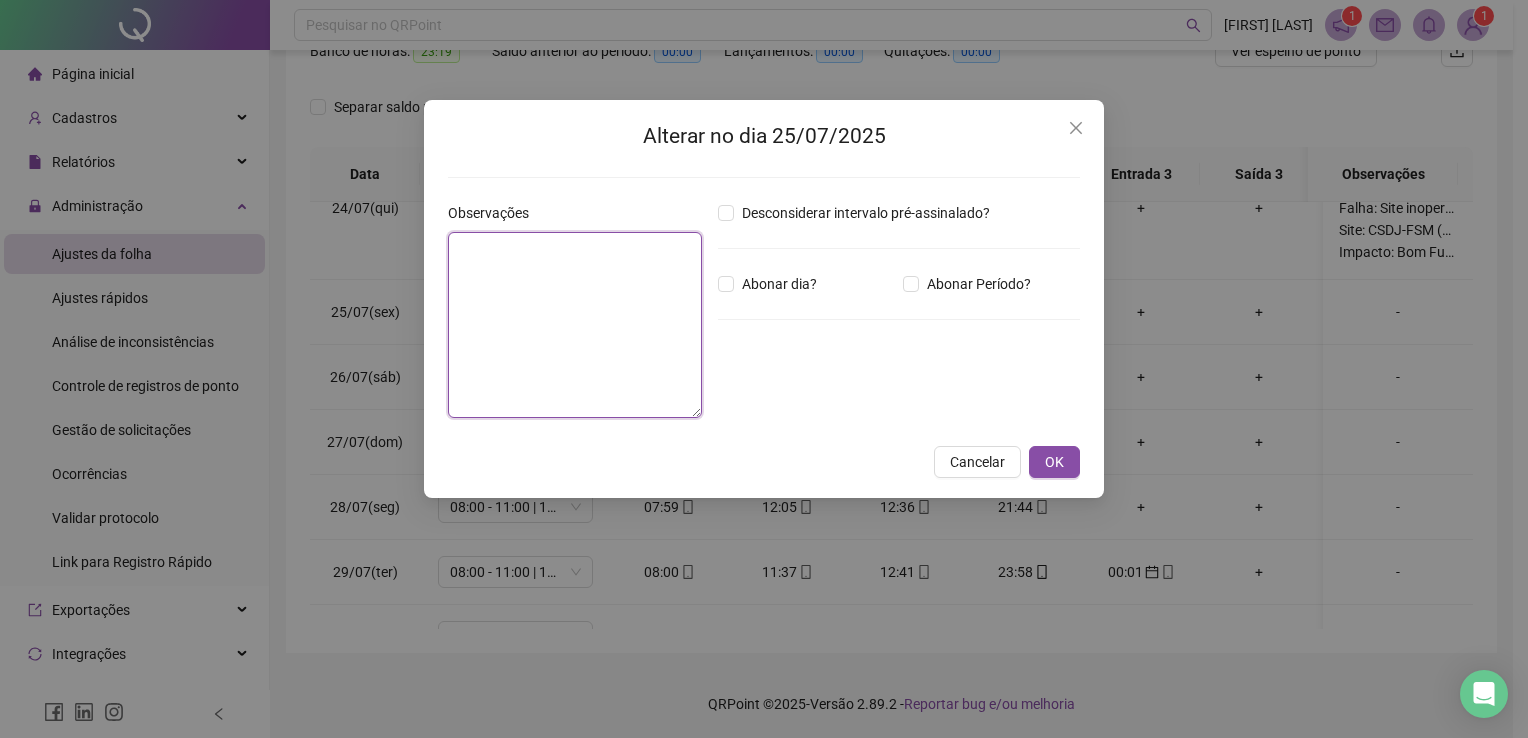 click at bounding box center (575, 325) 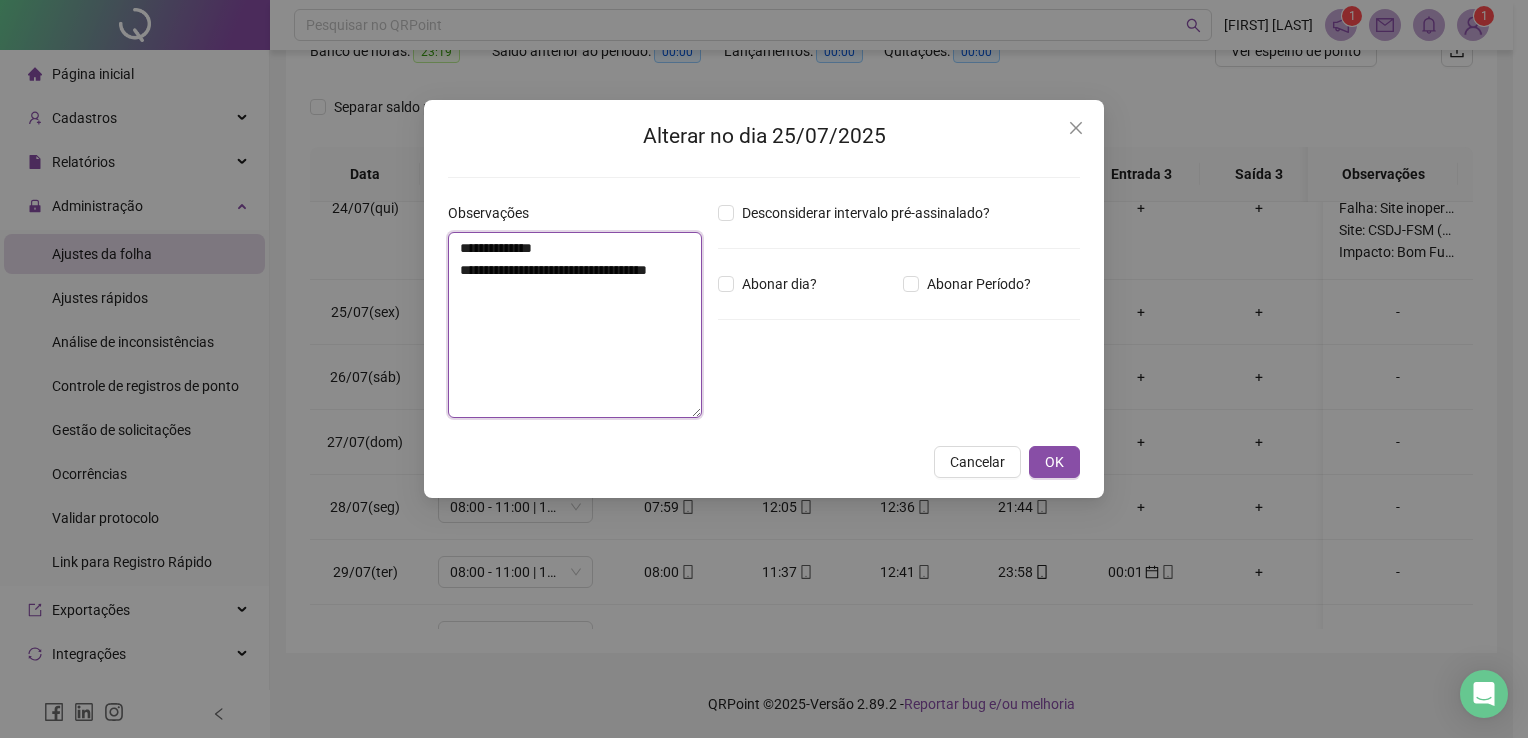 click on "**********" at bounding box center [575, 325] 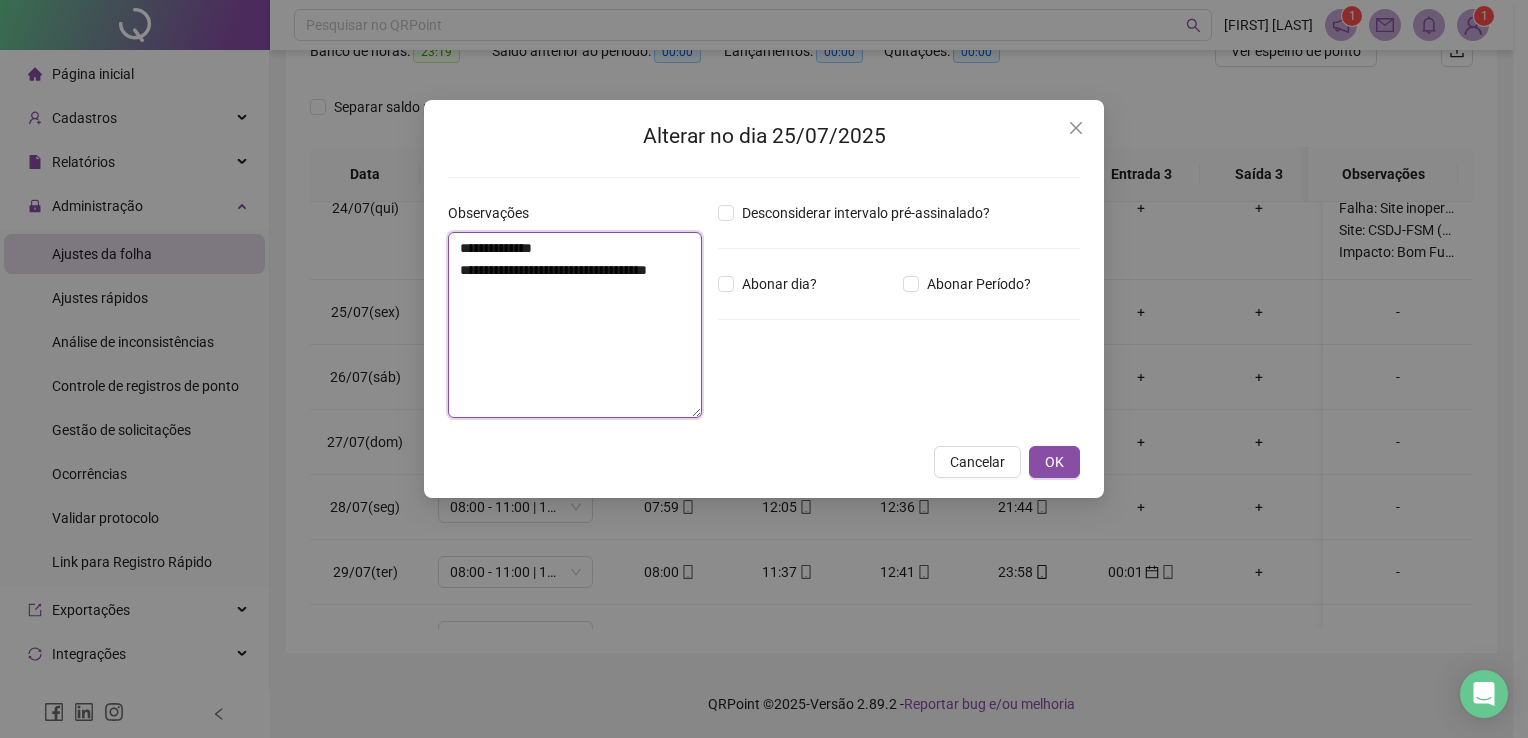 click on "**********" at bounding box center [575, 325] 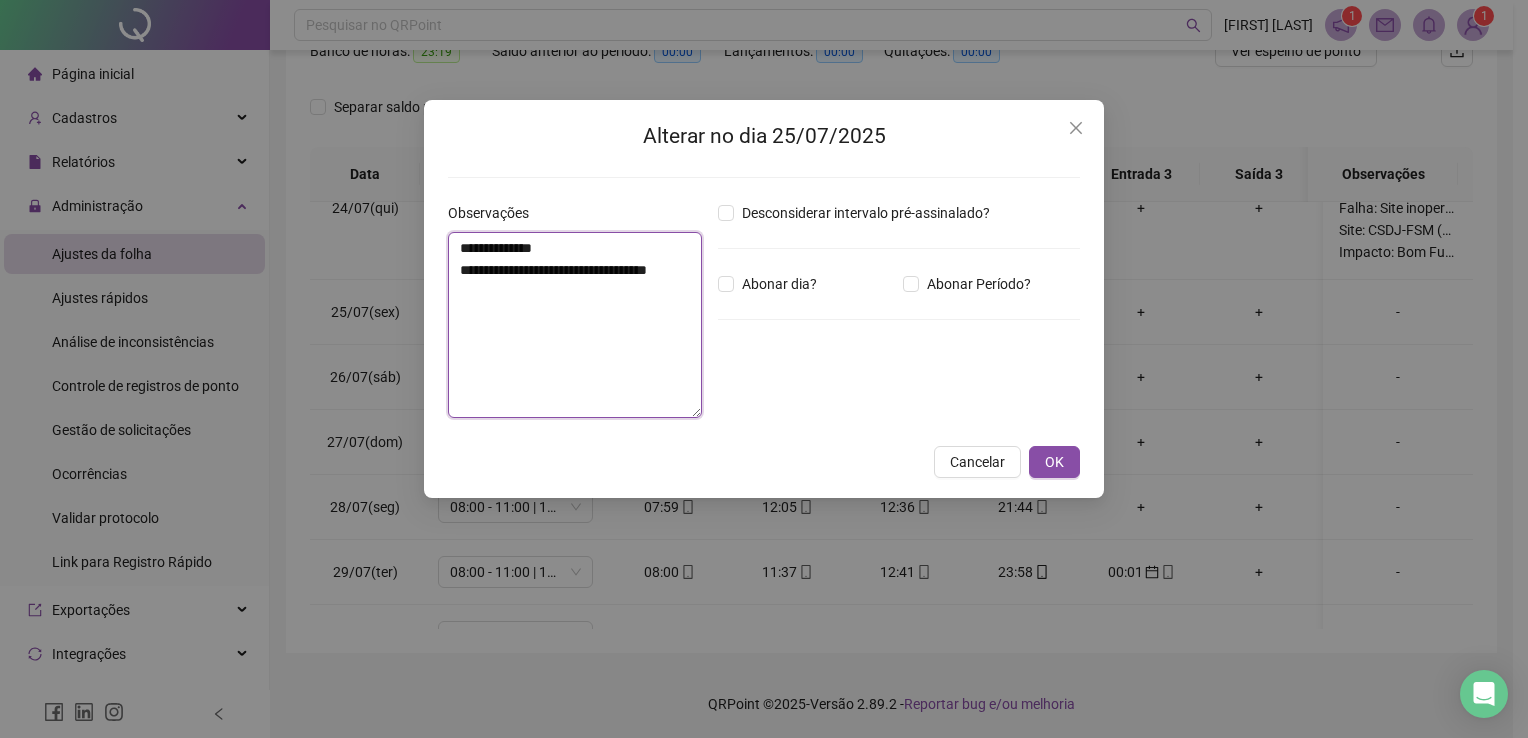 drag, startPoint x: 481, startPoint y: 298, endPoint x: 477, endPoint y: 335, distance: 37.215588 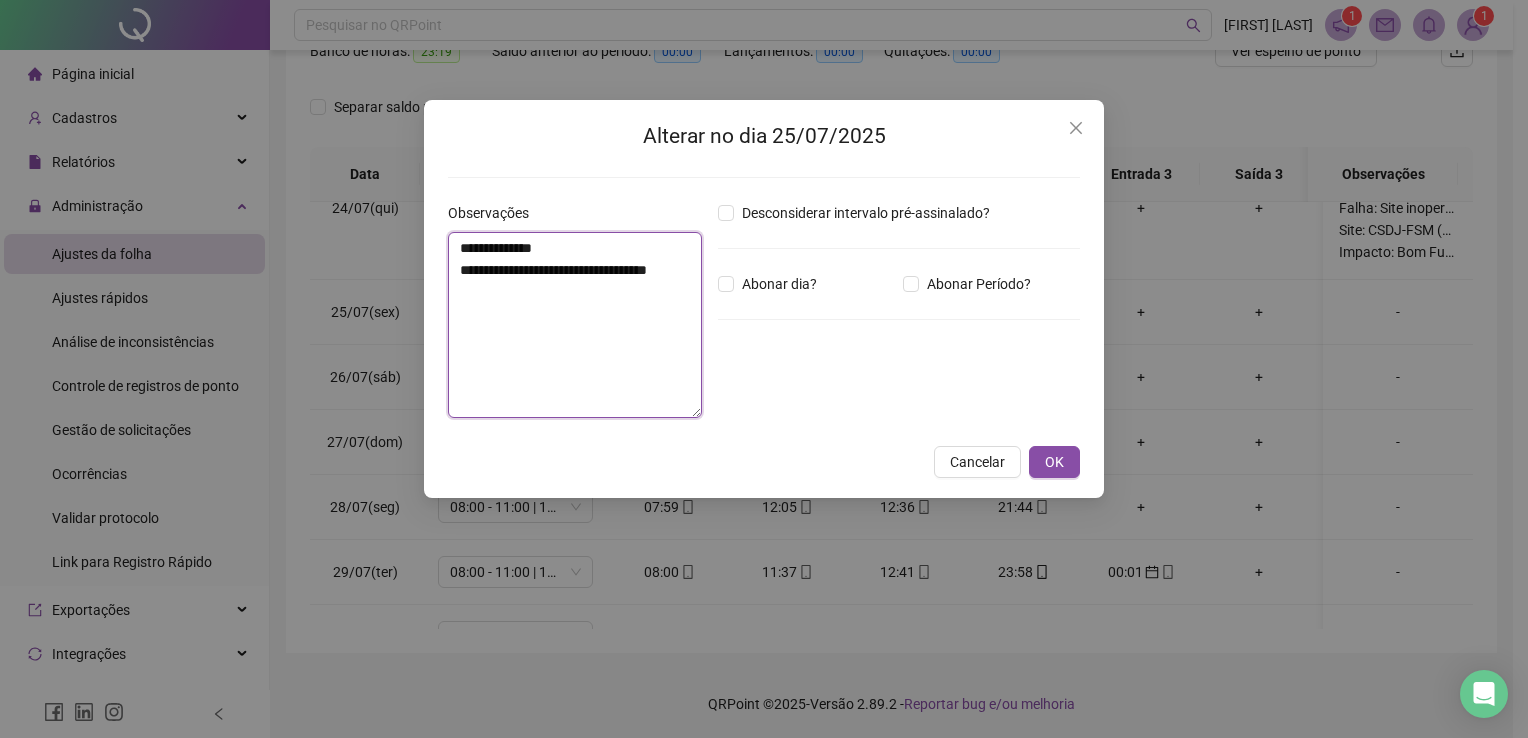 click on "**********" at bounding box center [575, 325] 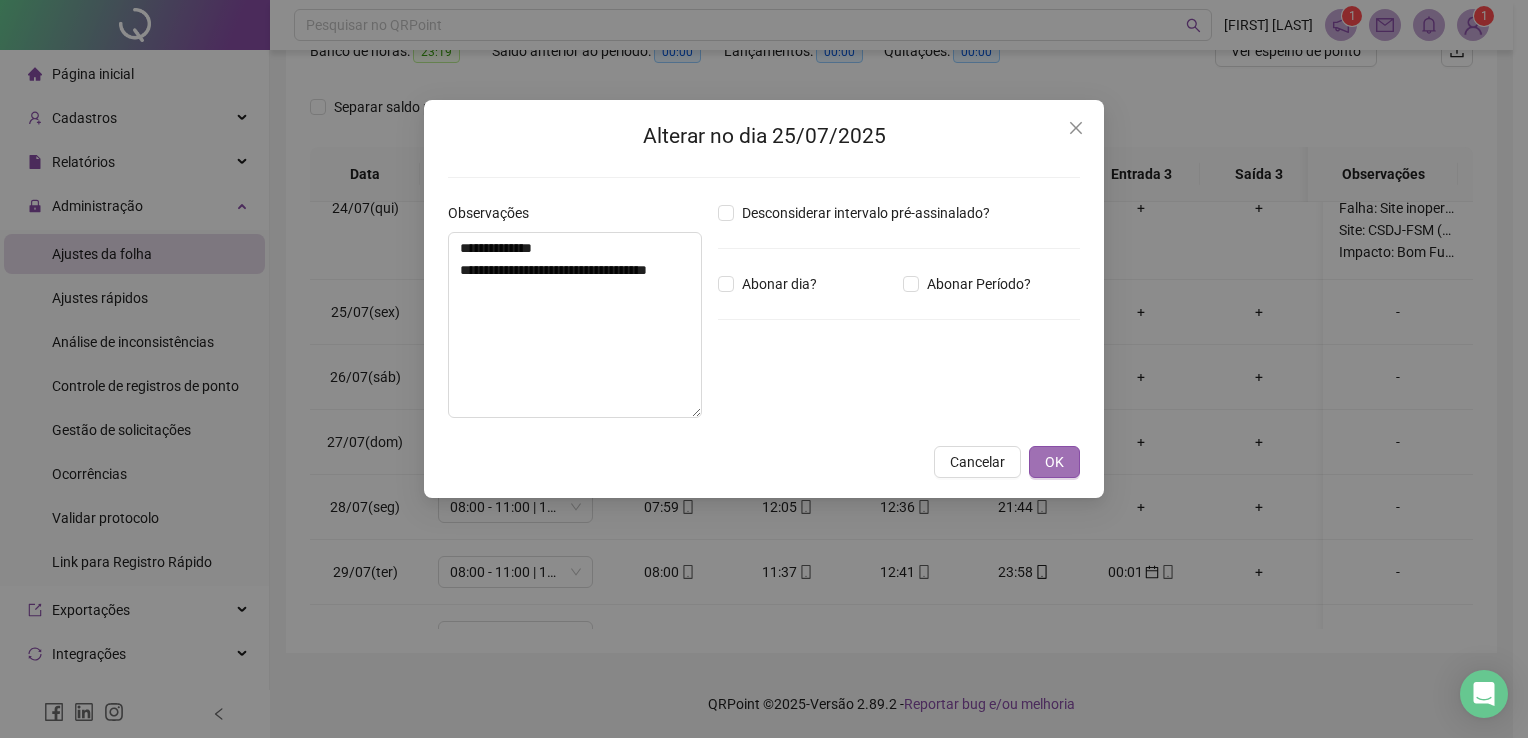 click on "OK" at bounding box center (1054, 462) 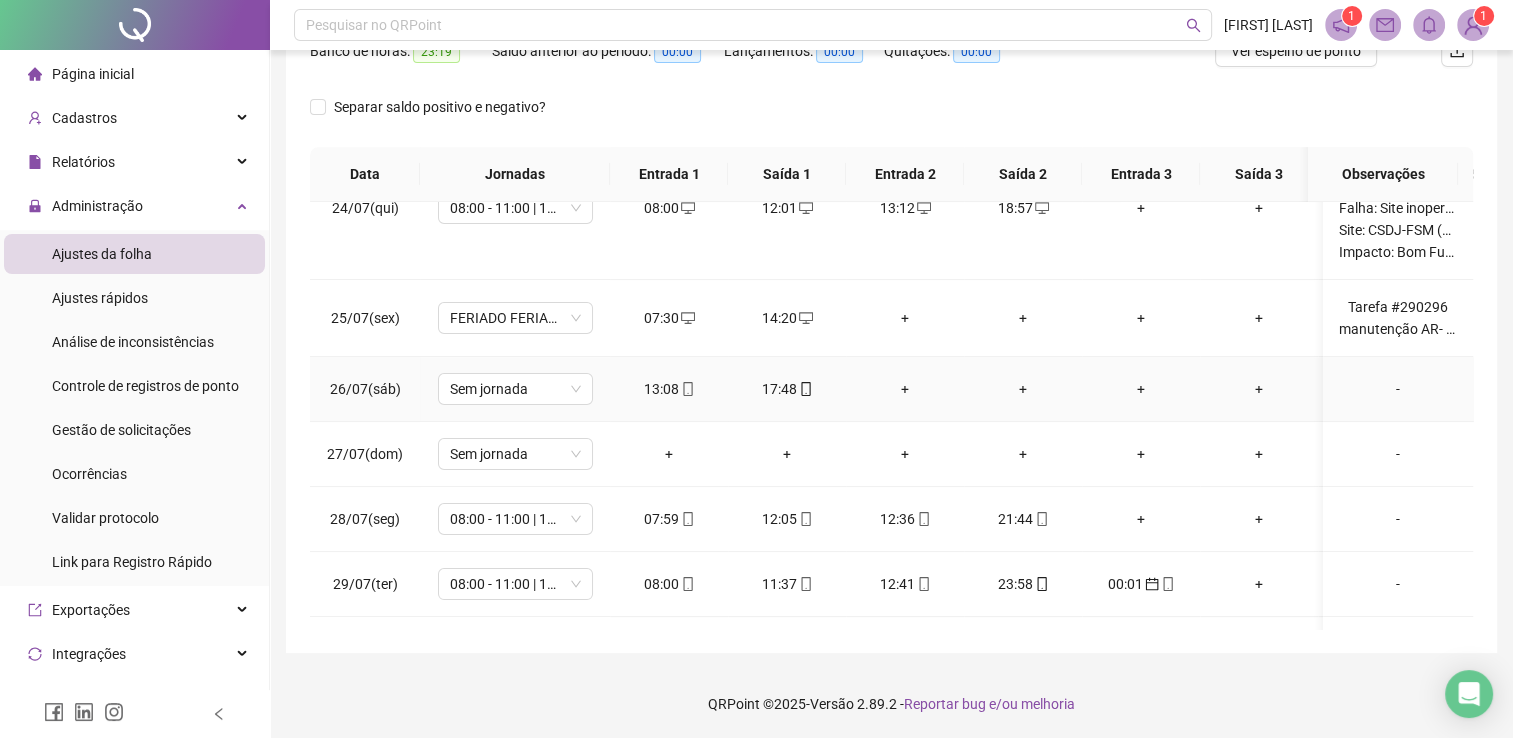 click on "-" at bounding box center (1398, 389) 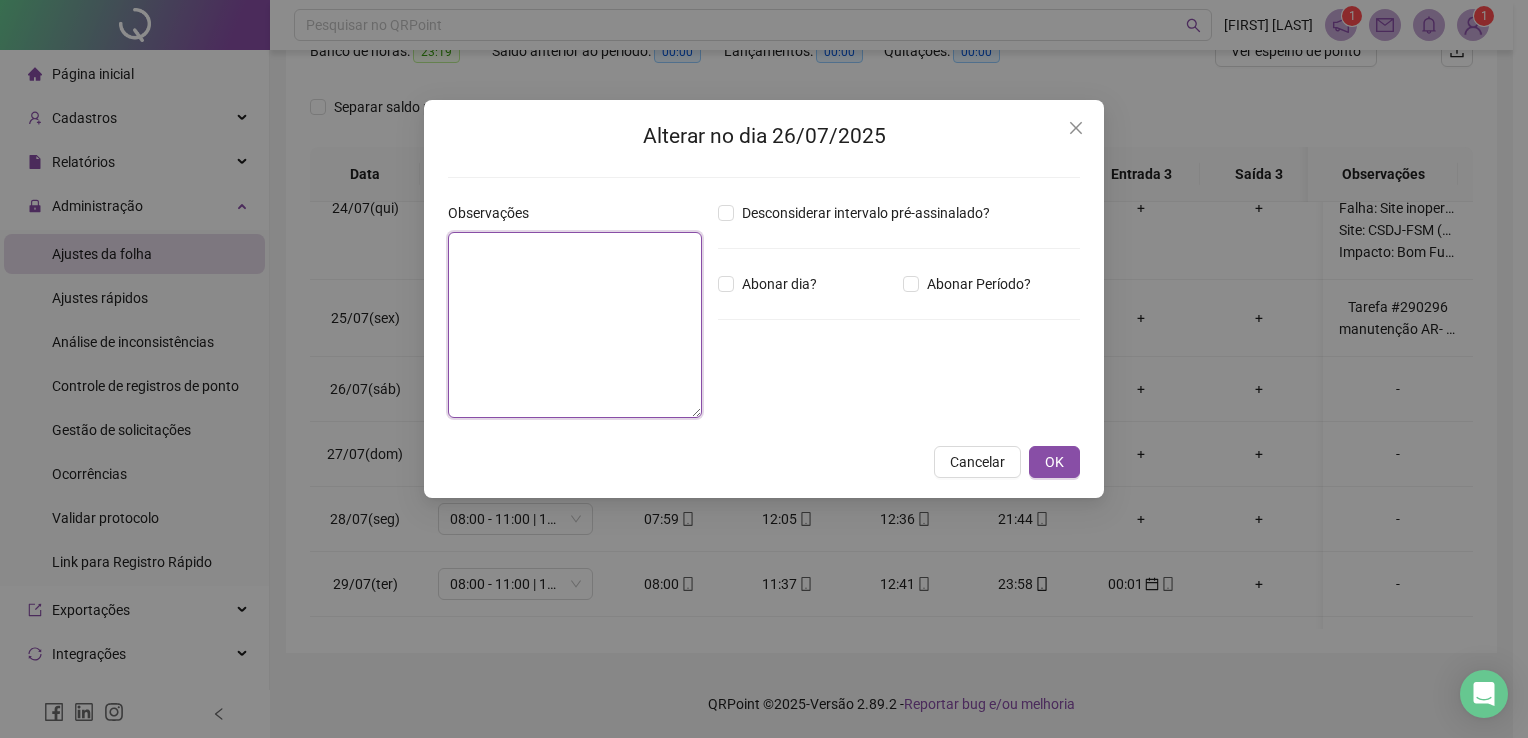 click at bounding box center [575, 325] 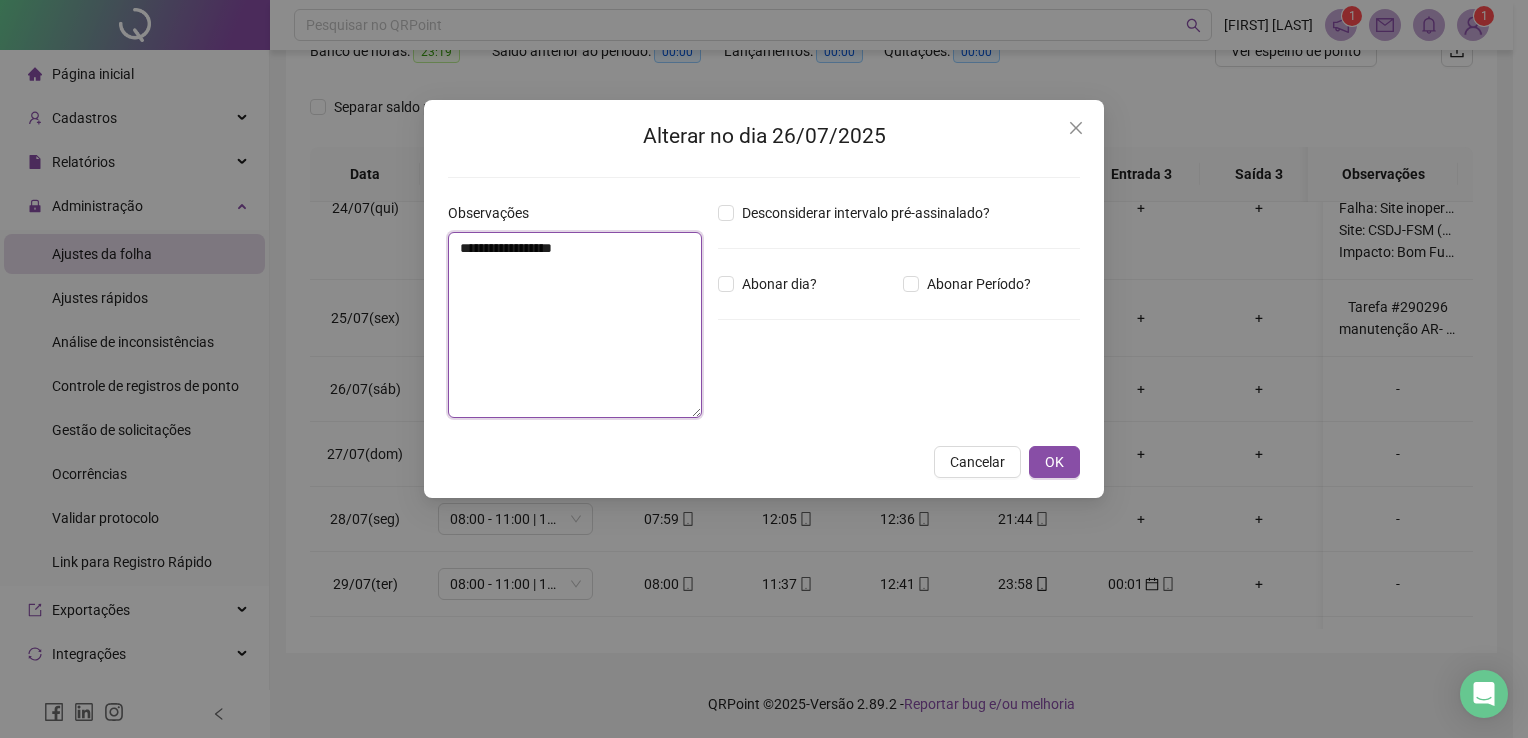 drag, startPoint x: 567, startPoint y: 311, endPoint x: 606, endPoint y: 257, distance: 66.61081 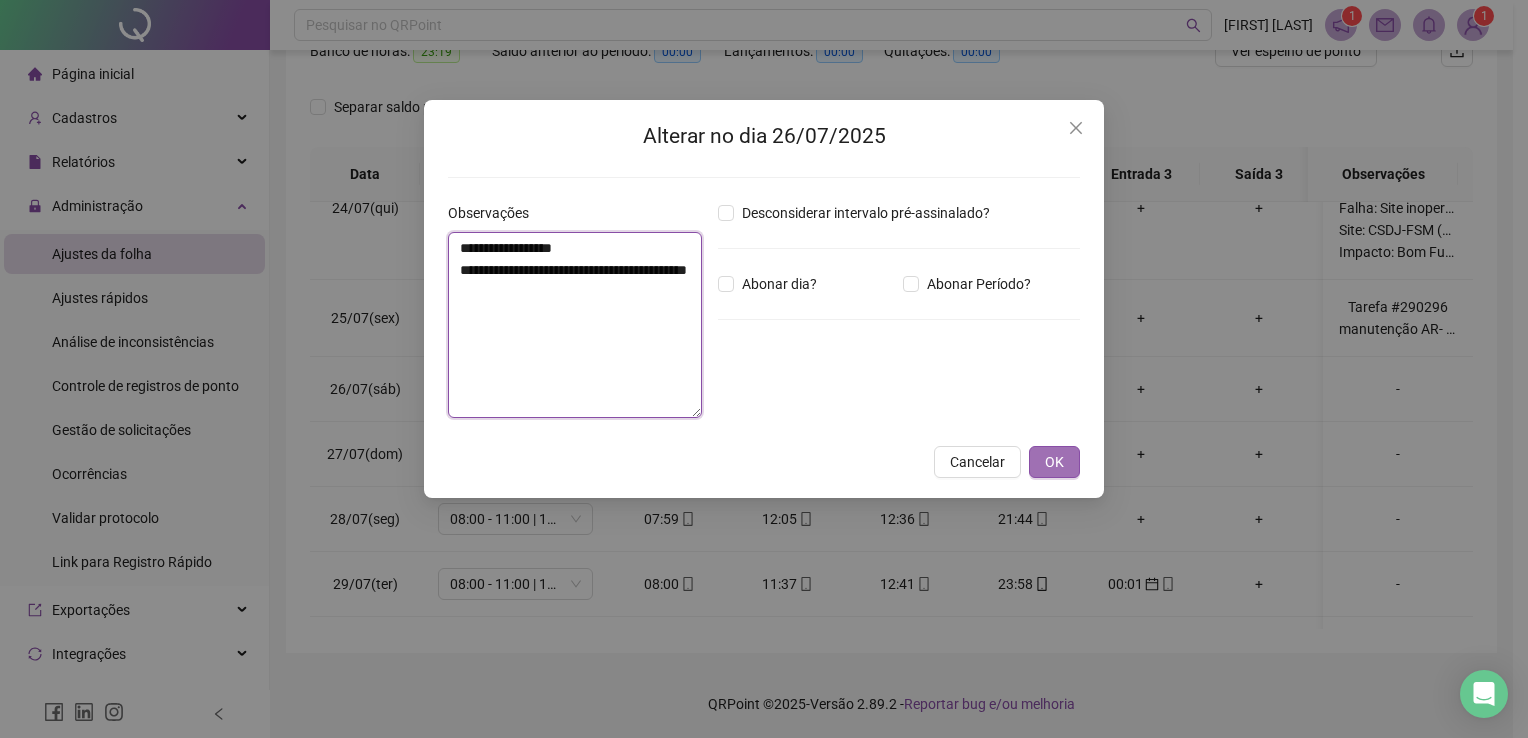 type on "**********" 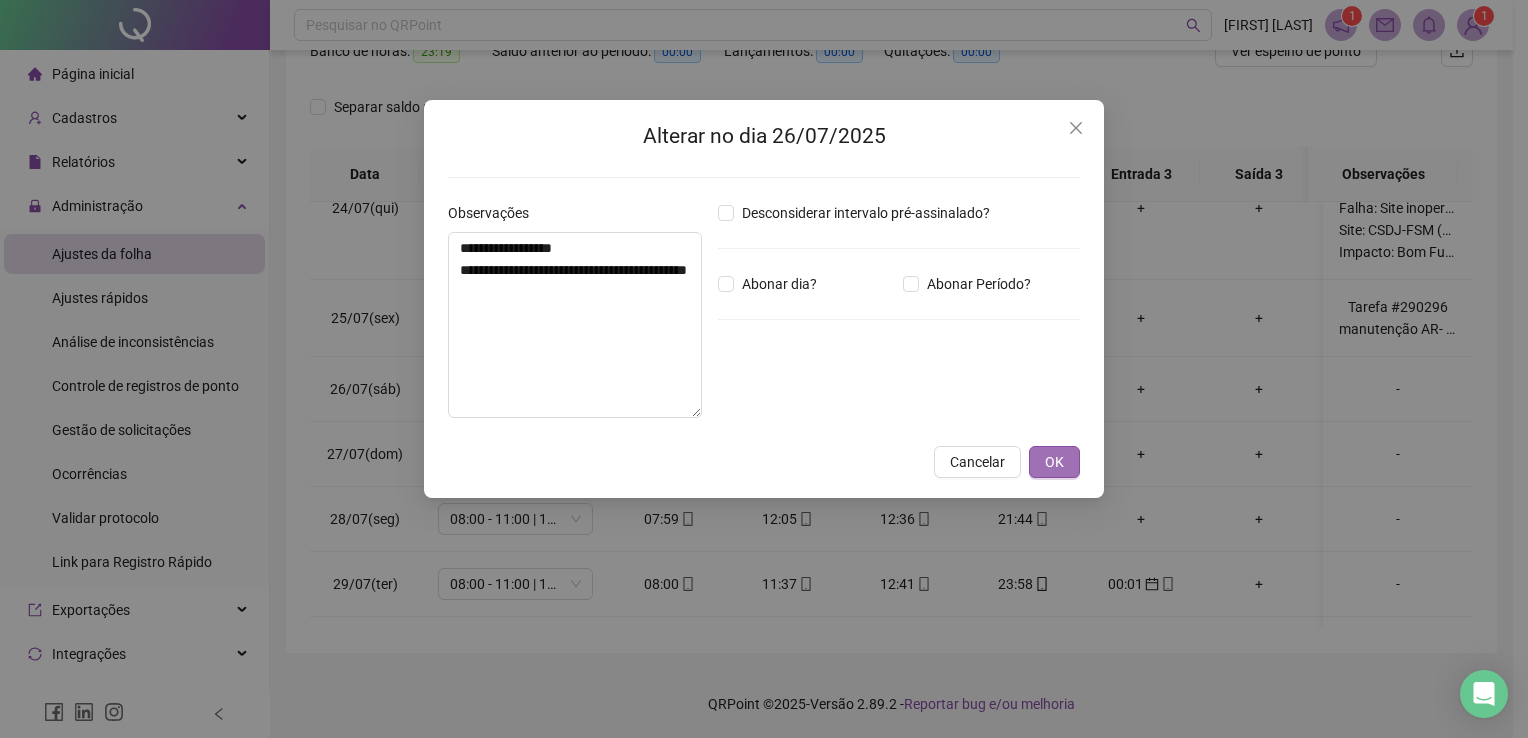 click on "OK" at bounding box center [1054, 462] 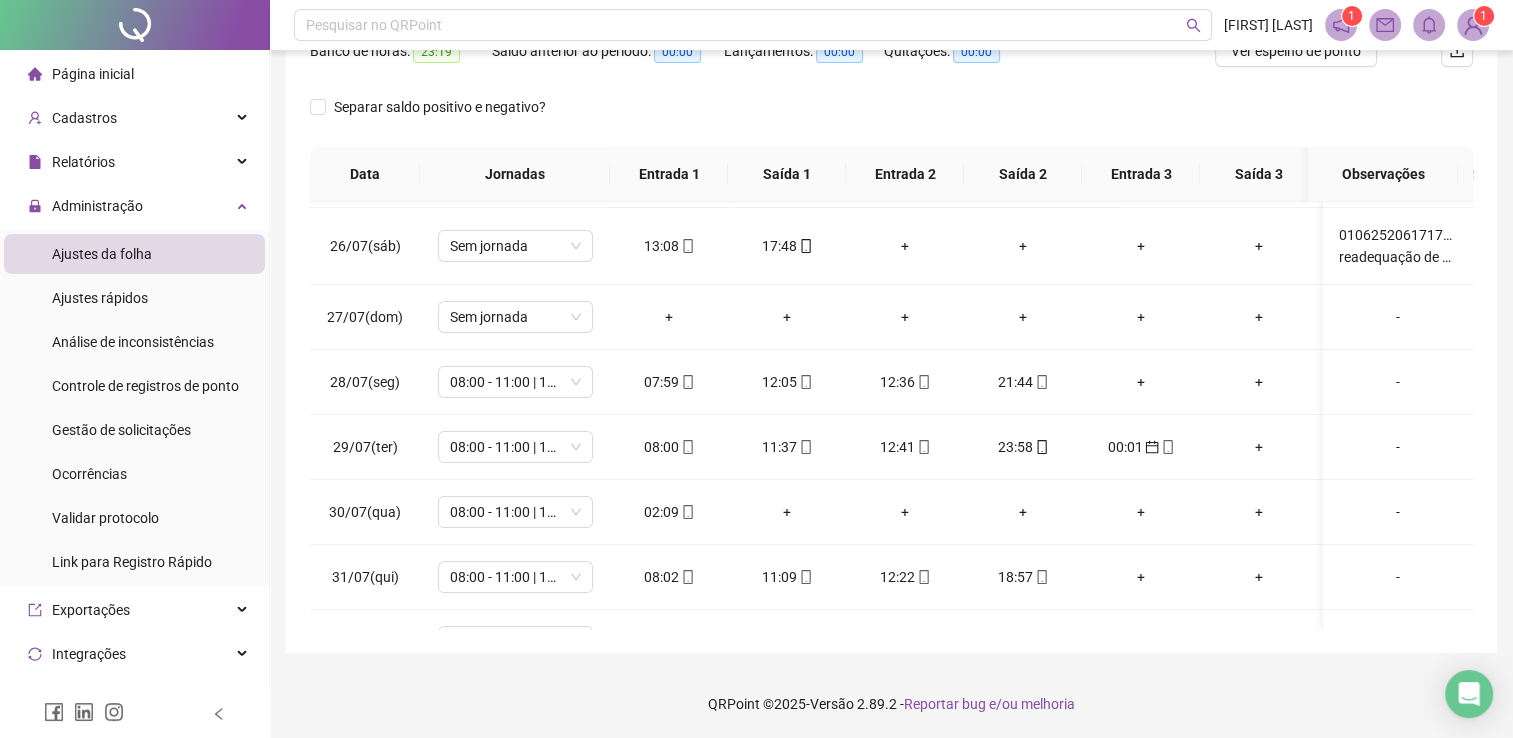 scroll, scrollTop: 477, scrollLeft: 0, axis: vertical 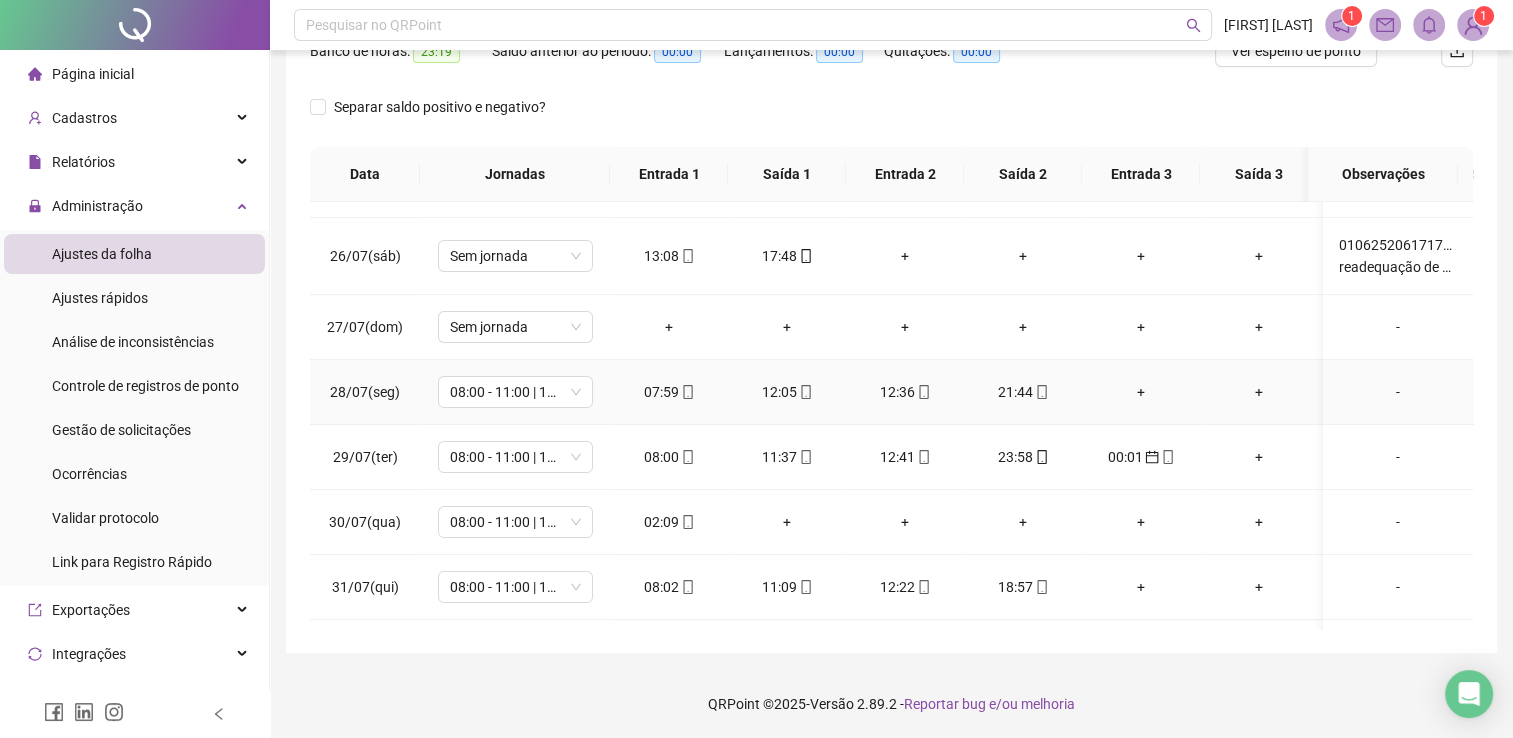 click on "-" at bounding box center [1398, 392] 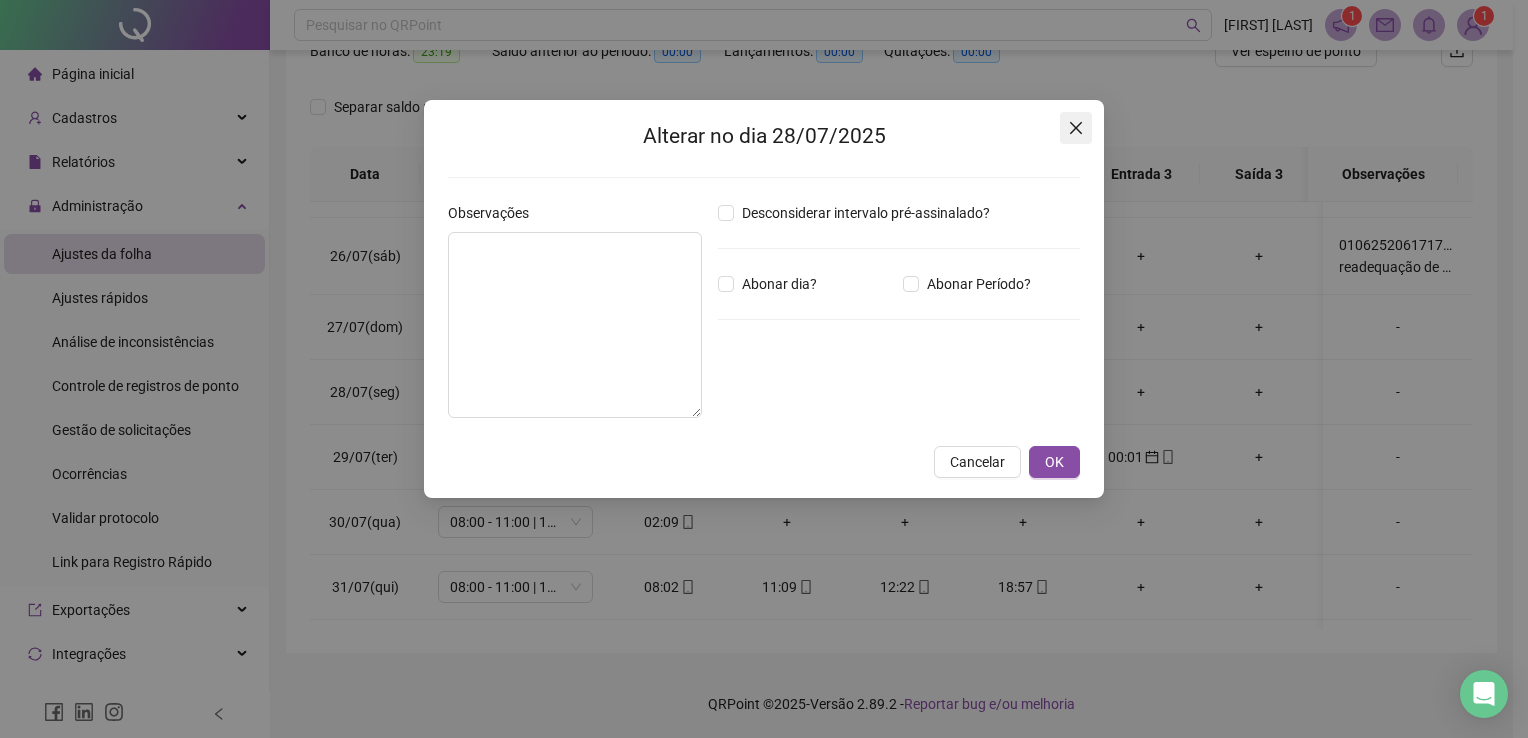 click at bounding box center (1076, 128) 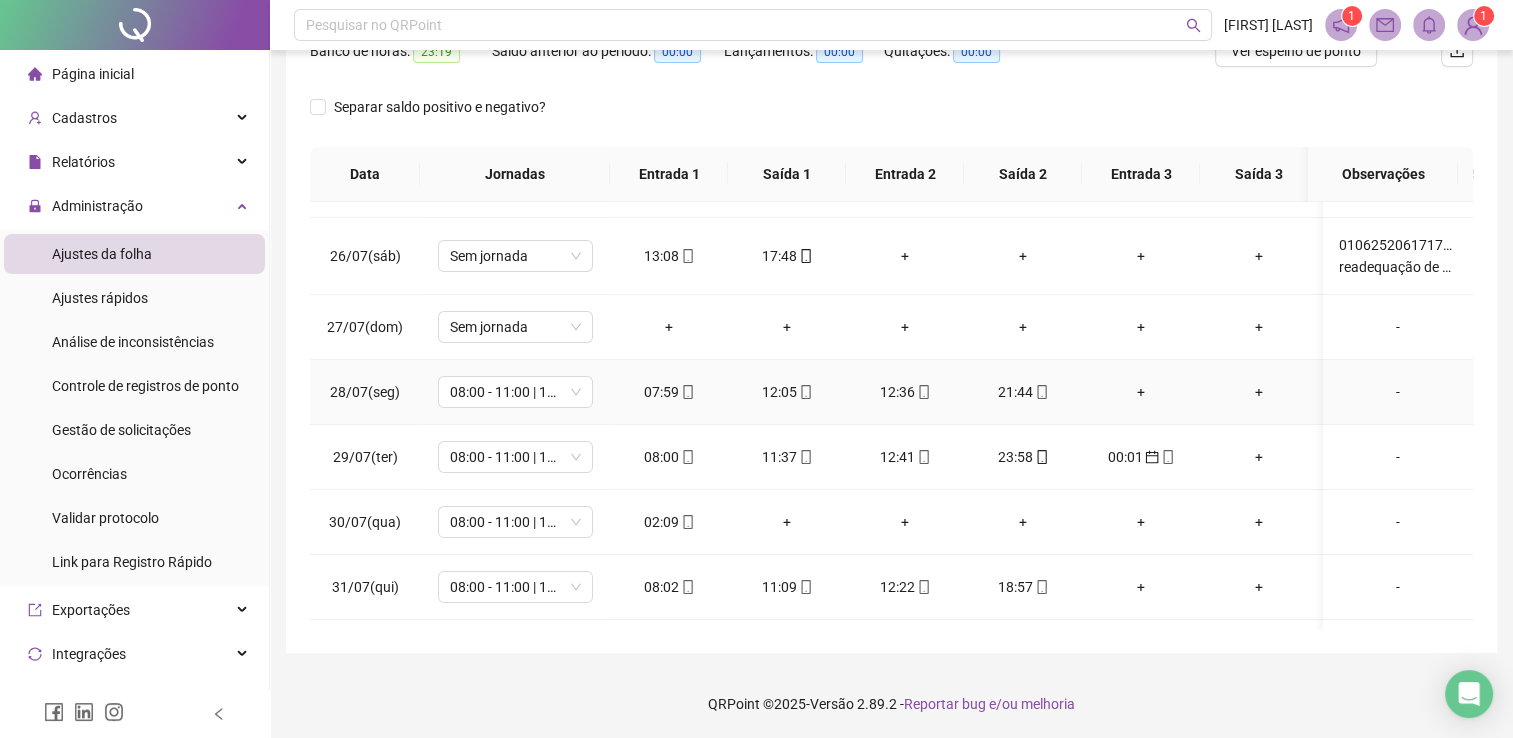 click on "-" at bounding box center (1398, 392) 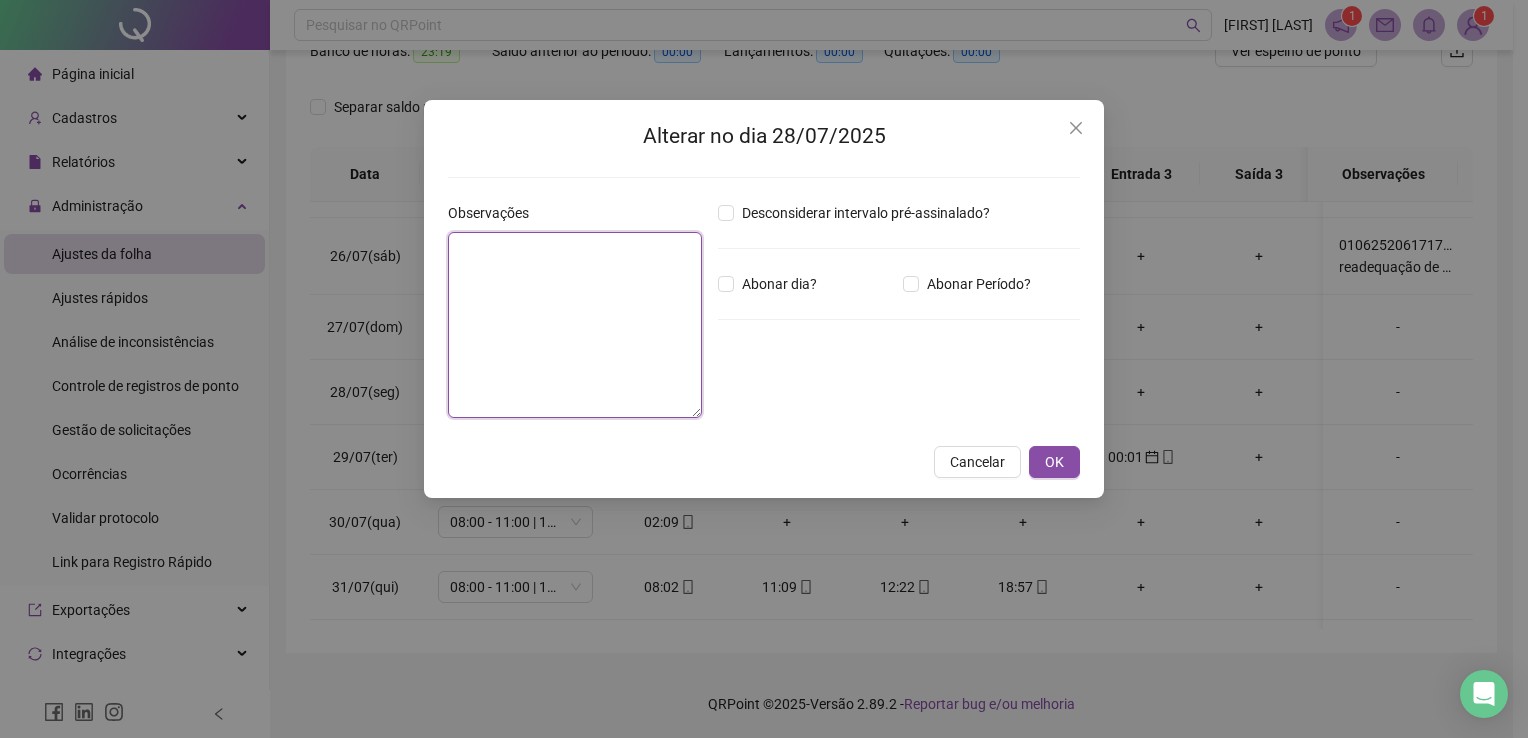 click at bounding box center [575, 325] 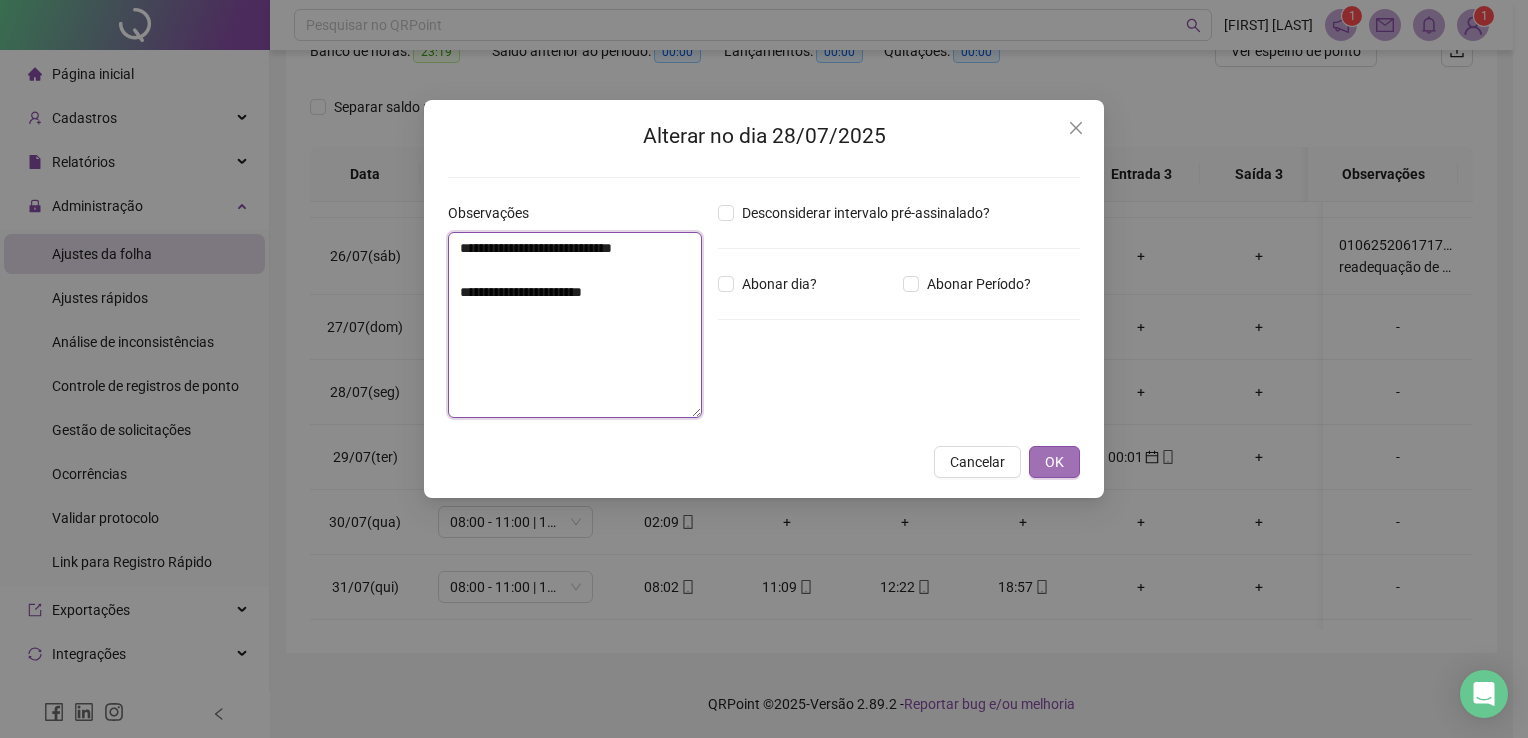 type on "**********" 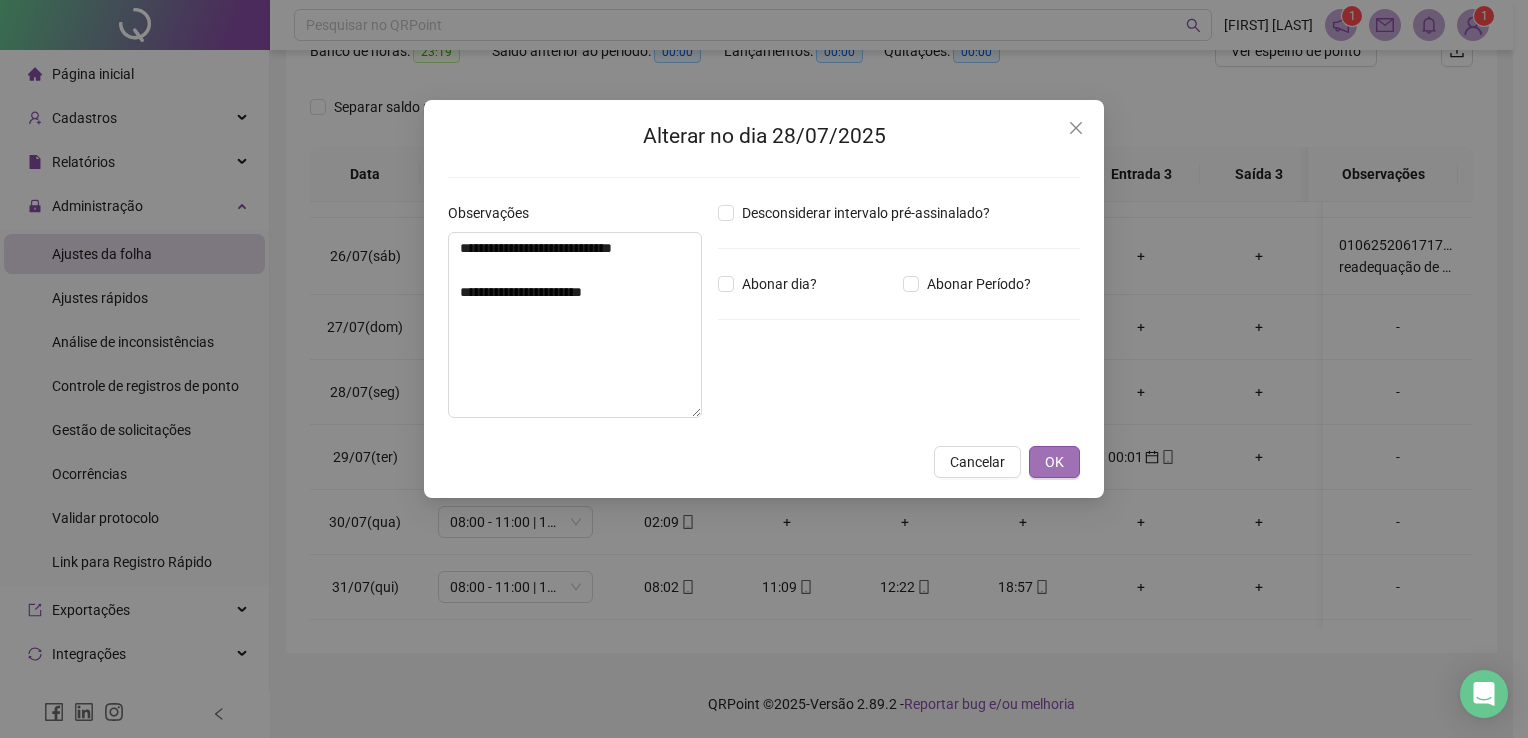 click on "OK" at bounding box center [1054, 462] 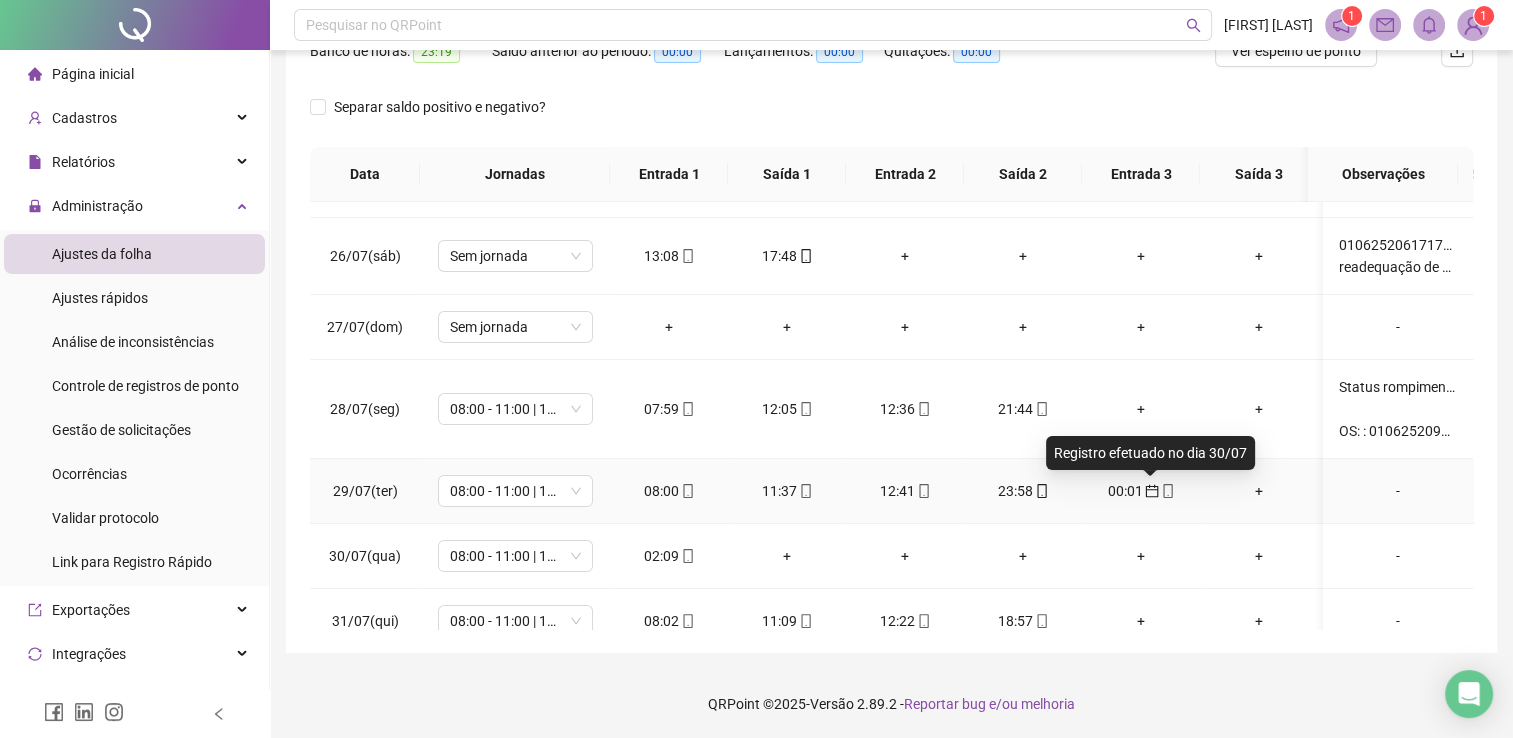 click 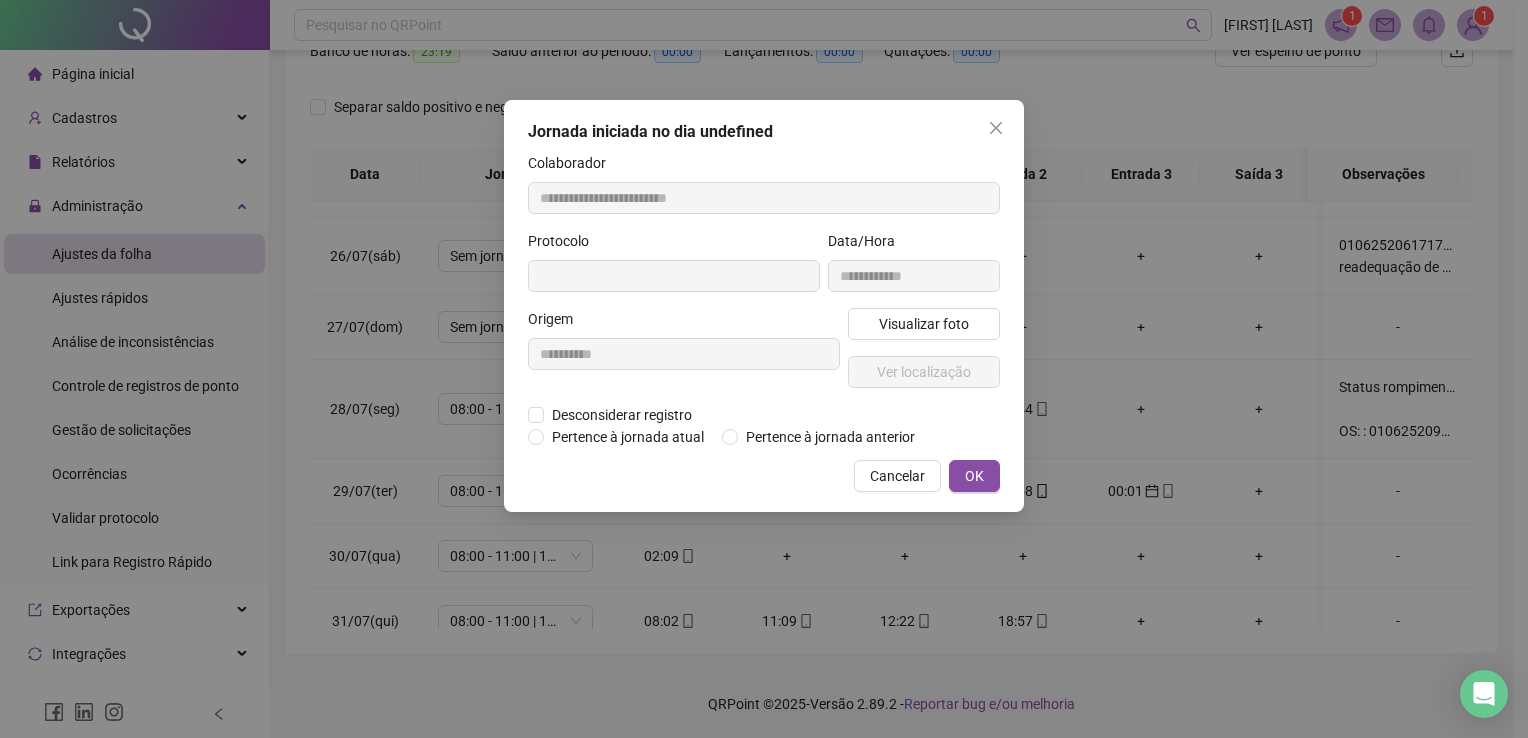 type on "**********" 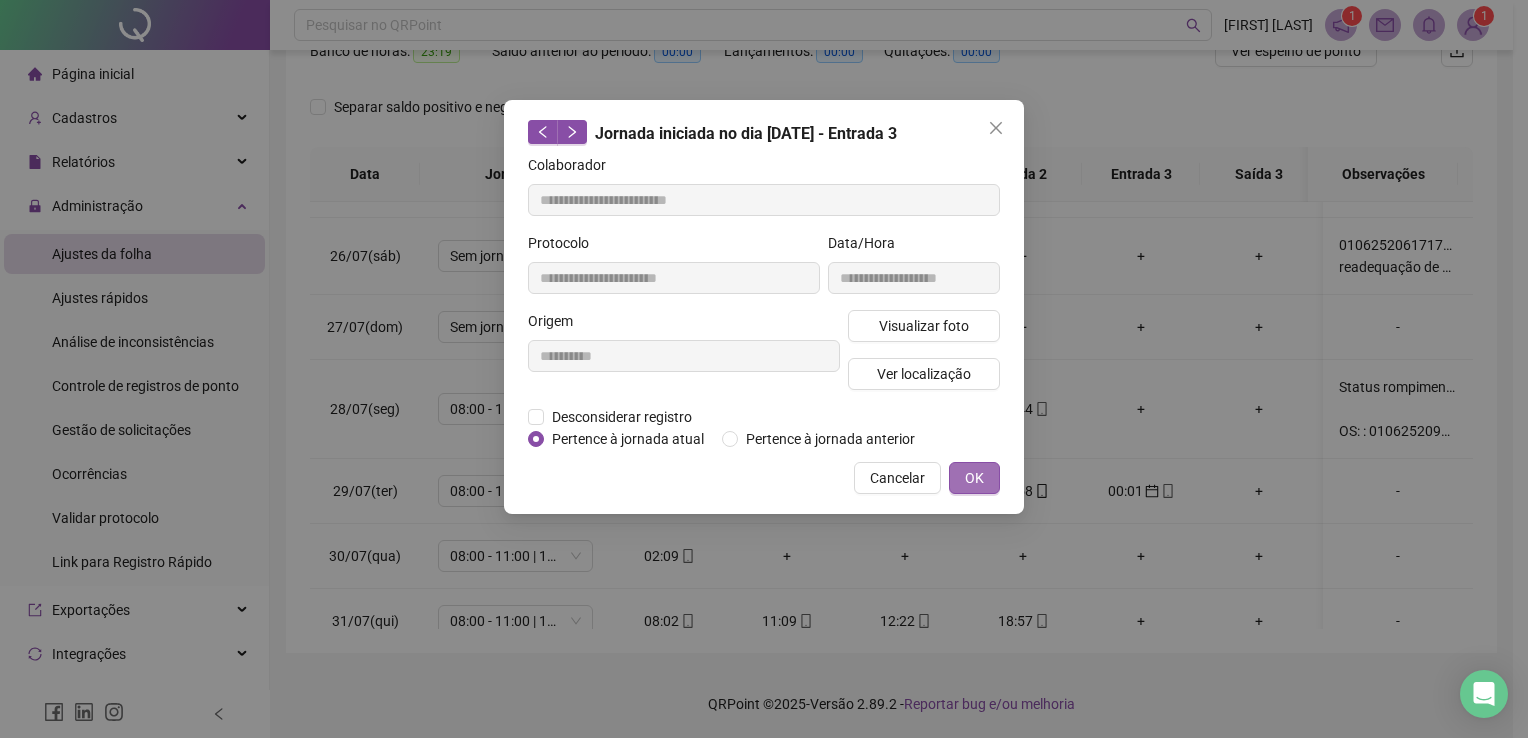click on "OK" at bounding box center [974, 478] 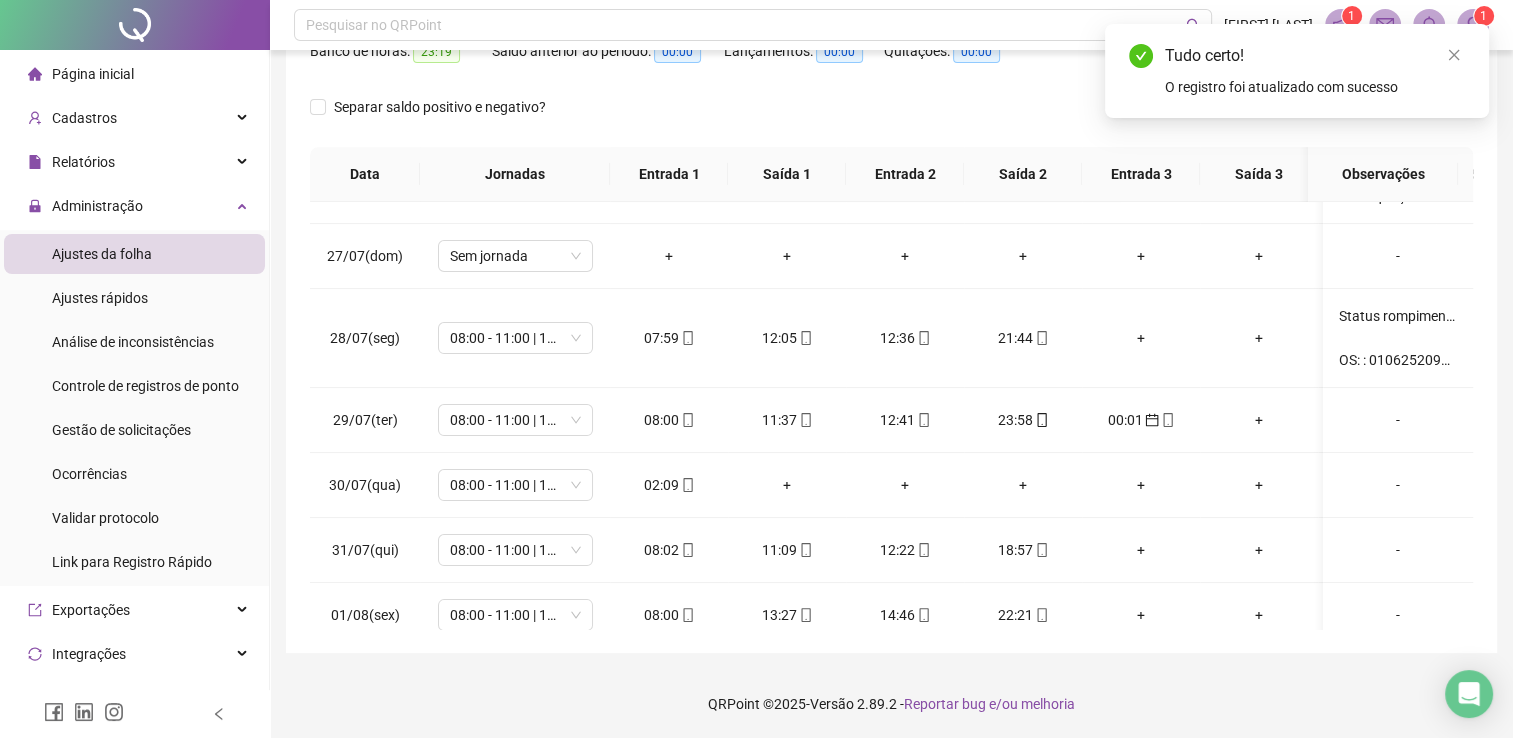 scroll, scrollTop: 0, scrollLeft: 0, axis: both 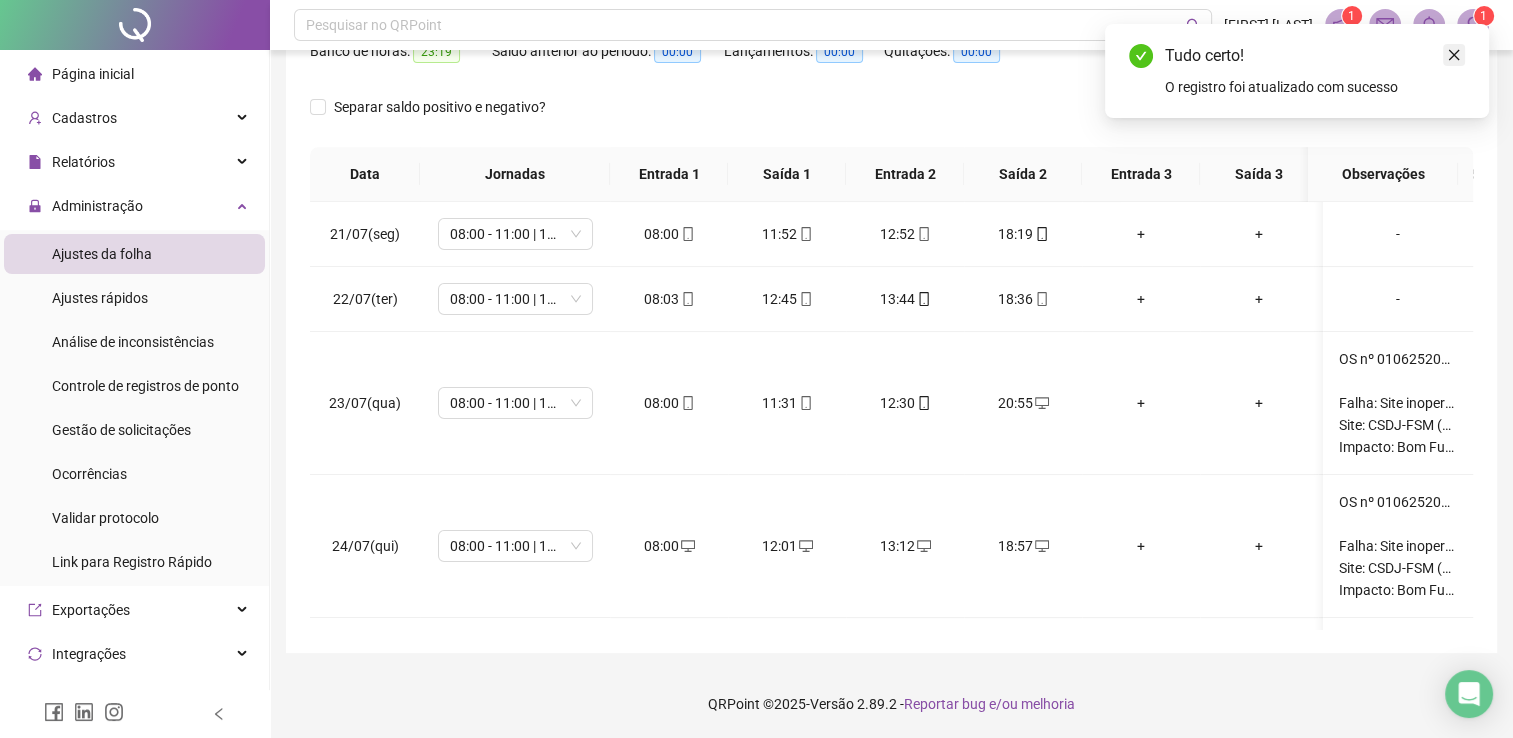 click at bounding box center [1454, 55] 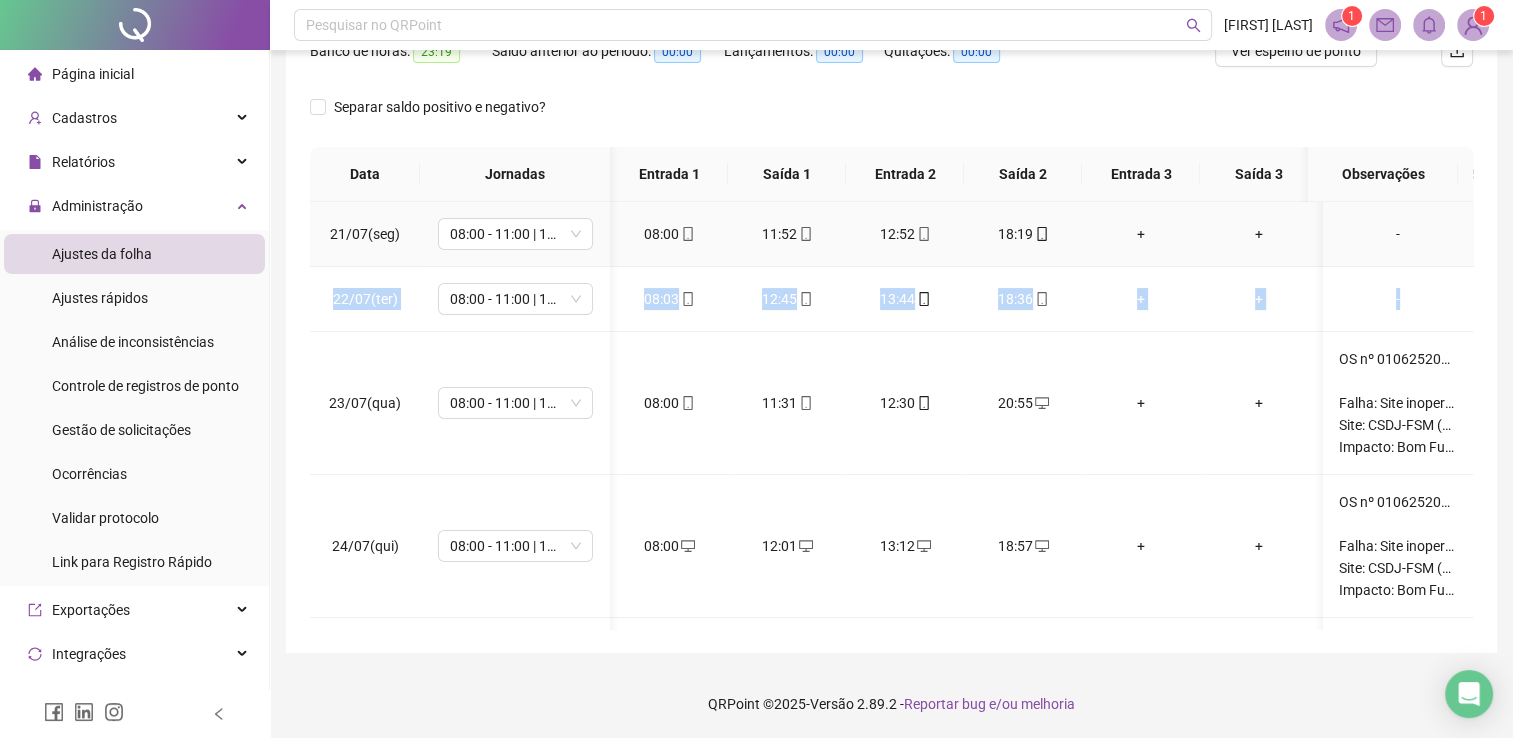 scroll, scrollTop: 0, scrollLeft: 19, axis: horizontal 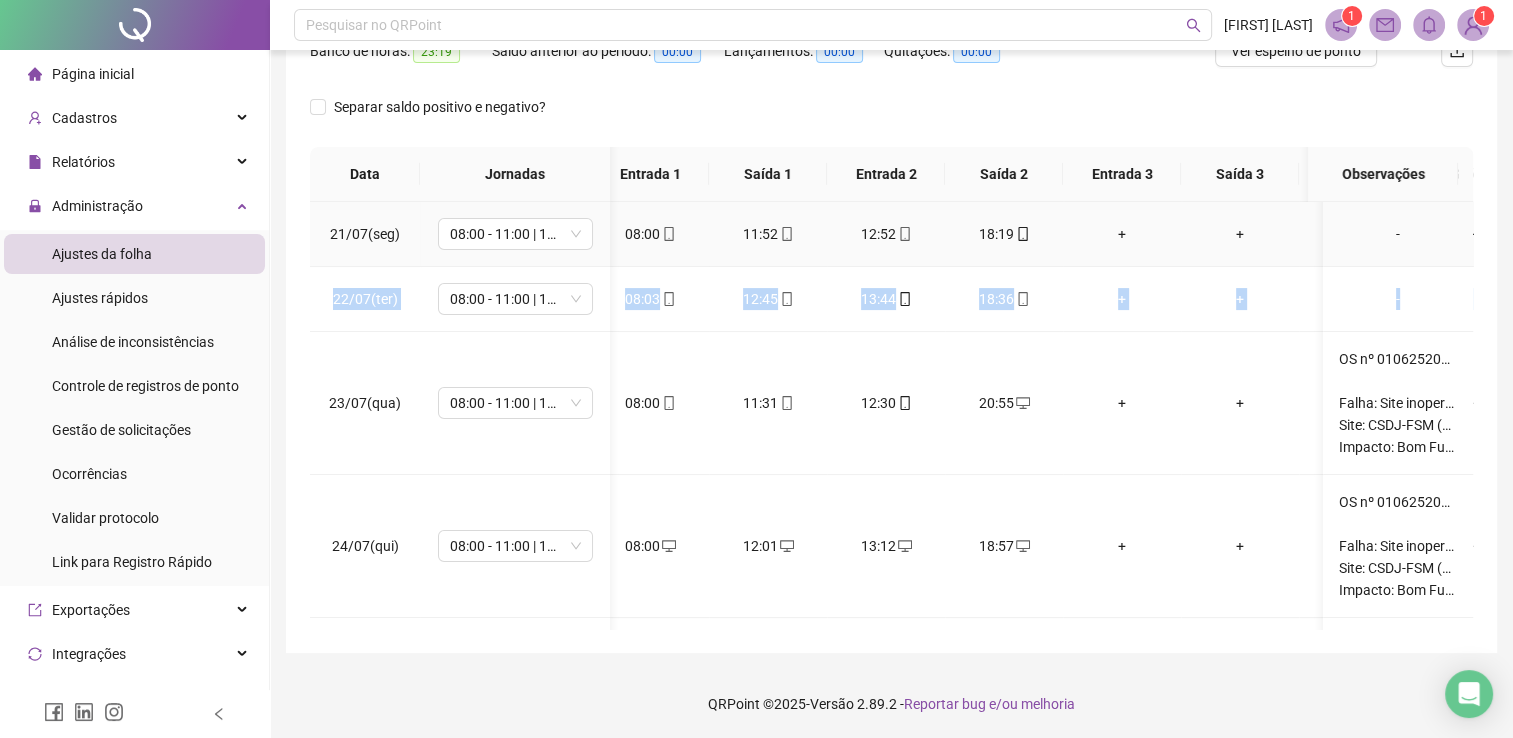 drag, startPoint x: 1454, startPoint y: 298, endPoint x: 1436, endPoint y: 220, distance: 80.04999 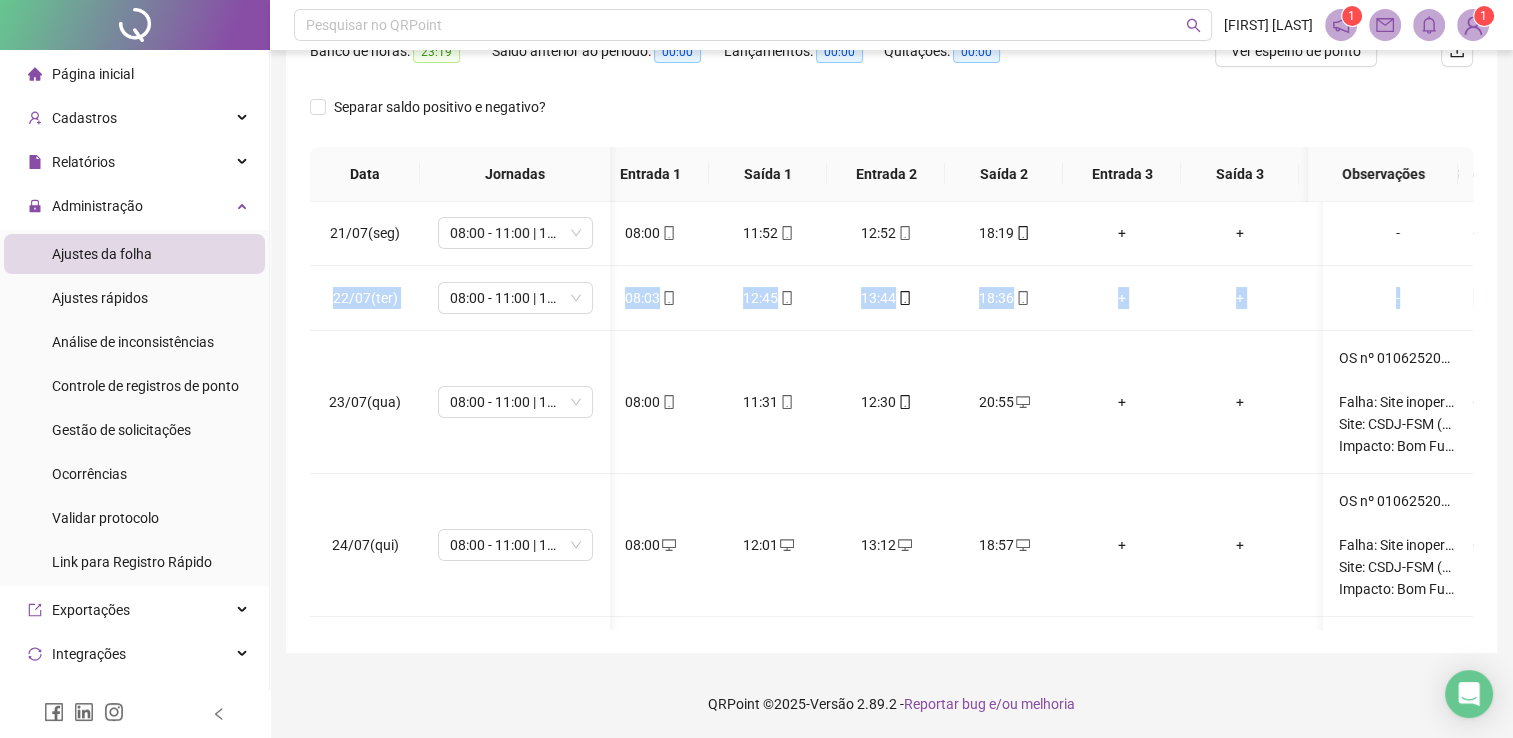 scroll, scrollTop: 0, scrollLeft: 19, axis: horizontal 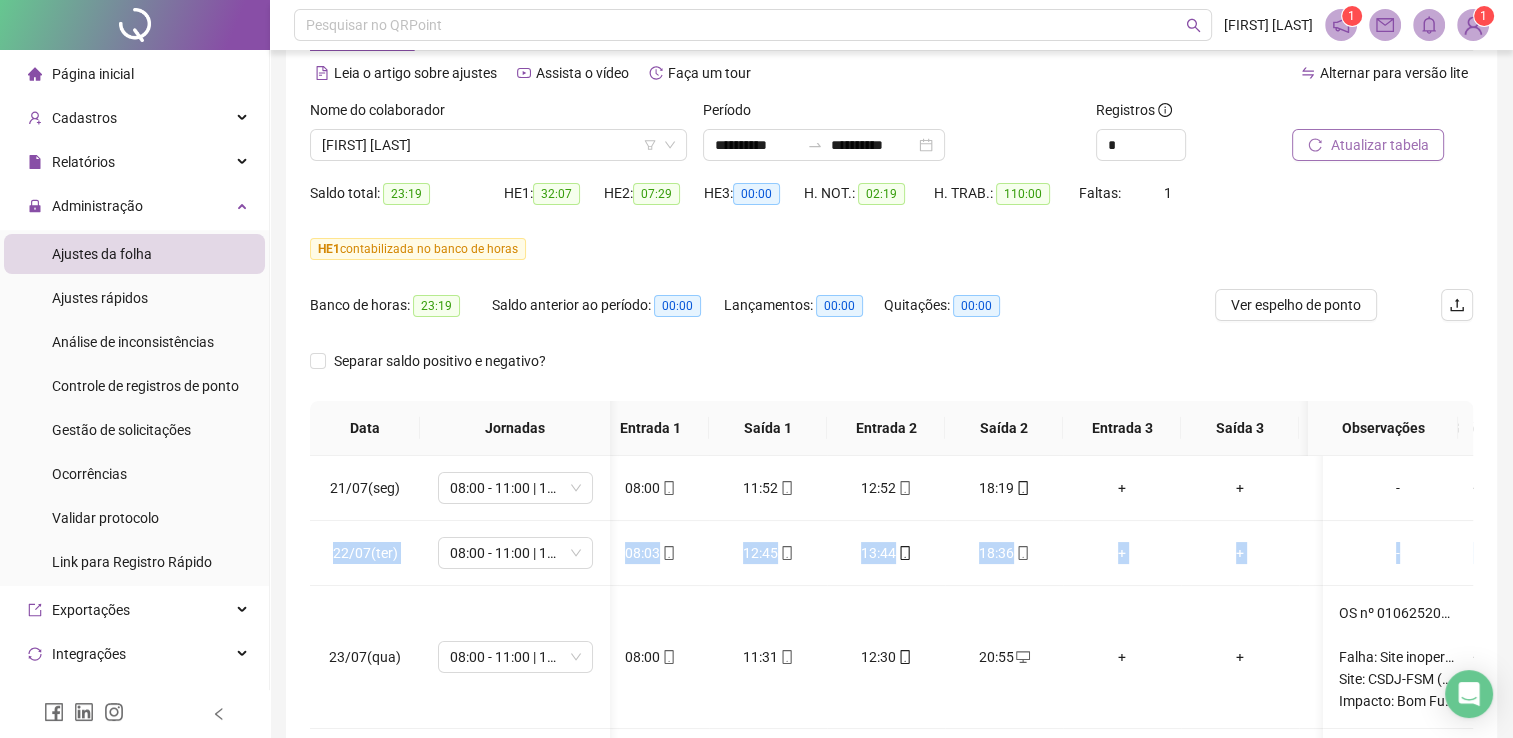 click on "Atualizar tabela" at bounding box center (1368, 145) 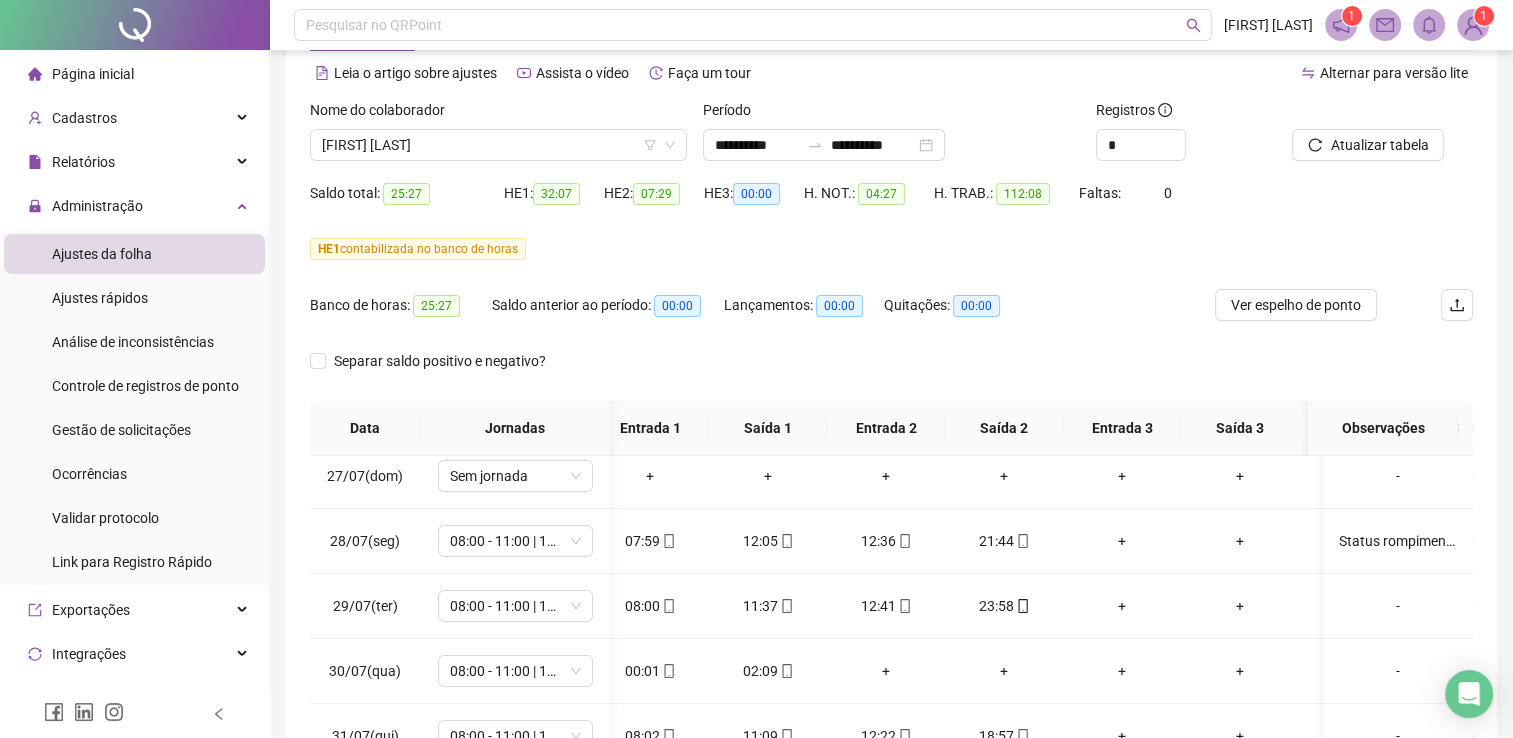 scroll, scrollTop: 430, scrollLeft: 19, axis: both 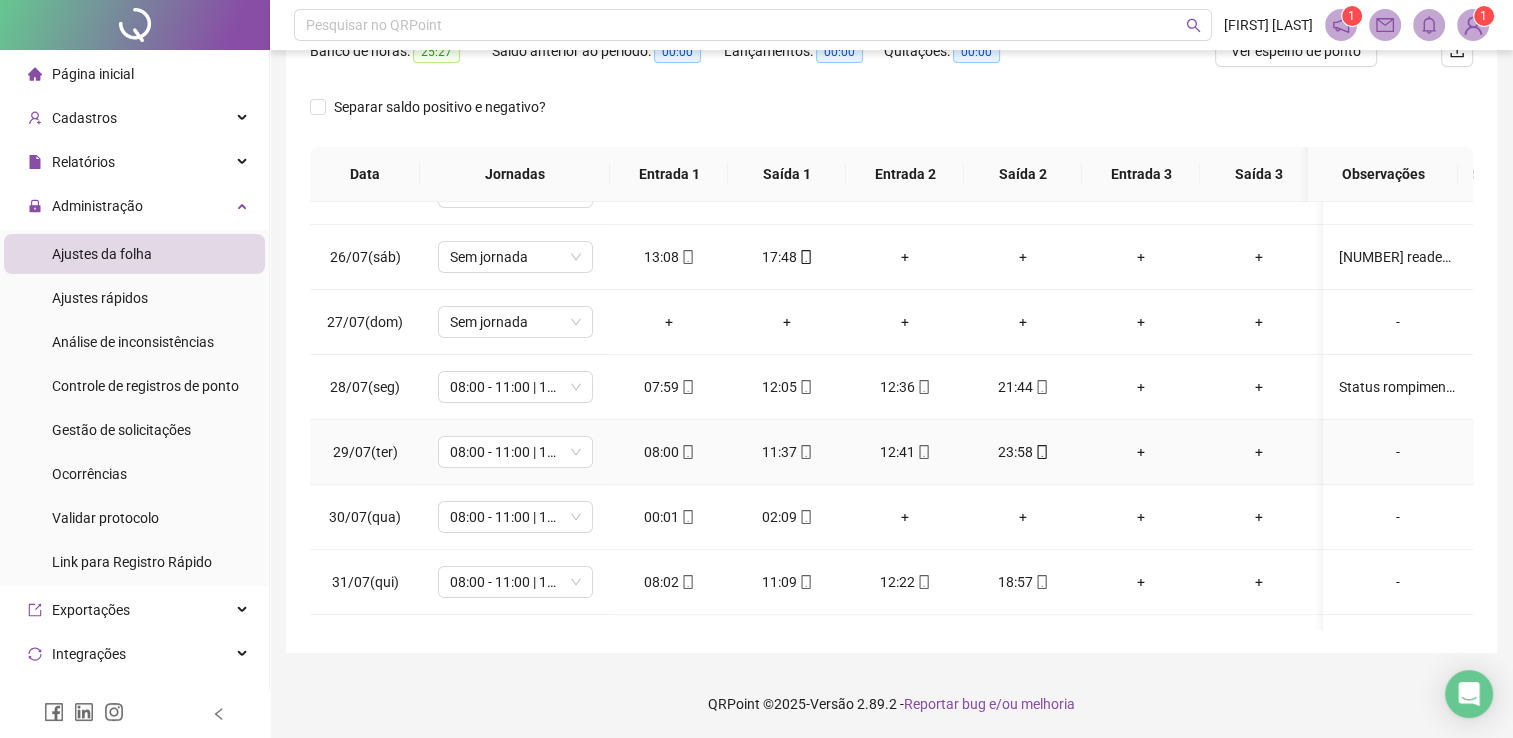 click on "-" at bounding box center [1398, 452] 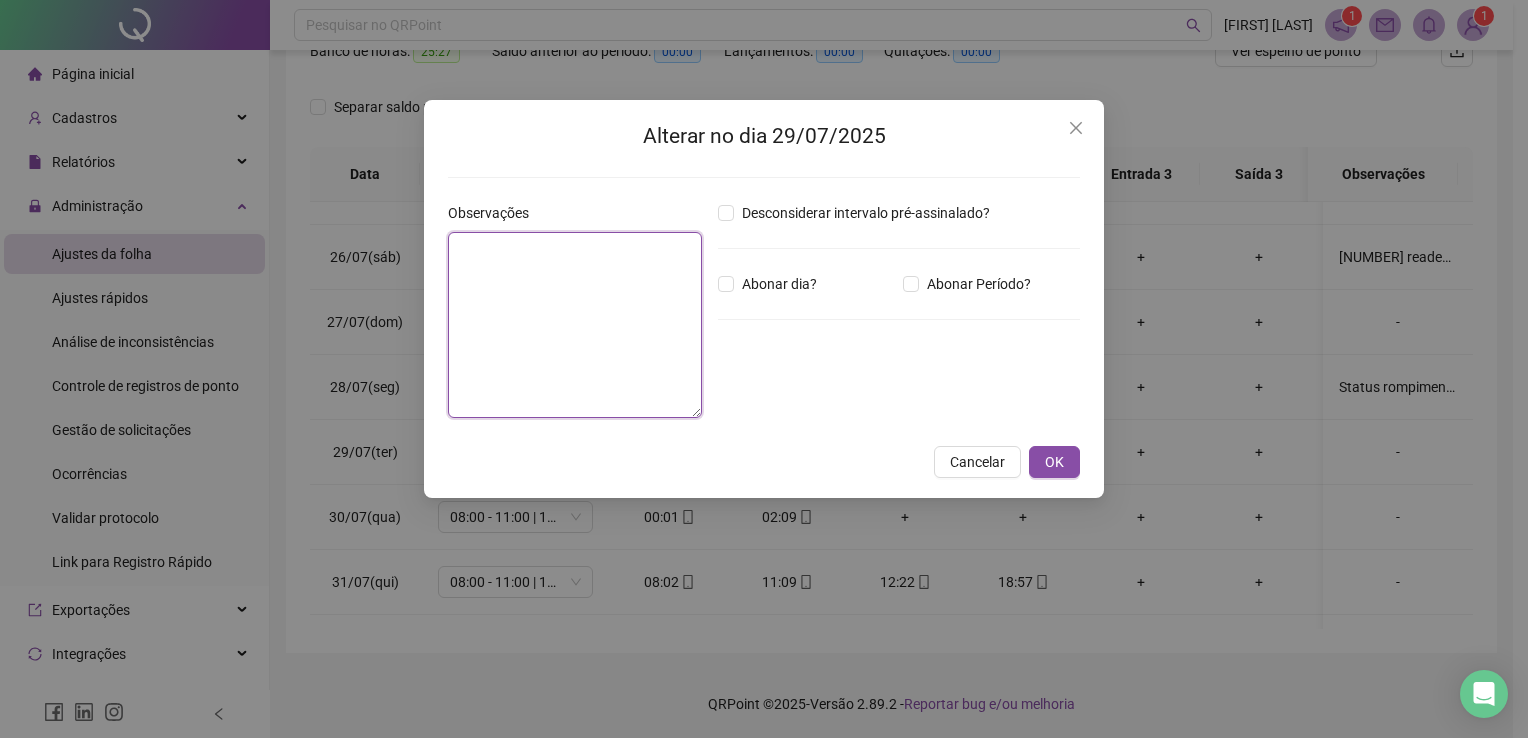 click at bounding box center (575, 325) 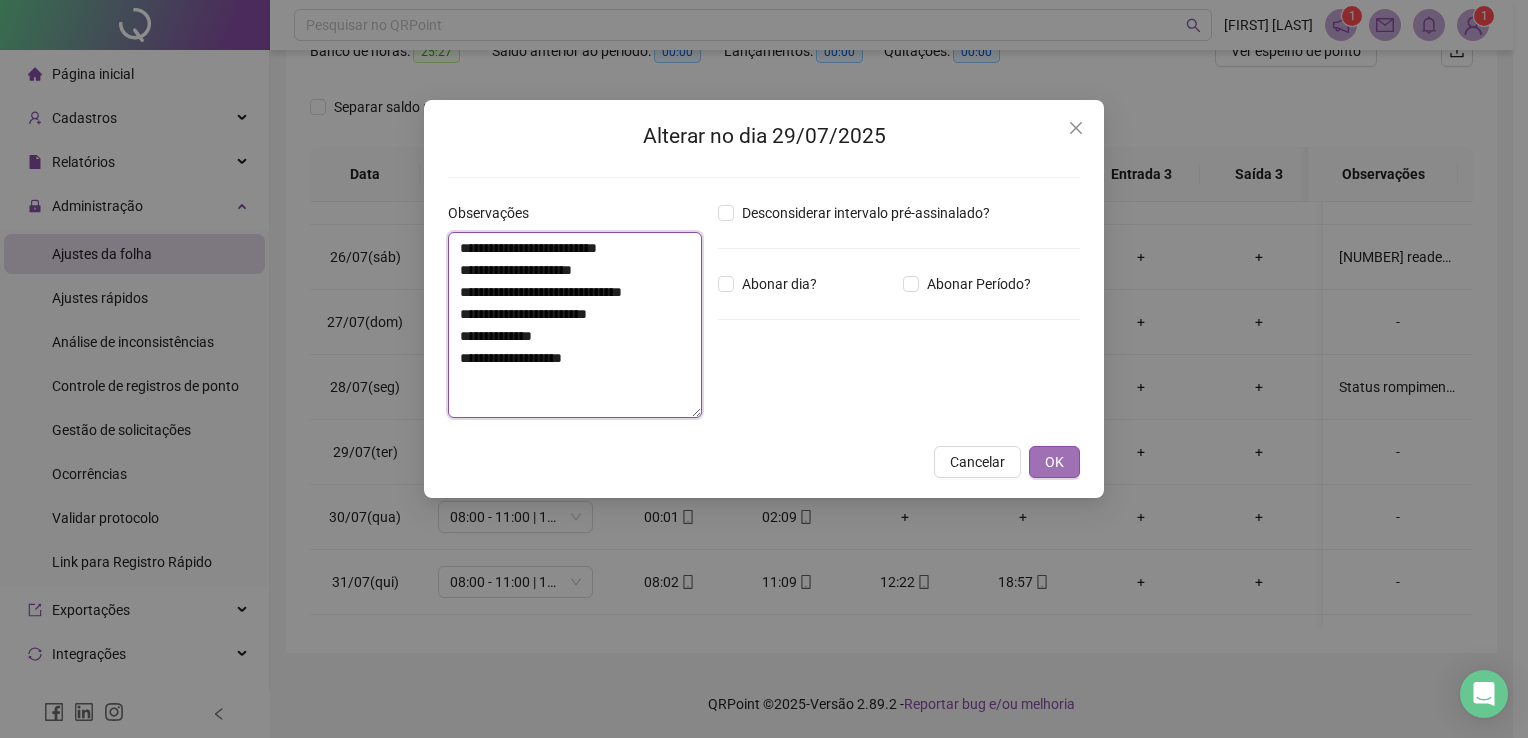 type on "**********" 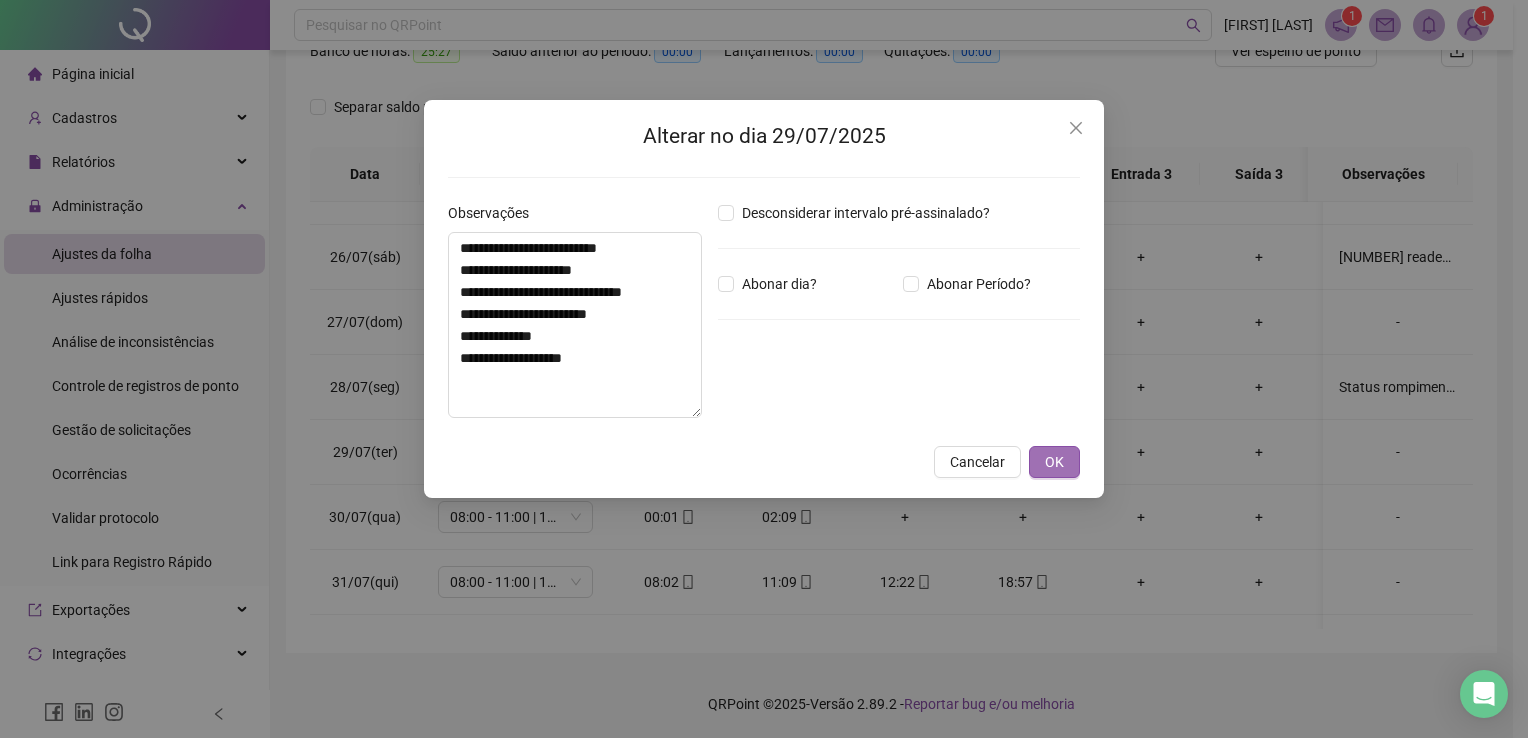 click on "OK" at bounding box center [1054, 462] 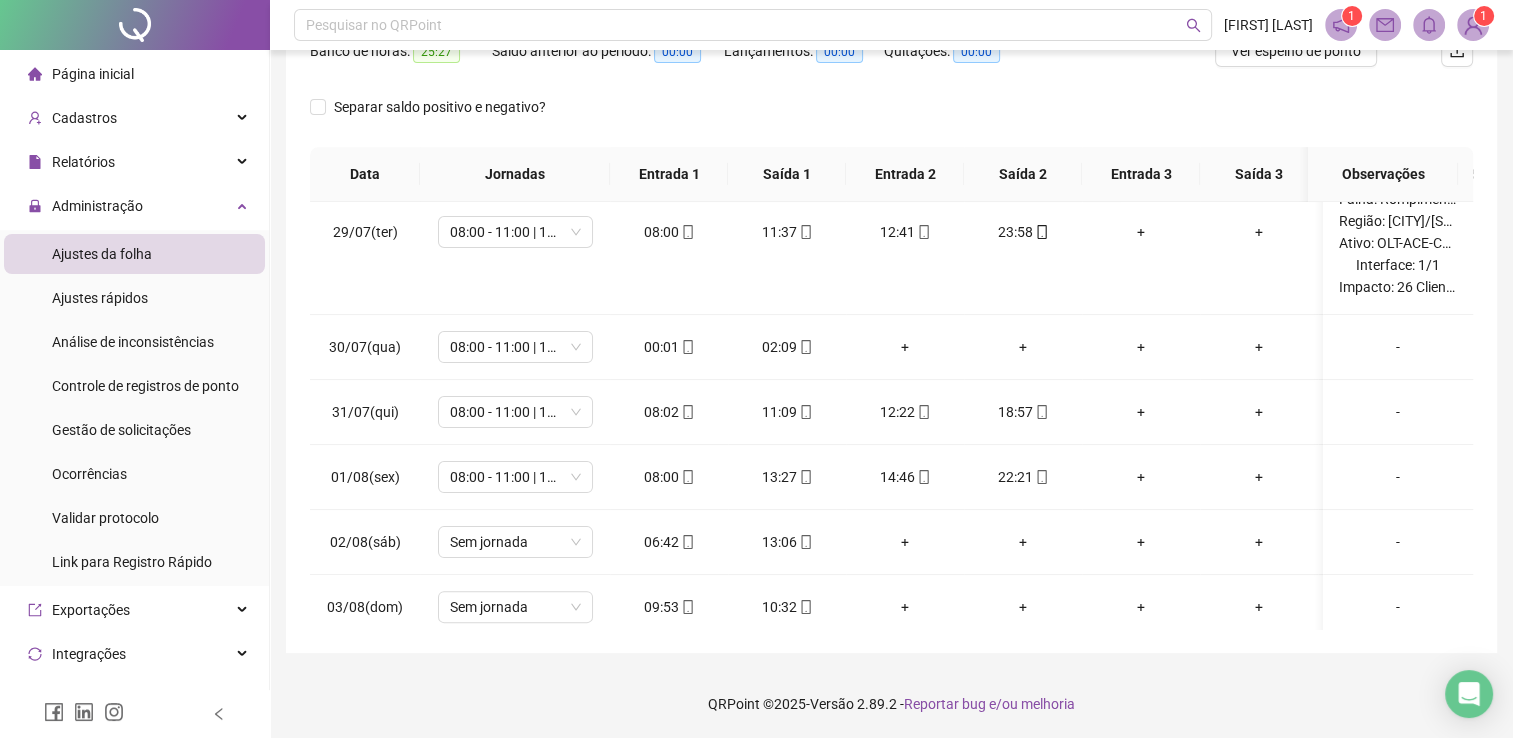 scroll, scrollTop: 556, scrollLeft: 0, axis: vertical 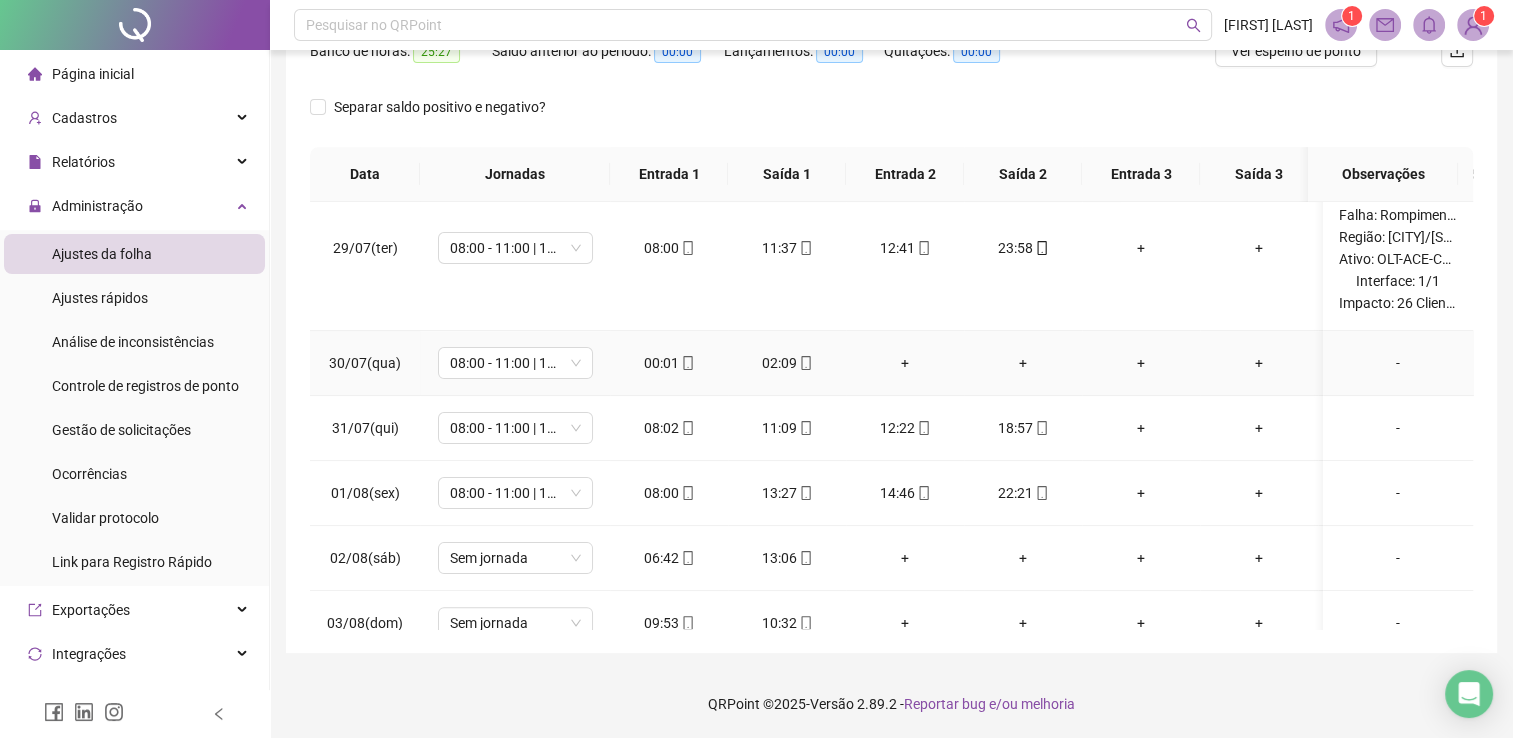 click on "-" at bounding box center [1398, 363] 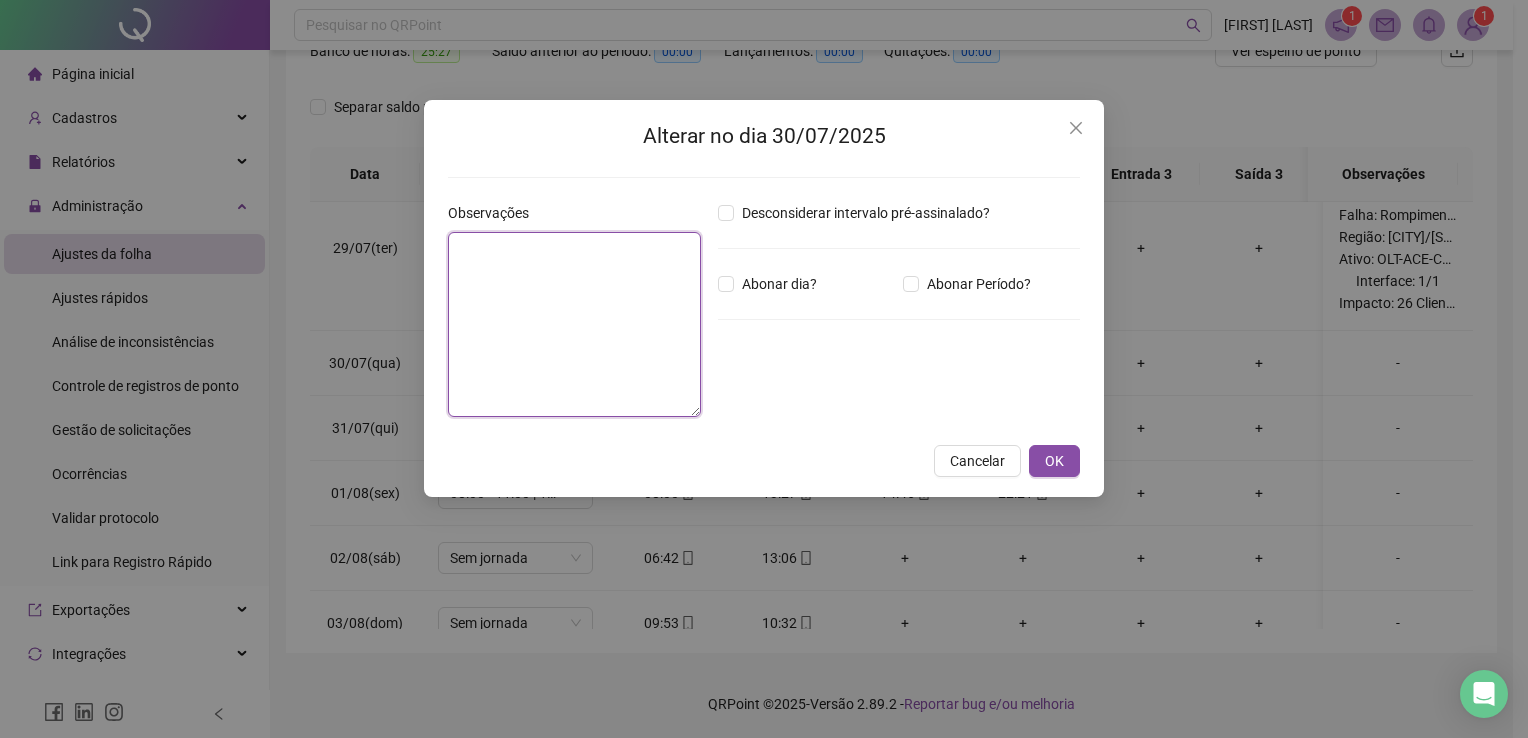 click at bounding box center (574, 324) 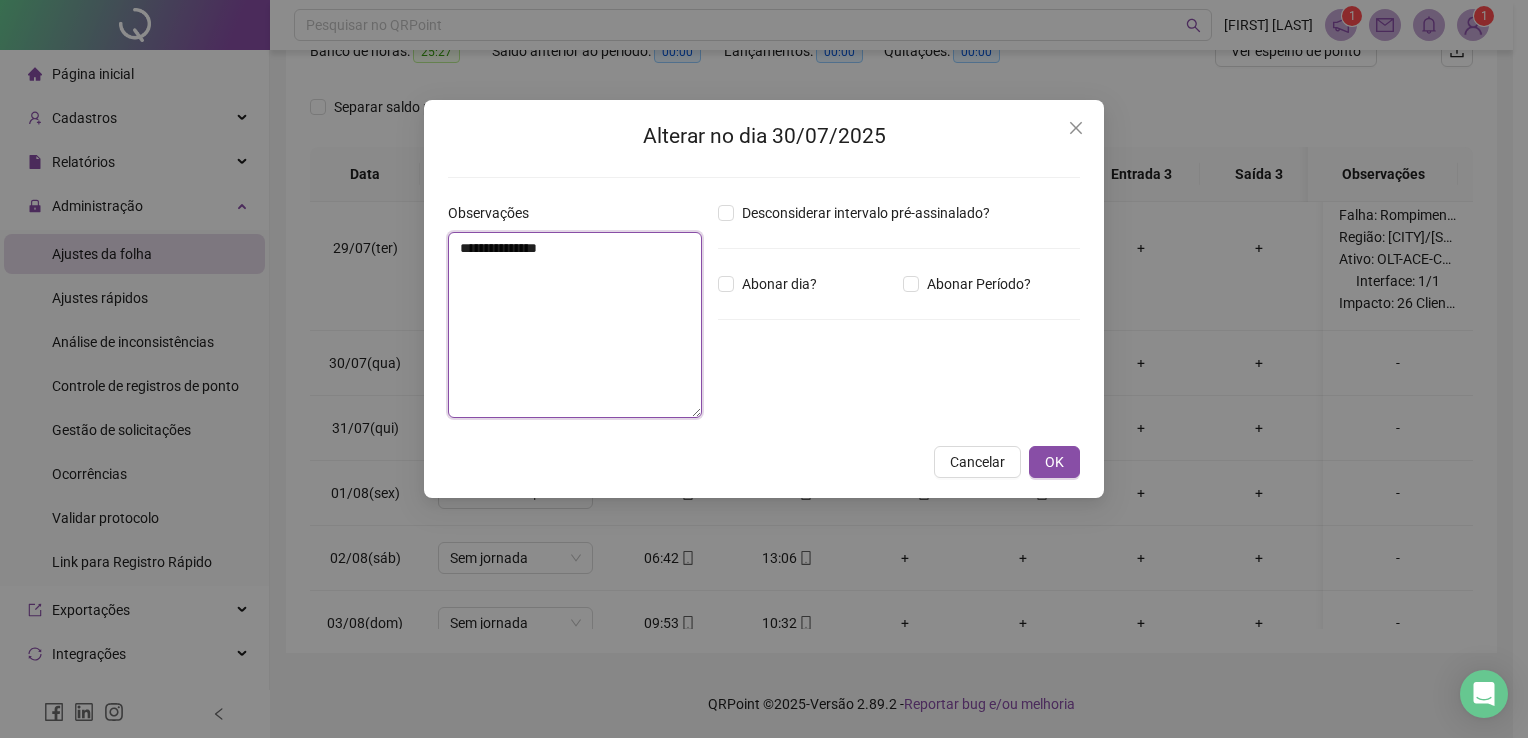 paste on "**********" 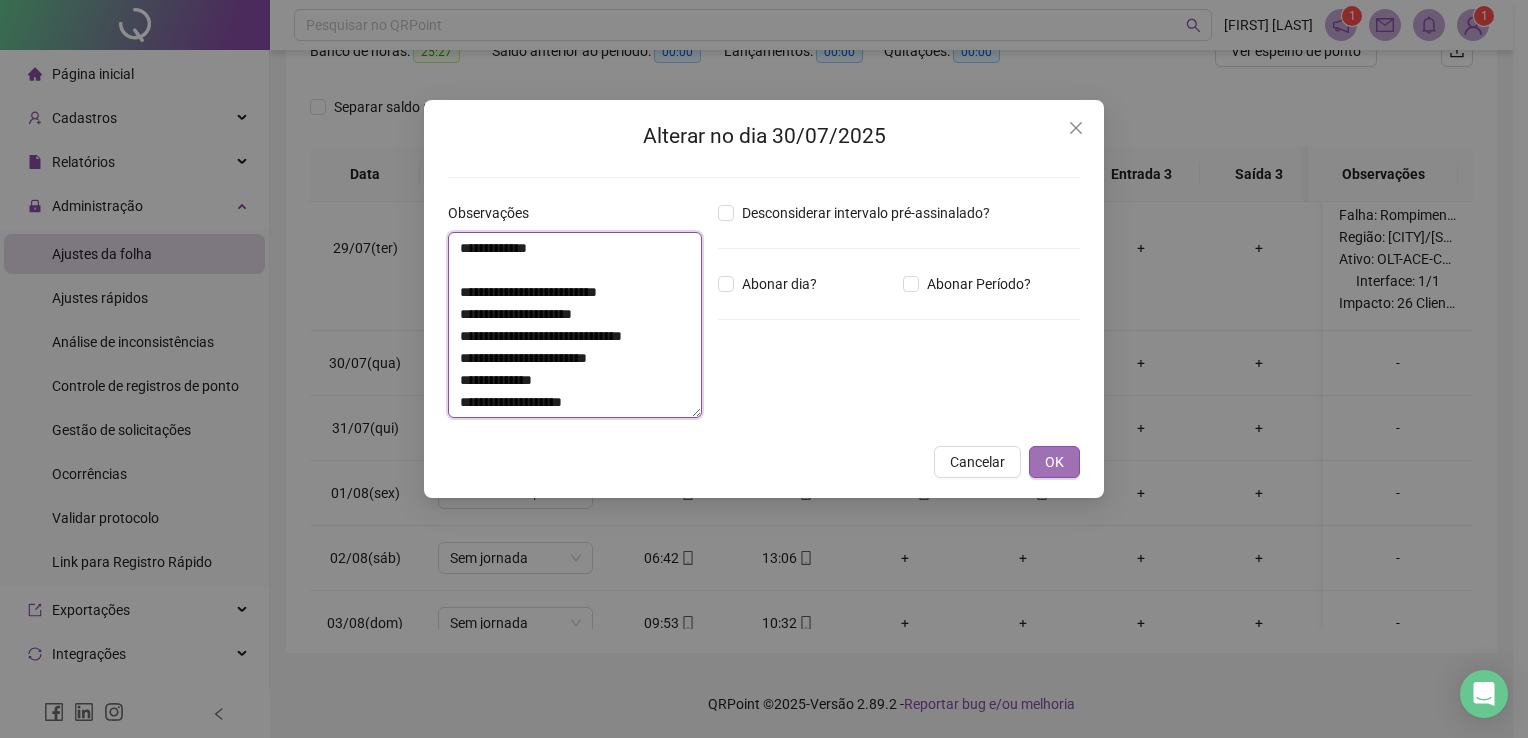 type on "**********" 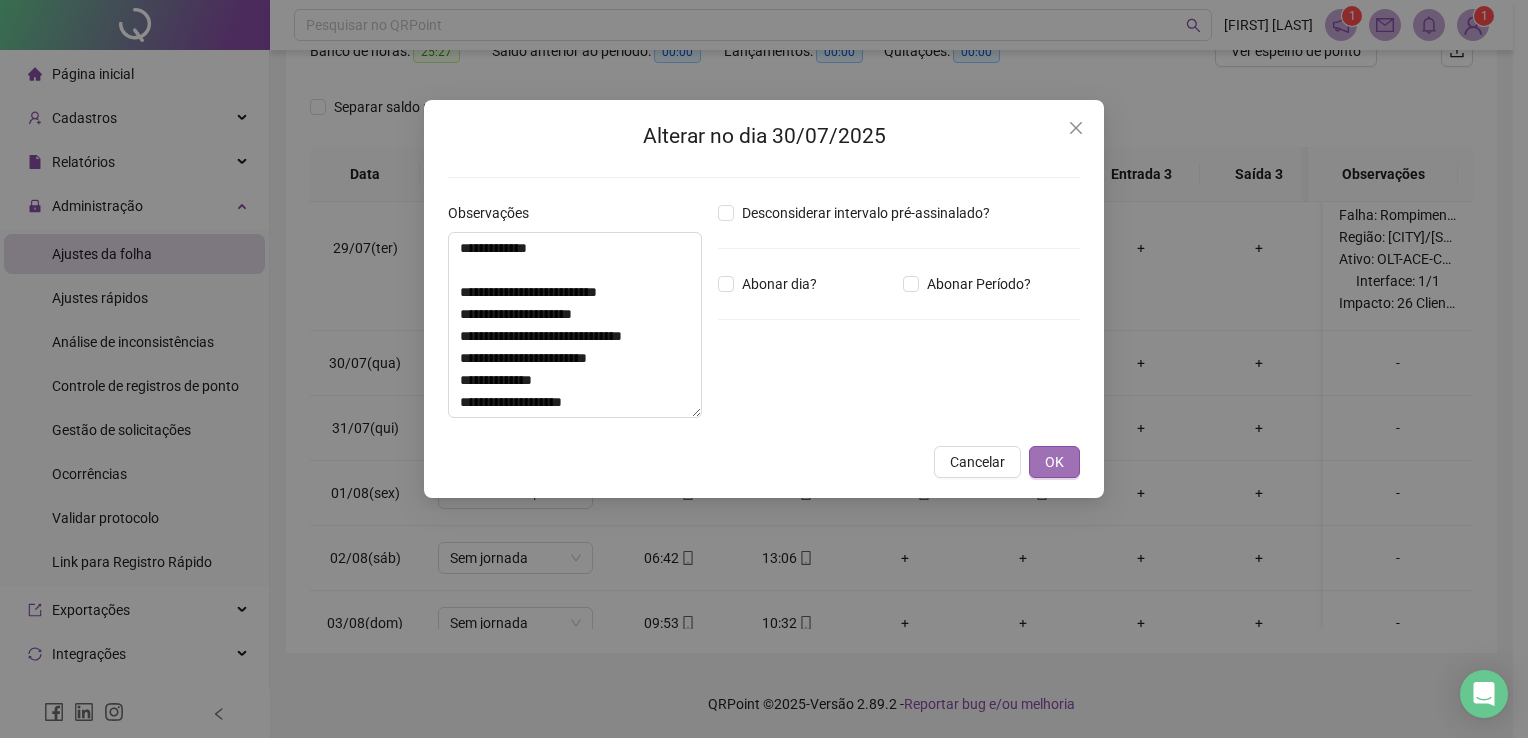 click on "OK" at bounding box center [1054, 462] 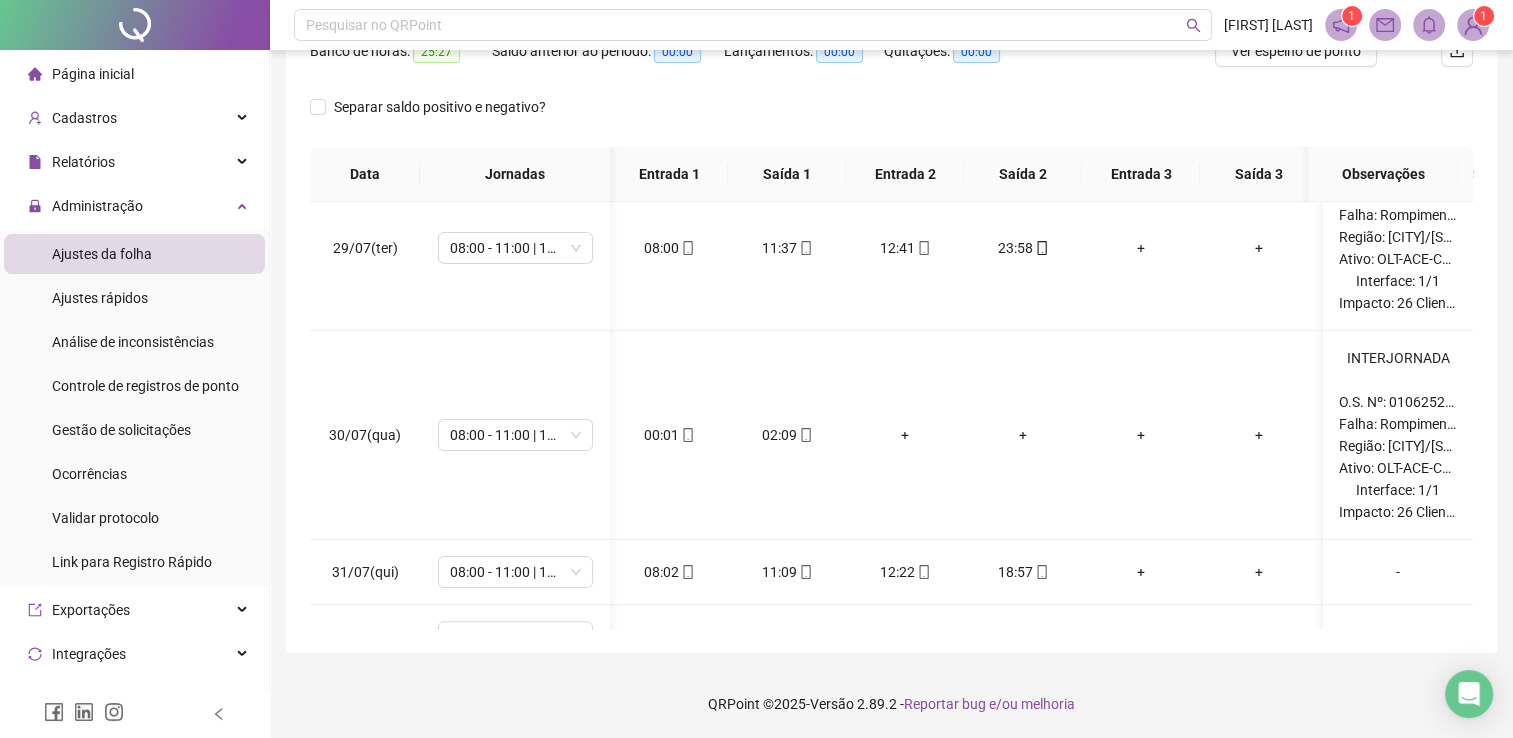 scroll, scrollTop: 556, scrollLeft: 215, axis: both 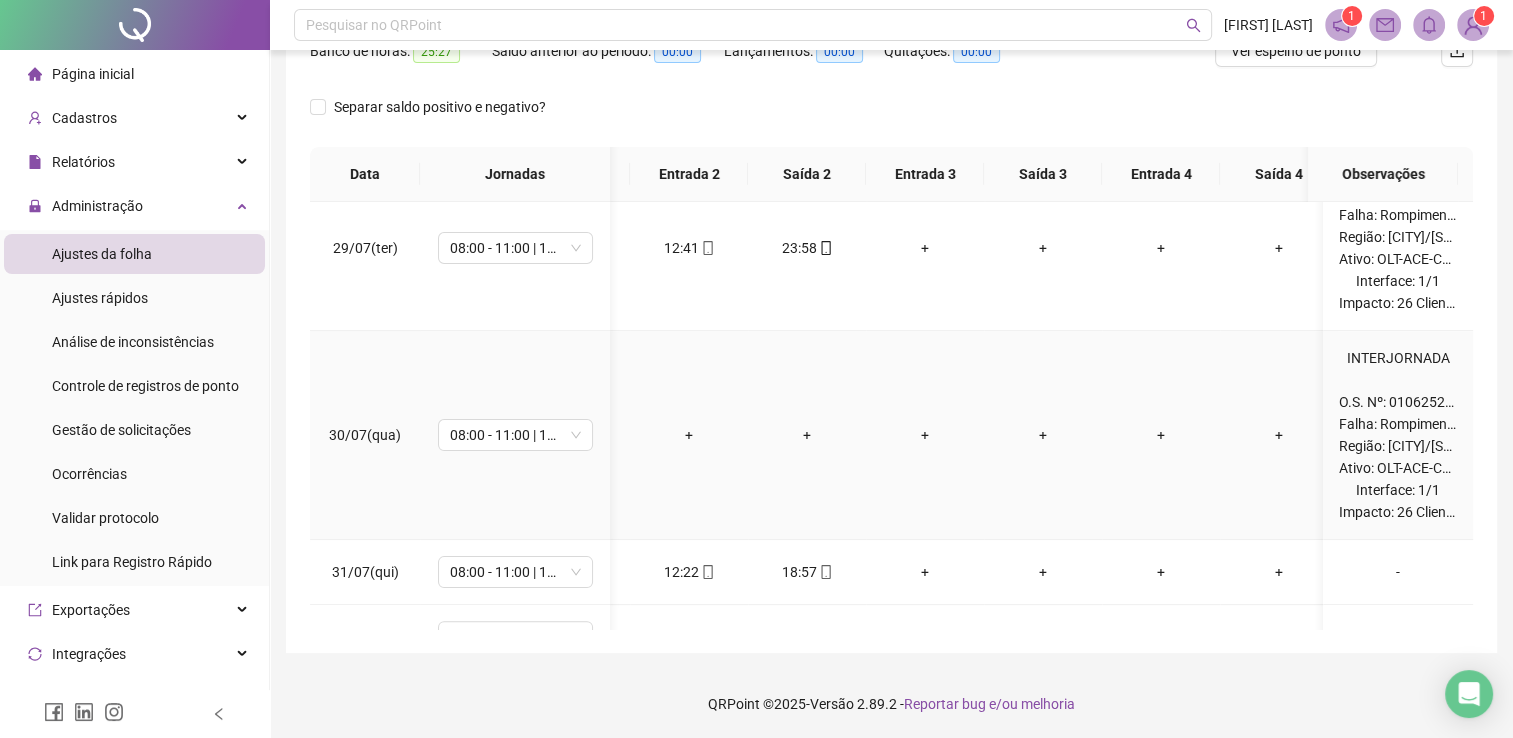 click on "INTERJORNADA  O.S. Nº: 010625210173256992 Falha: Rompimento FTTH Região: Campo Novo do Parecis/MT Ativo: OLT-ACE-CZN-C01-02 Interface: 1/1 Impacto: 26 Clientes" at bounding box center [1398, 435] 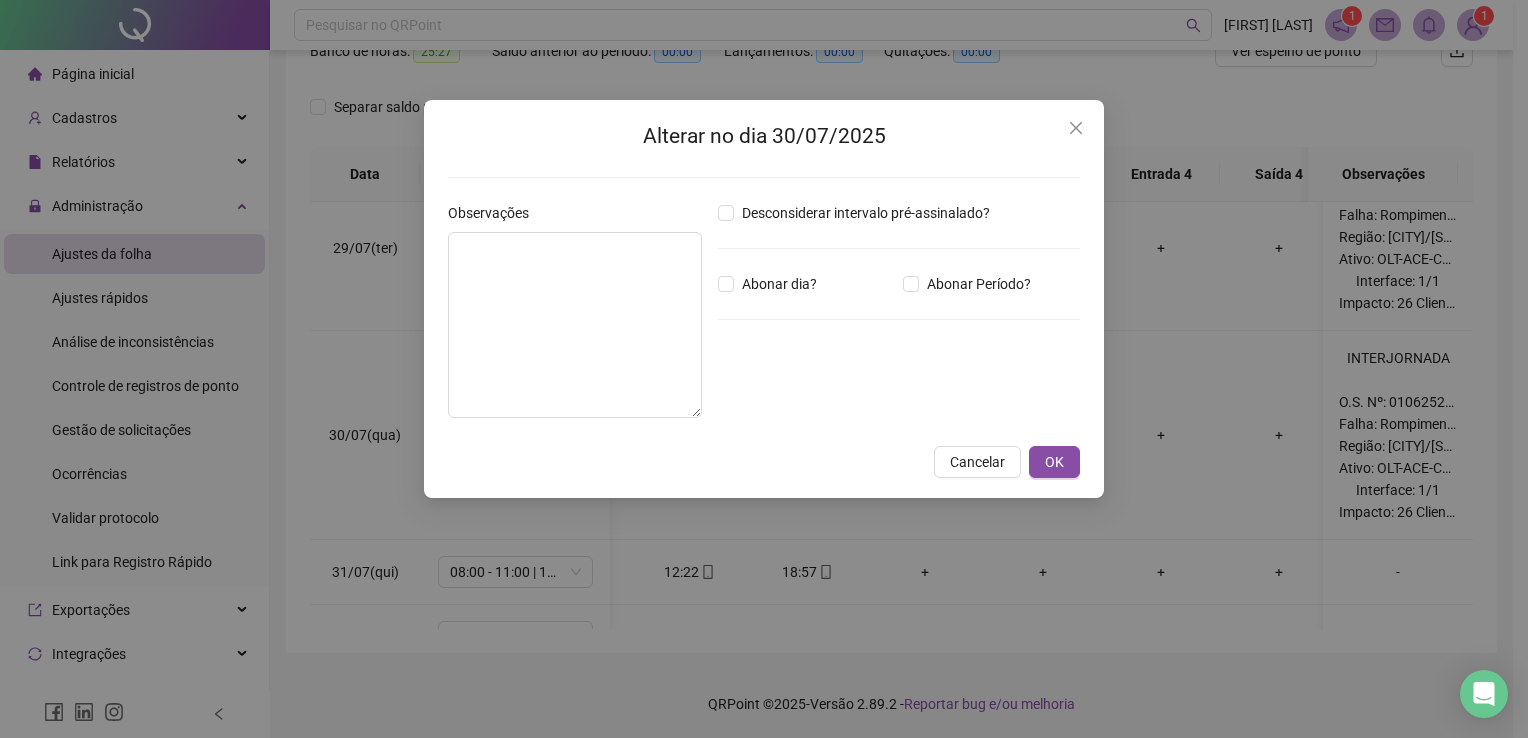 type on "**********" 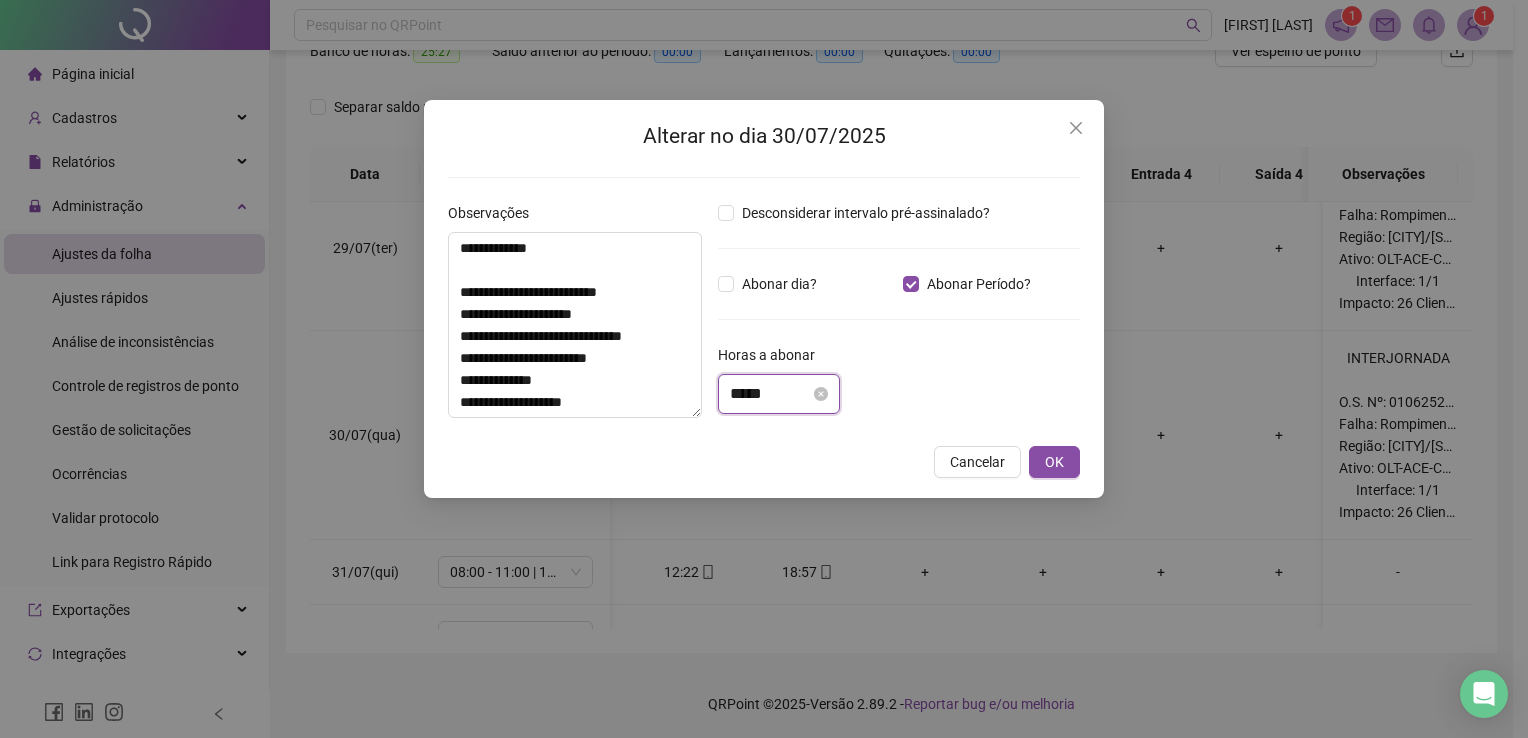 click on "*****" at bounding box center [770, 394] 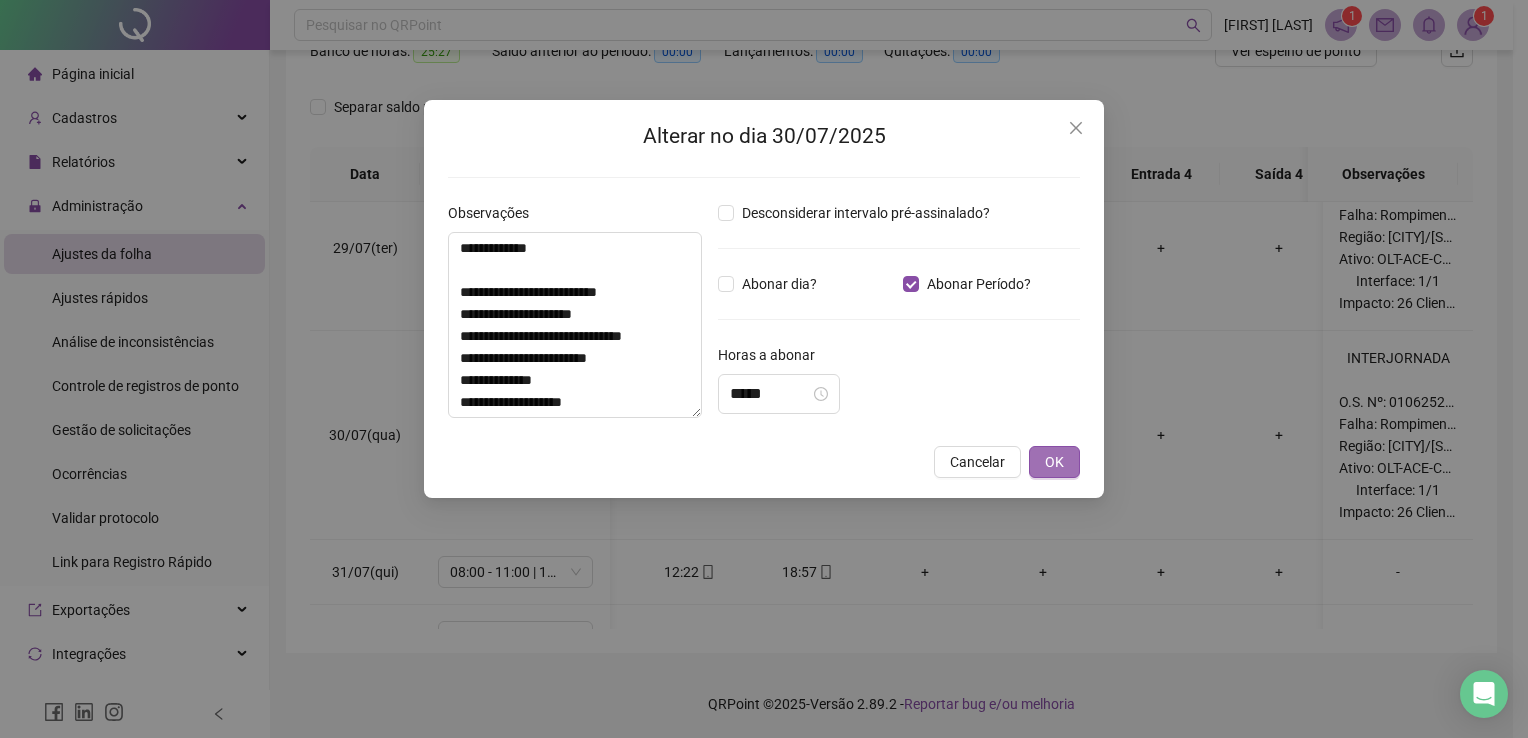 click on "OK" at bounding box center [1054, 462] 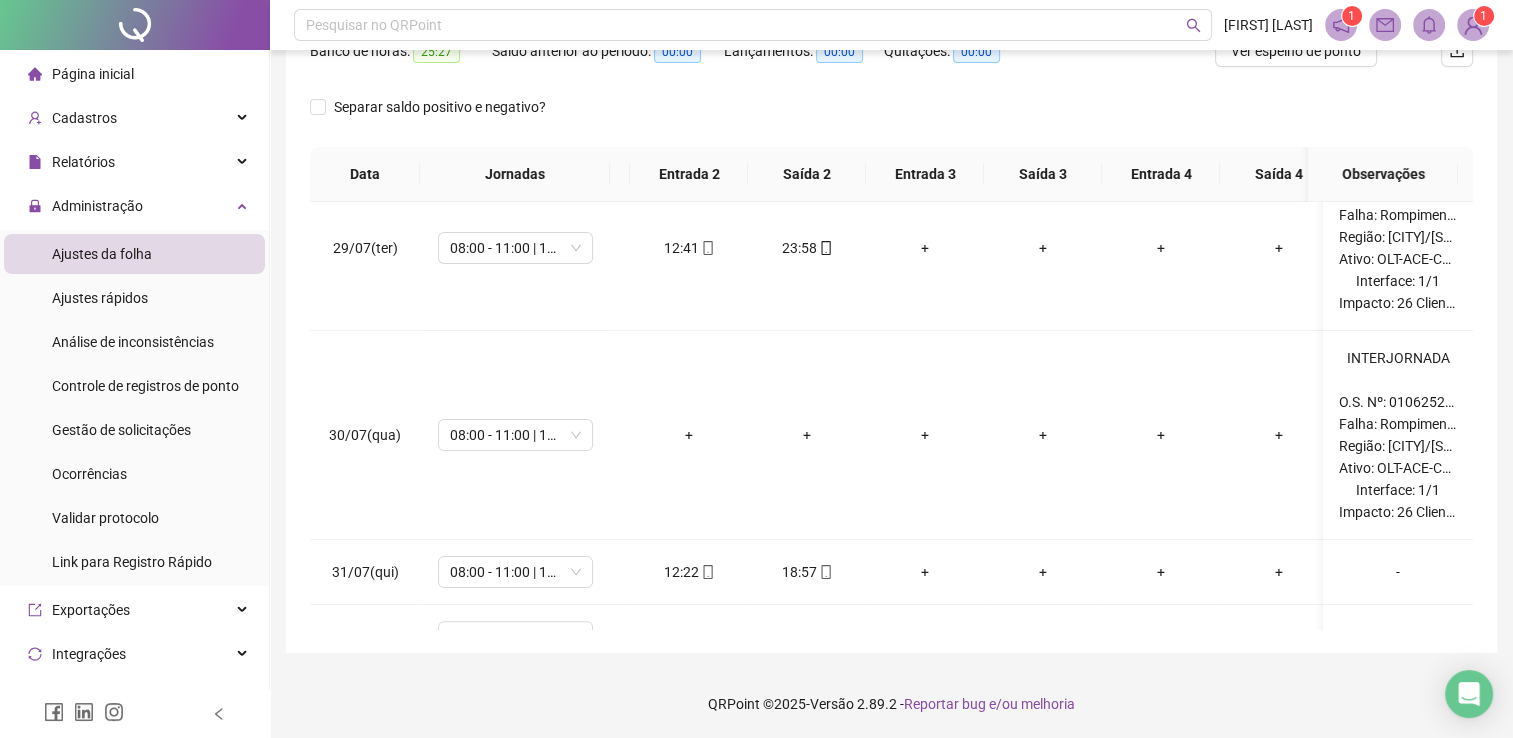 scroll, scrollTop: 556, scrollLeft: 0, axis: vertical 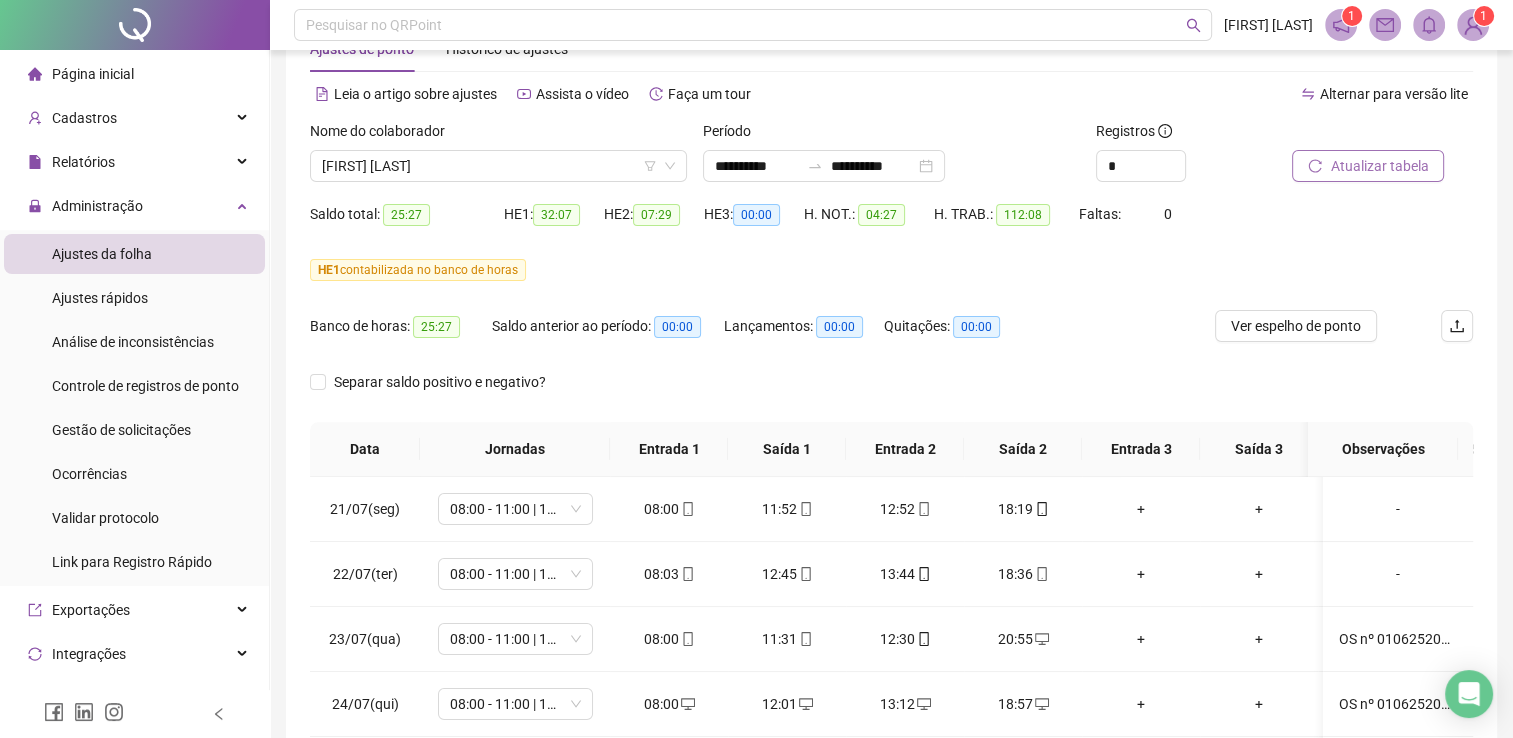 click on "Atualizar tabela" at bounding box center [1379, 166] 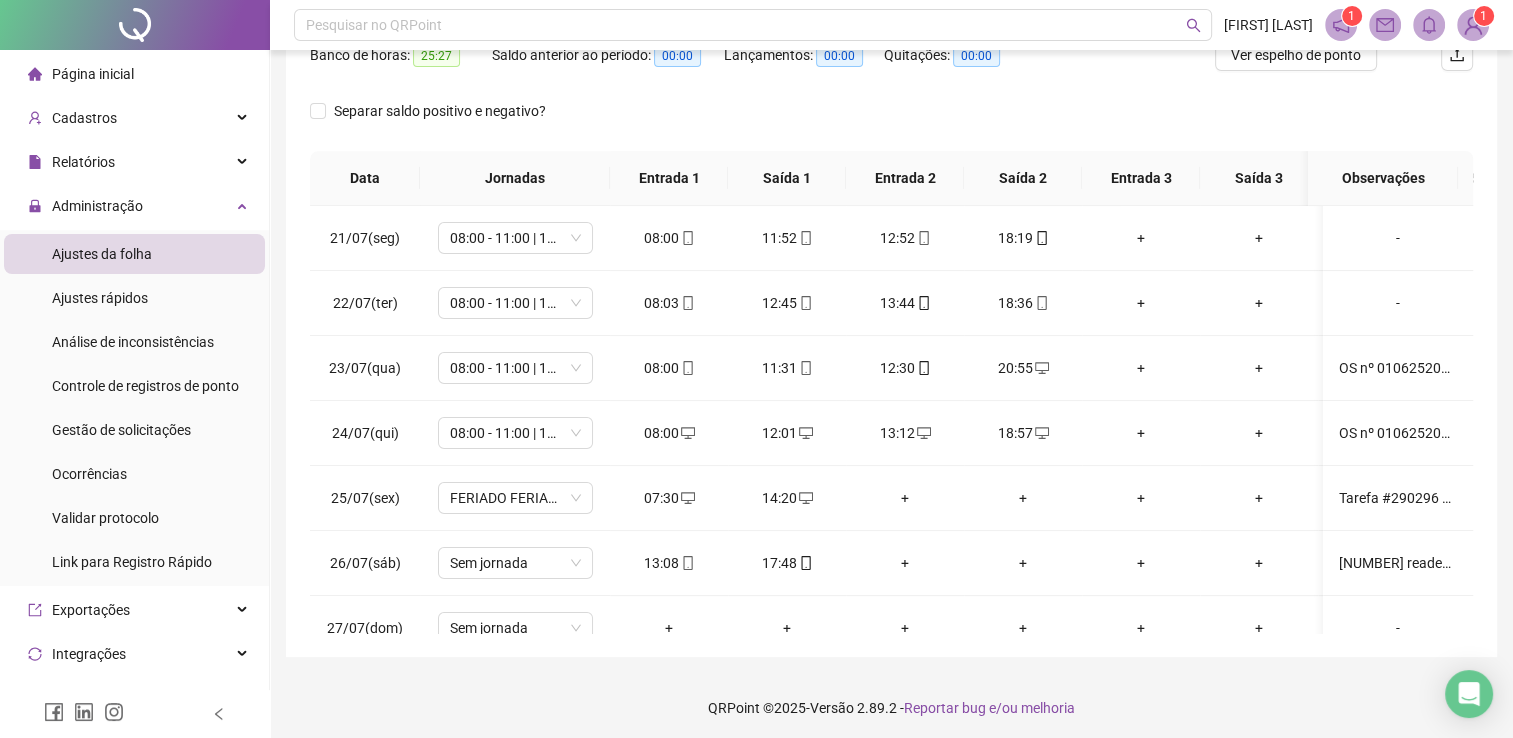 scroll, scrollTop: 339, scrollLeft: 0, axis: vertical 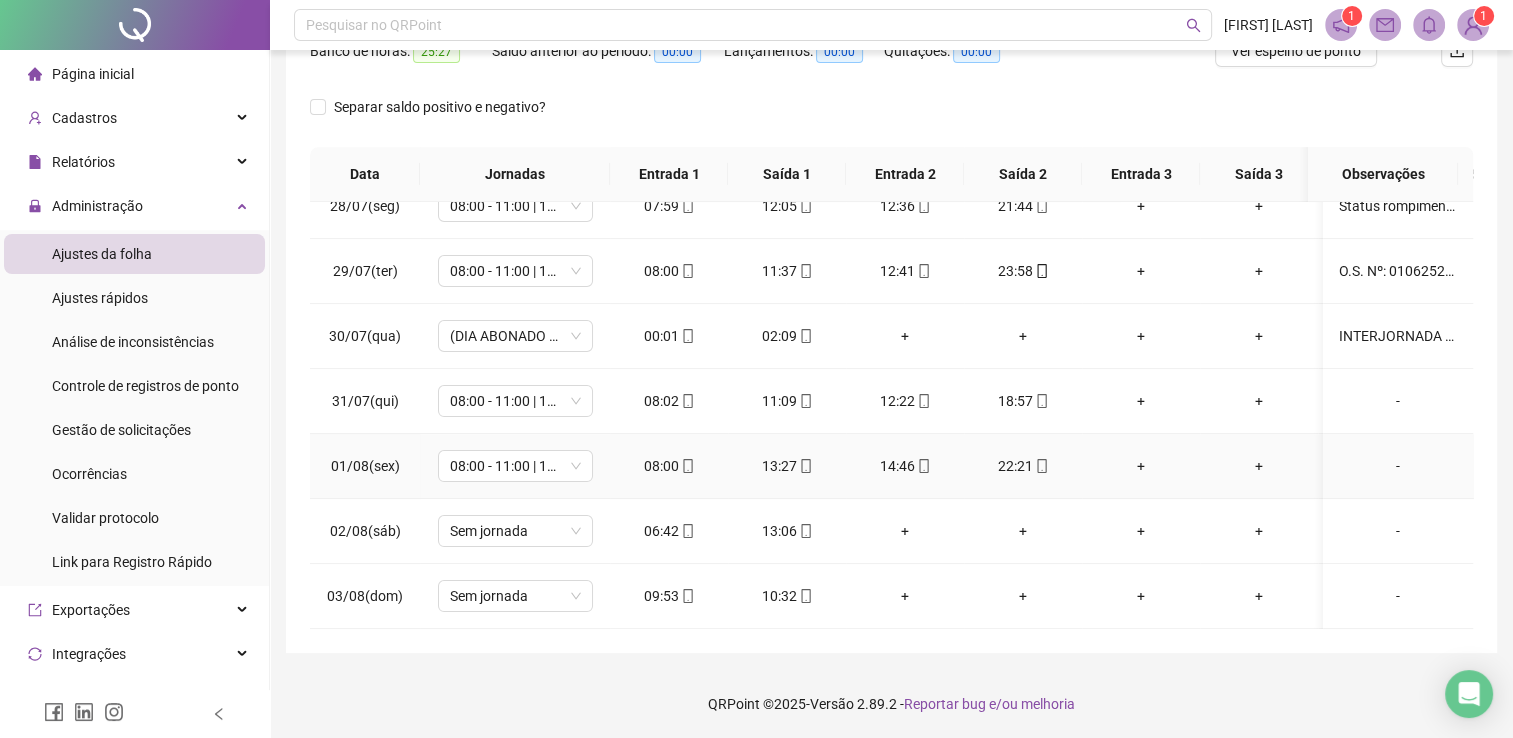 click on "-" at bounding box center [1398, 466] 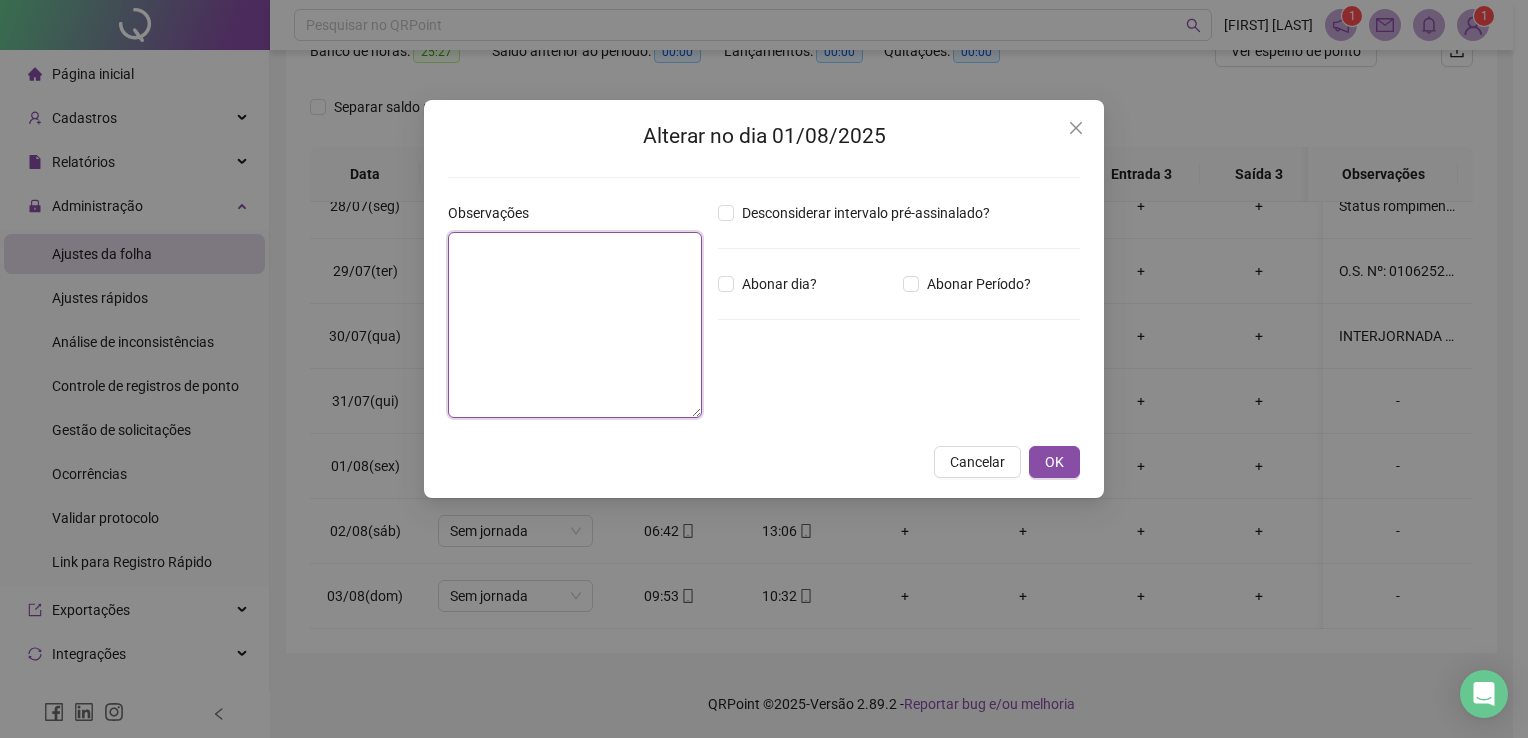 click at bounding box center [575, 325] 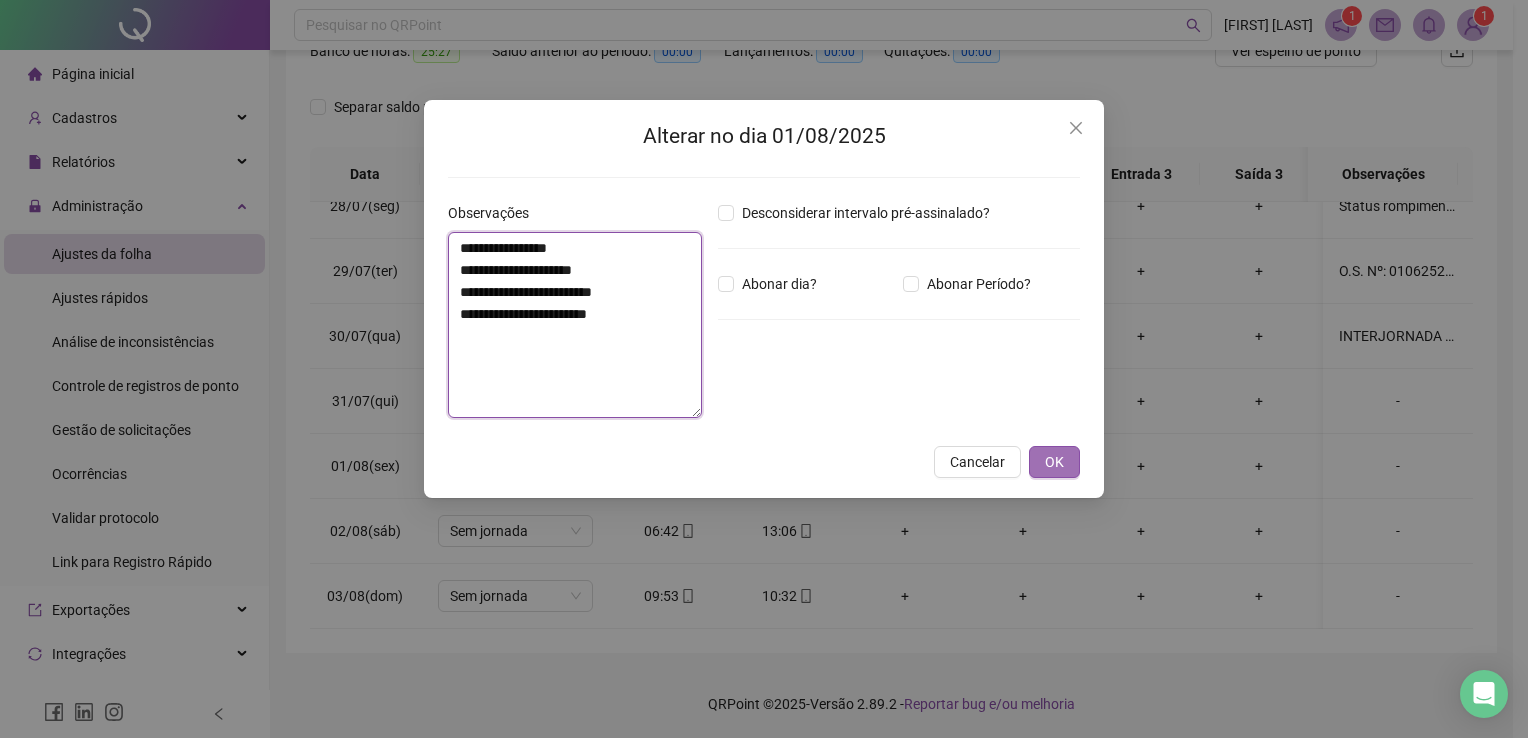 type on "**********" 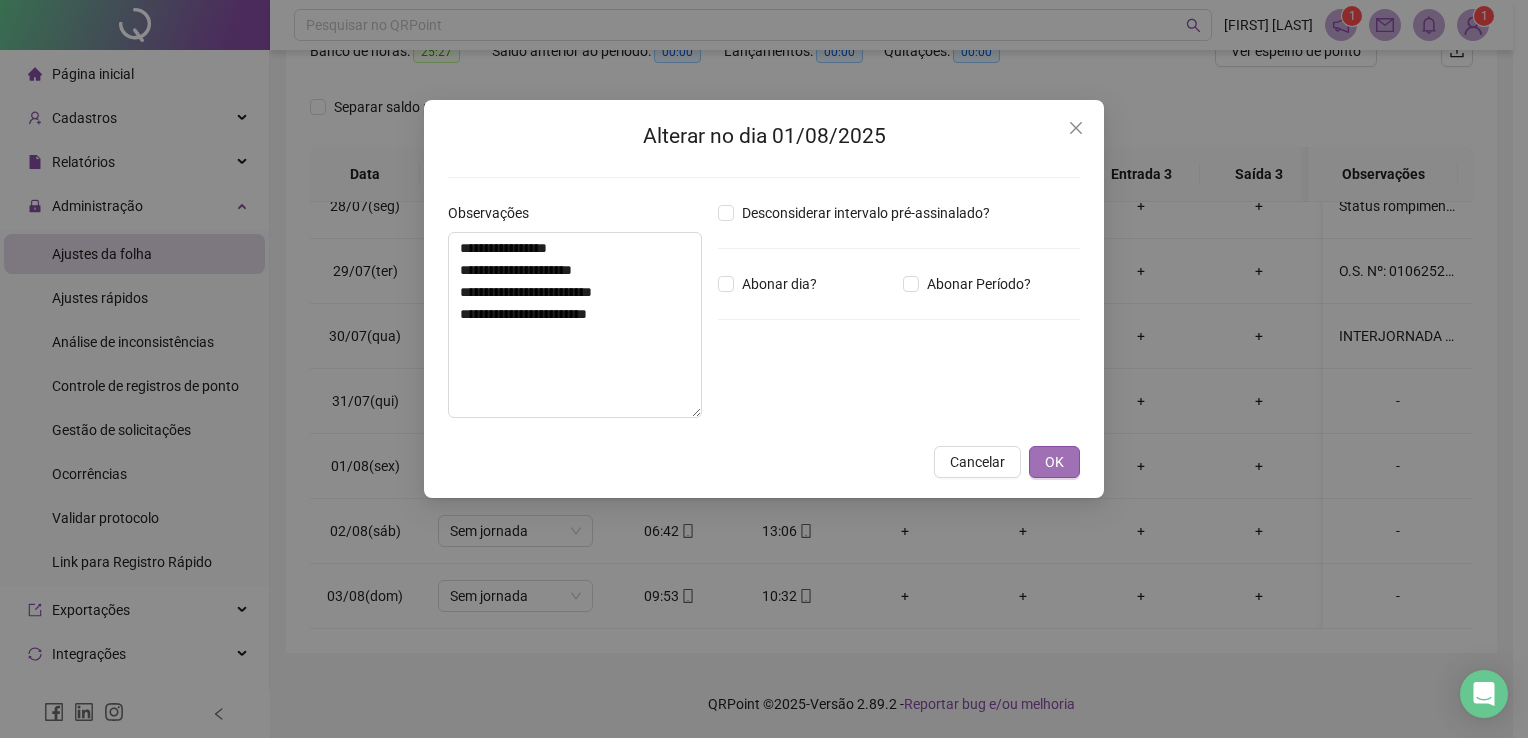 click on "OK" at bounding box center (1054, 462) 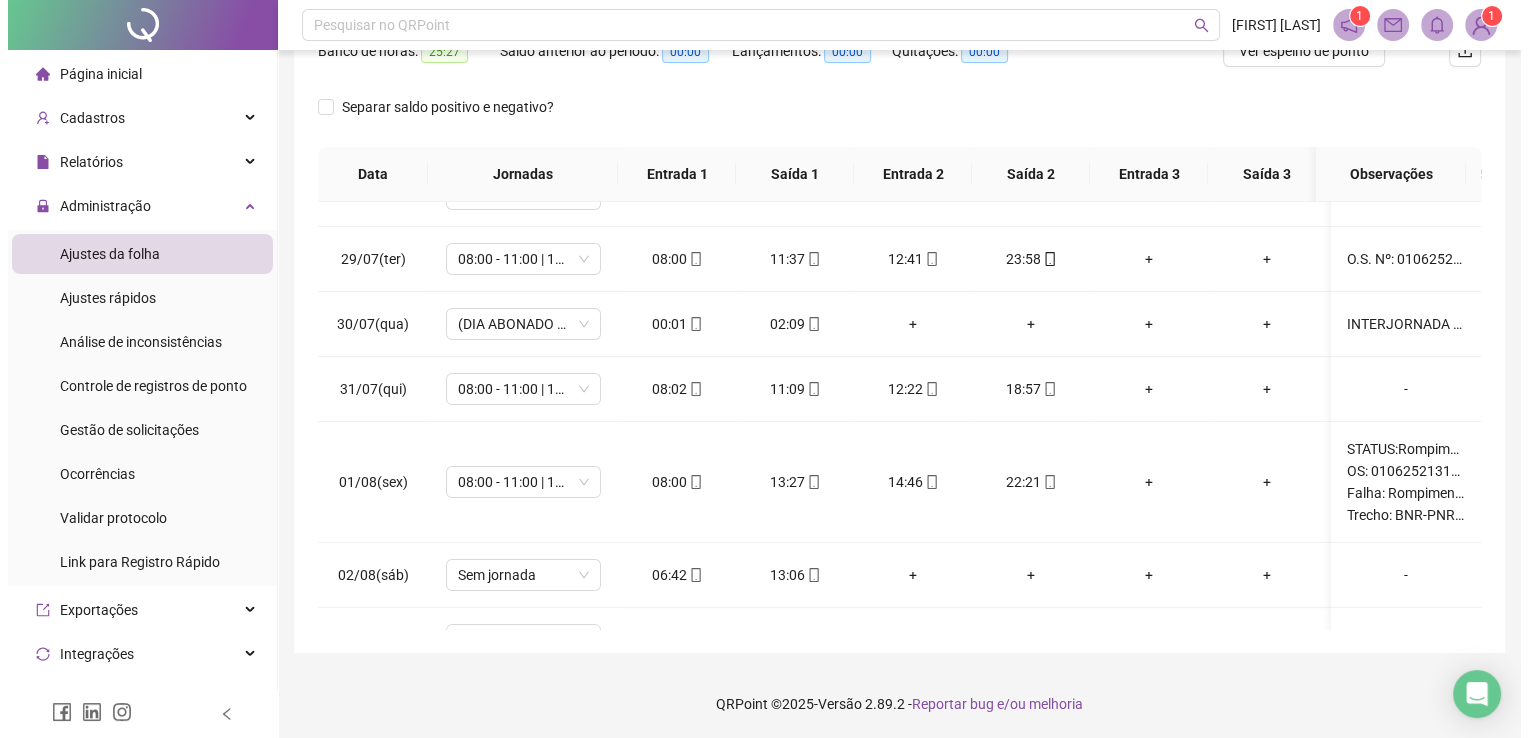 scroll, scrollTop: 551, scrollLeft: 0, axis: vertical 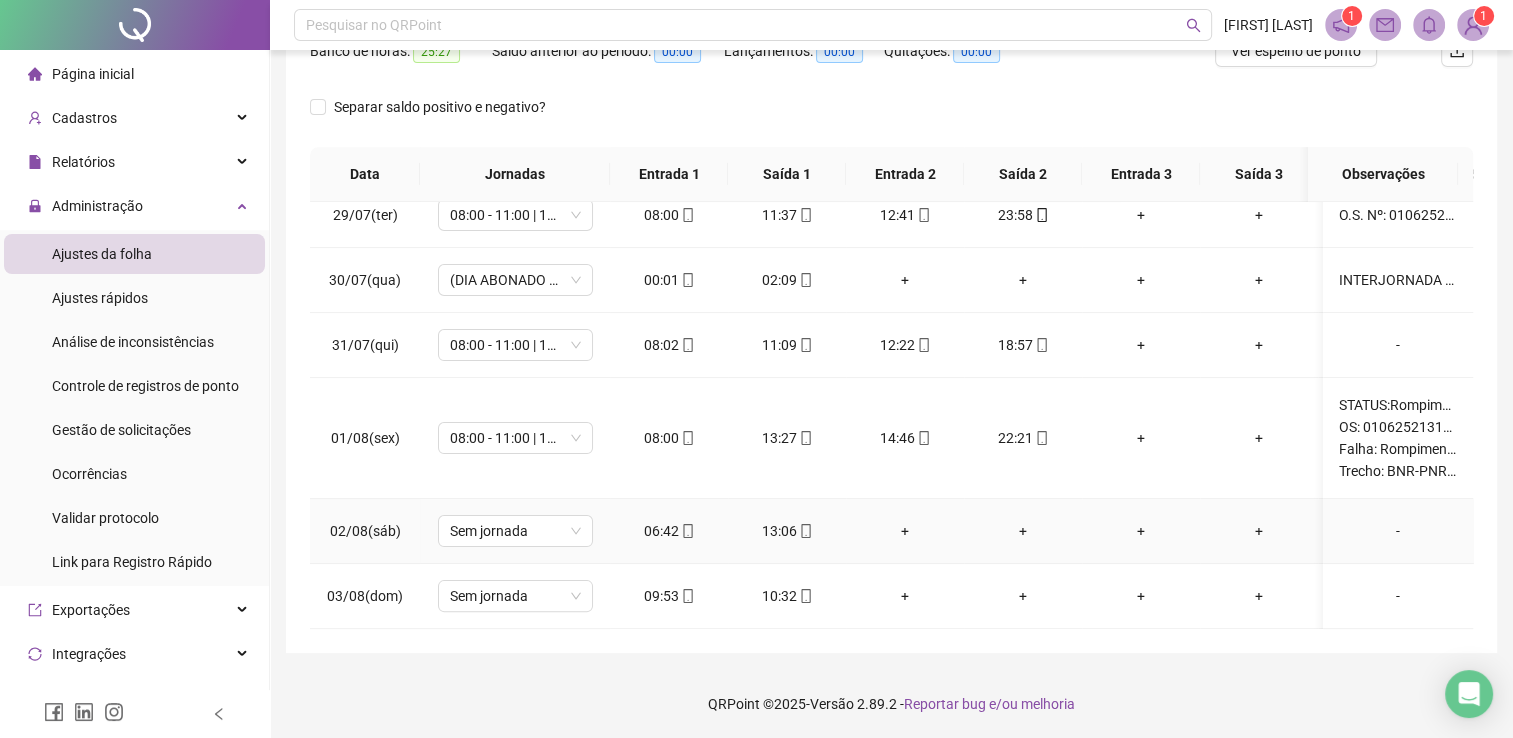 click on "-" at bounding box center (1398, 531) 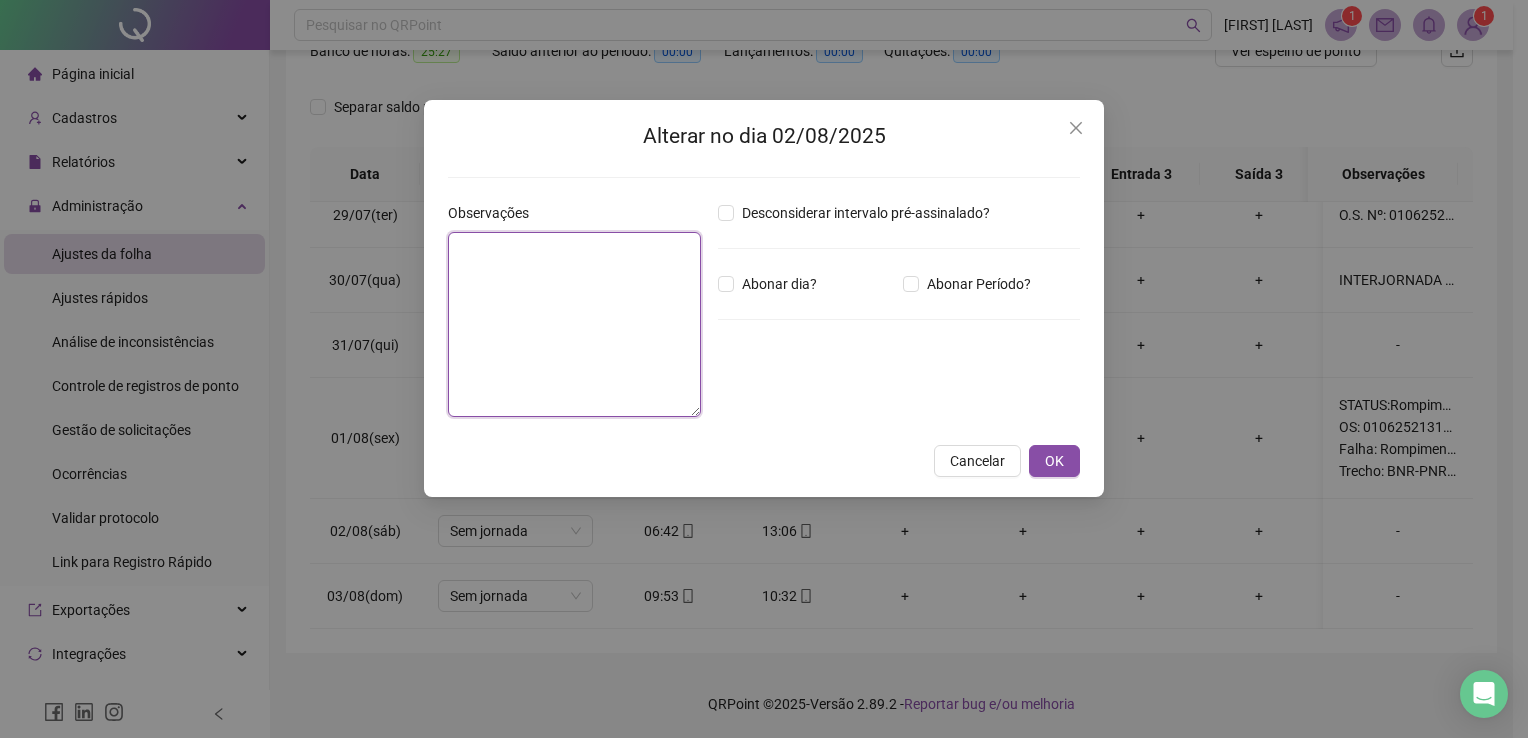 click at bounding box center [574, 324] 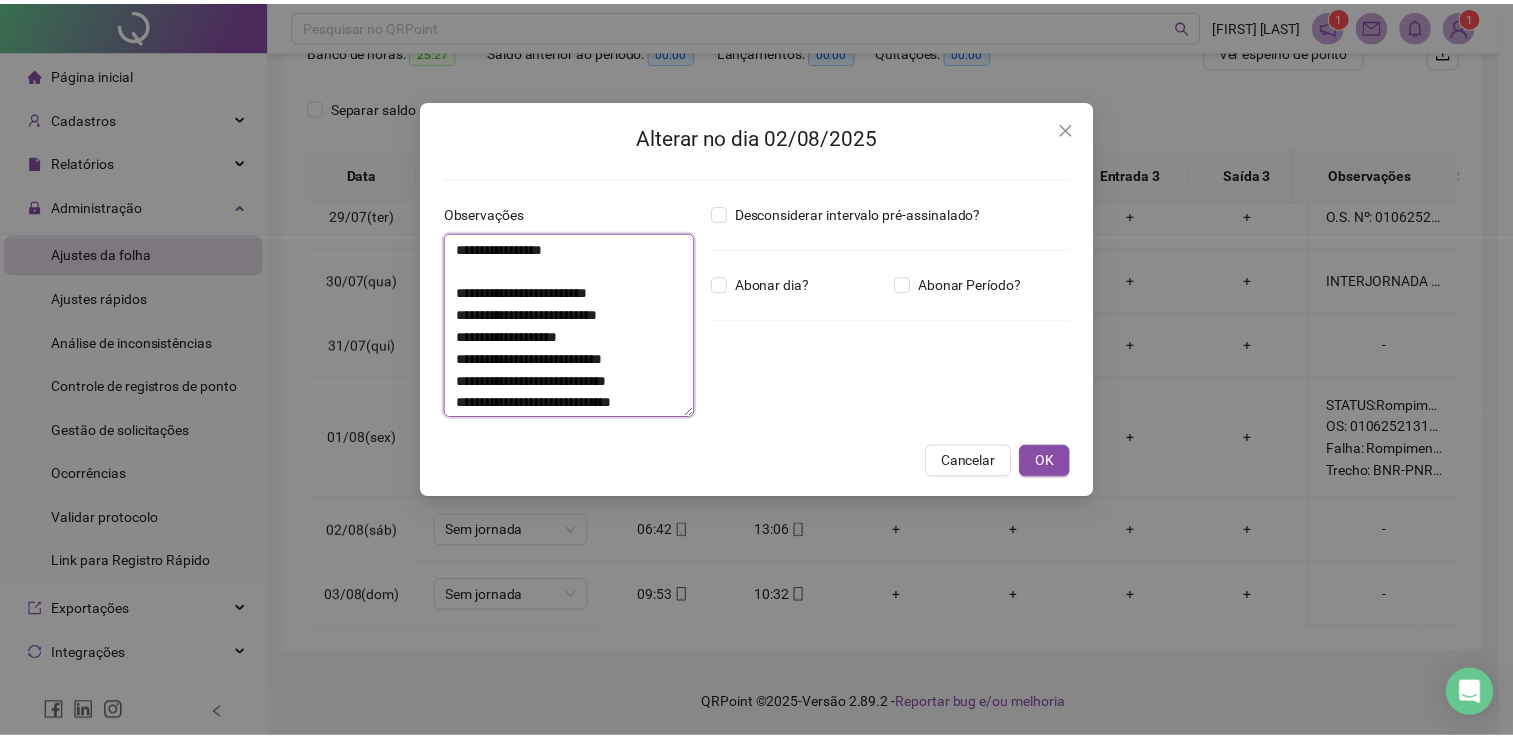 scroll, scrollTop: 16, scrollLeft: 0, axis: vertical 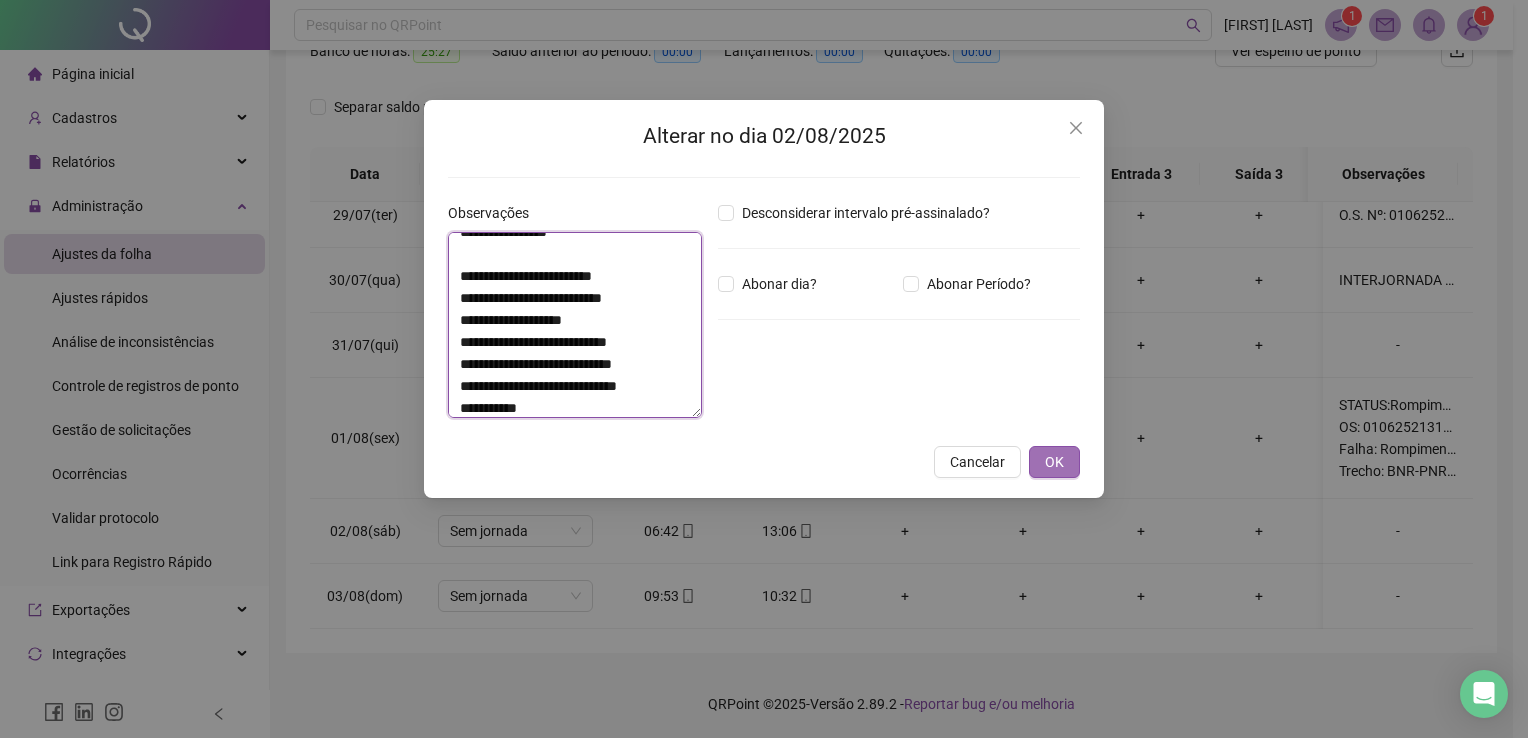 type on "**********" 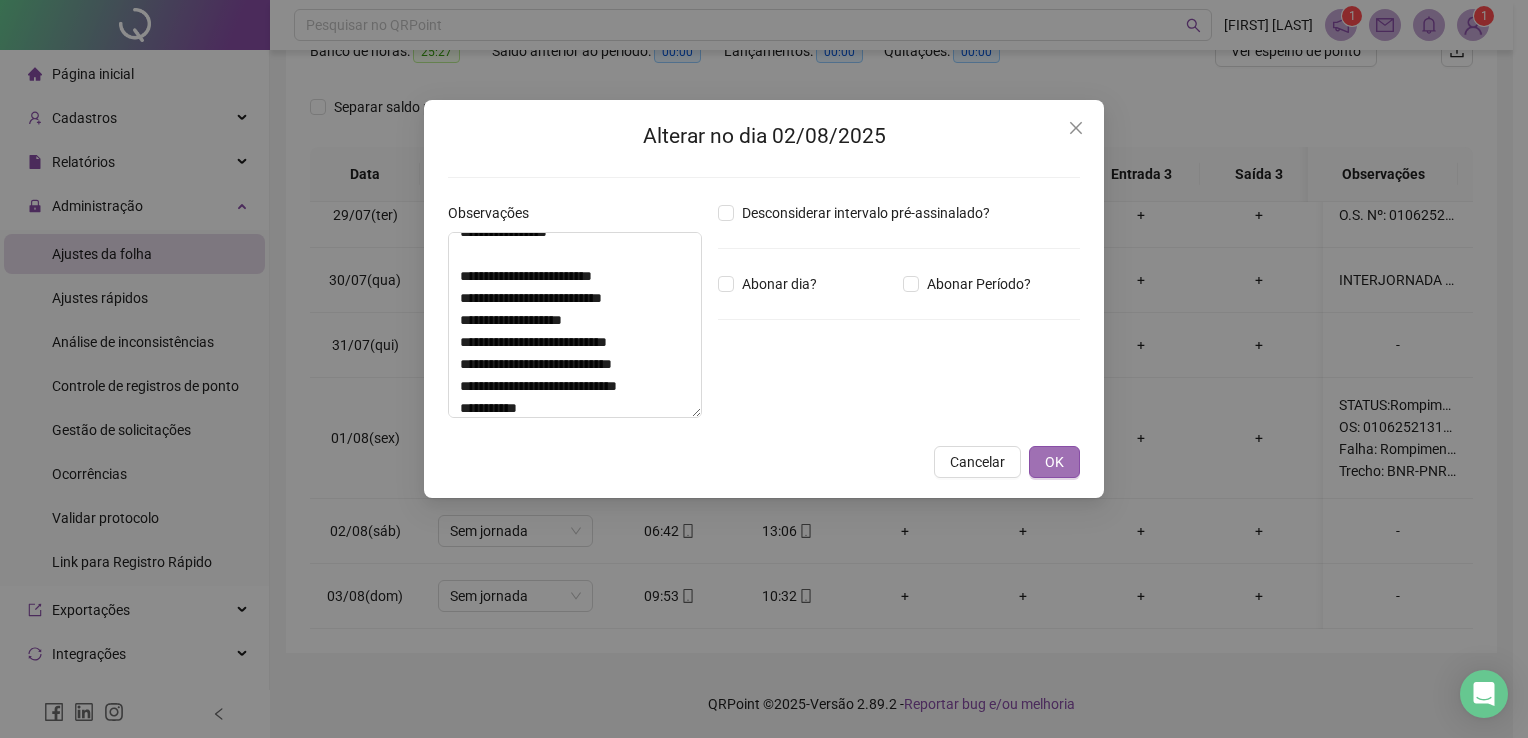 click on "OK" at bounding box center (1054, 462) 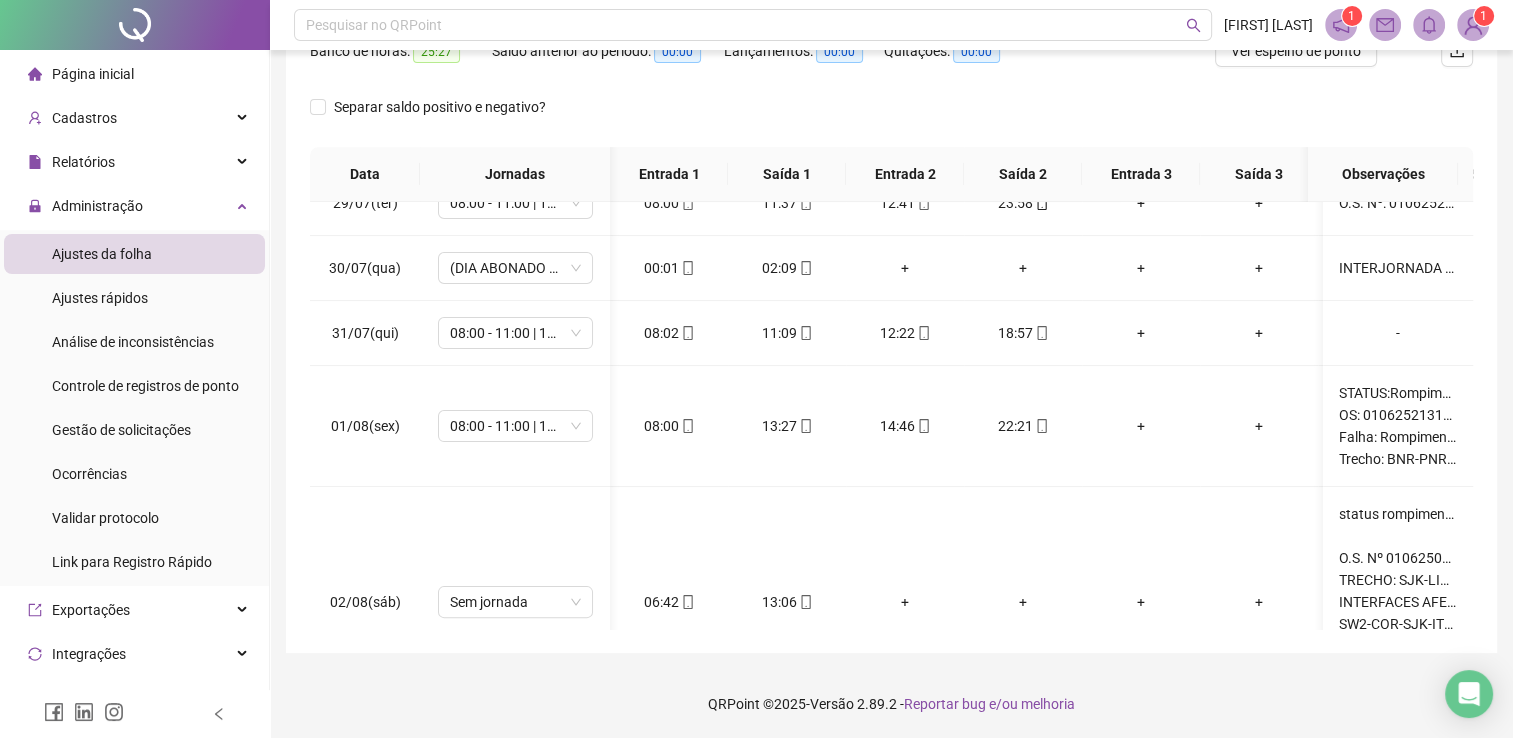 scroll, scrollTop: 551, scrollLeft: 8, axis: both 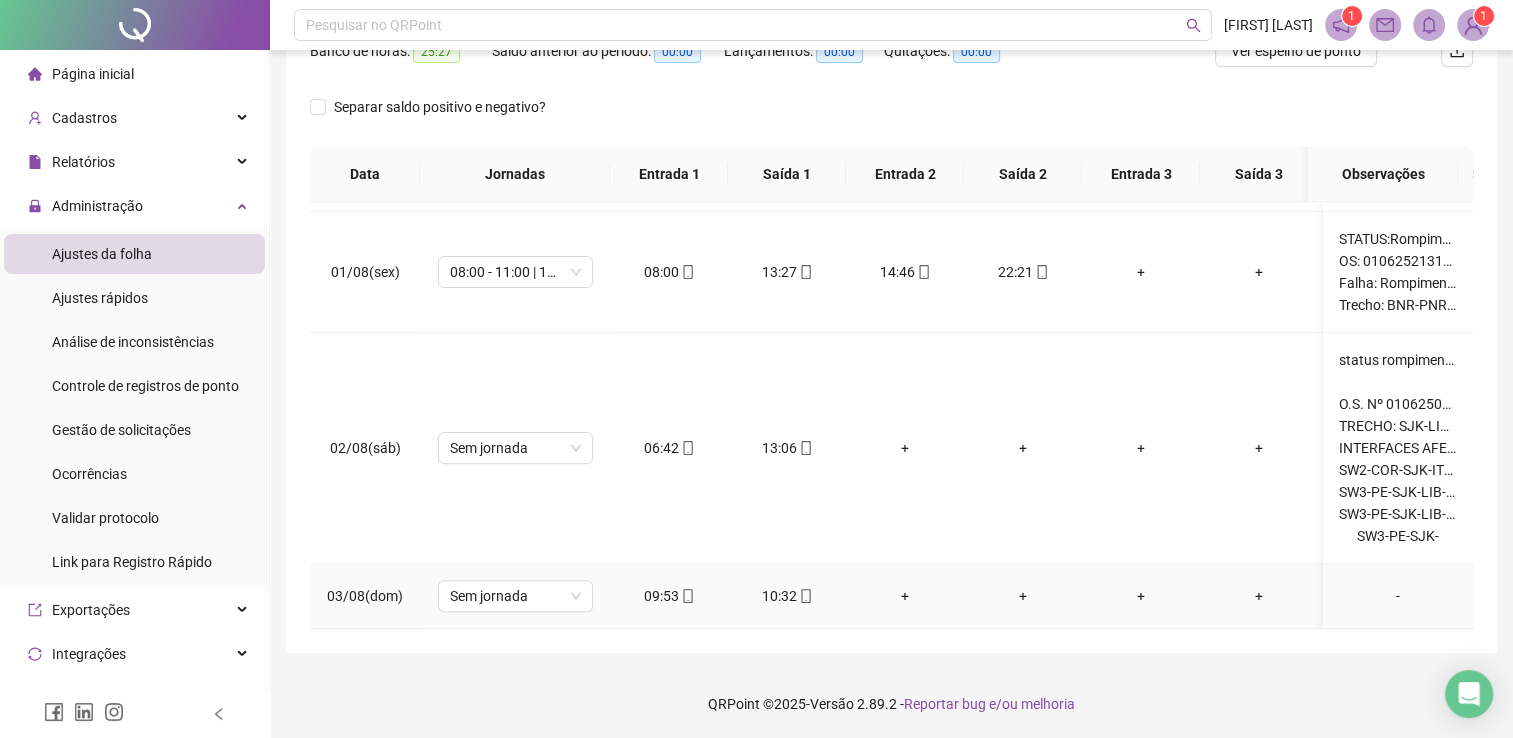 click on "-" at bounding box center [1398, 596] 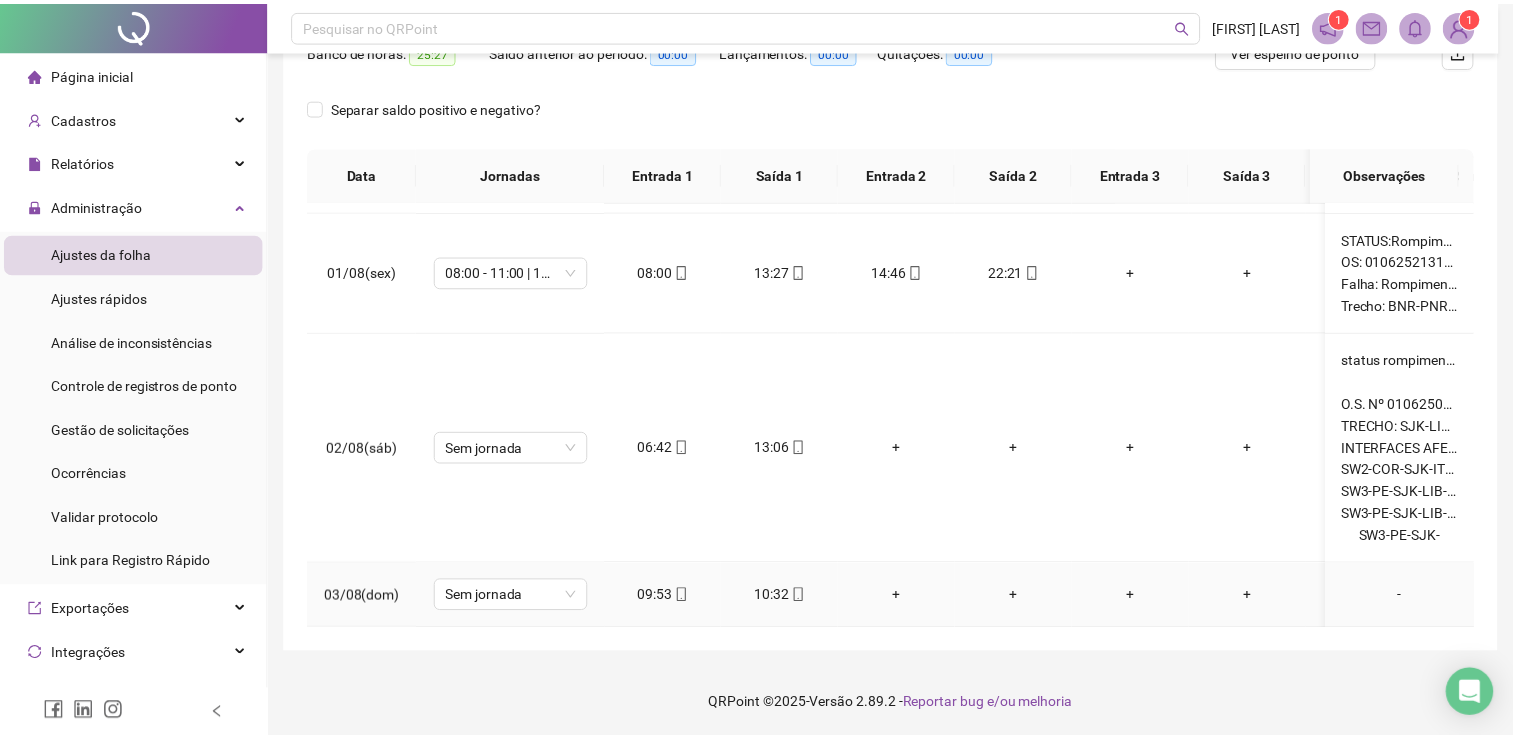 scroll, scrollTop: 0, scrollLeft: 0, axis: both 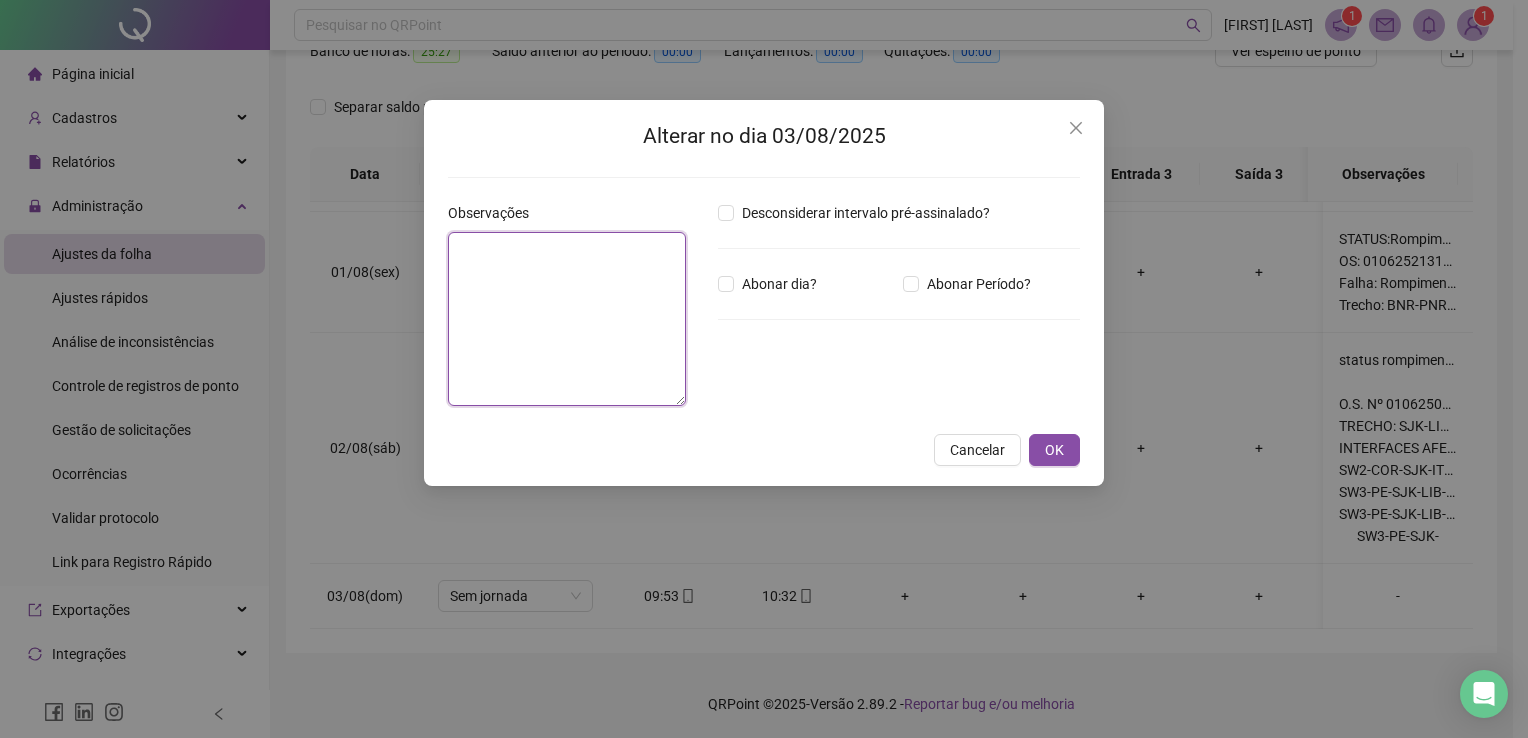 click at bounding box center (567, 319) 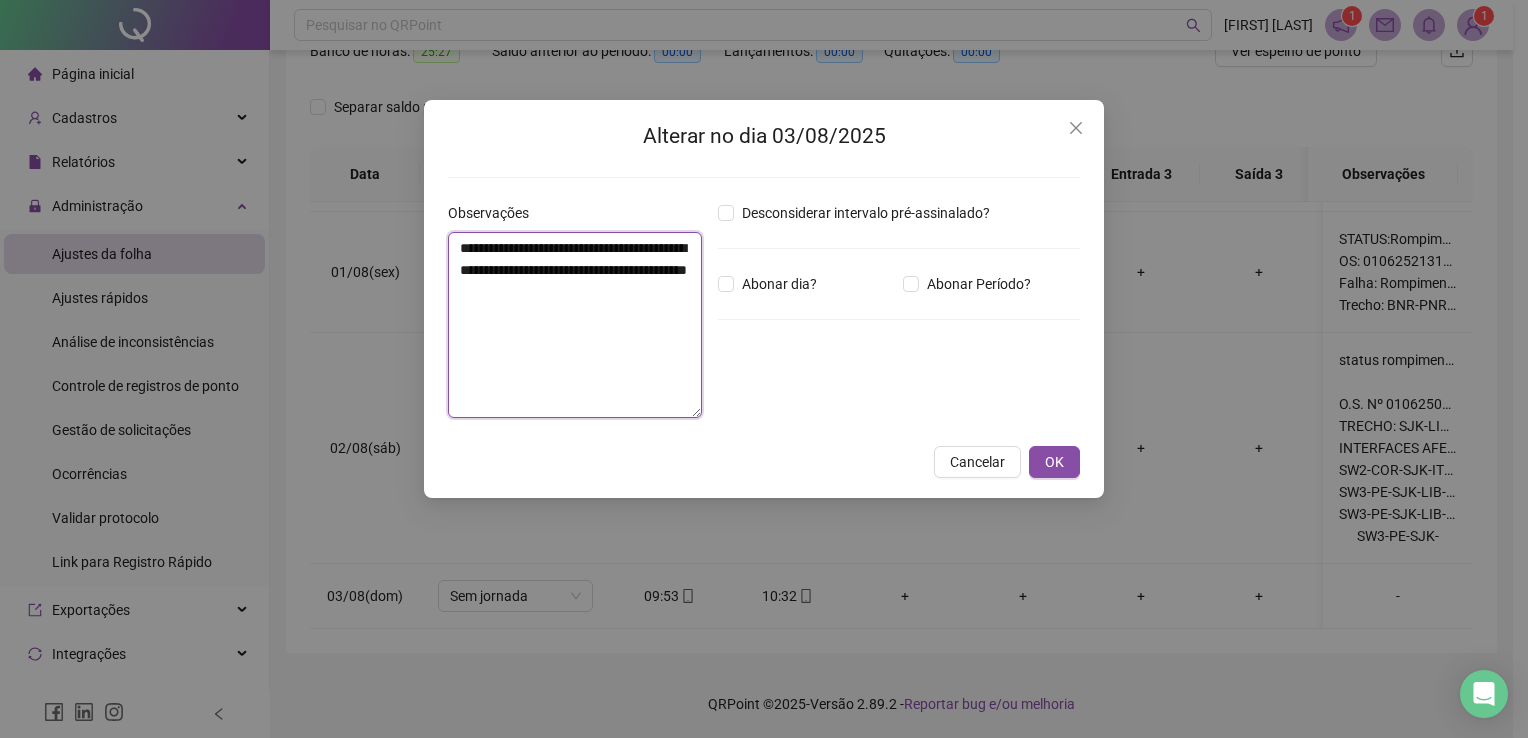 click on "**********" at bounding box center [575, 325] 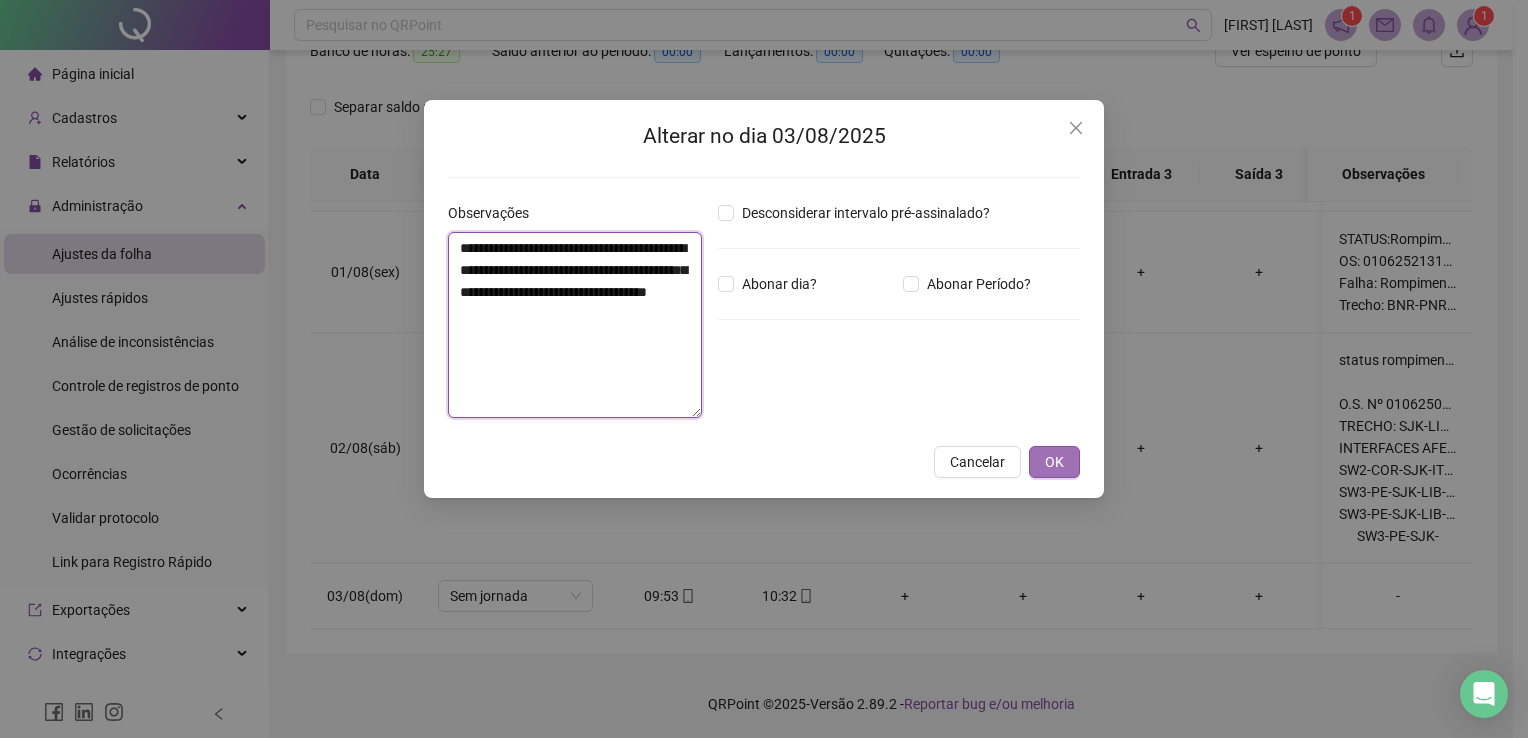 type on "**********" 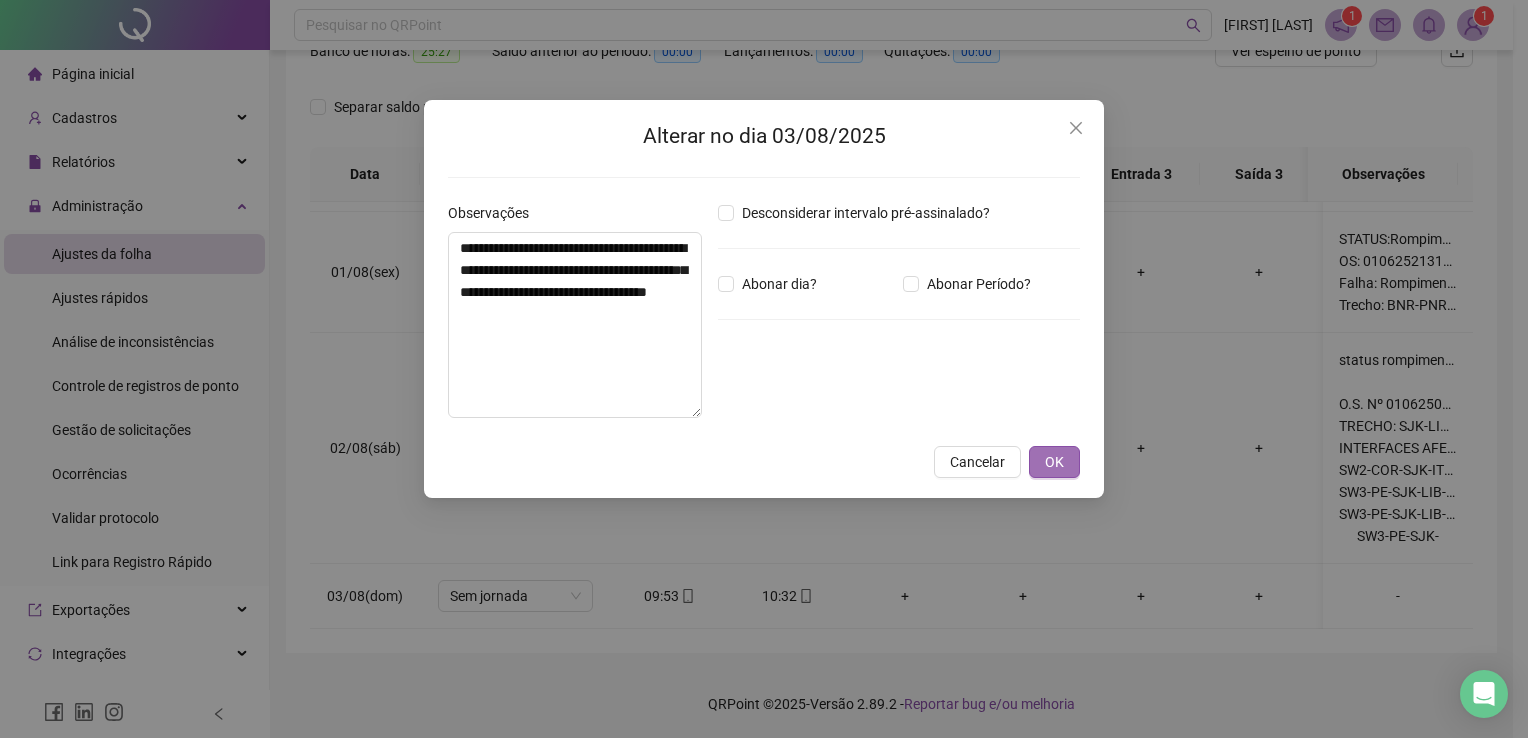 click on "OK" at bounding box center (1054, 462) 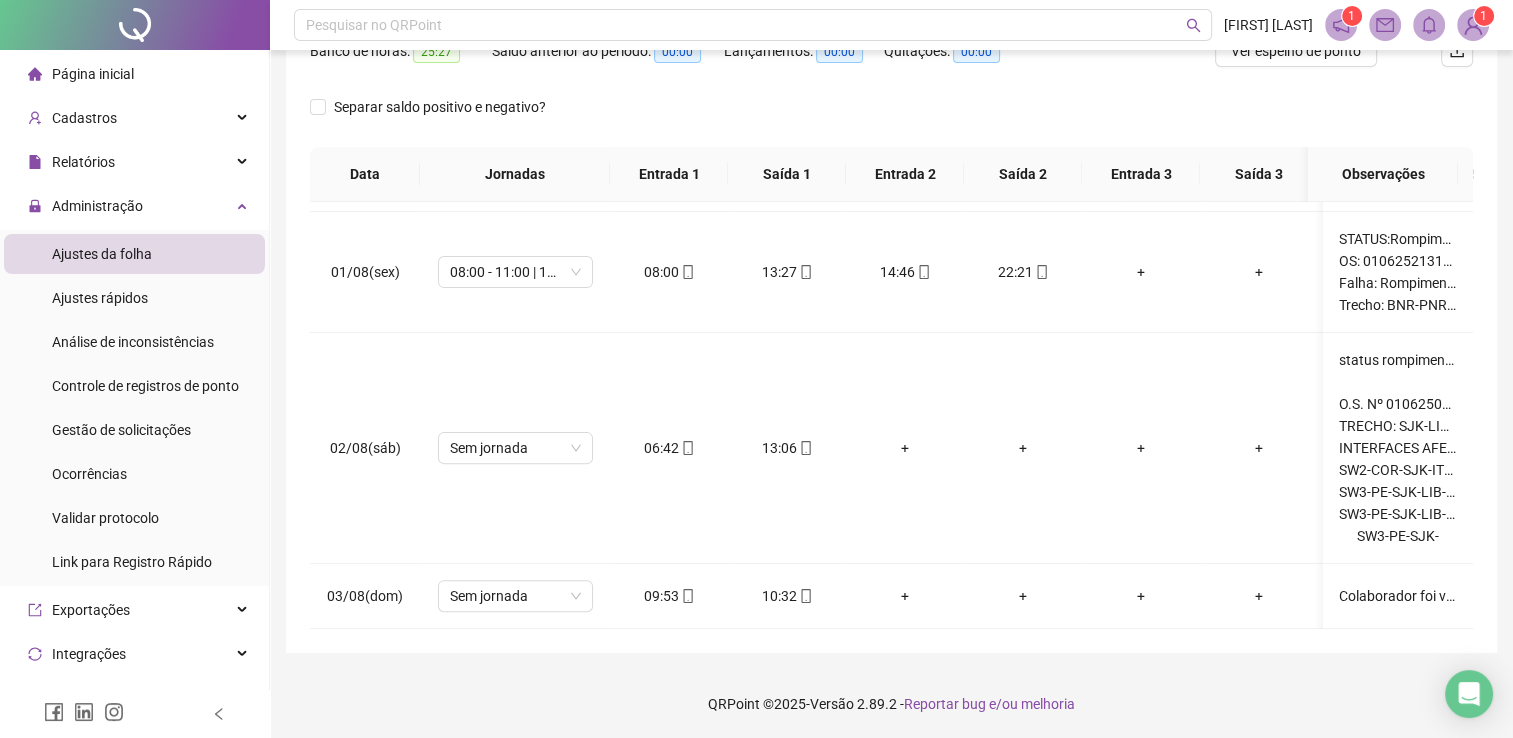 scroll, scrollTop: 717, scrollLeft: 76, axis: both 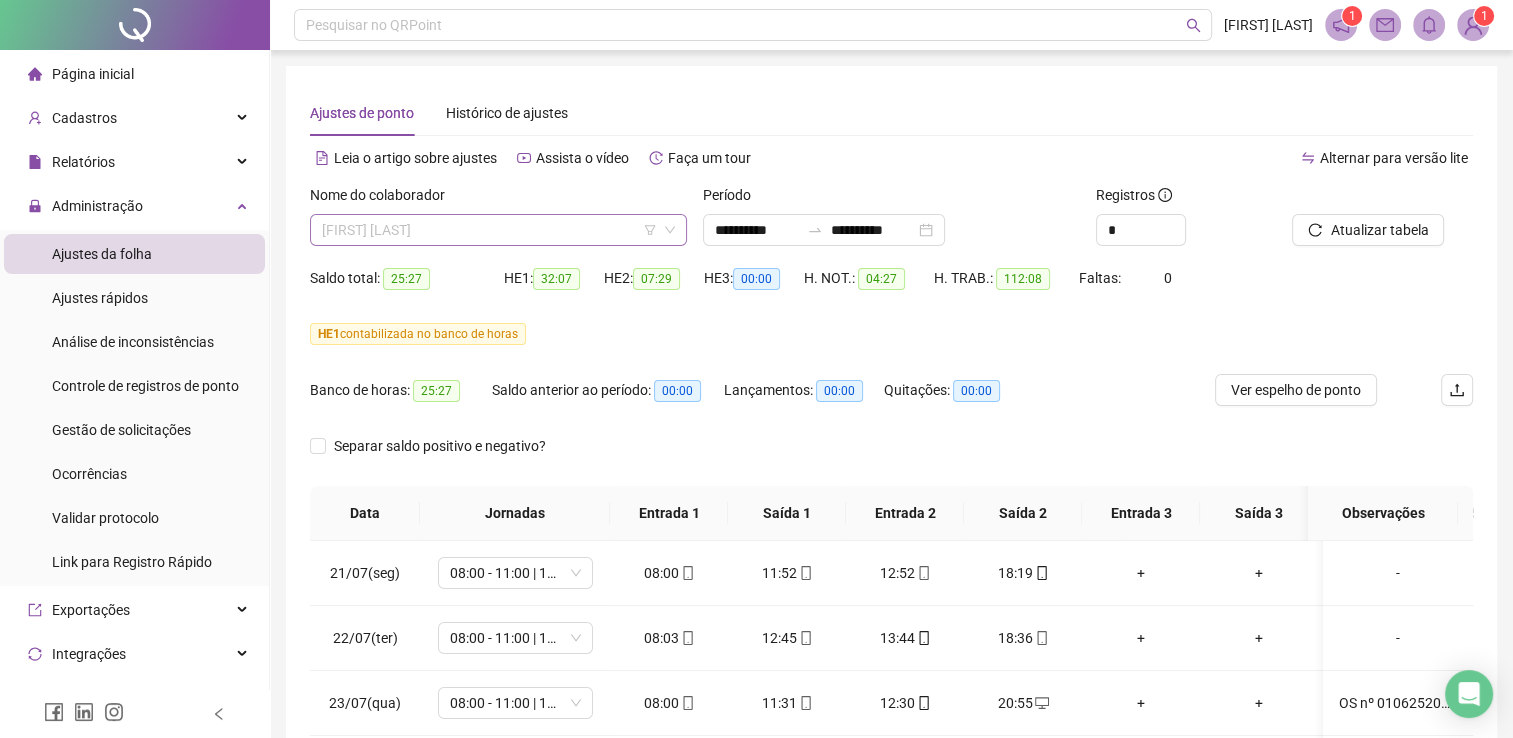 click on "[FIRST] [LAST]" at bounding box center (498, 230) 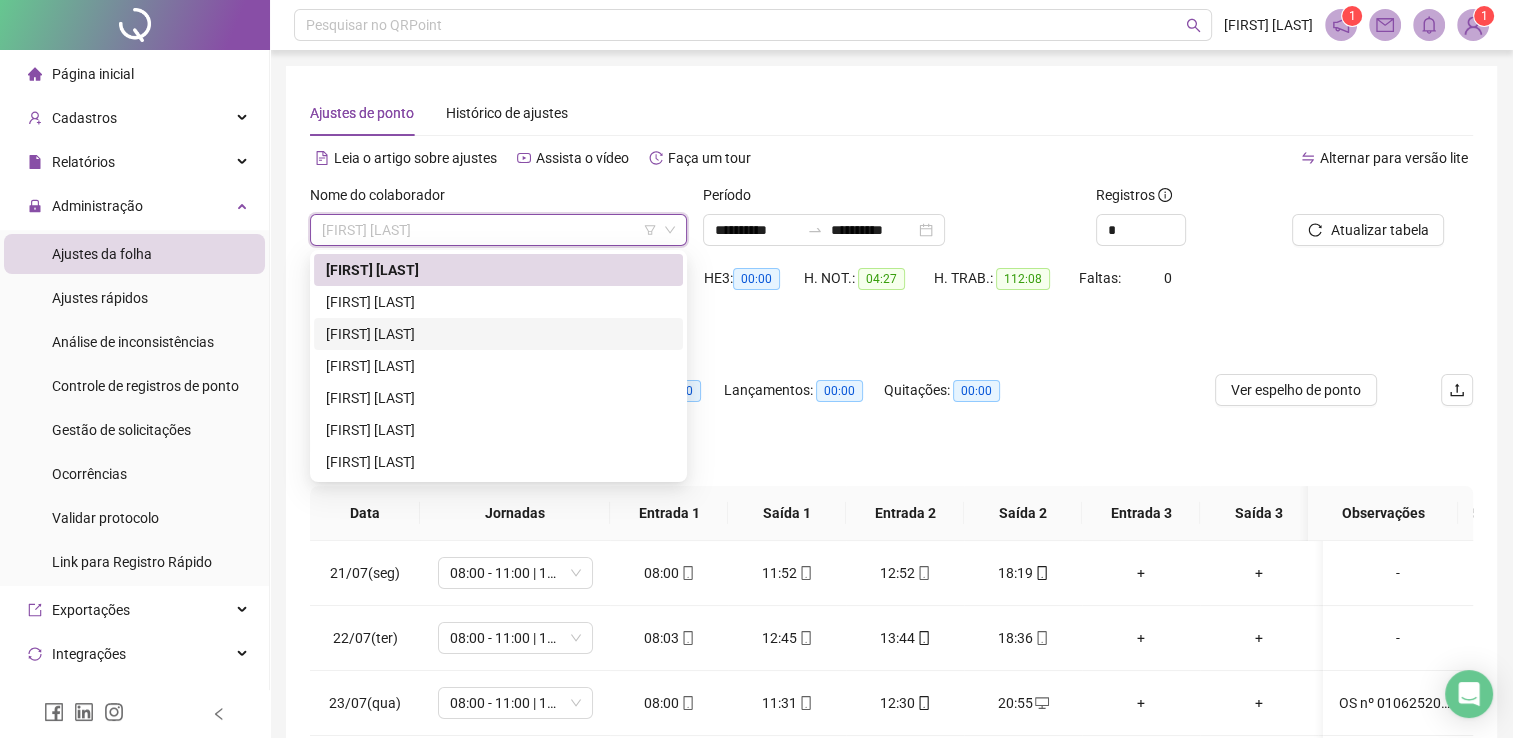 click on "[FIRST] [LAST]" at bounding box center [498, 334] 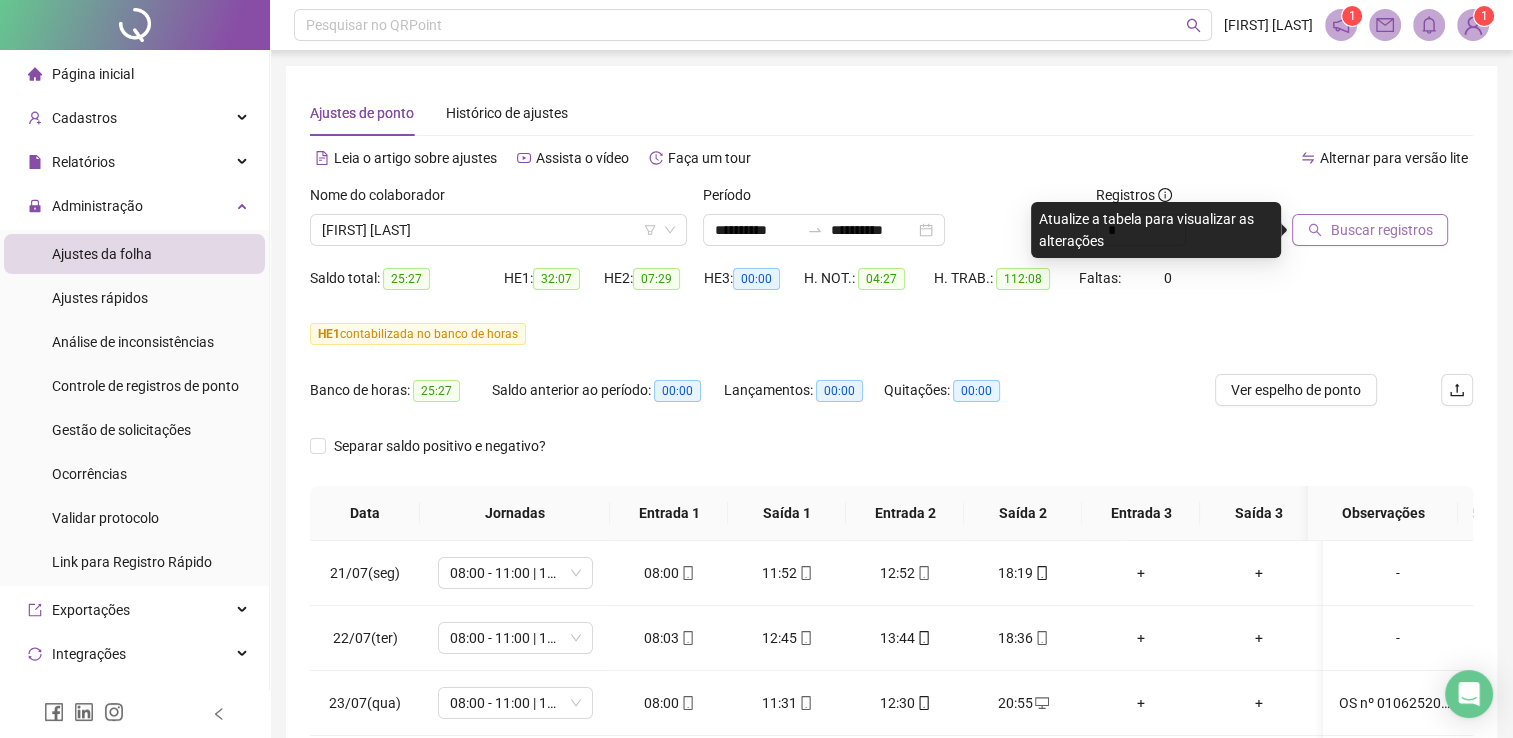 click on "Buscar registros" at bounding box center [1381, 230] 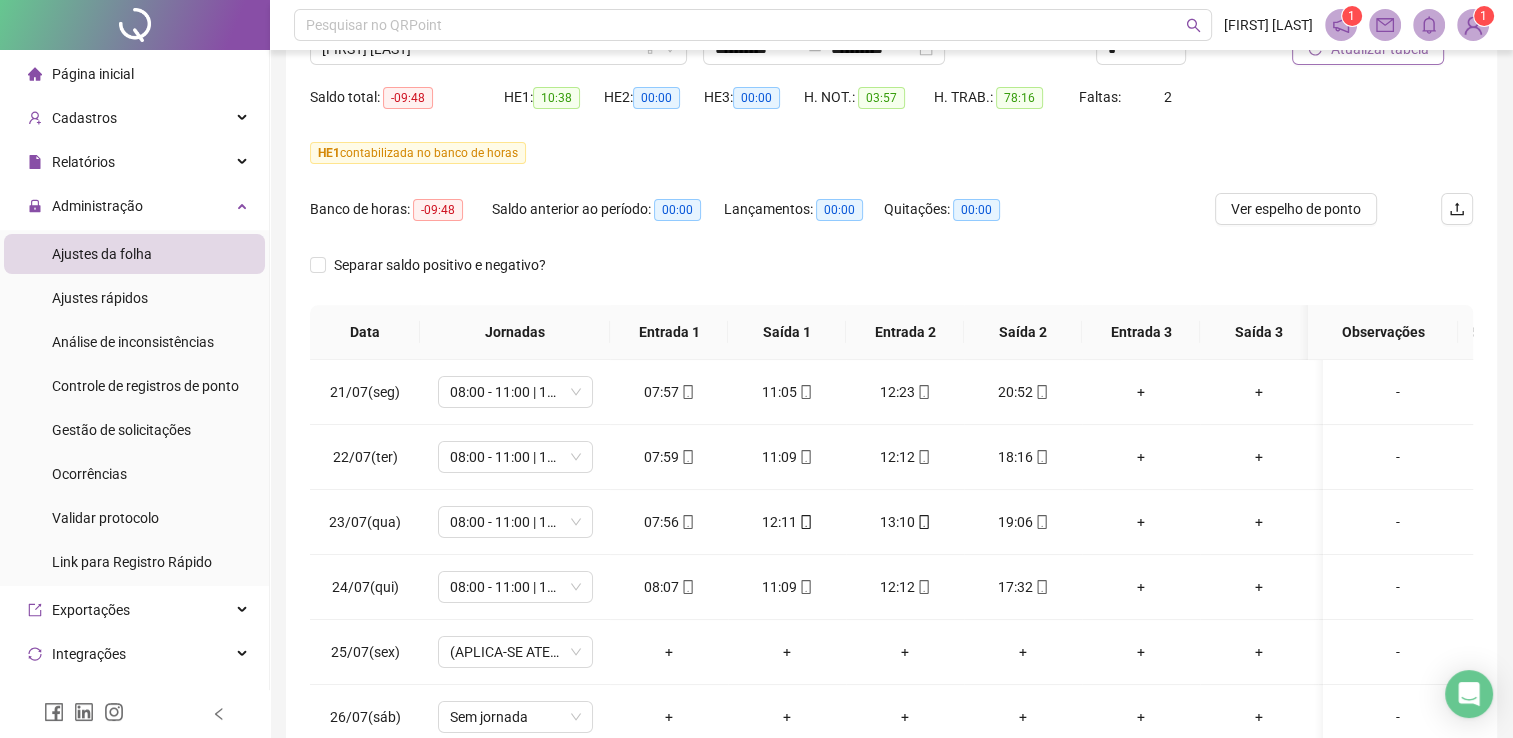 scroll, scrollTop: 339, scrollLeft: 0, axis: vertical 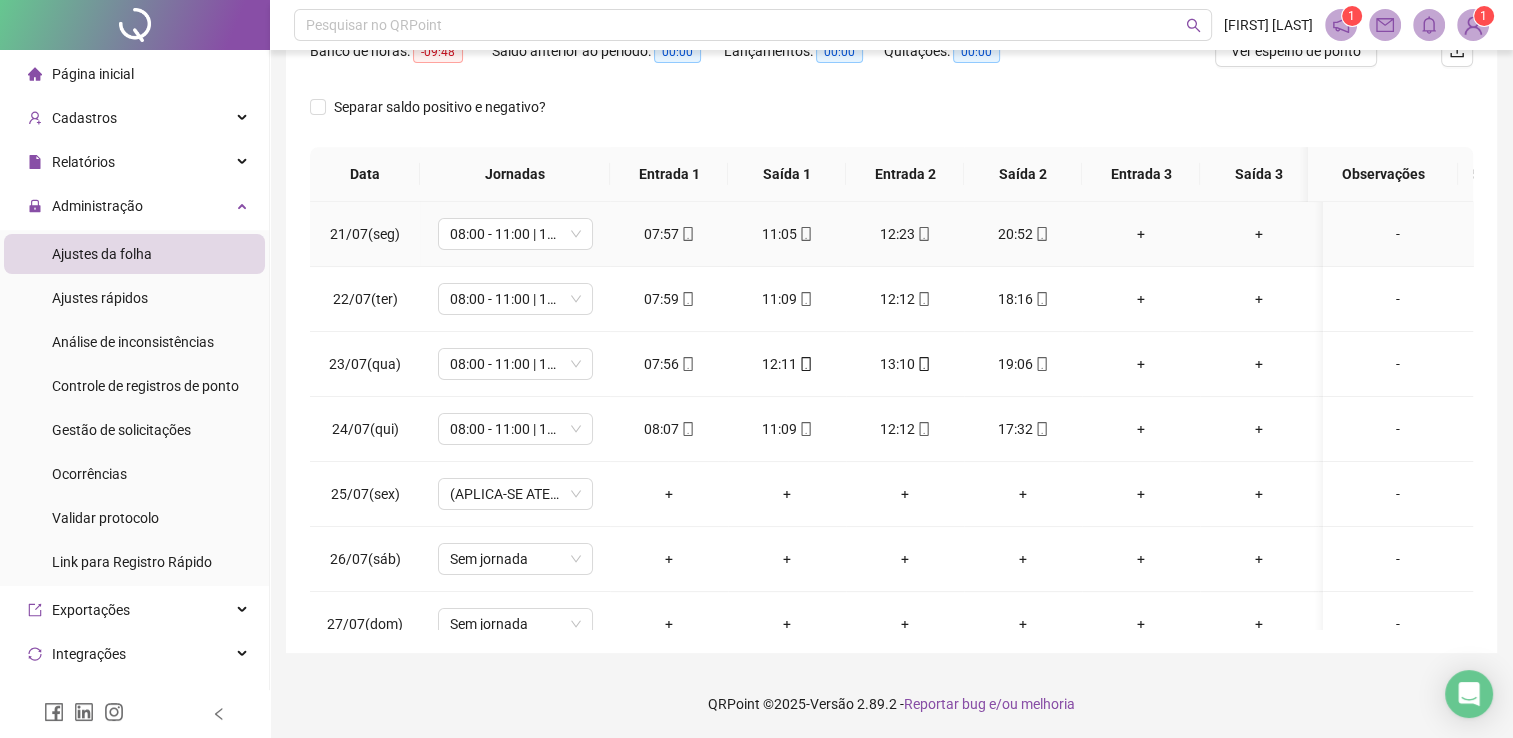 click on "-" at bounding box center [1398, 234] 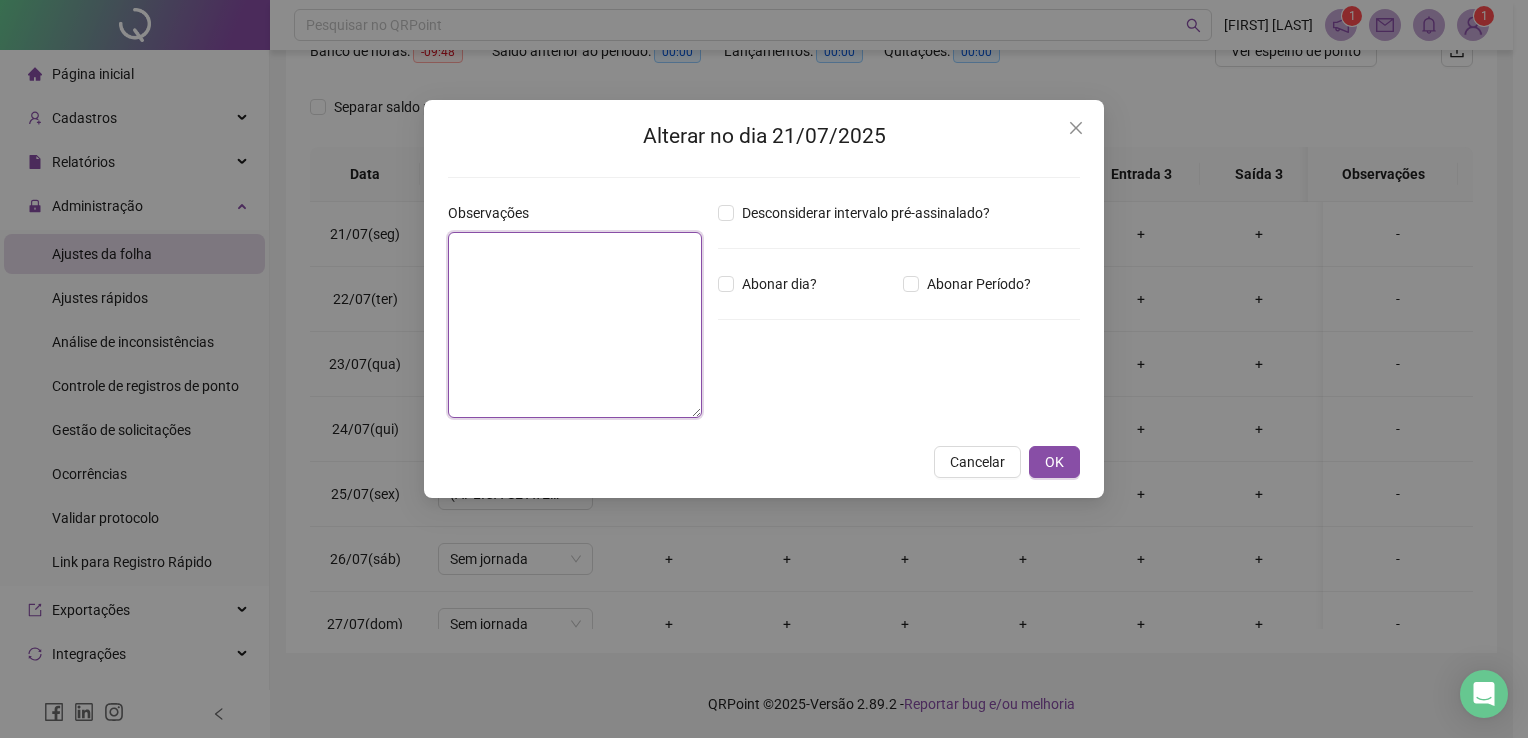 click at bounding box center [575, 325] 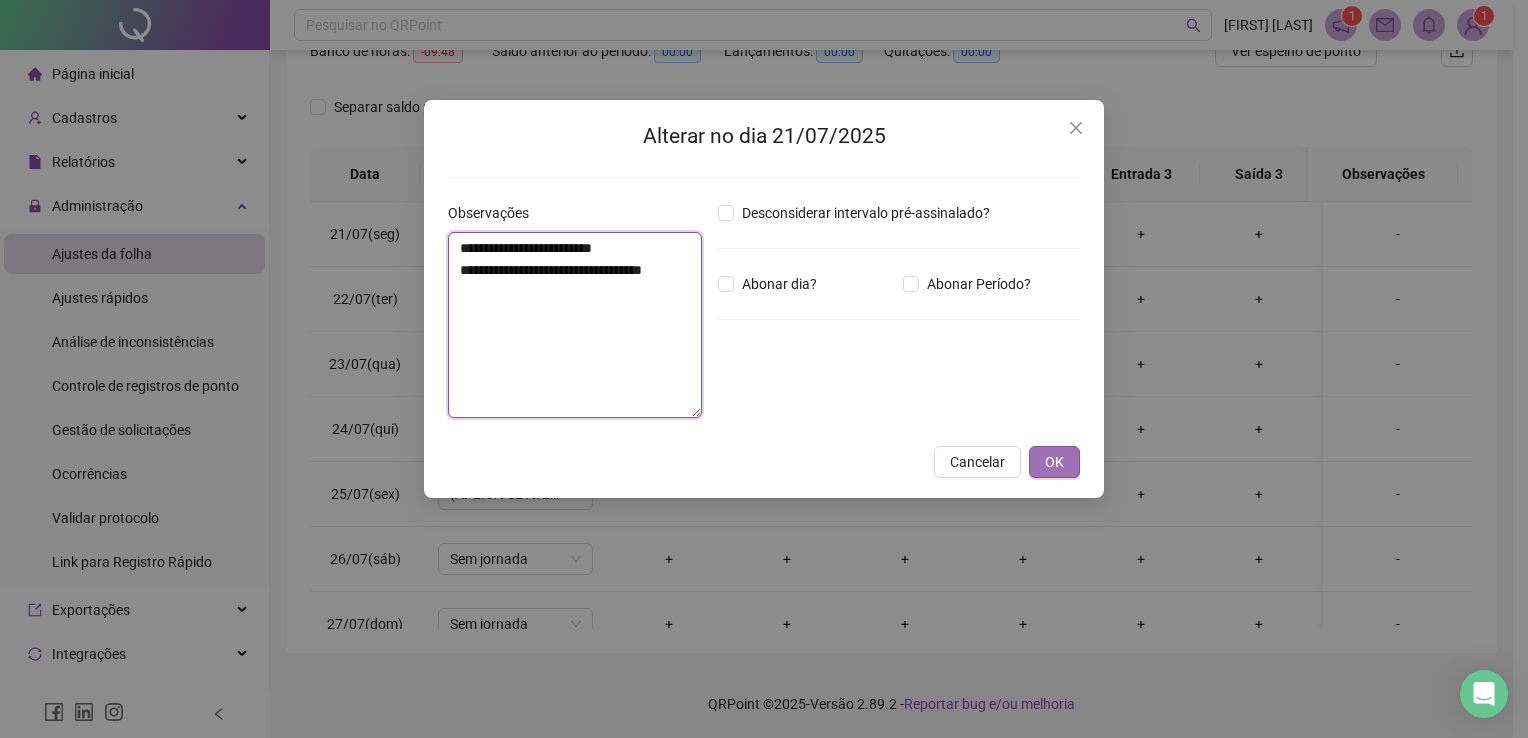type on "**********" 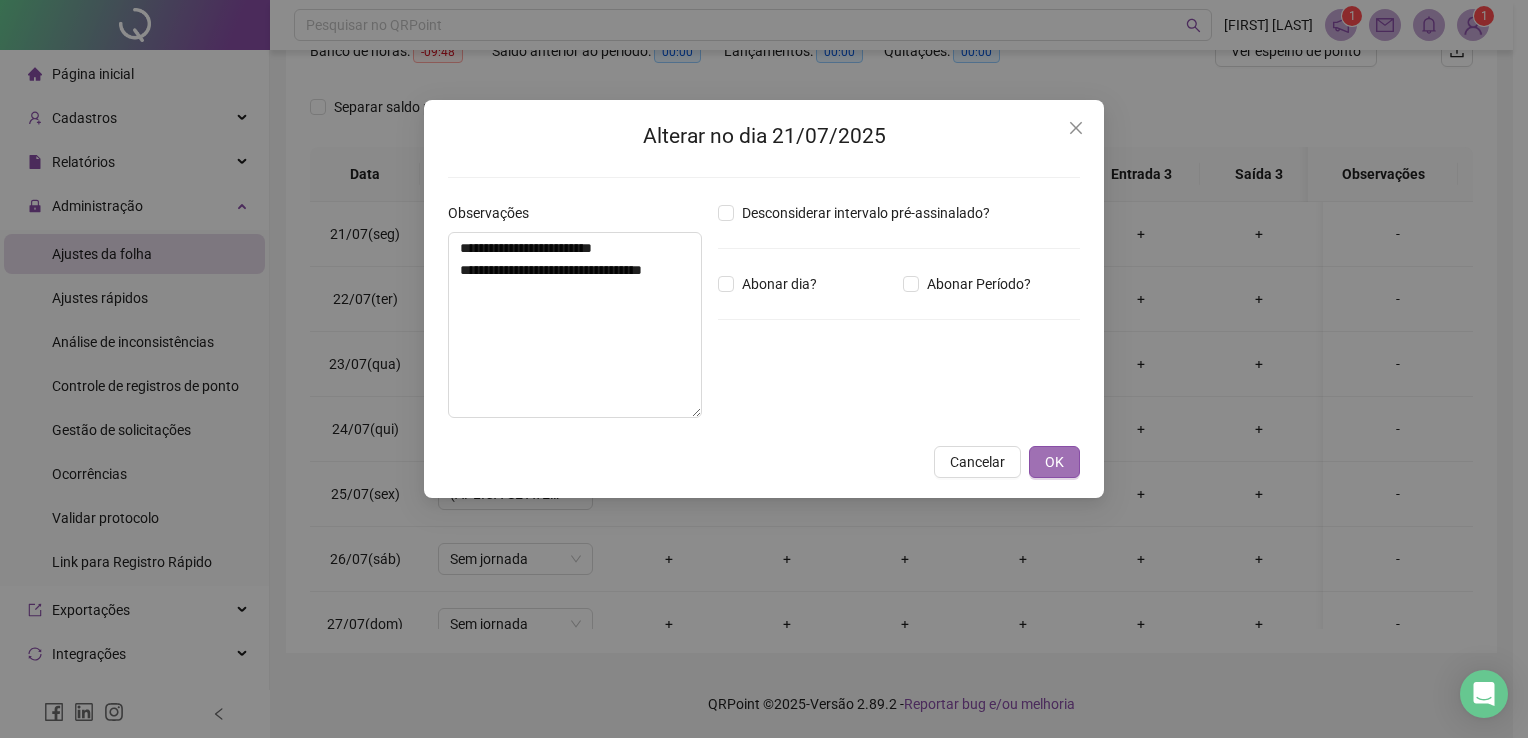 click on "OK" at bounding box center (1054, 462) 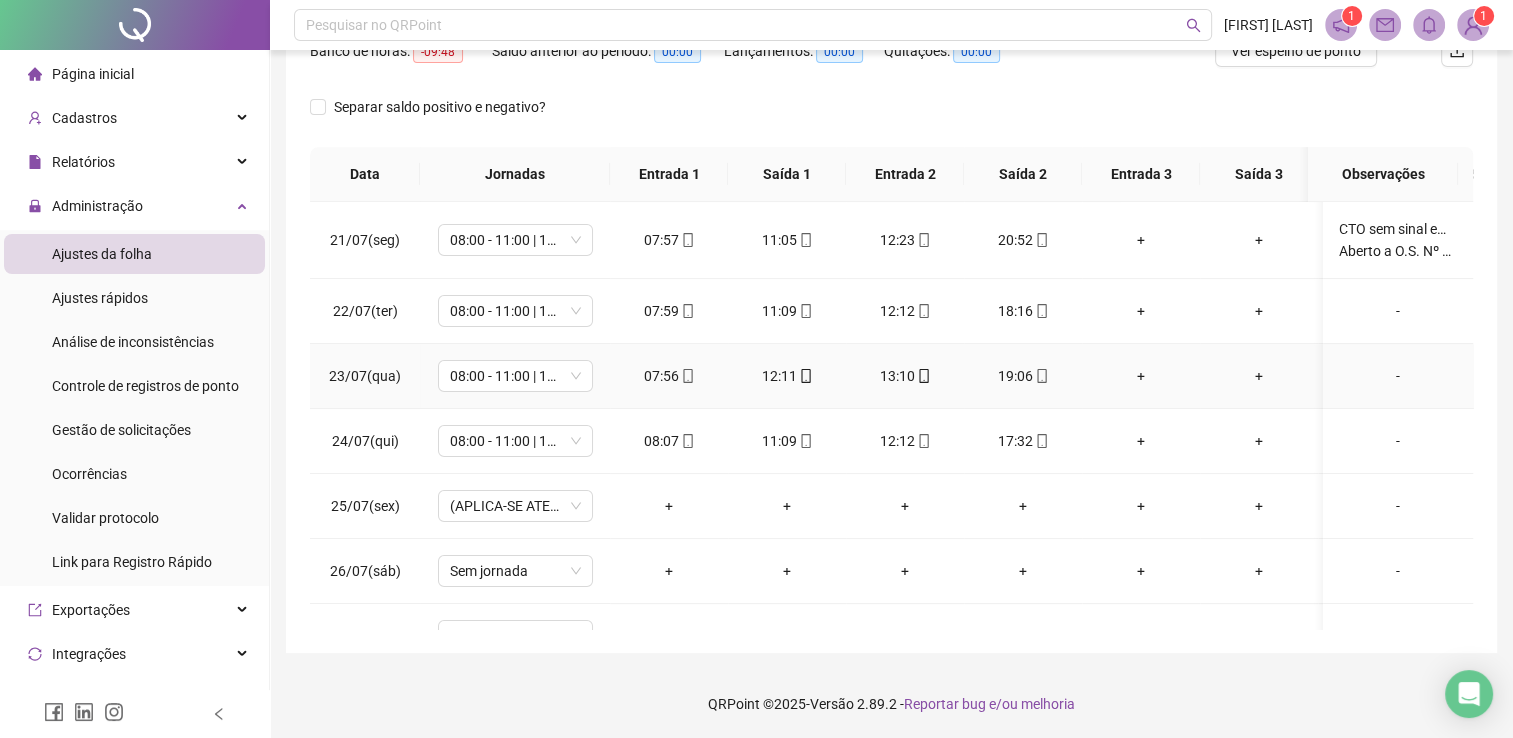 click on "-" at bounding box center (1398, 376) 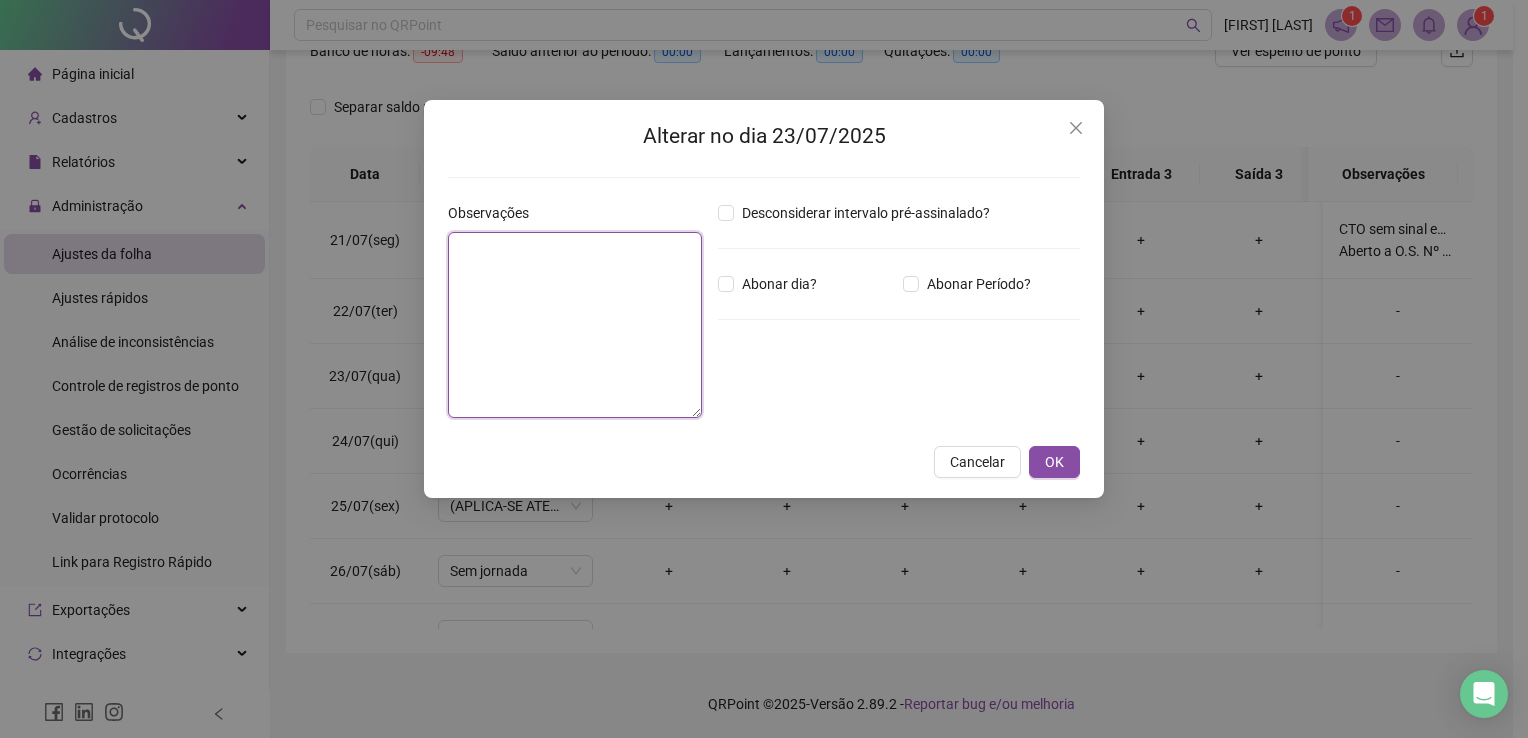 click at bounding box center (575, 325) 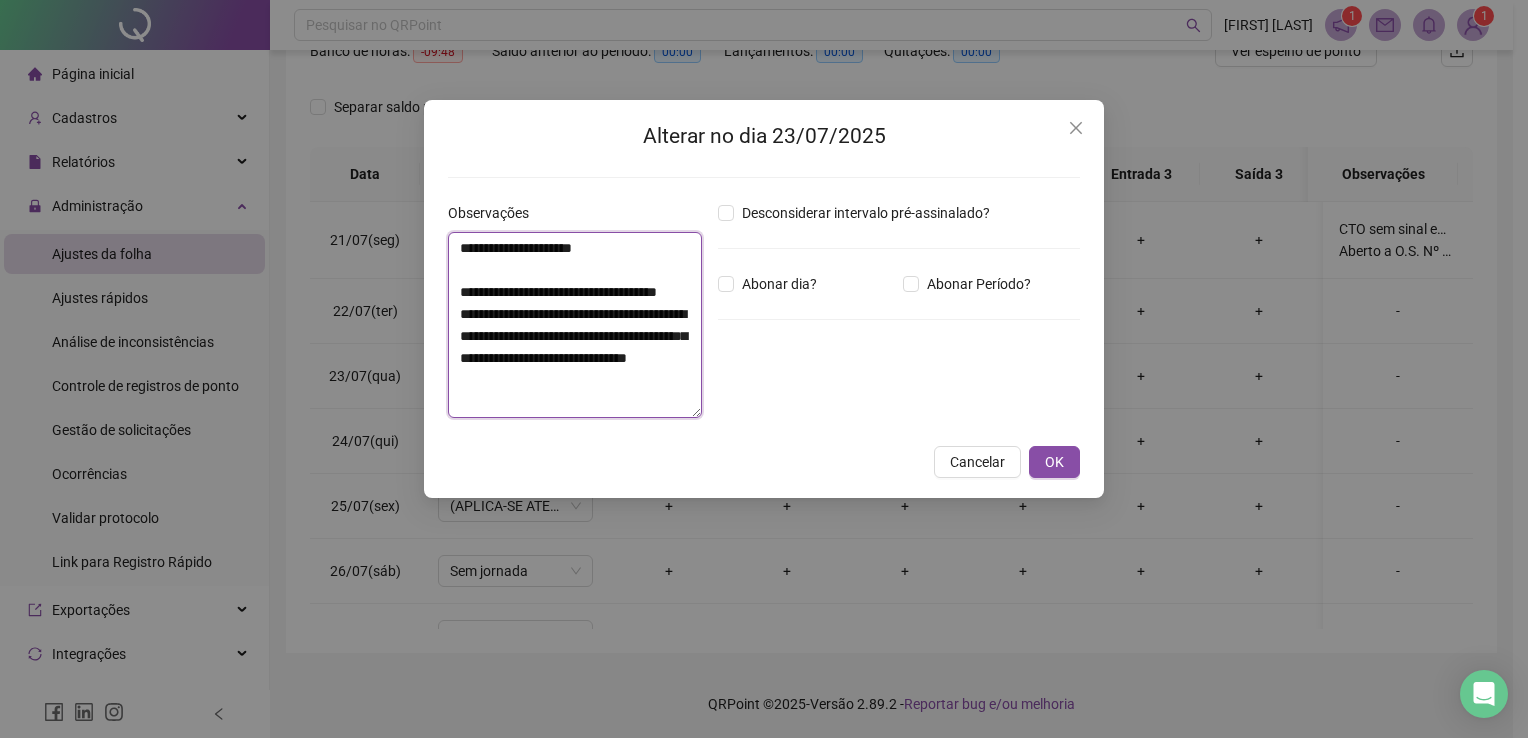 scroll, scrollTop: 16, scrollLeft: 0, axis: vertical 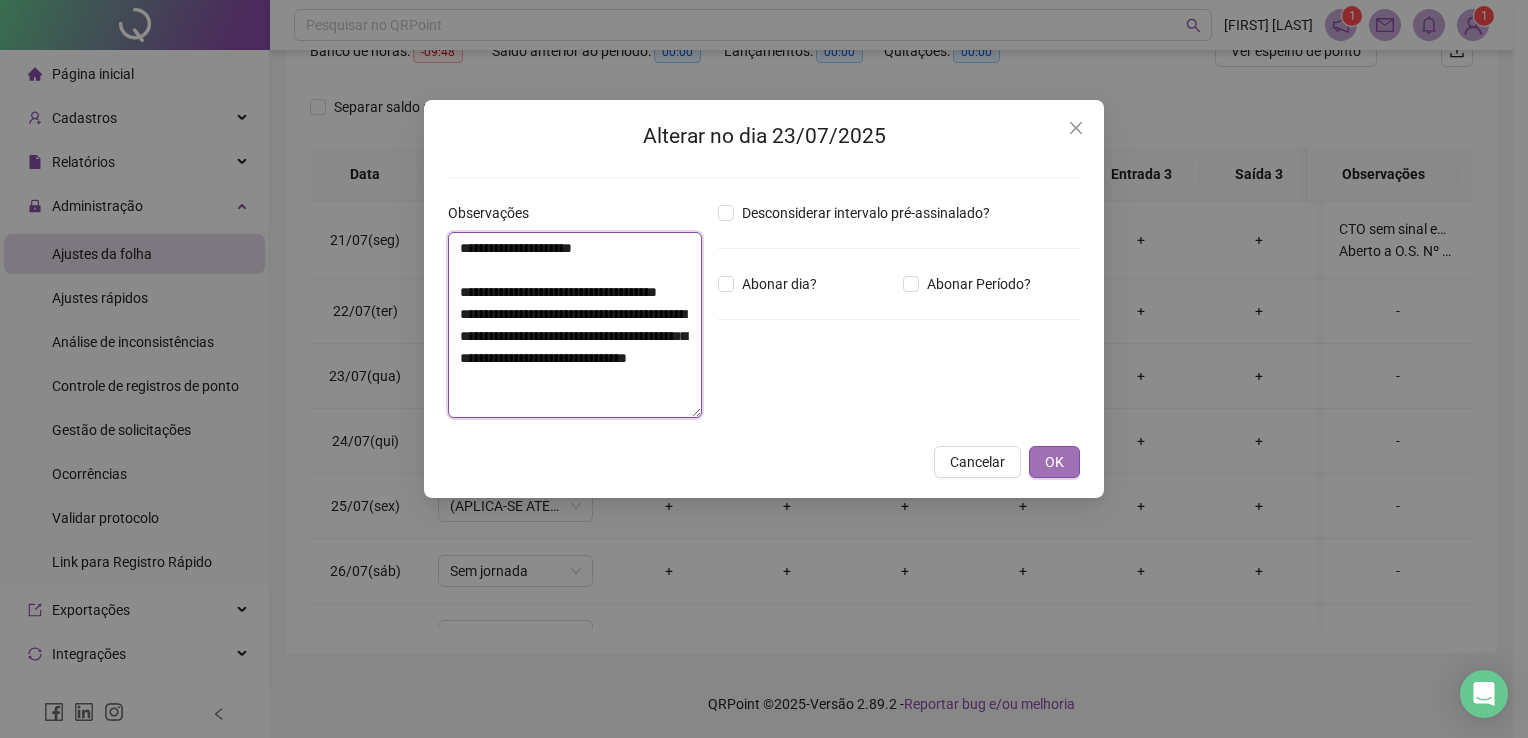 type on "**********" 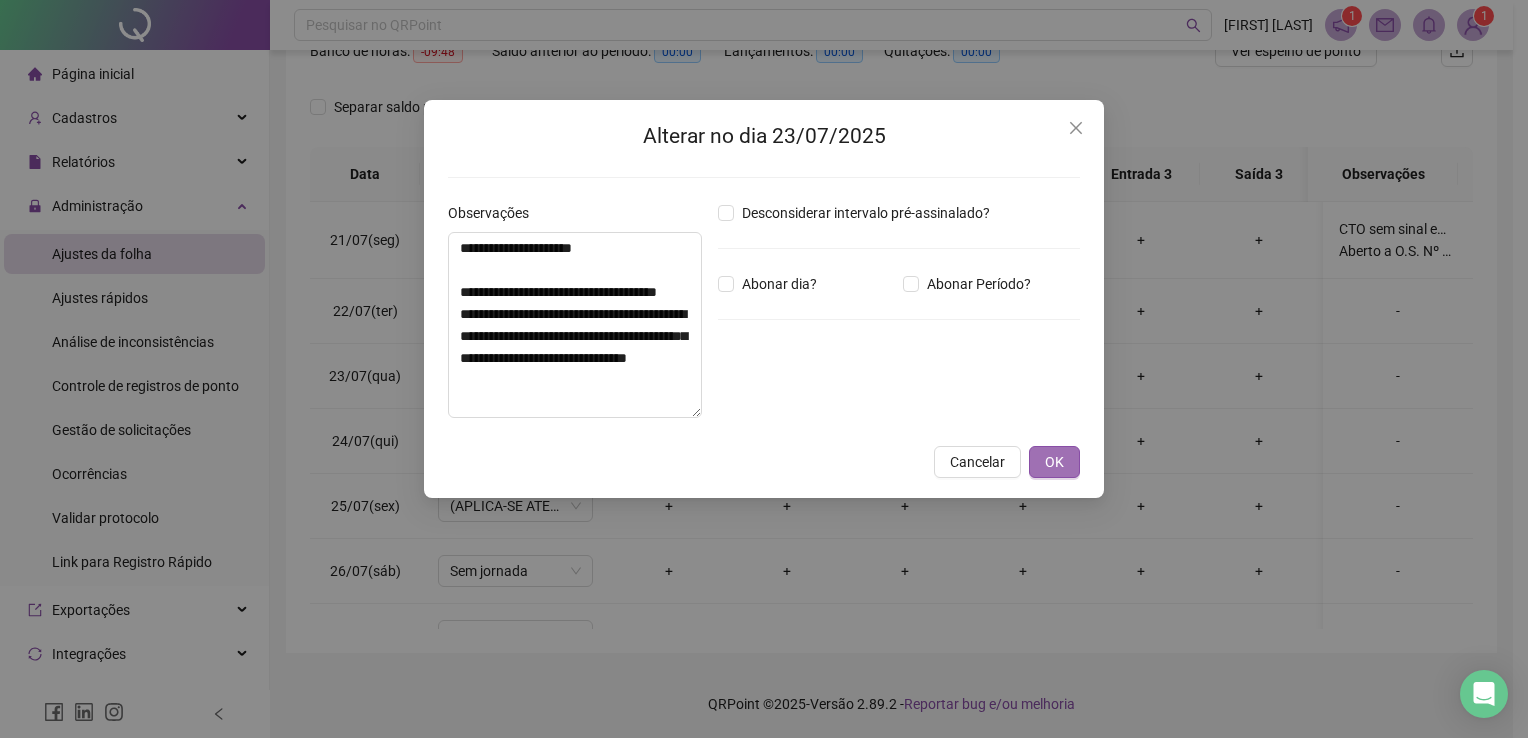 click on "OK" at bounding box center [1054, 462] 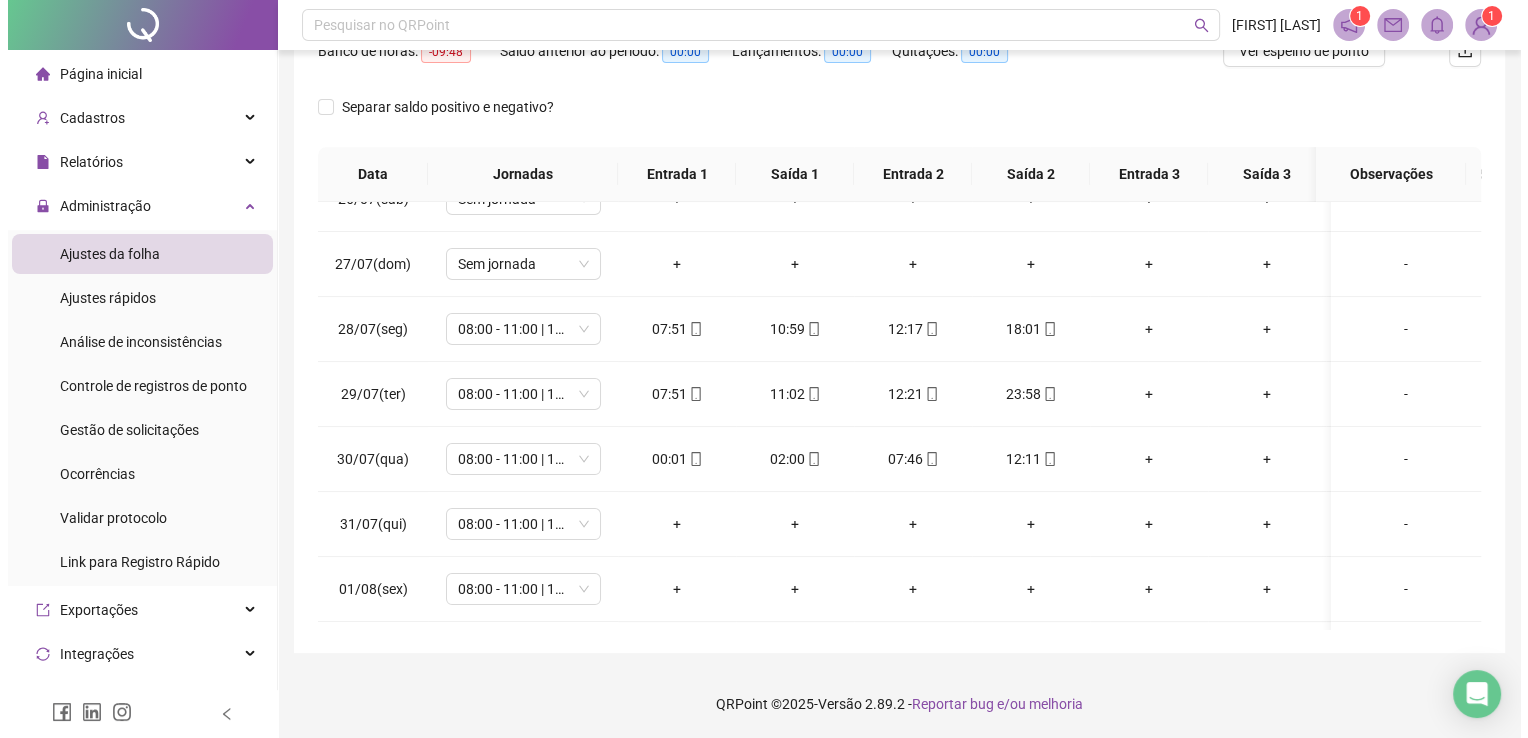 scroll, scrollTop: 432, scrollLeft: 0, axis: vertical 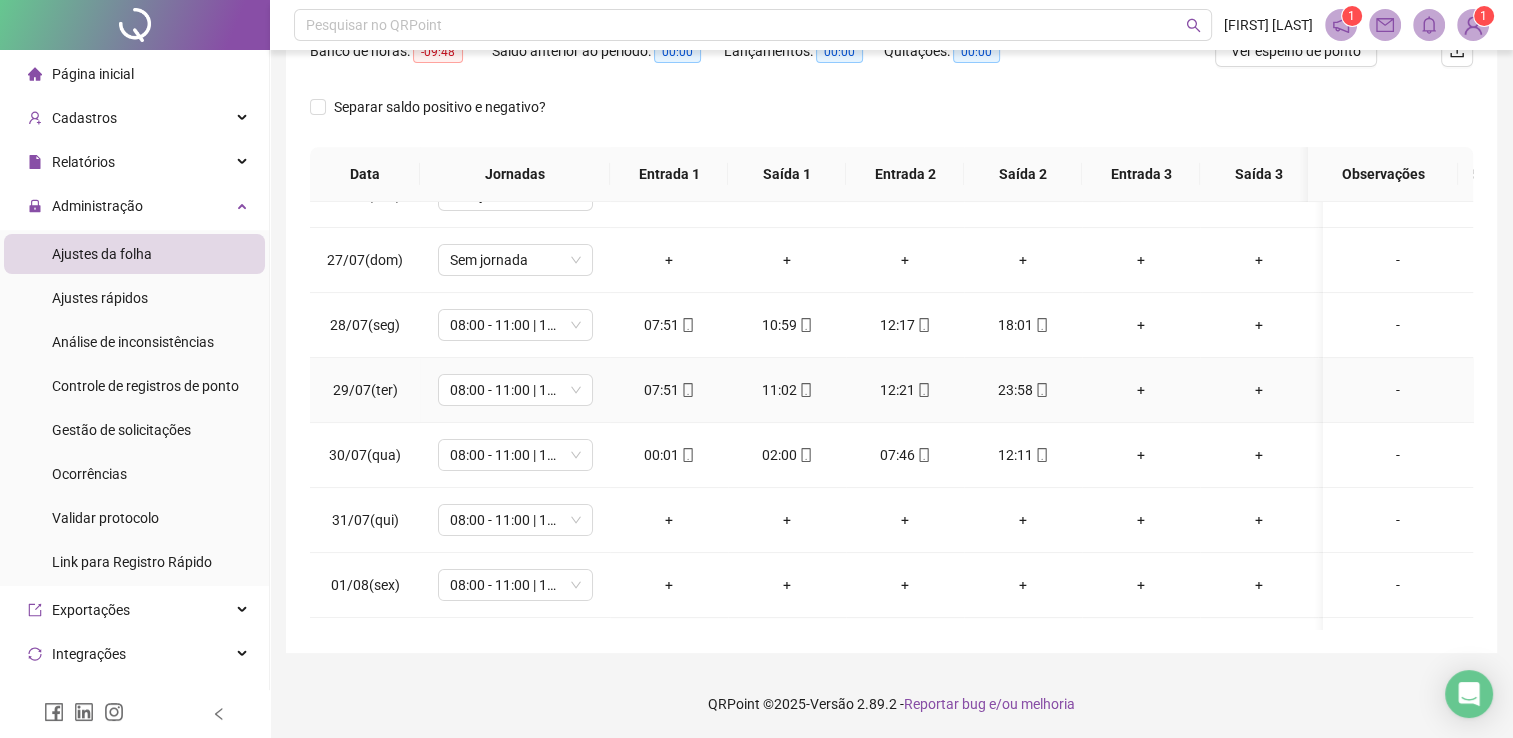 click on "-" at bounding box center (1398, 390) 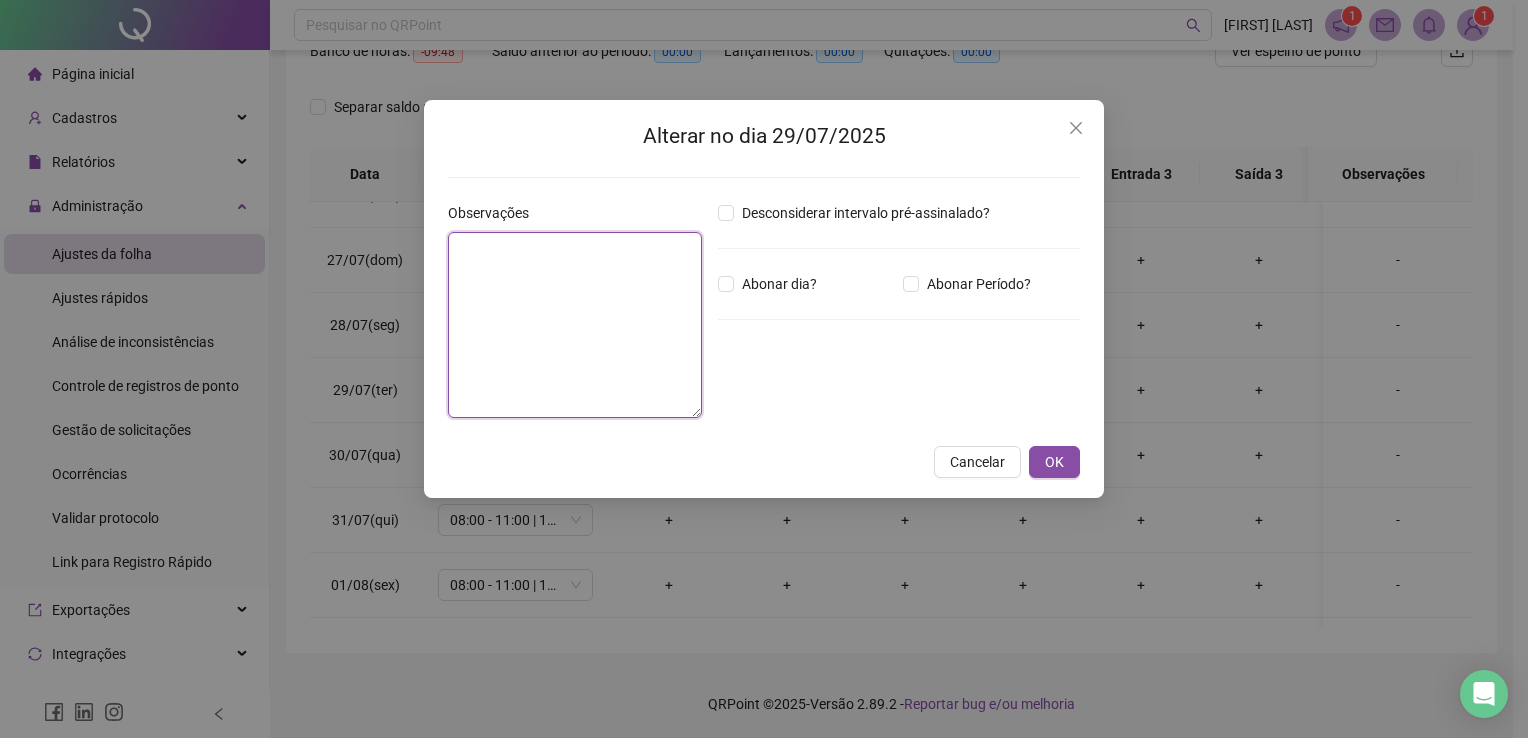 click at bounding box center (575, 325) 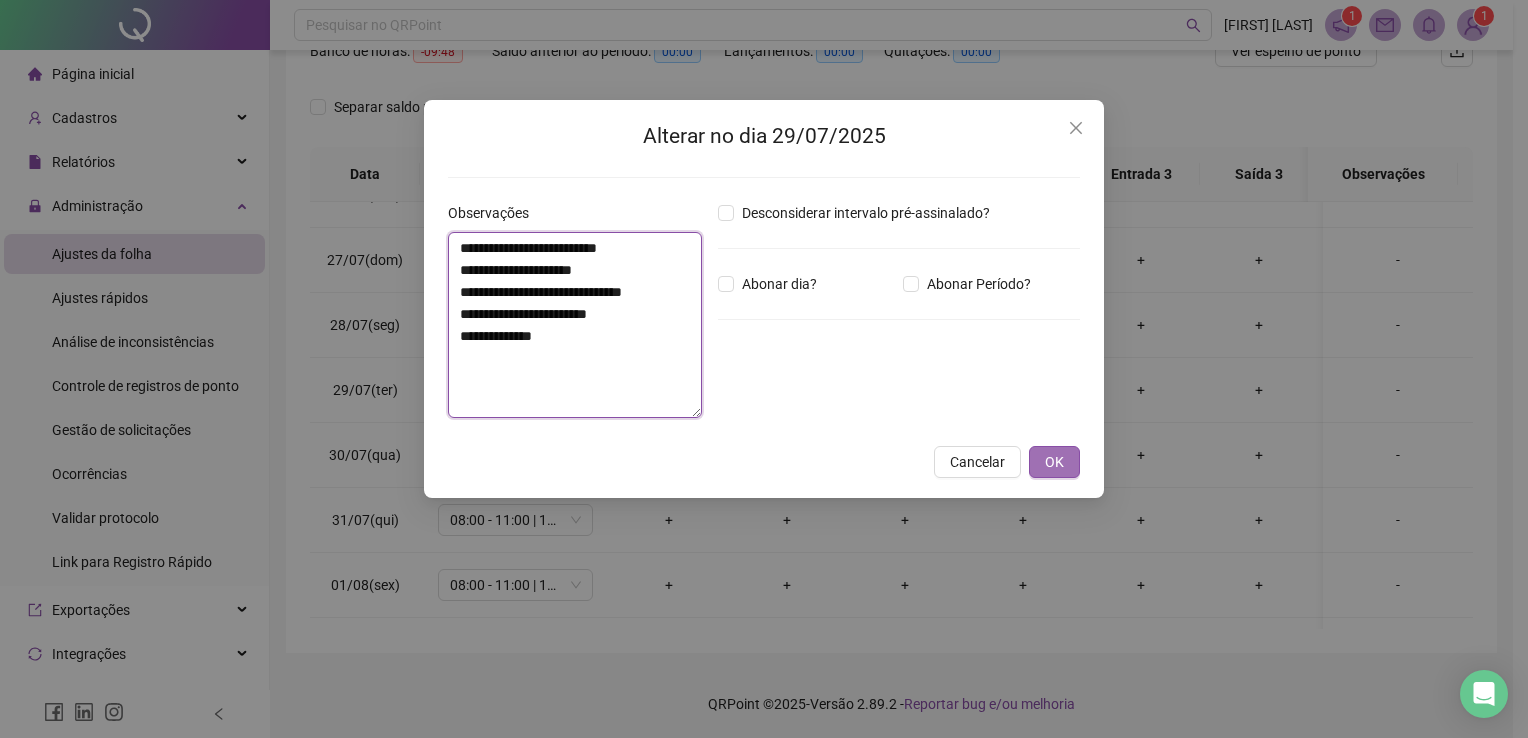 type on "**********" 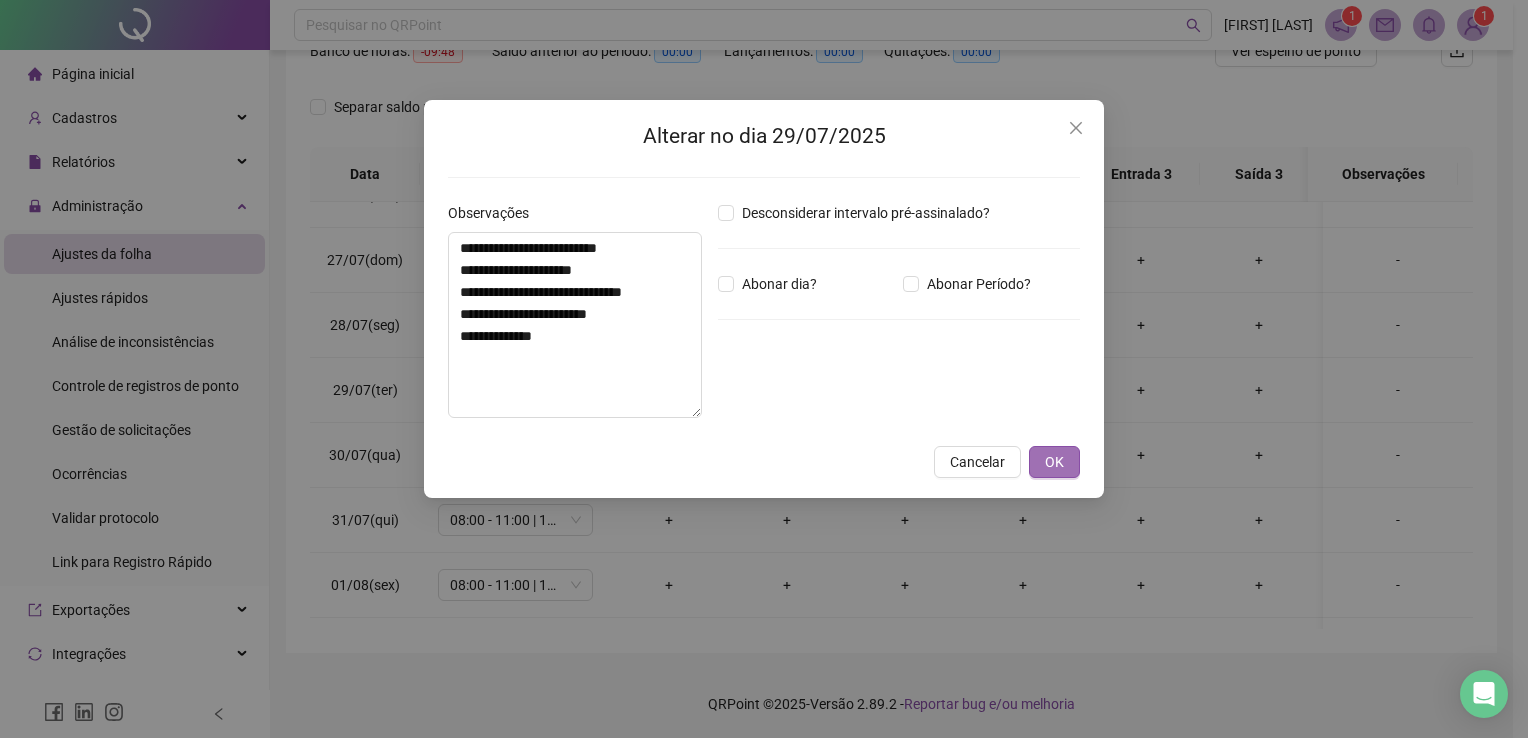 click on "OK" at bounding box center (1054, 462) 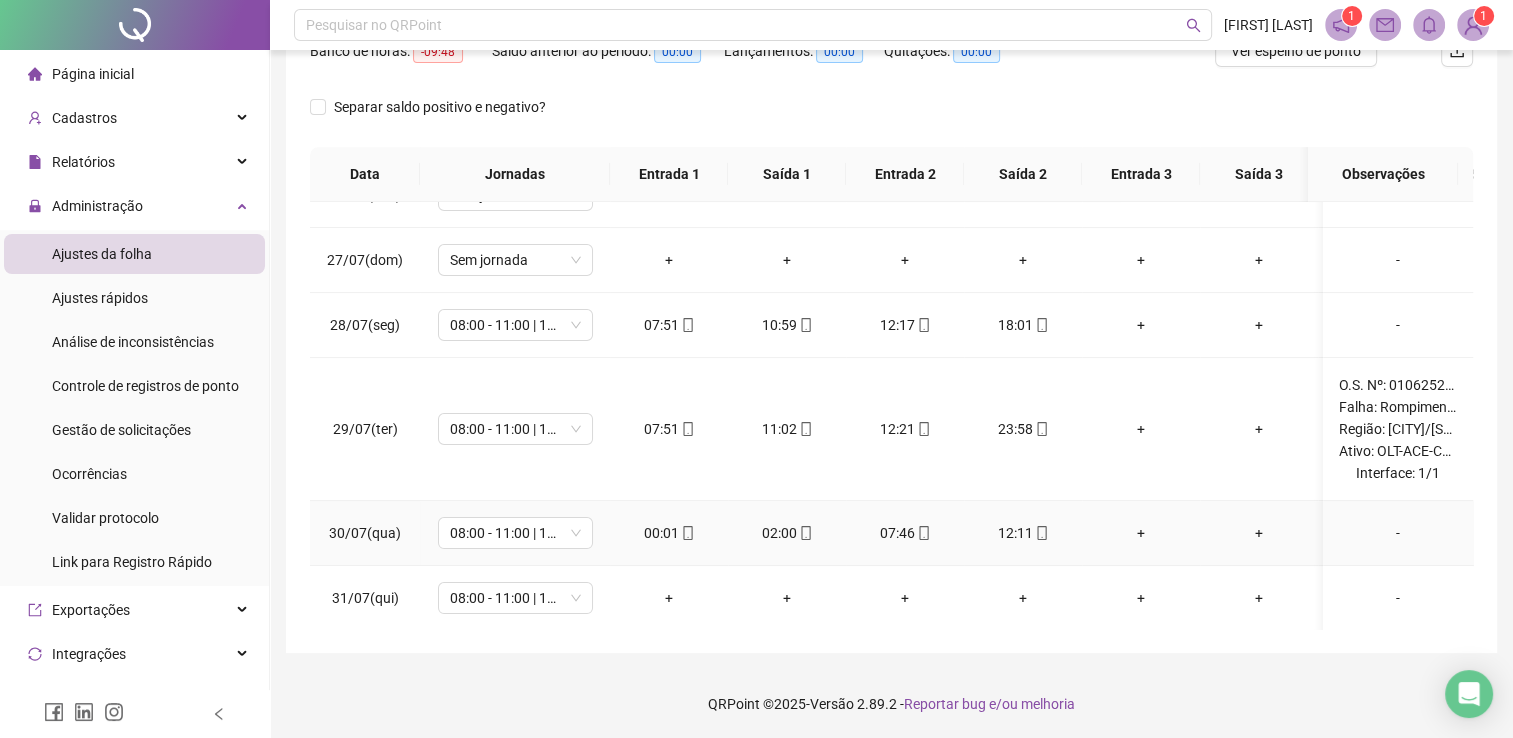 click on "-" at bounding box center (1398, 533) 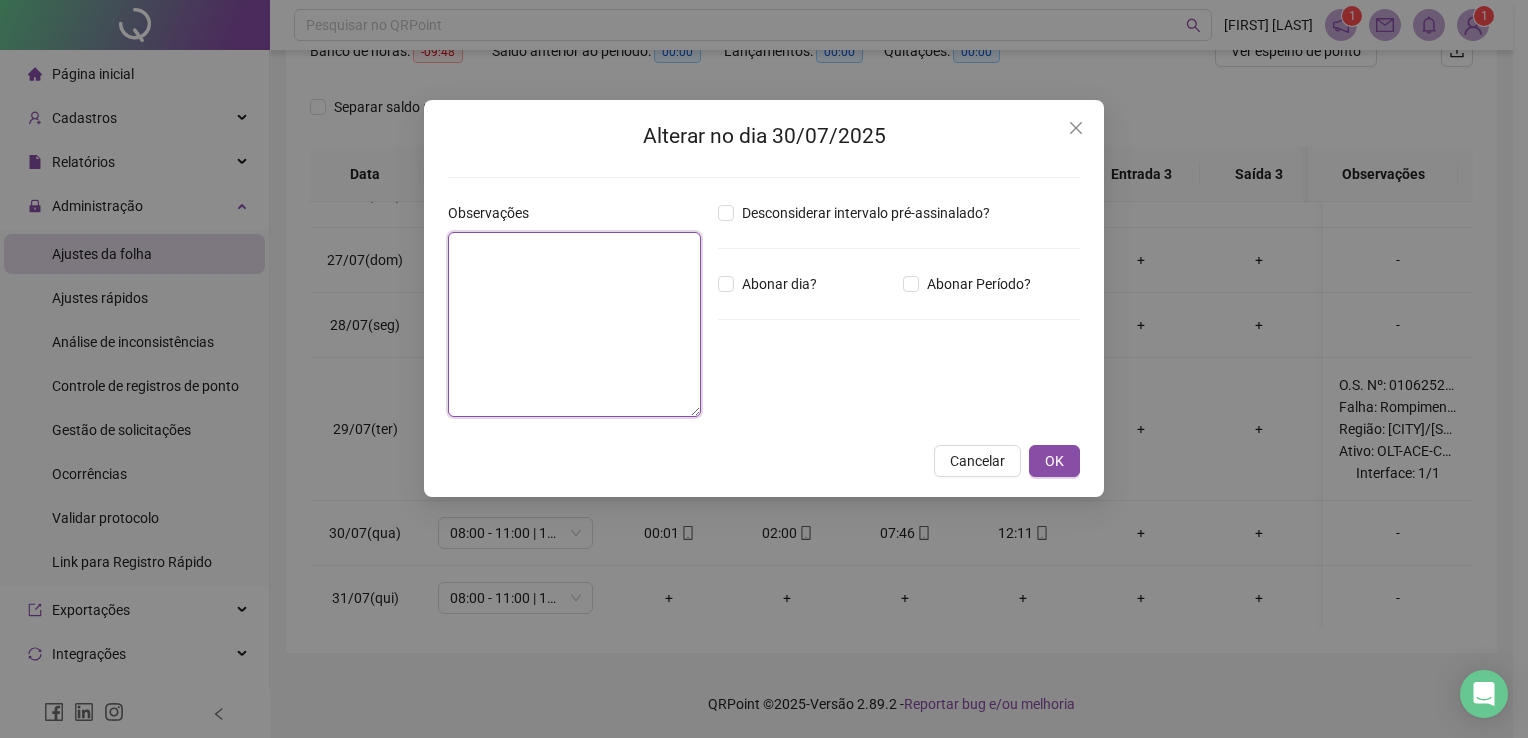 click at bounding box center [574, 324] 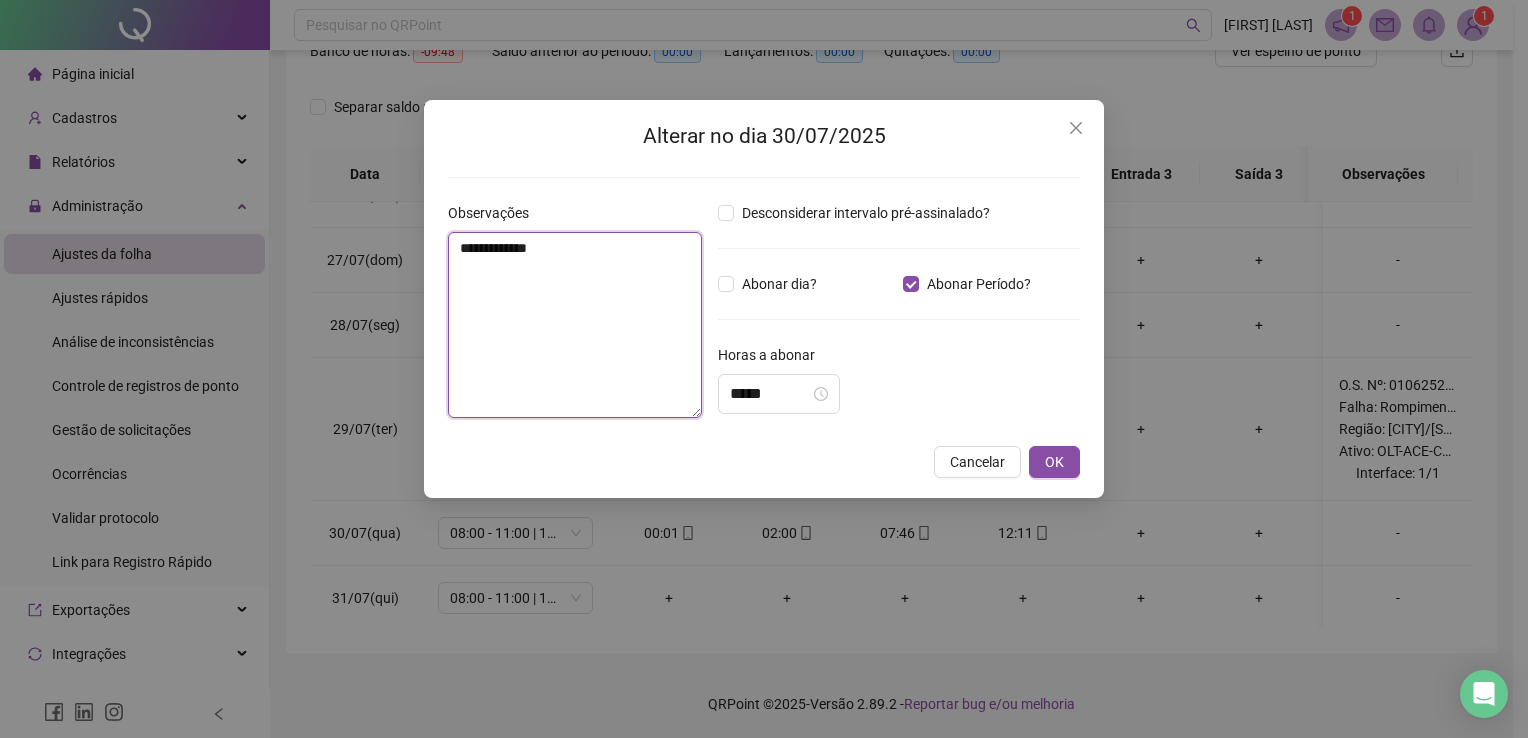 click on "**********" at bounding box center (575, 325) 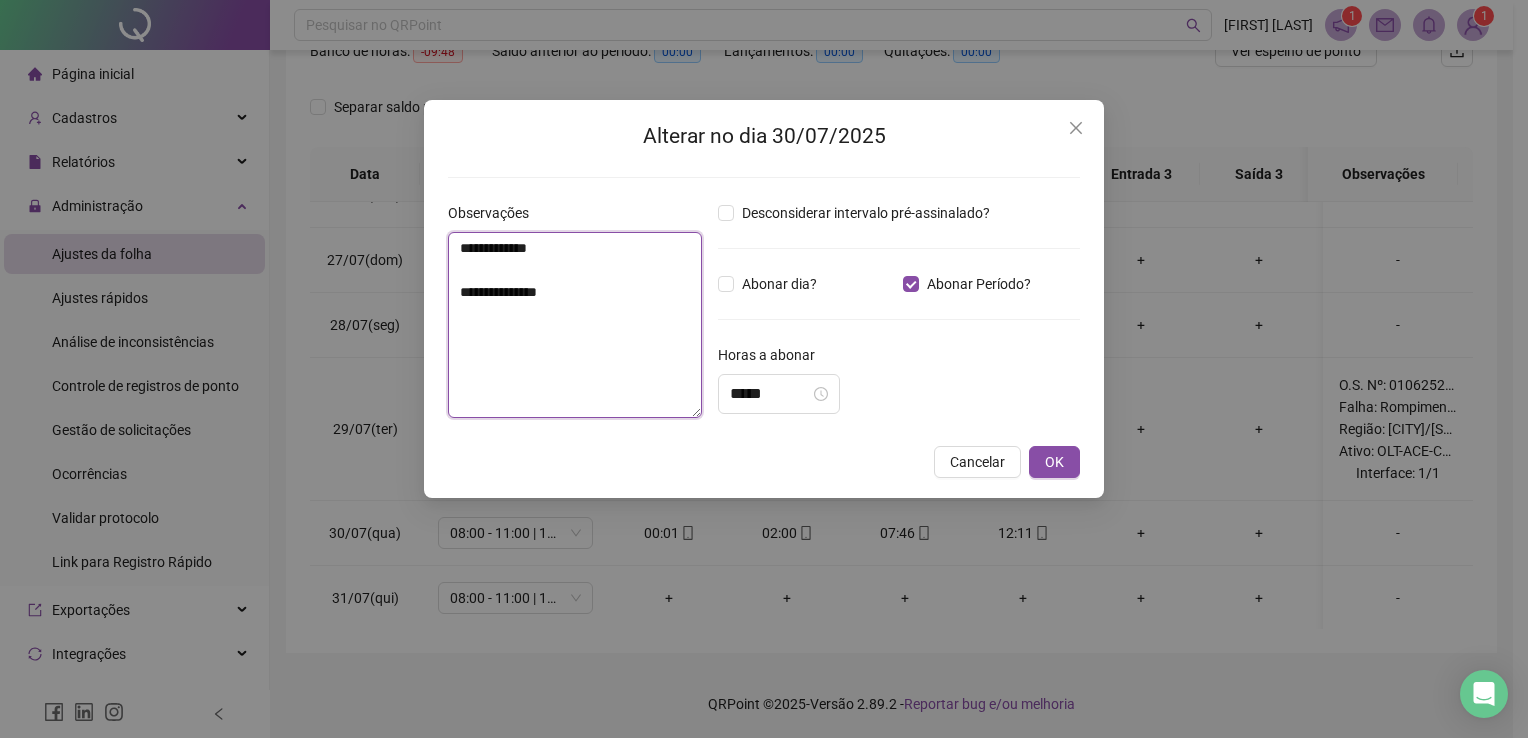 paste on "**********" 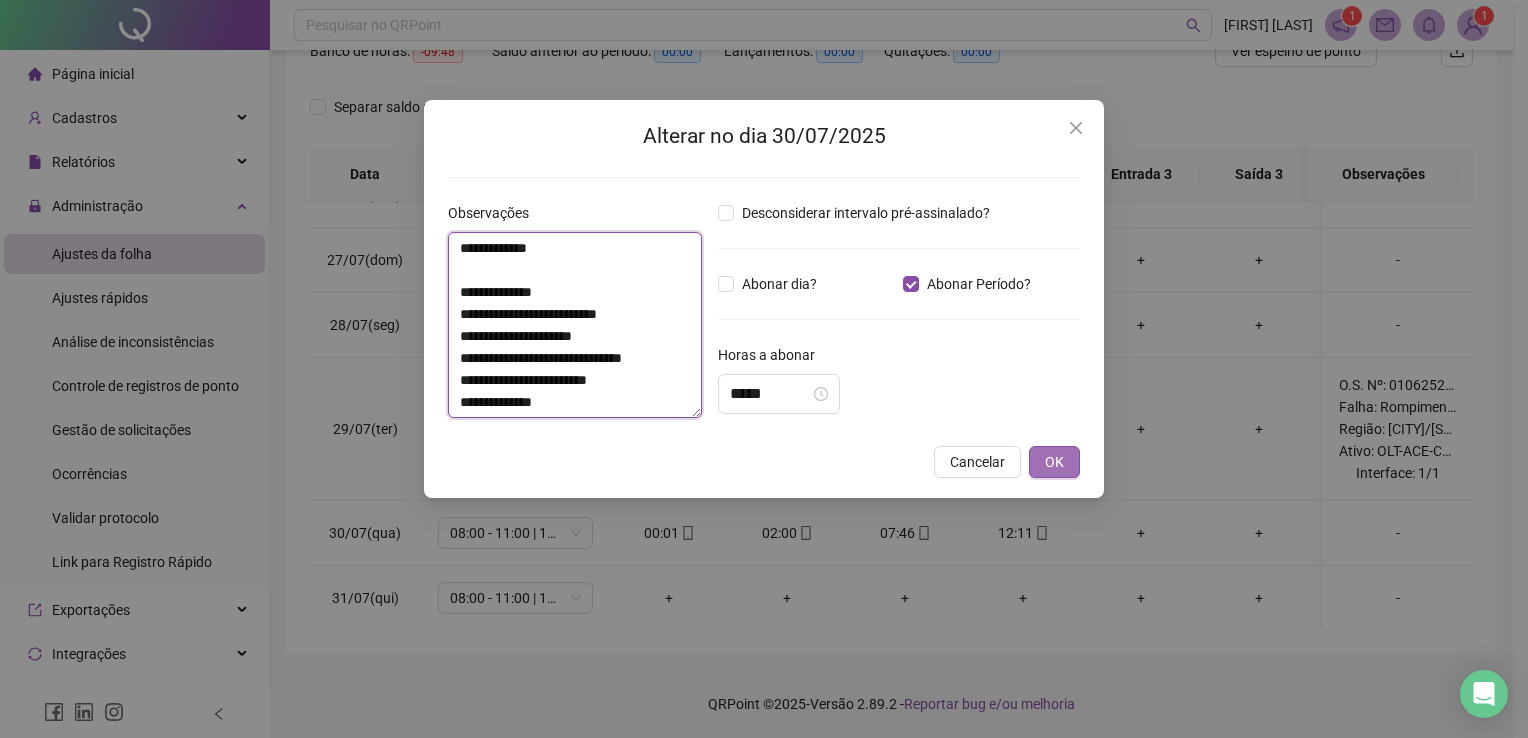 type on "**********" 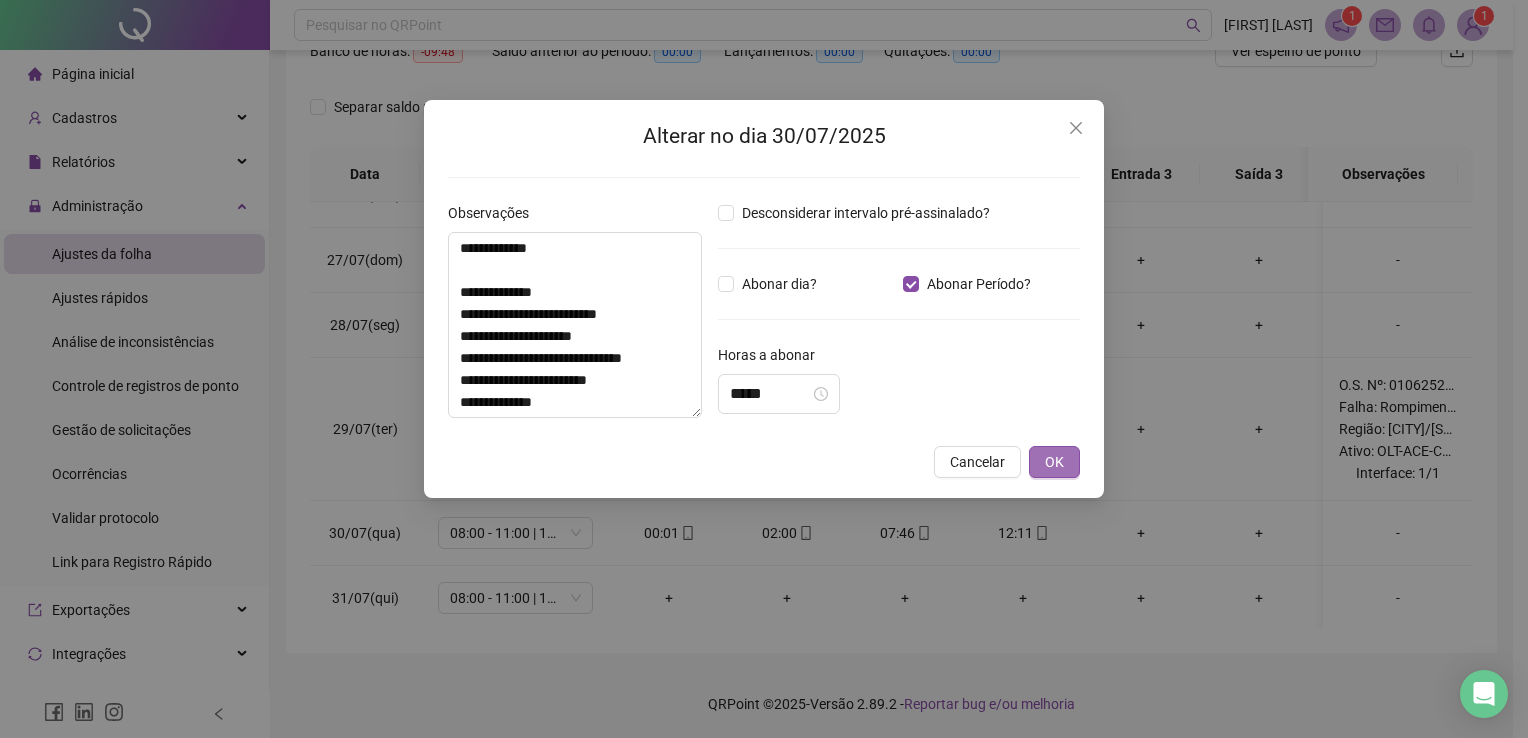 click on "OK" at bounding box center [1054, 462] 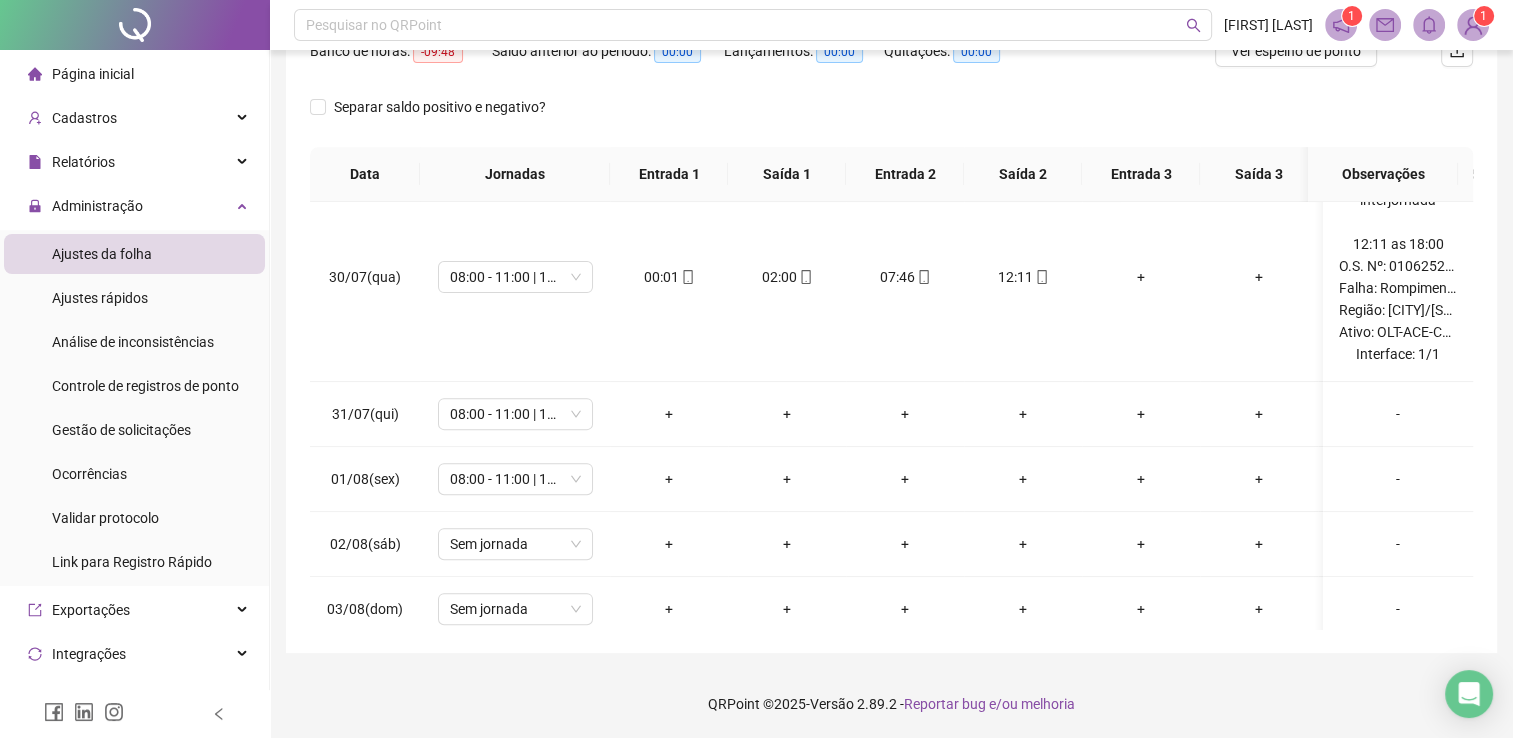 scroll, scrollTop: 785, scrollLeft: 0, axis: vertical 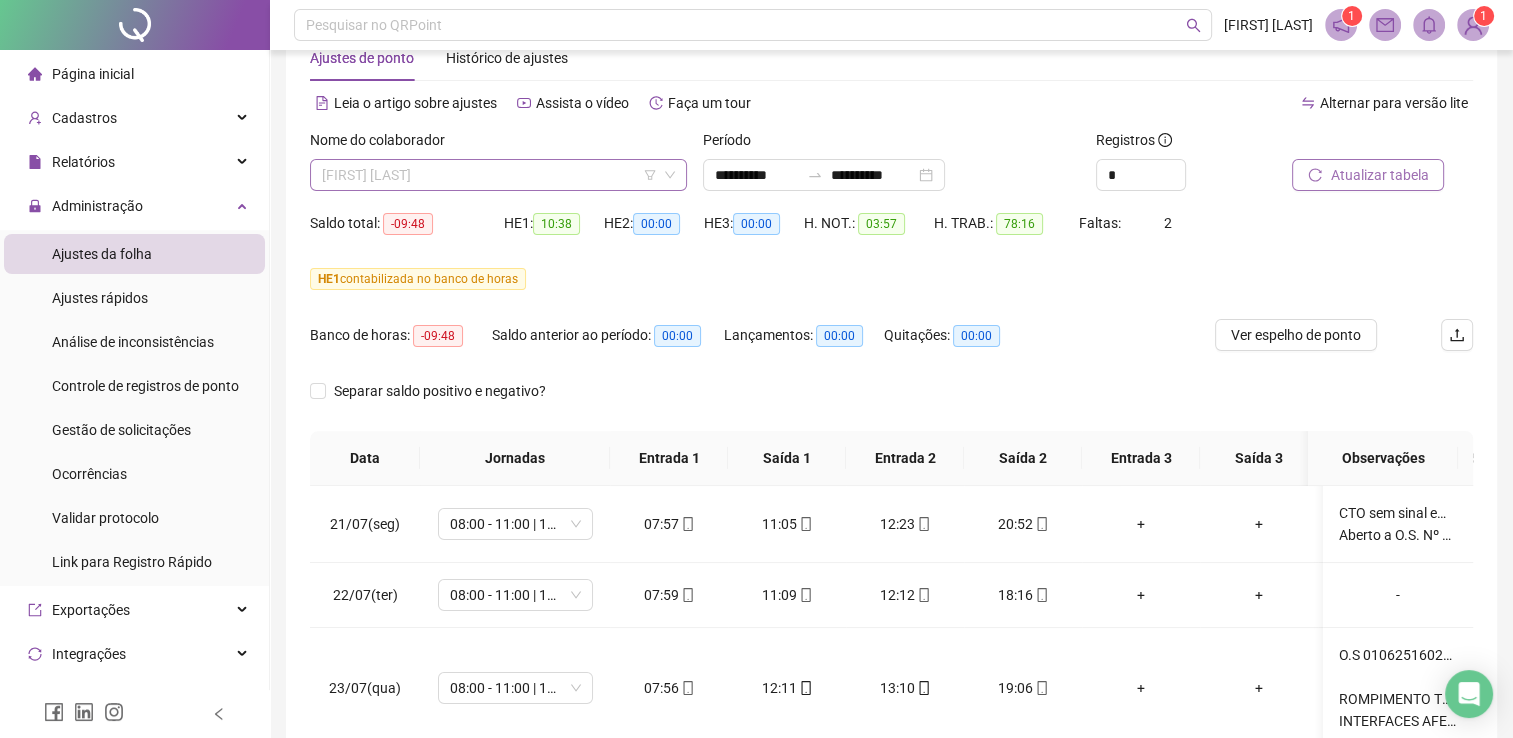 click on "[FIRST] [LAST]" at bounding box center (498, 175) 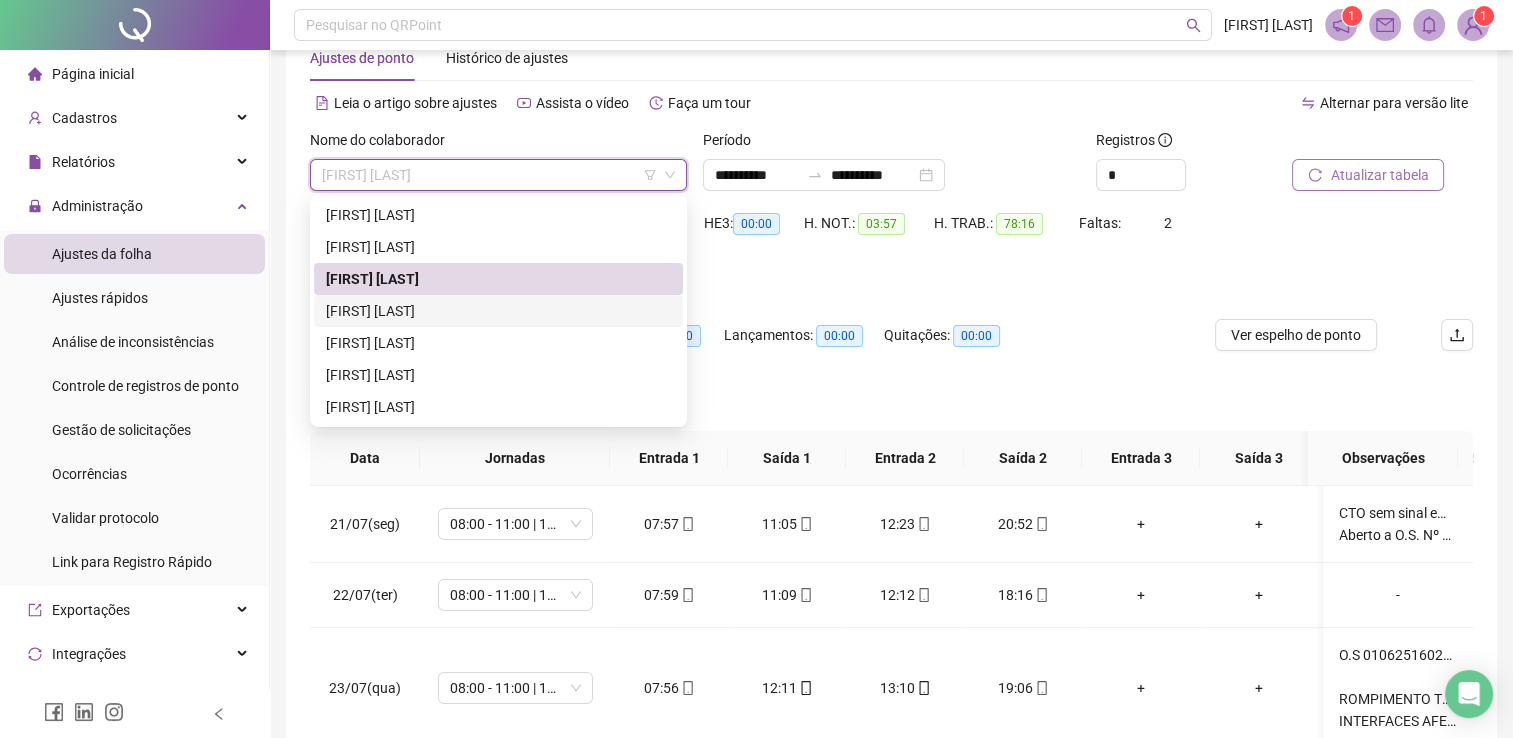 click on "[FIRST] [LAST]" at bounding box center (498, 311) 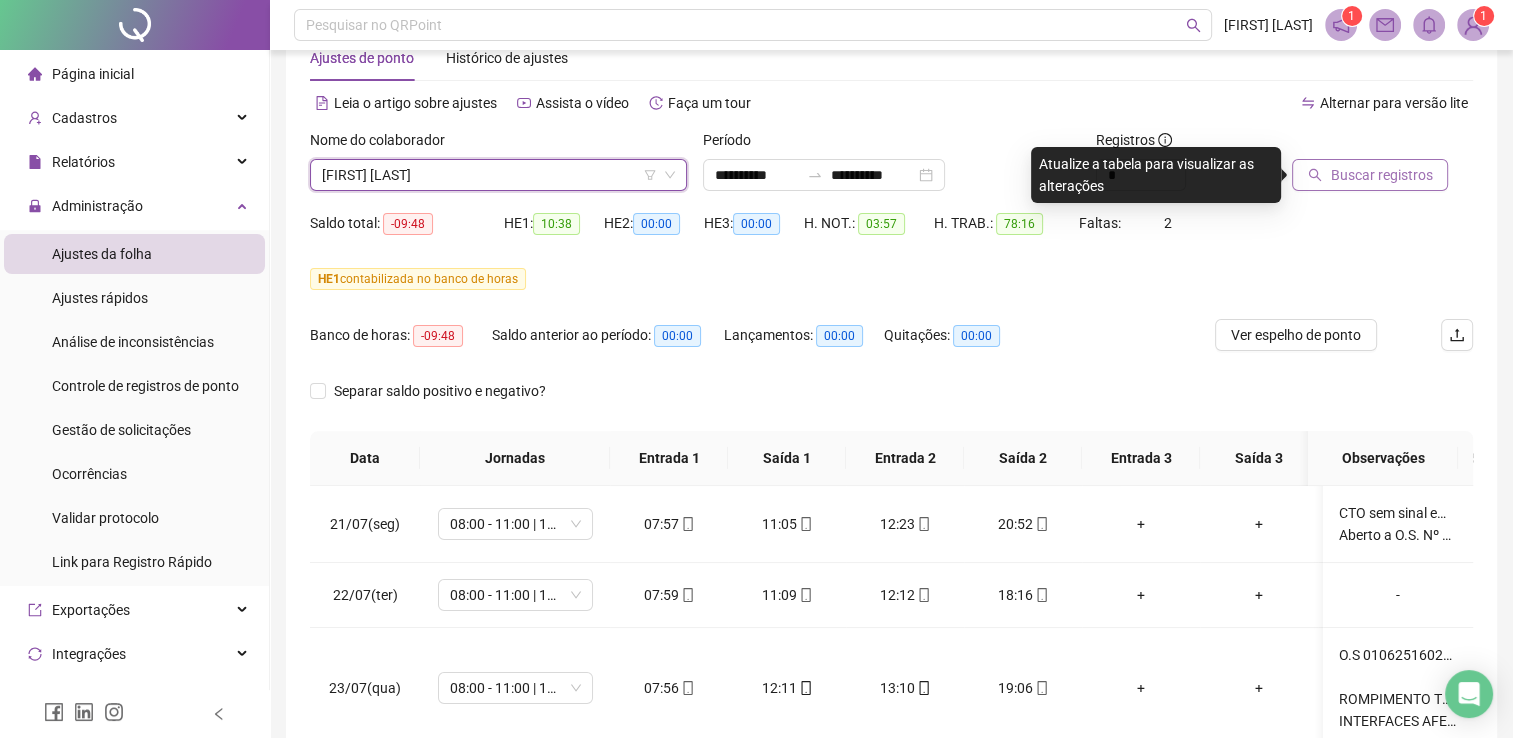 click on "Buscar registros" at bounding box center (1381, 175) 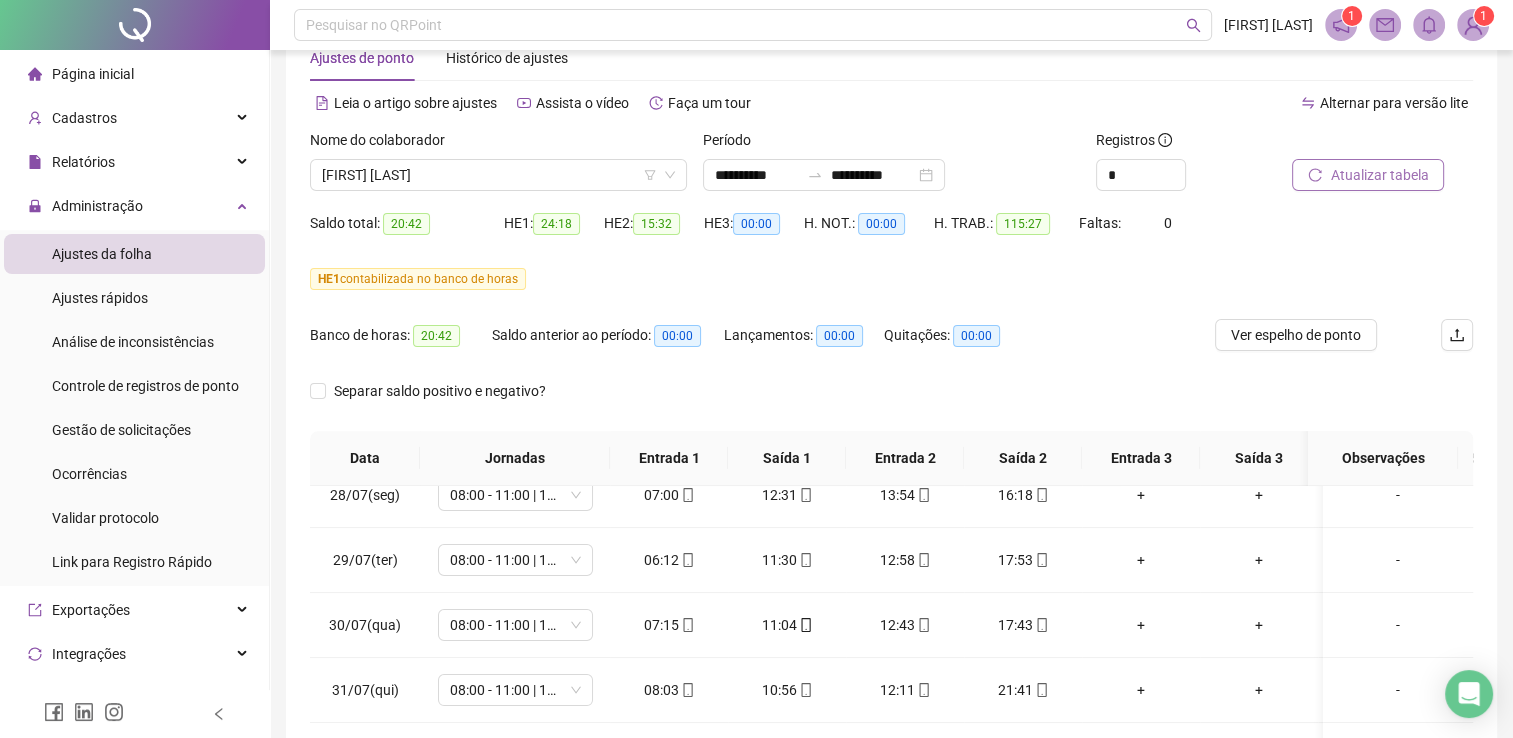 scroll, scrollTop: 495, scrollLeft: 0, axis: vertical 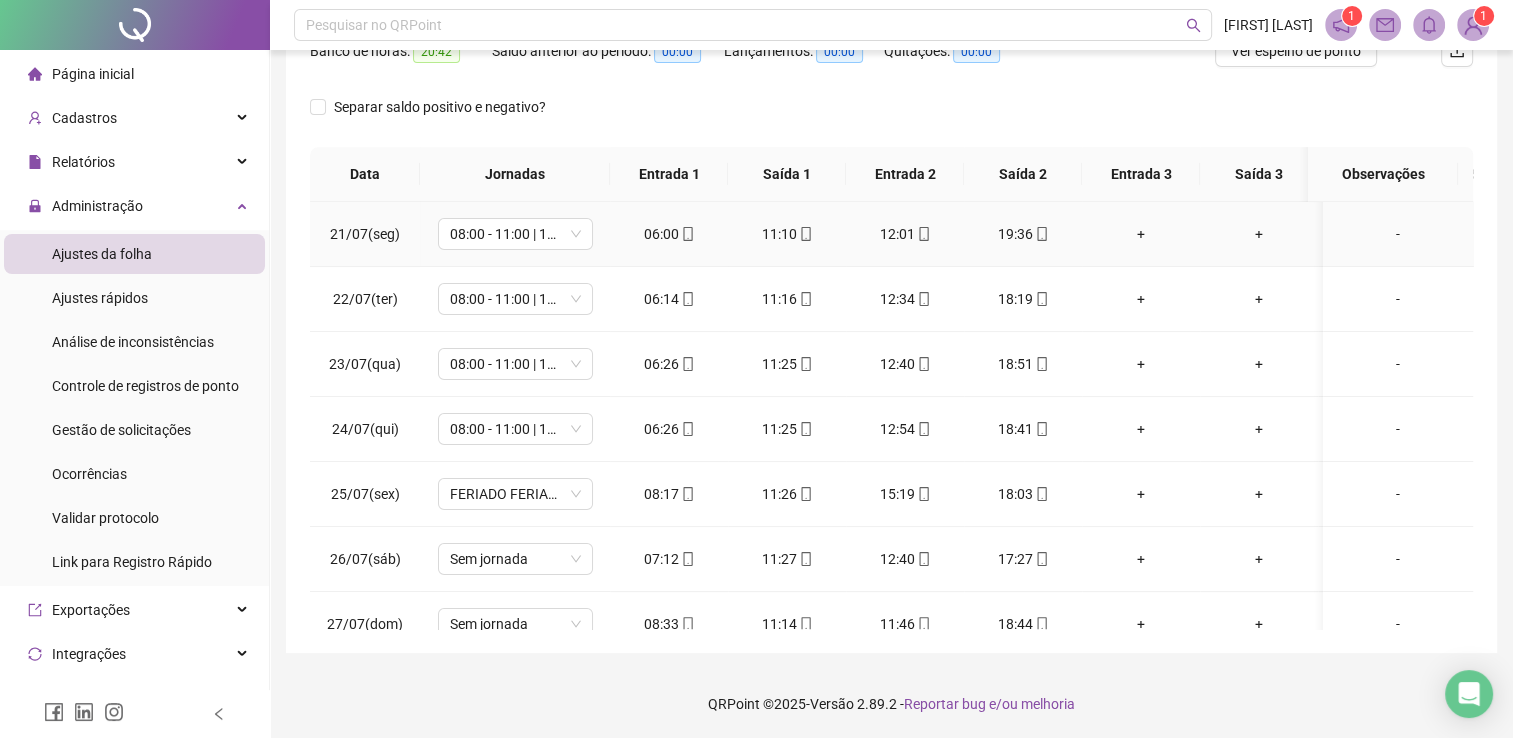 click on "-" at bounding box center [1398, 234] 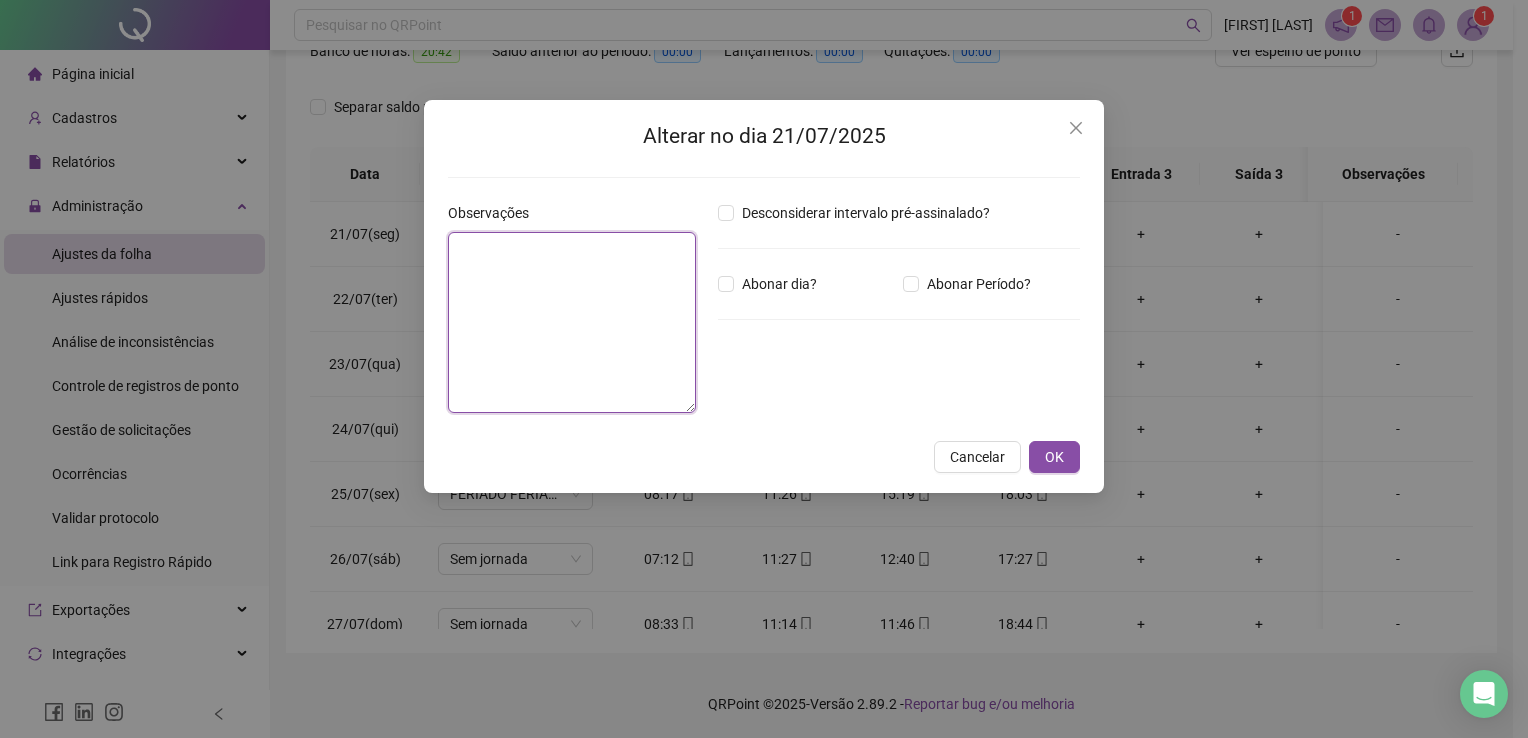 click at bounding box center [572, 322] 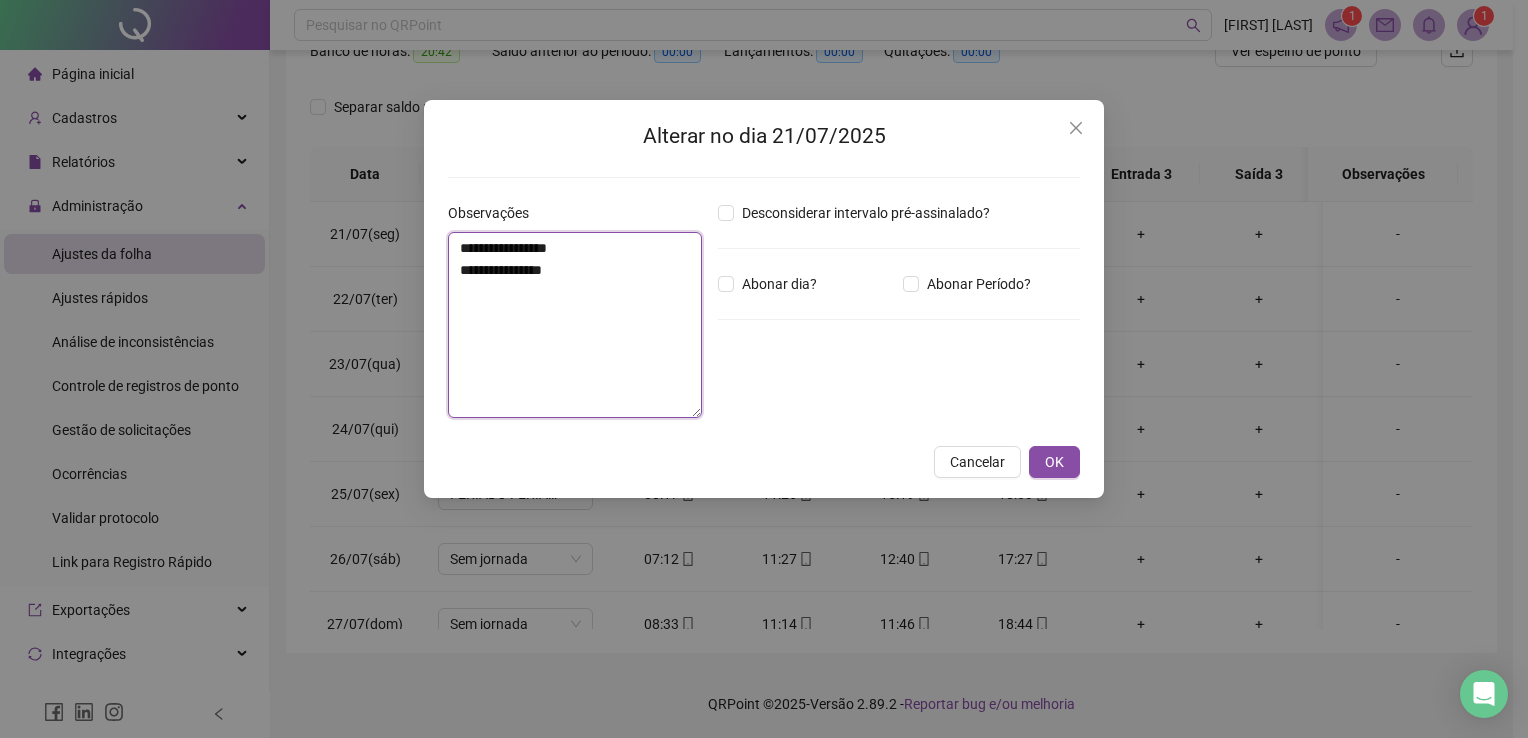 paste on "**********" 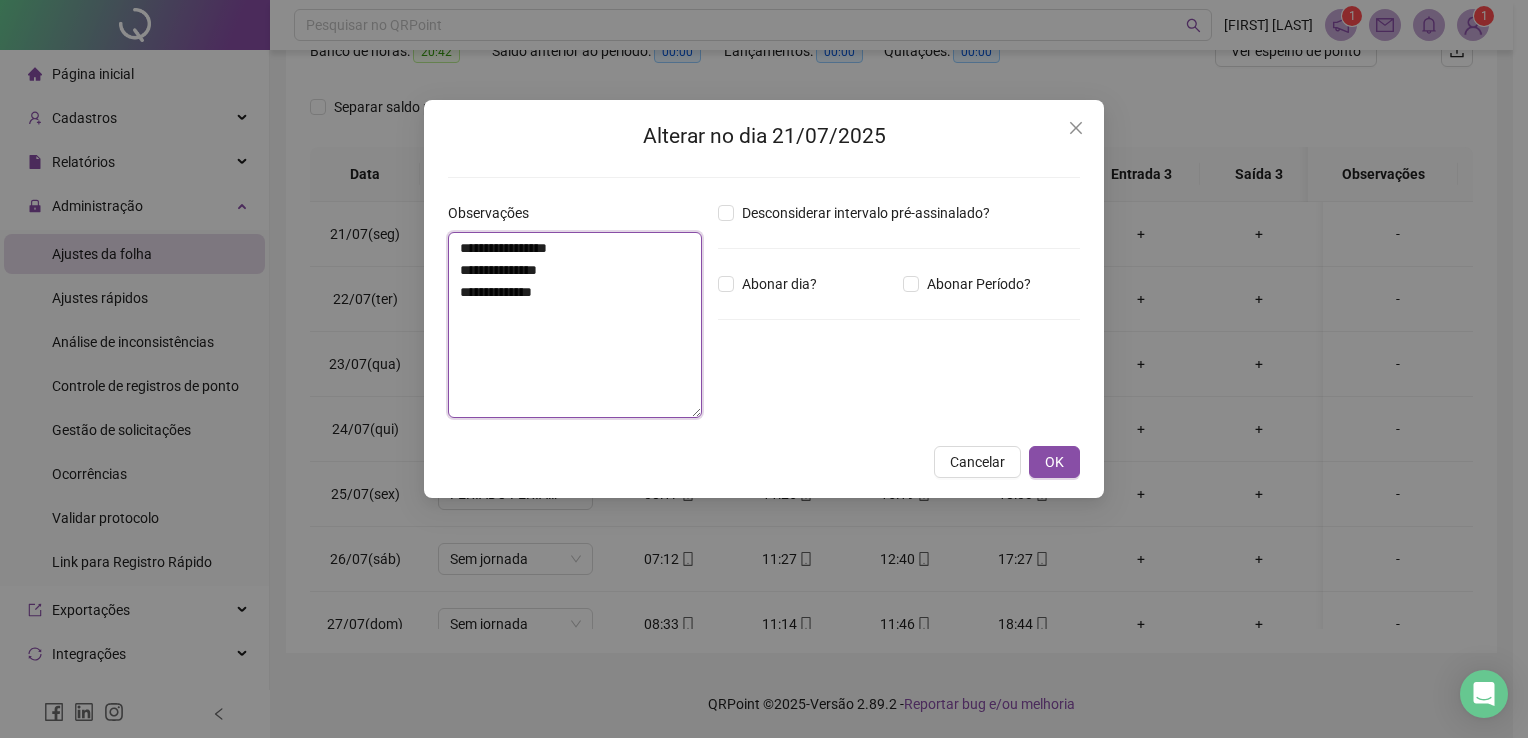 drag, startPoint x: 452, startPoint y: 244, endPoint x: 588, endPoint y: 302, distance: 147.85127 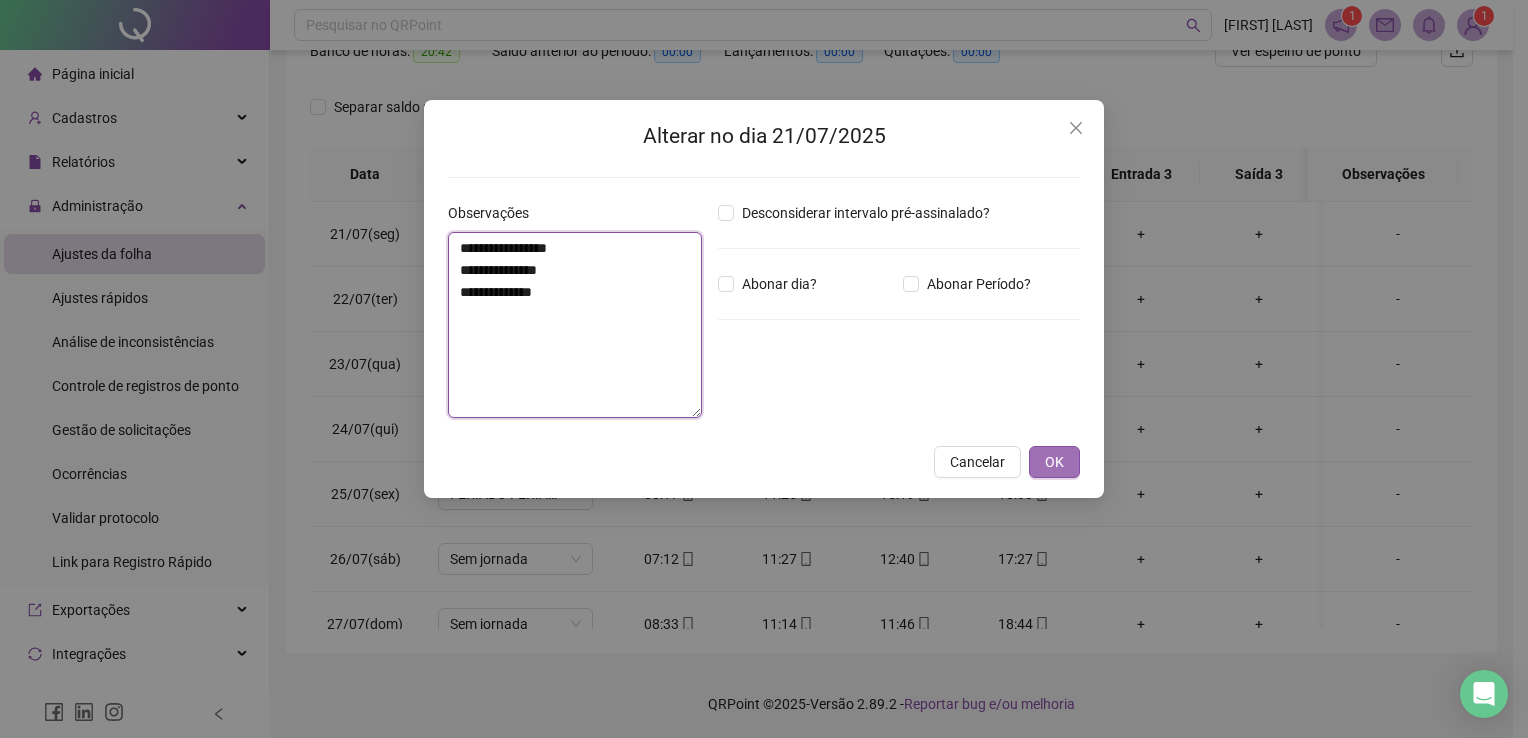 type on "**********" 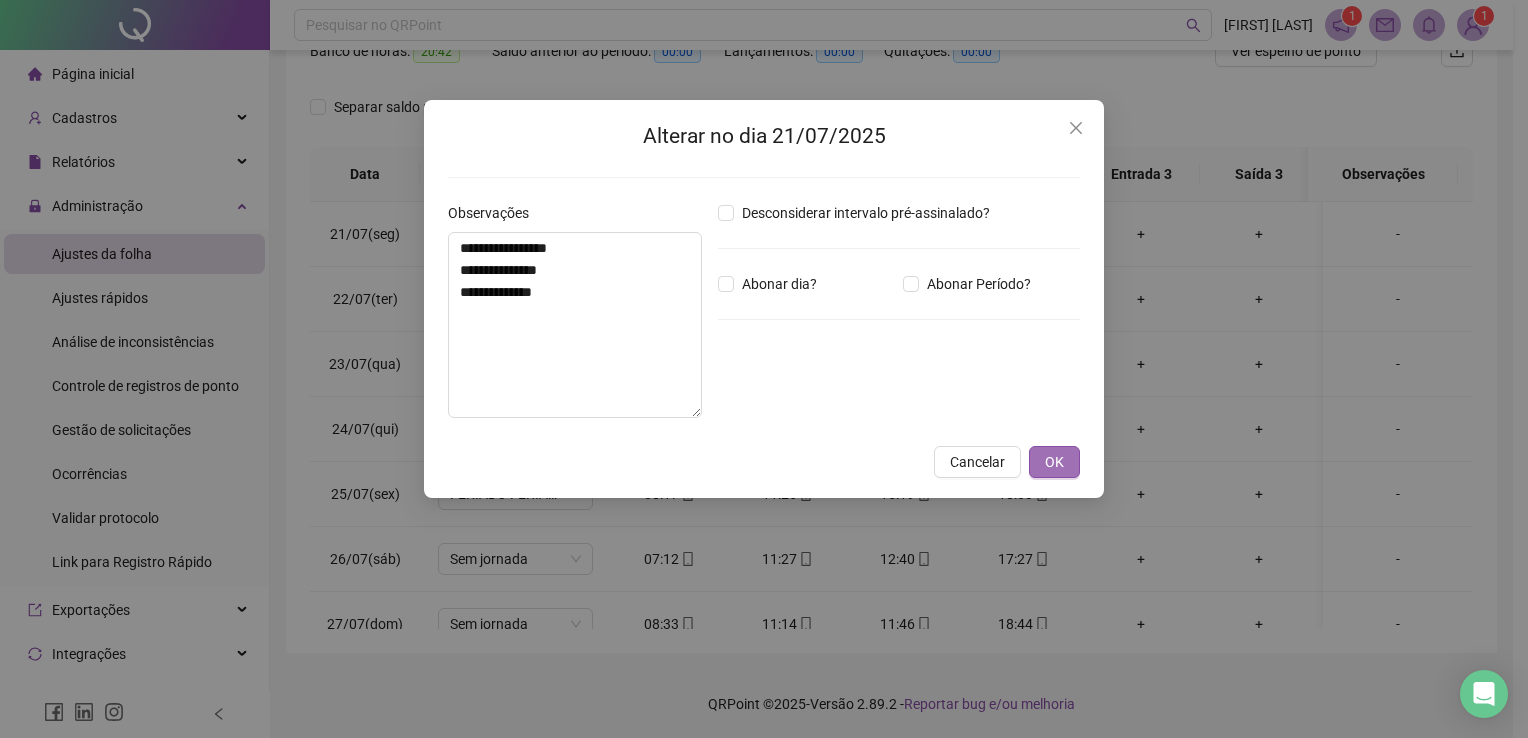 click on "OK" at bounding box center (1054, 462) 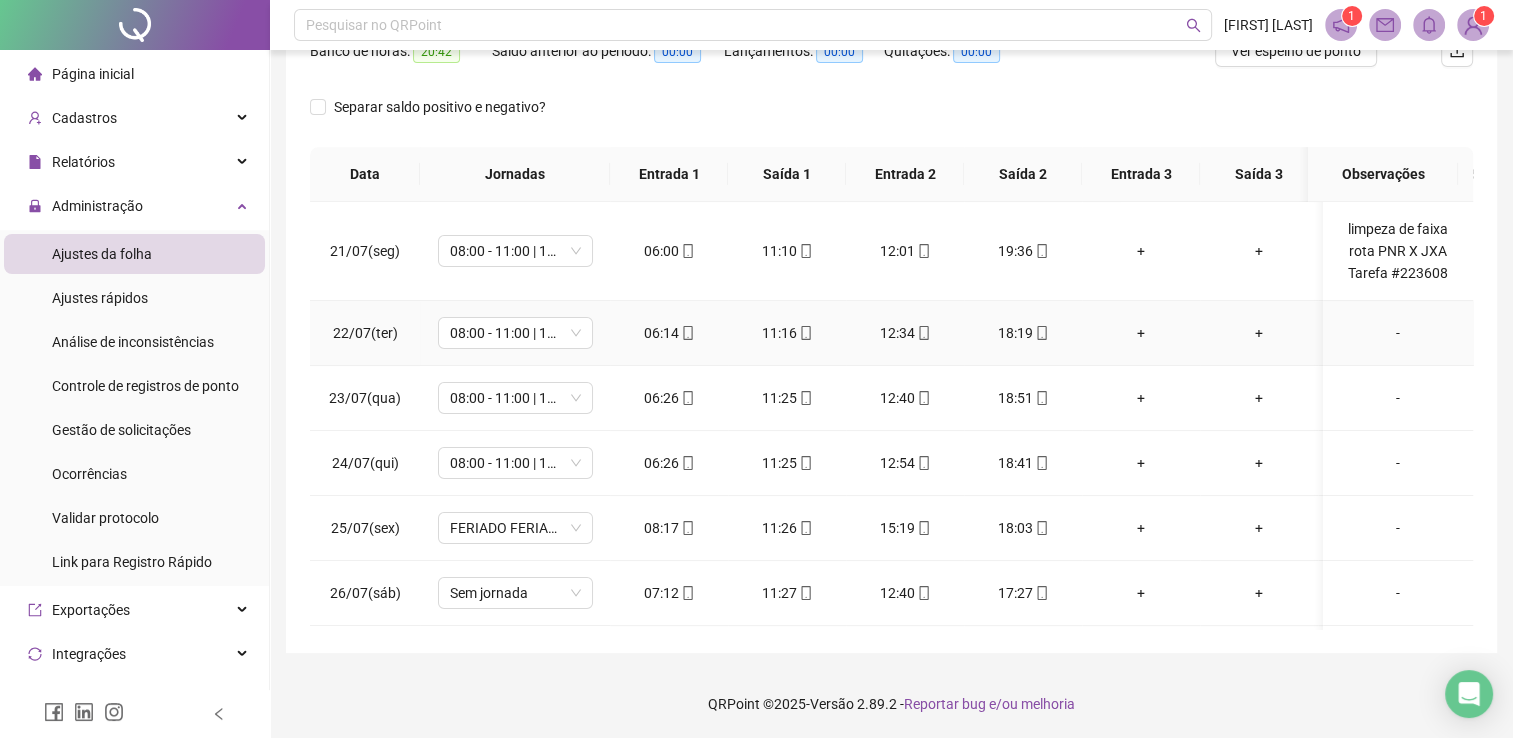 click on "-" at bounding box center (1398, 333) 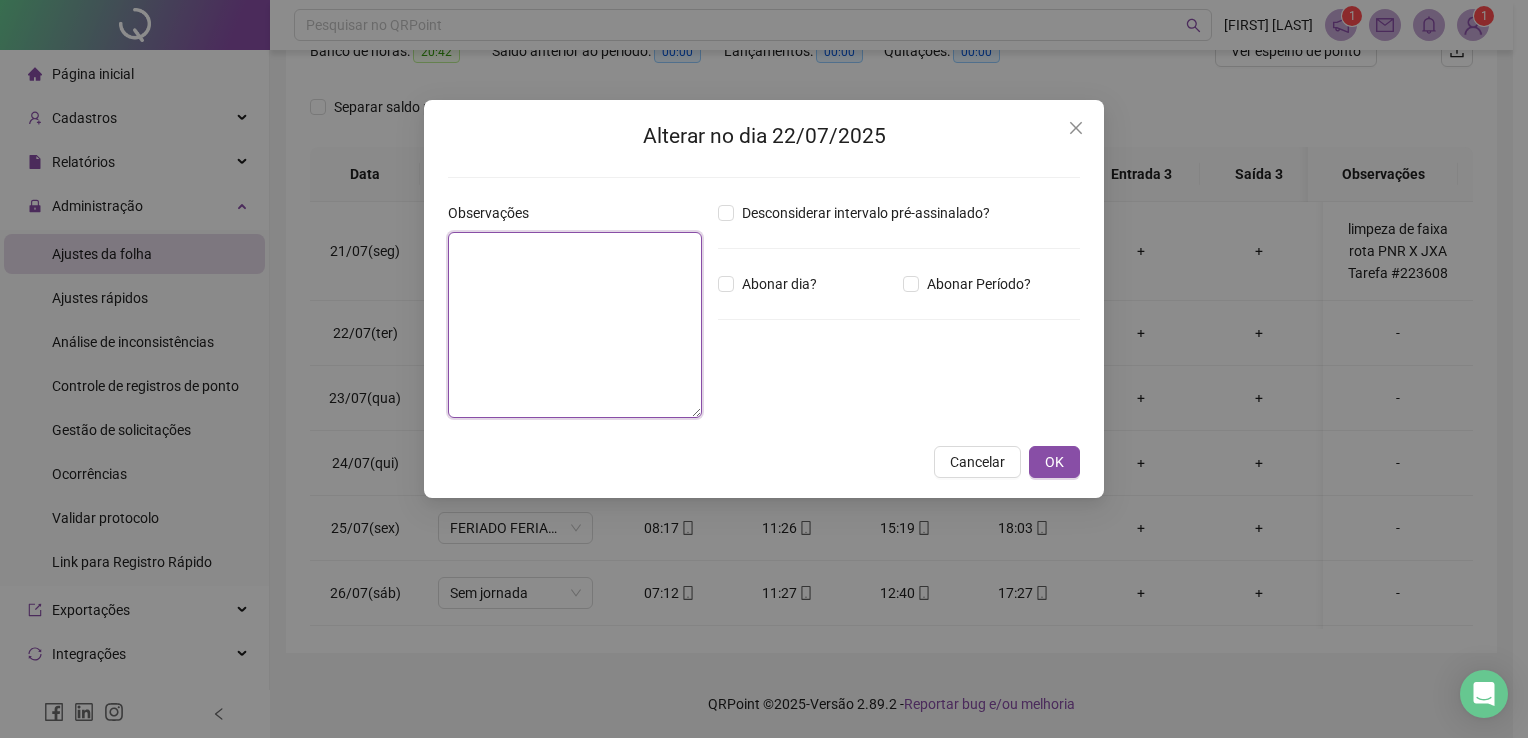 click at bounding box center [575, 325] 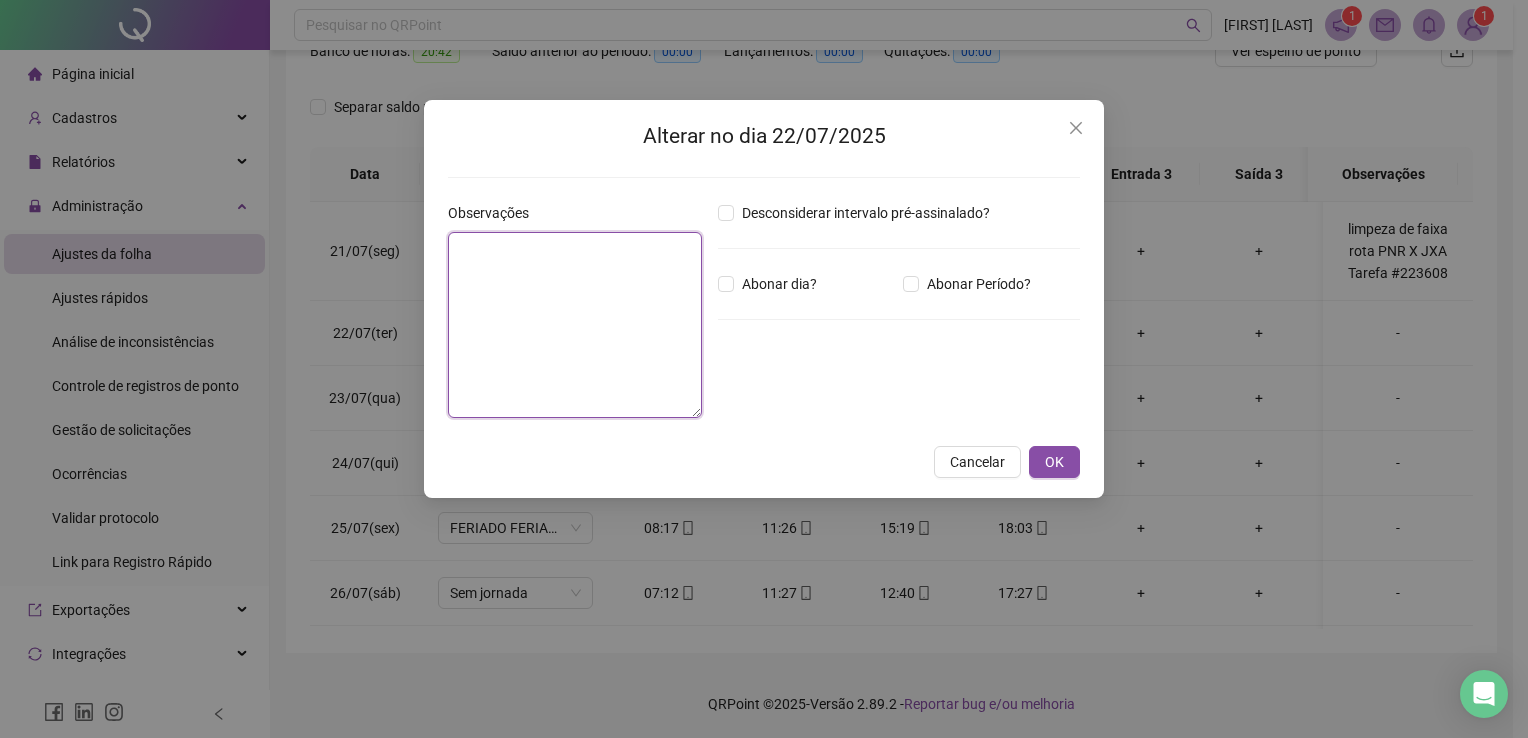 paste on "**********" 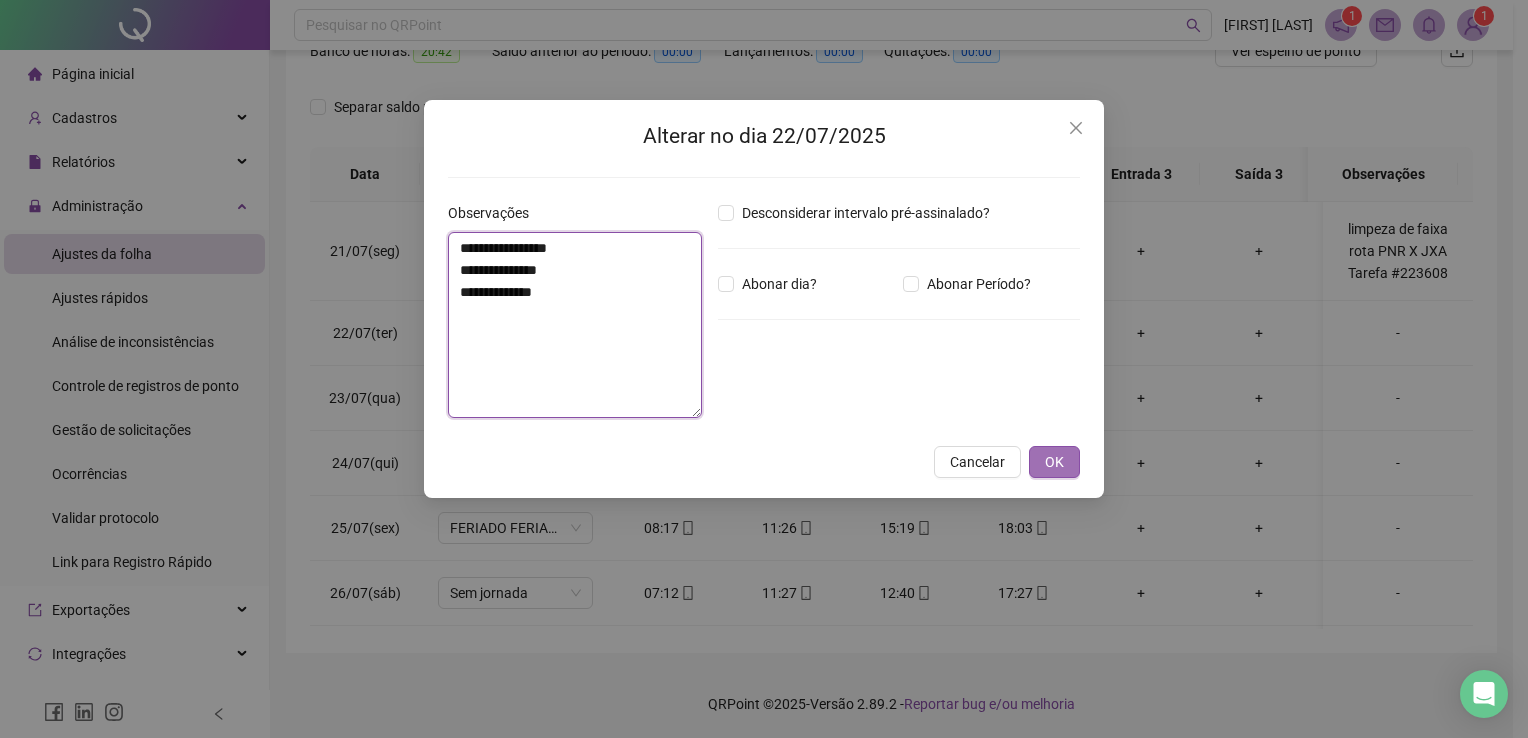 type on "**********" 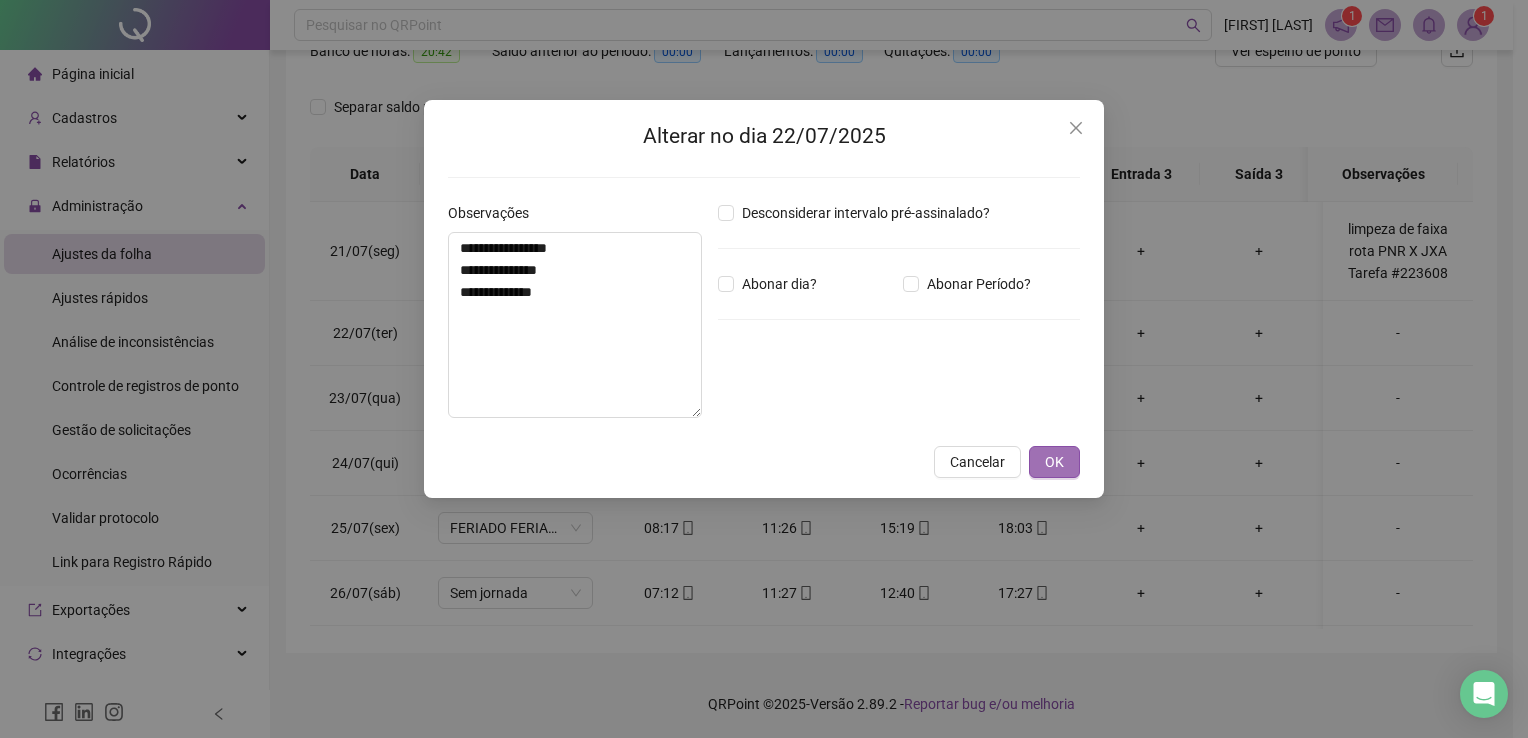 click on "OK" at bounding box center [1054, 462] 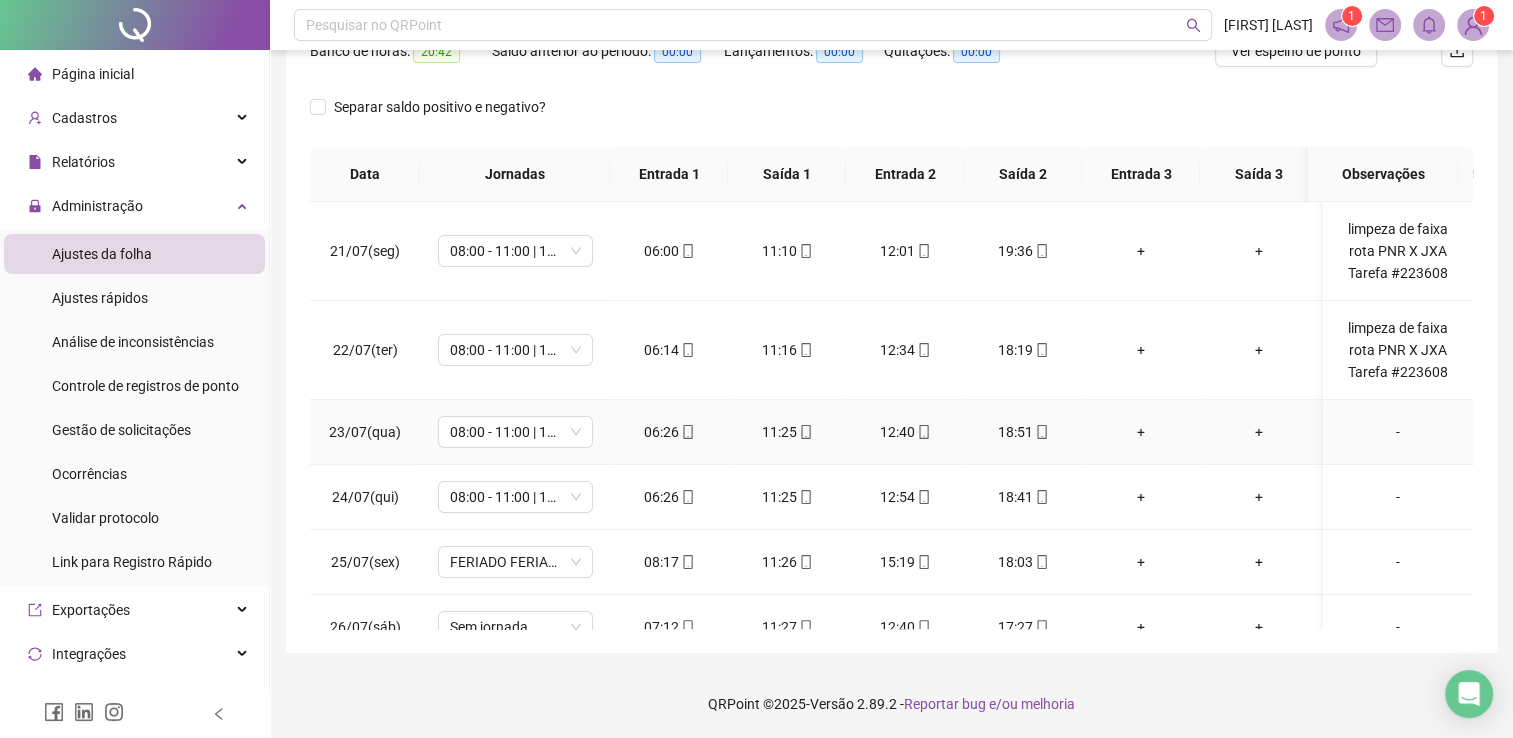 click on "-" at bounding box center (1398, 432) 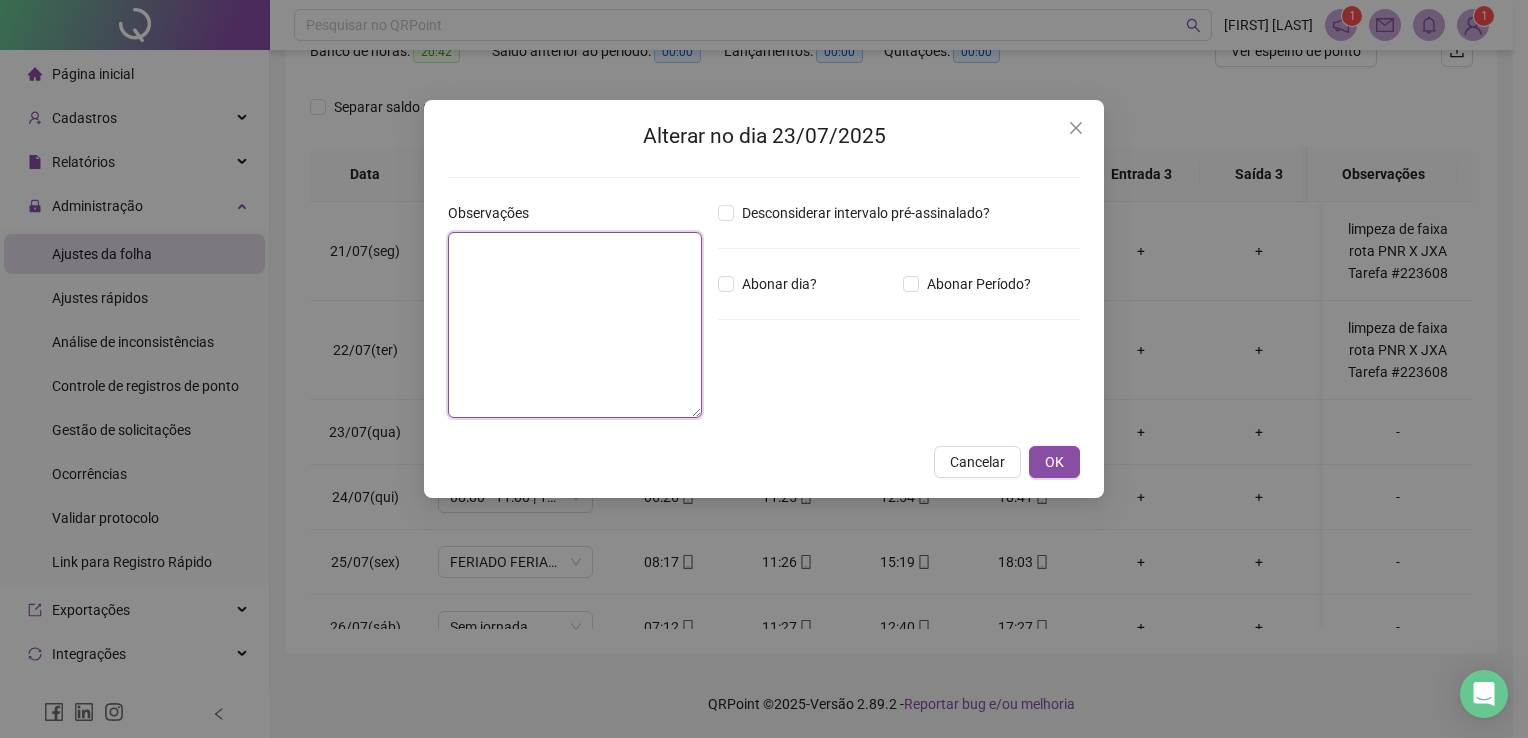 click at bounding box center [575, 325] 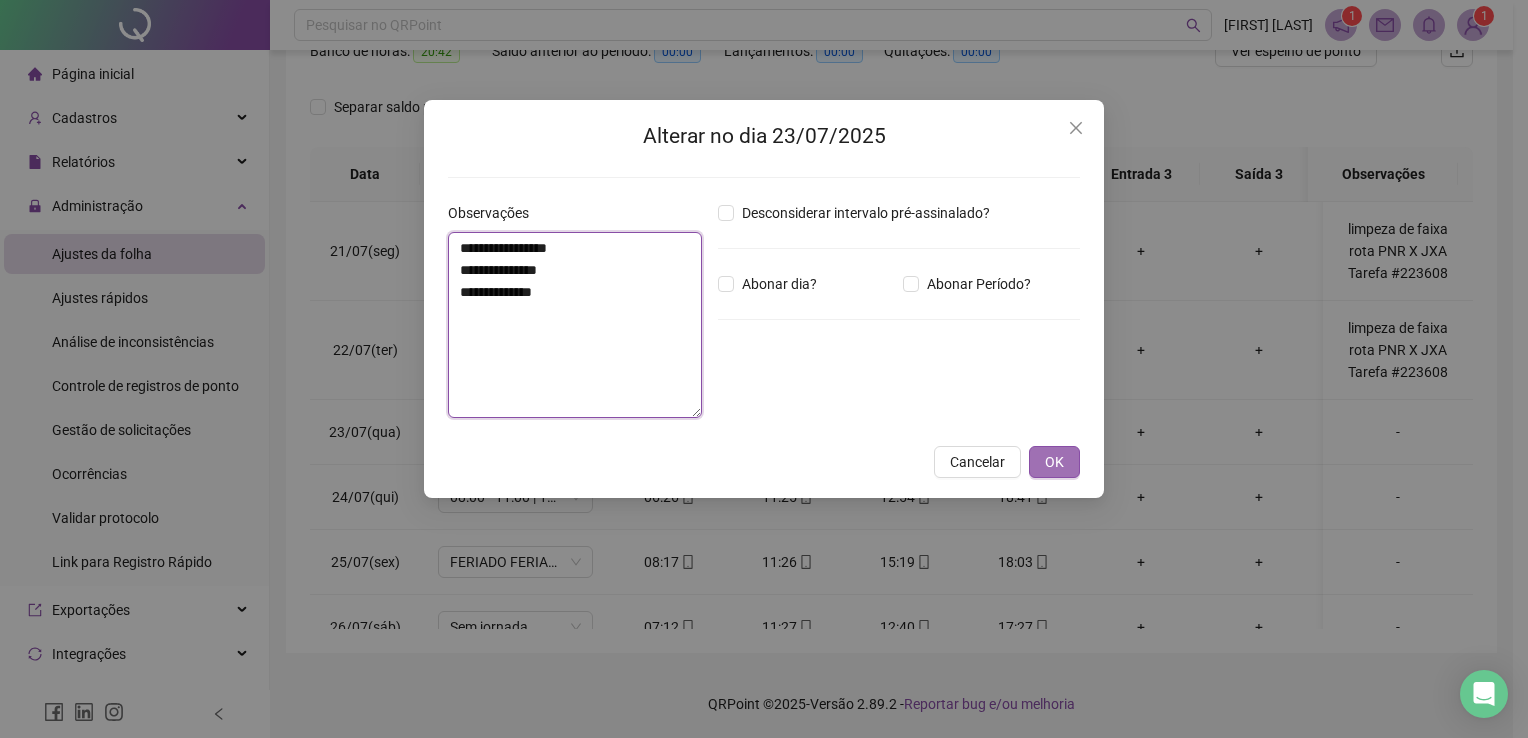 type on "**********" 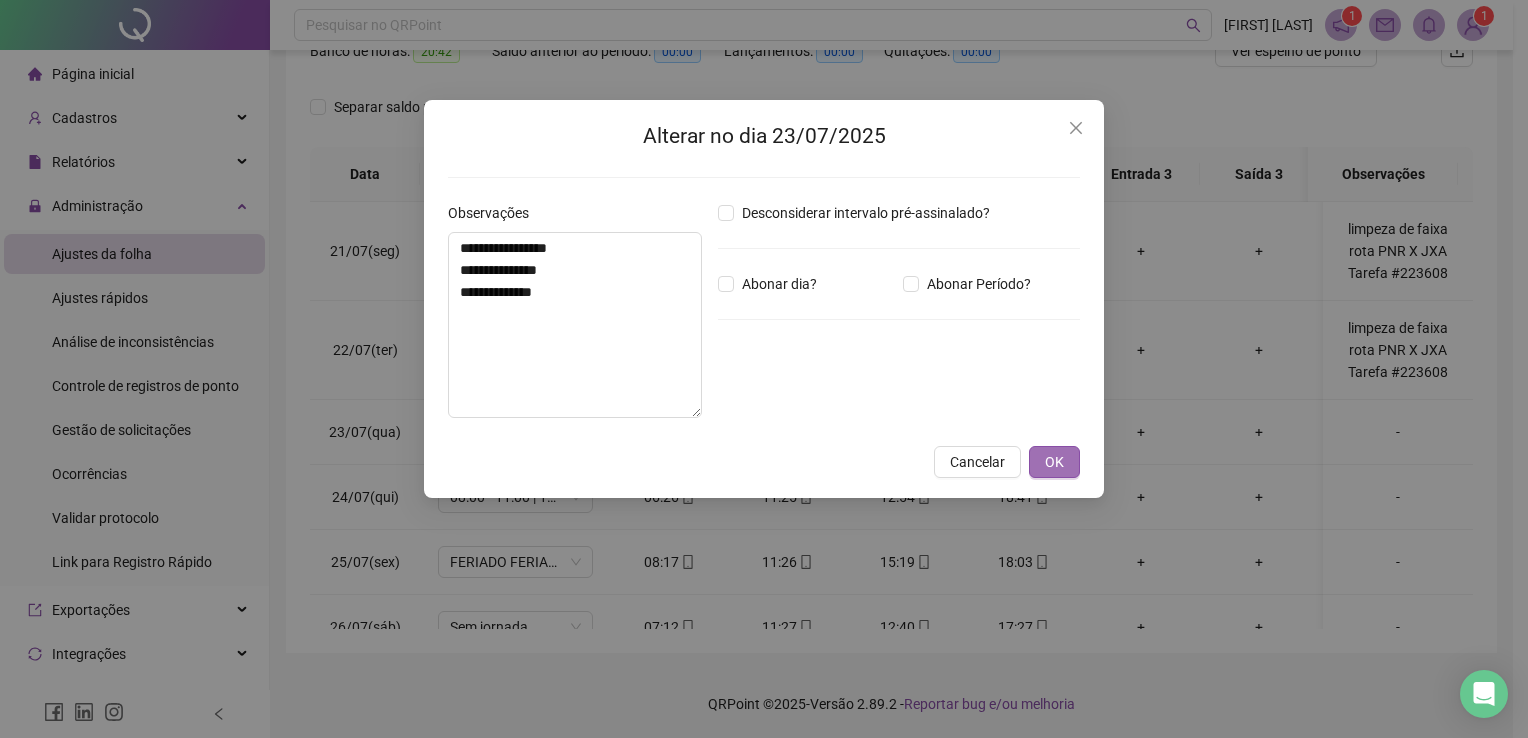click on "OK" at bounding box center [1054, 462] 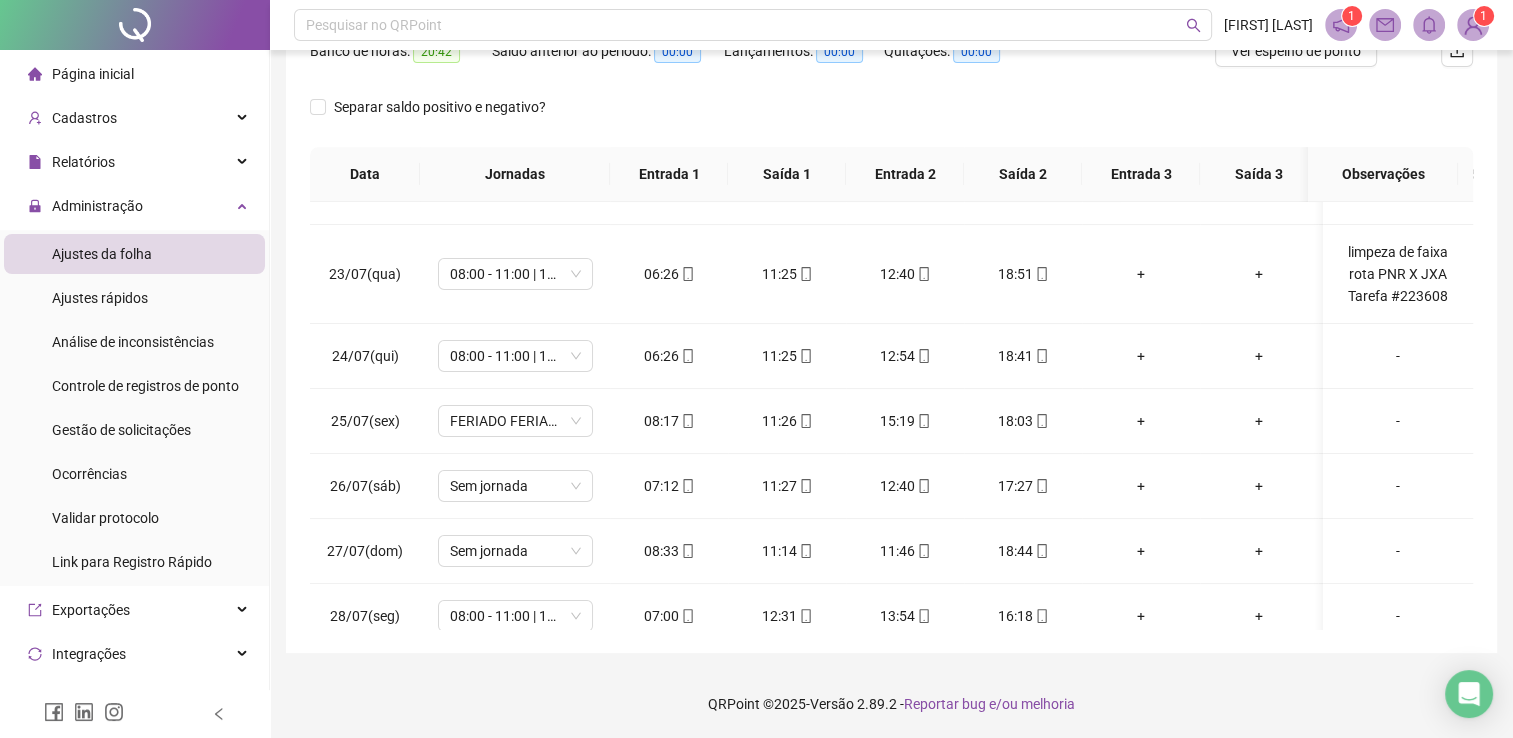 scroll, scrollTop: 172, scrollLeft: 0, axis: vertical 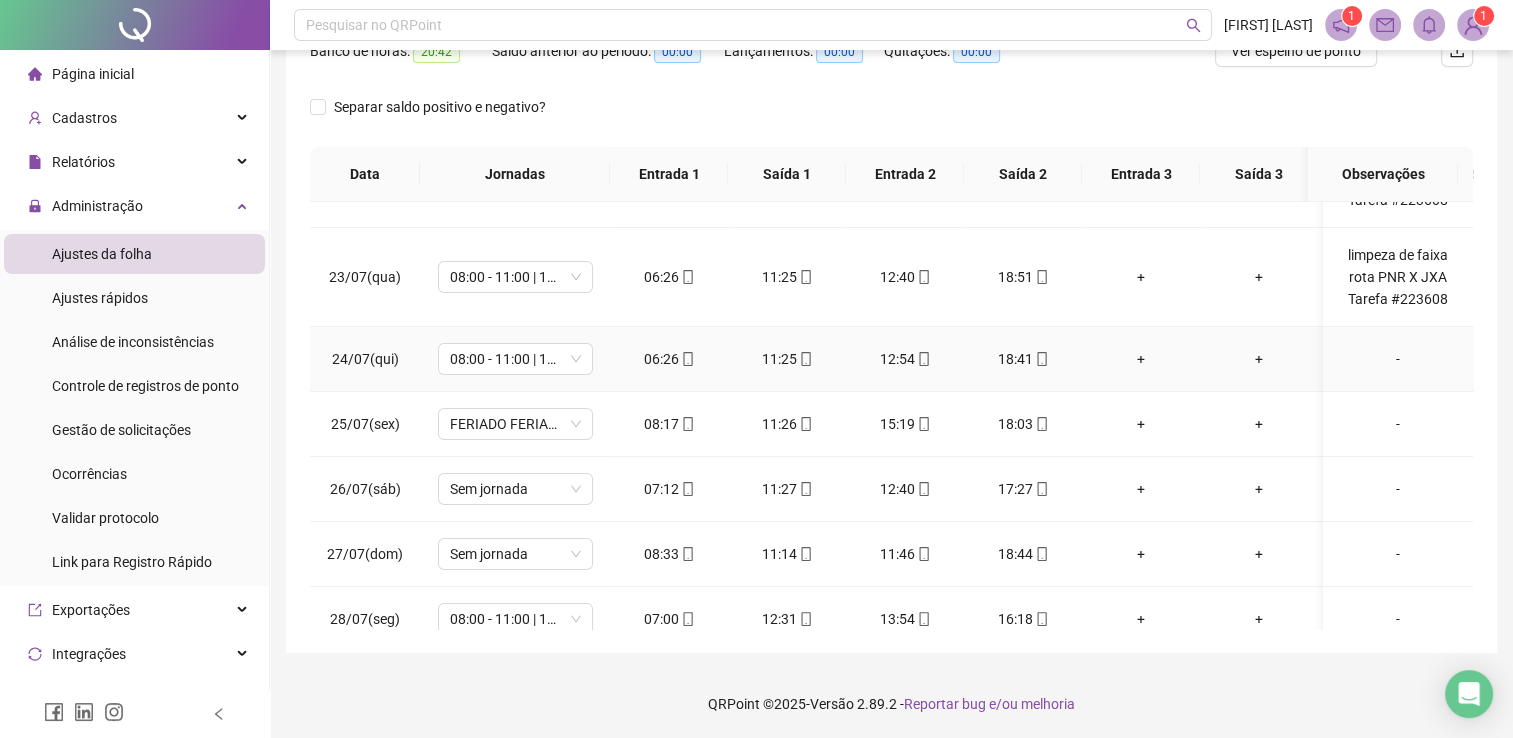 click on "-" at bounding box center (1398, 359) 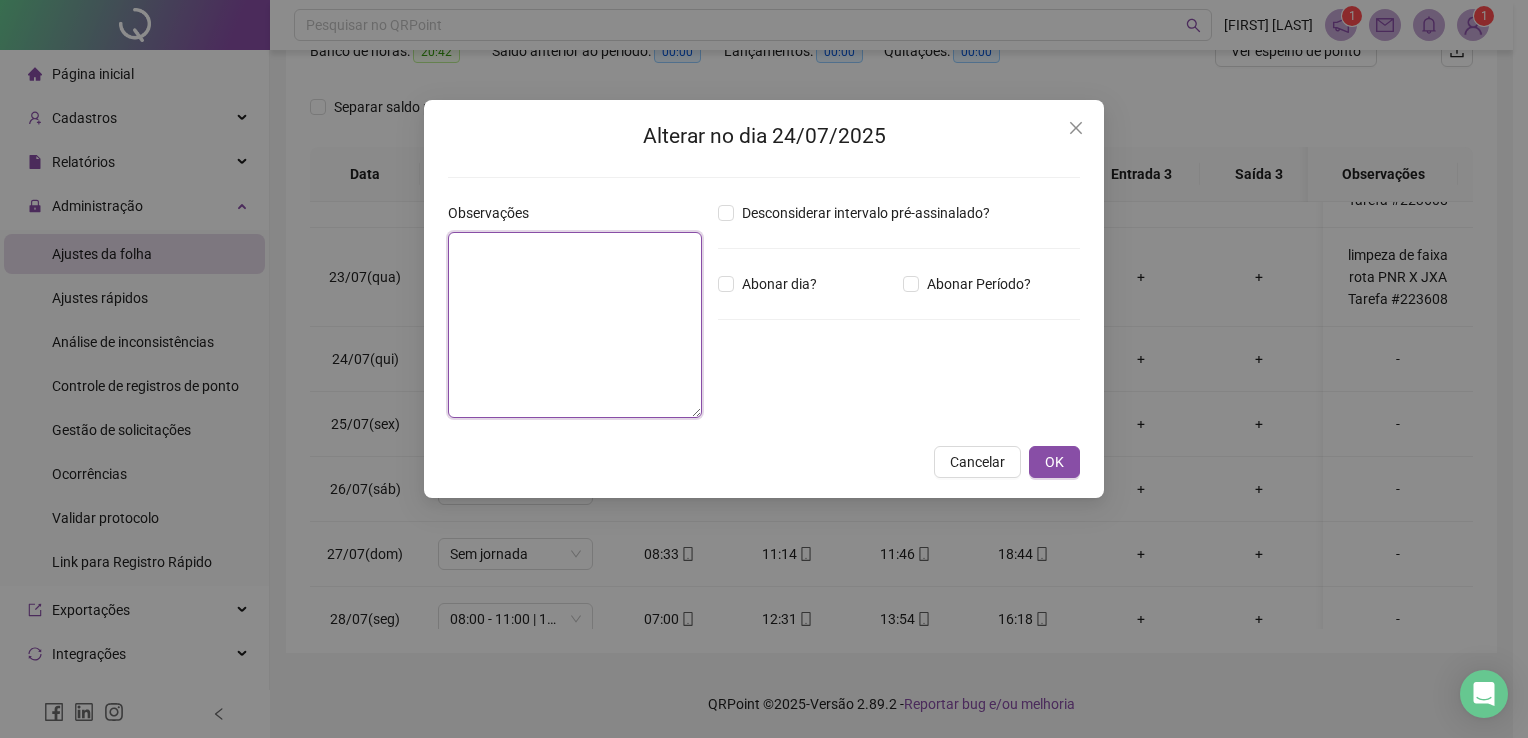 click at bounding box center (575, 325) 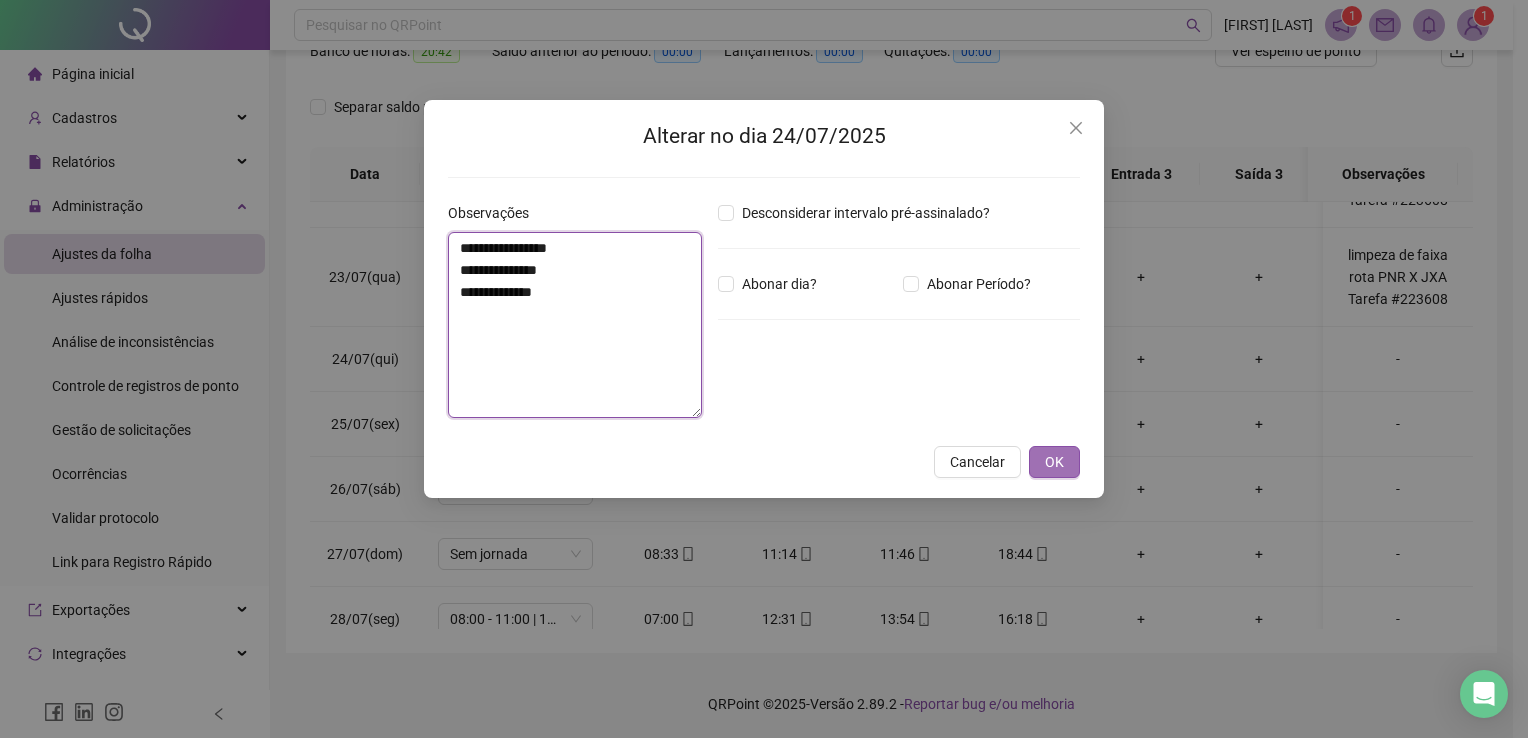 type on "**********" 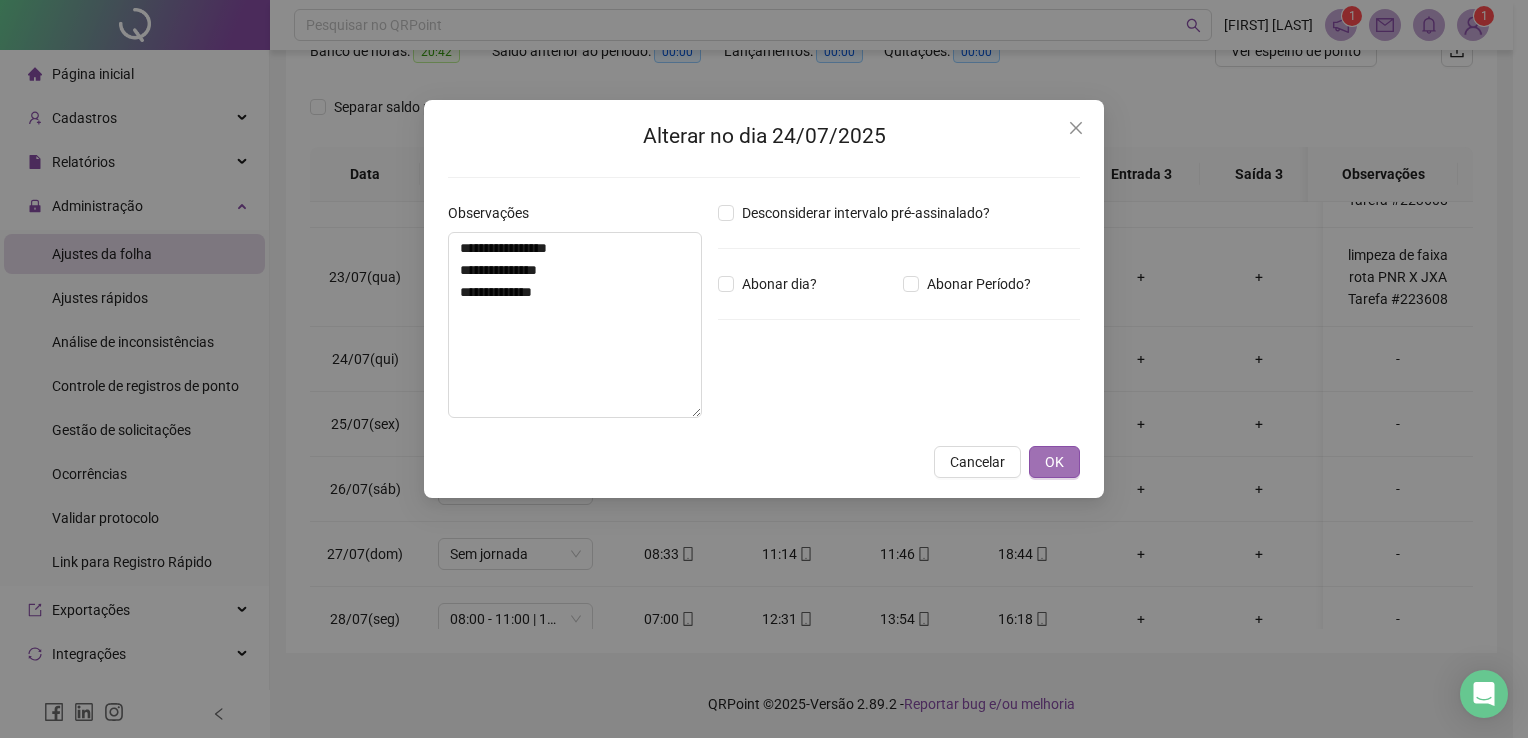 click on "OK" at bounding box center (1054, 462) 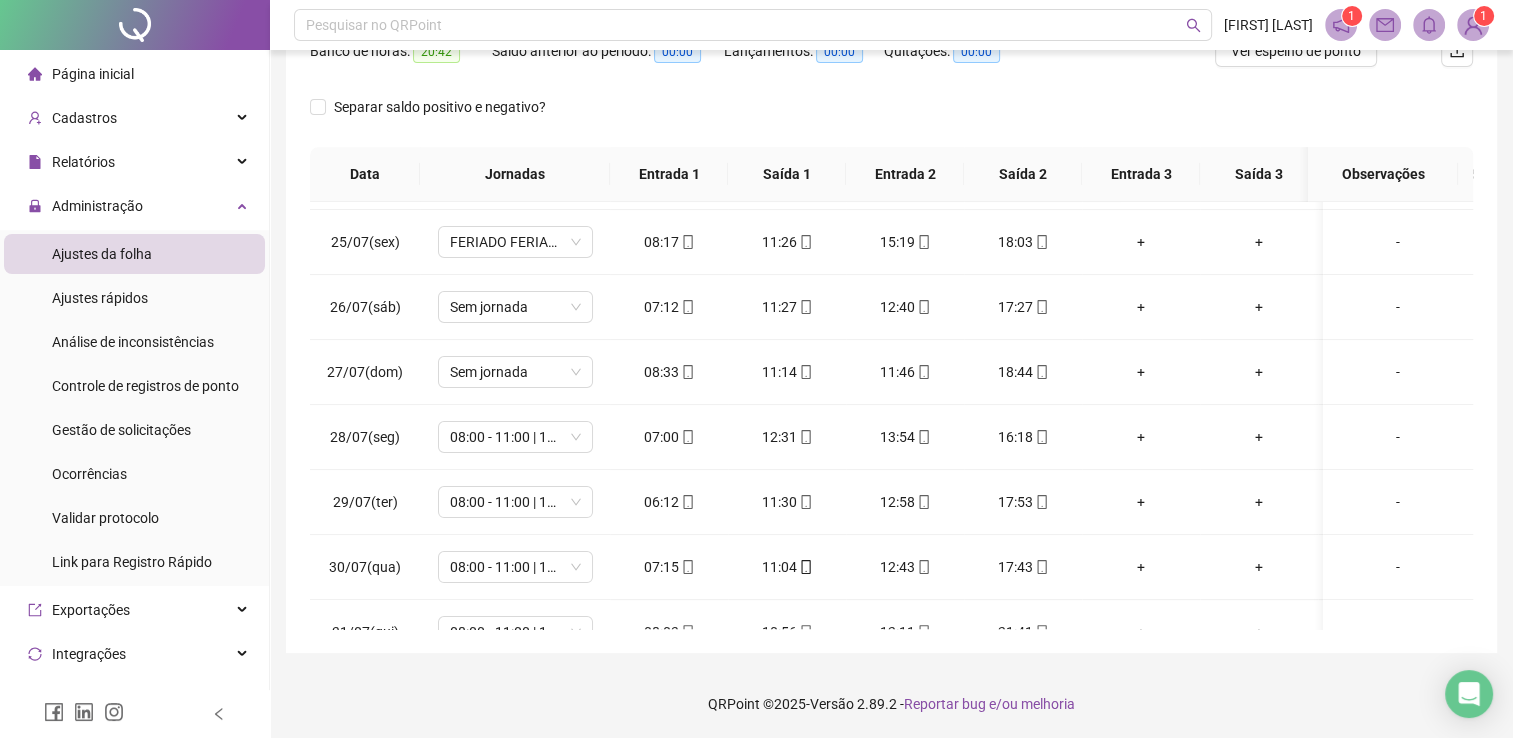 scroll, scrollTop: 381, scrollLeft: 0, axis: vertical 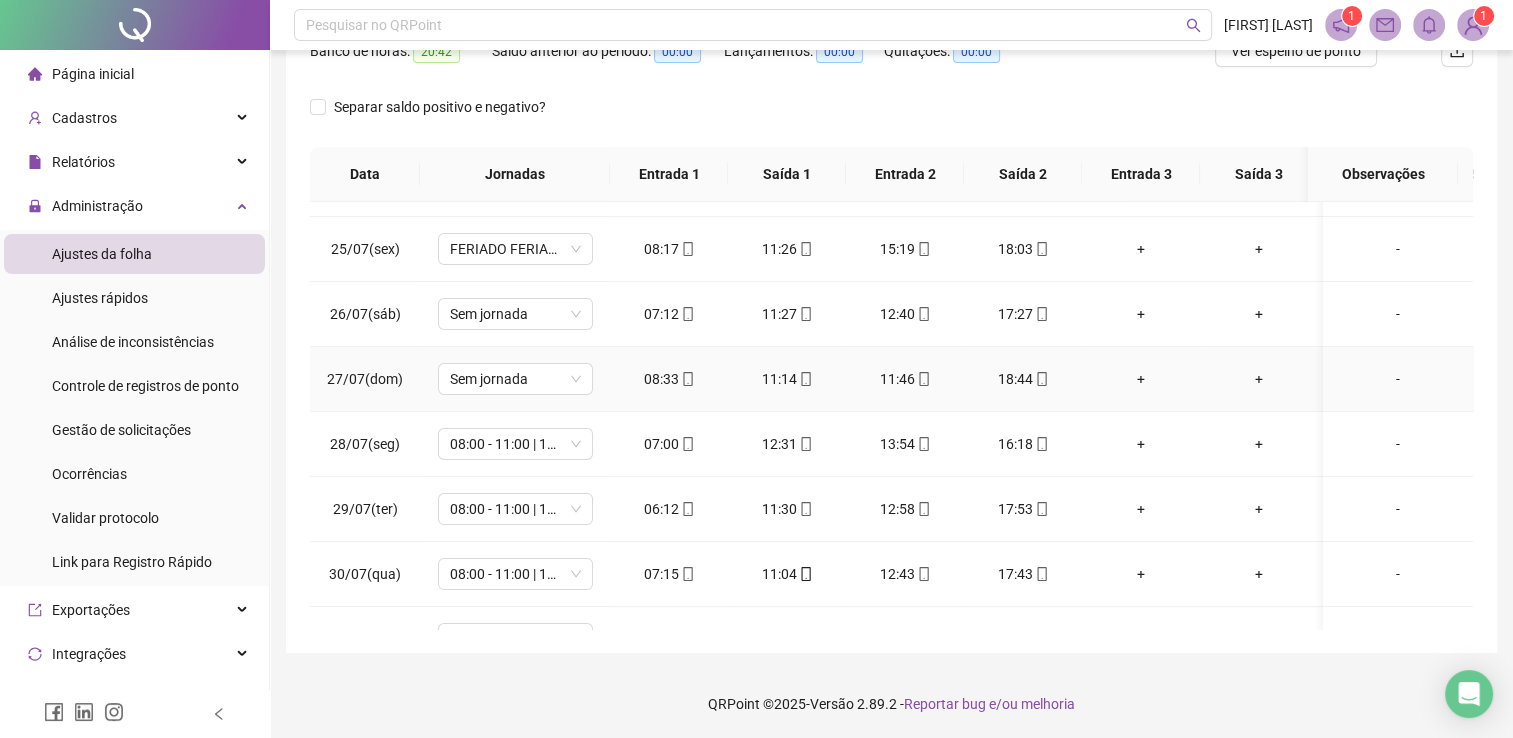 click on "-" at bounding box center [1398, 379] 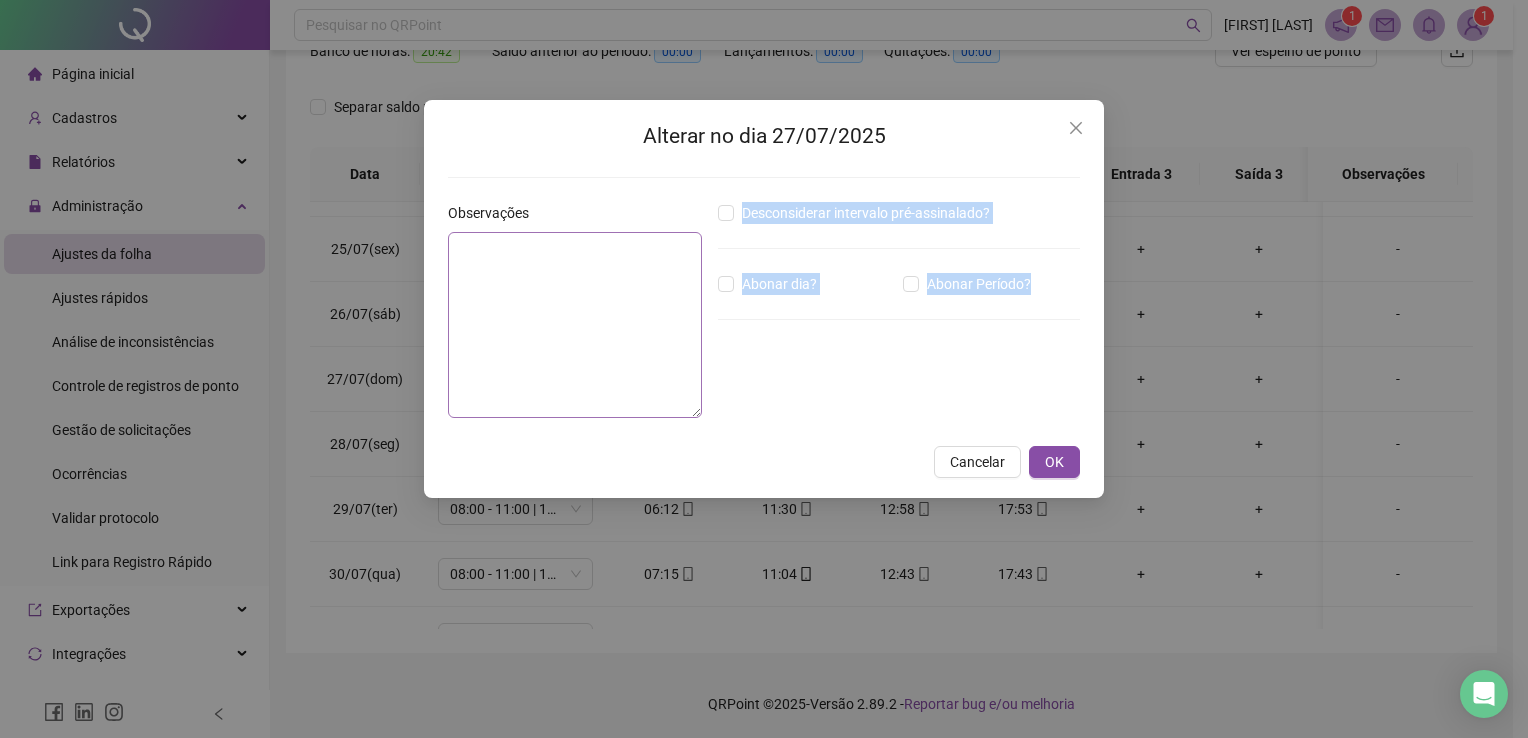 drag, startPoint x: 723, startPoint y: 326, endPoint x: 562, endPoint y: 314, distance: 161.44658 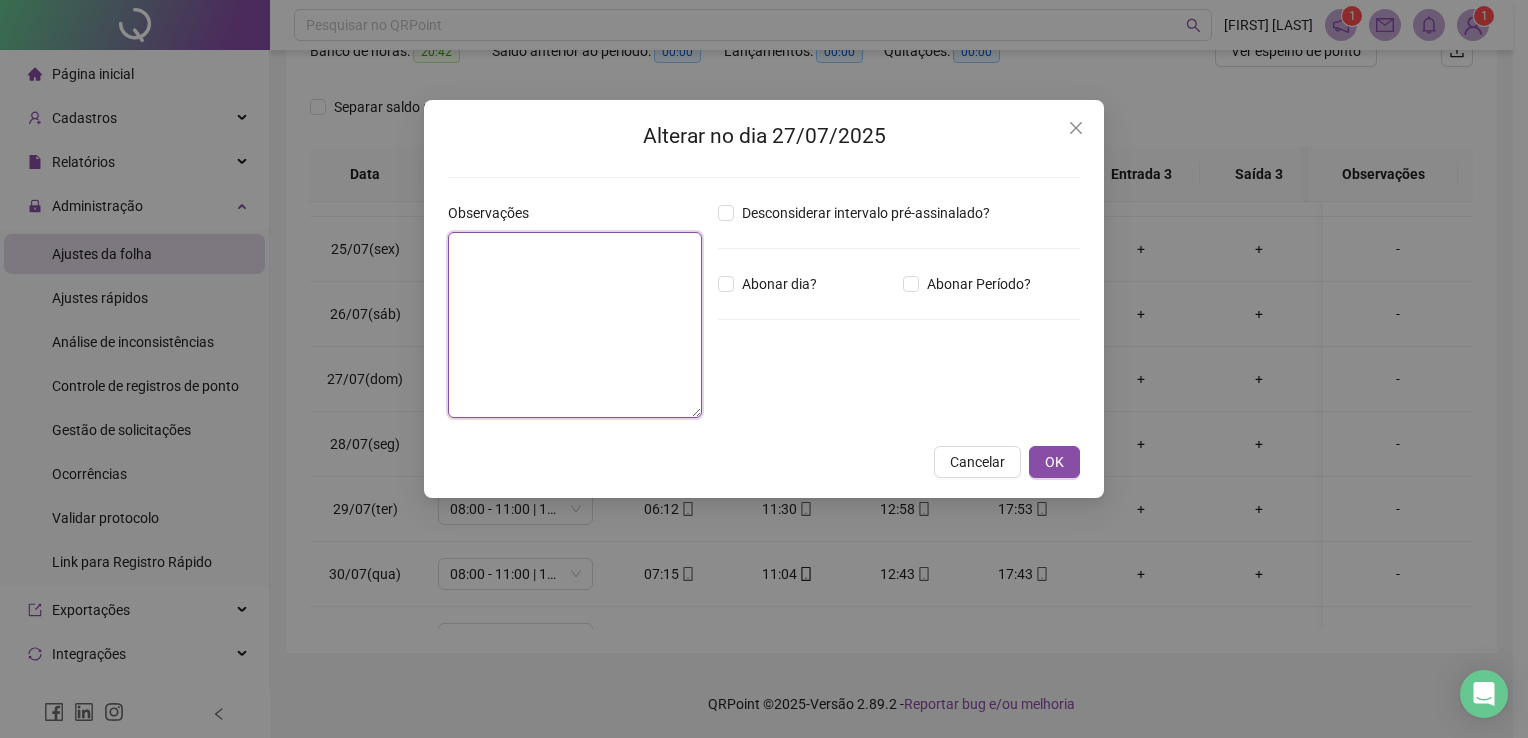 paste on "**********" 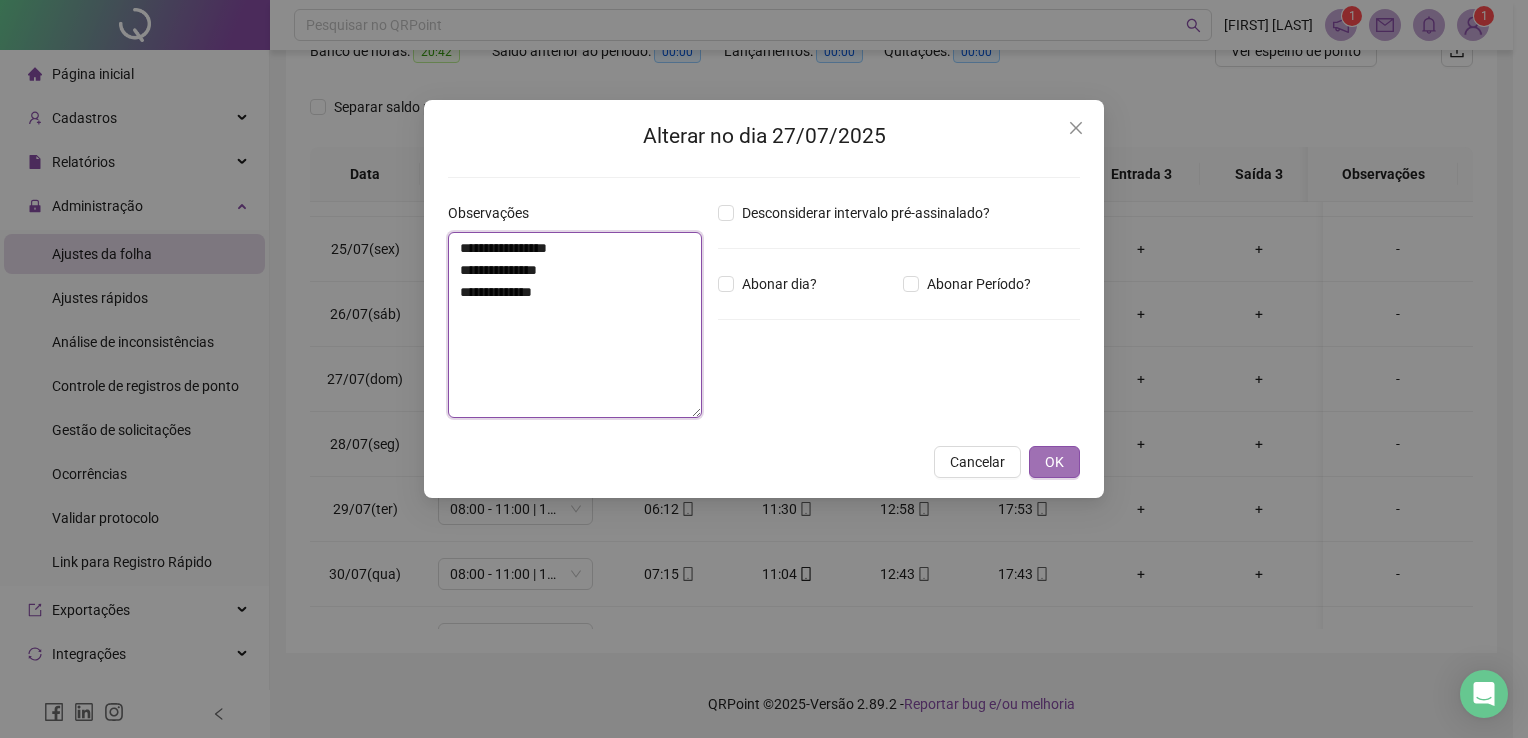 type on "**********" 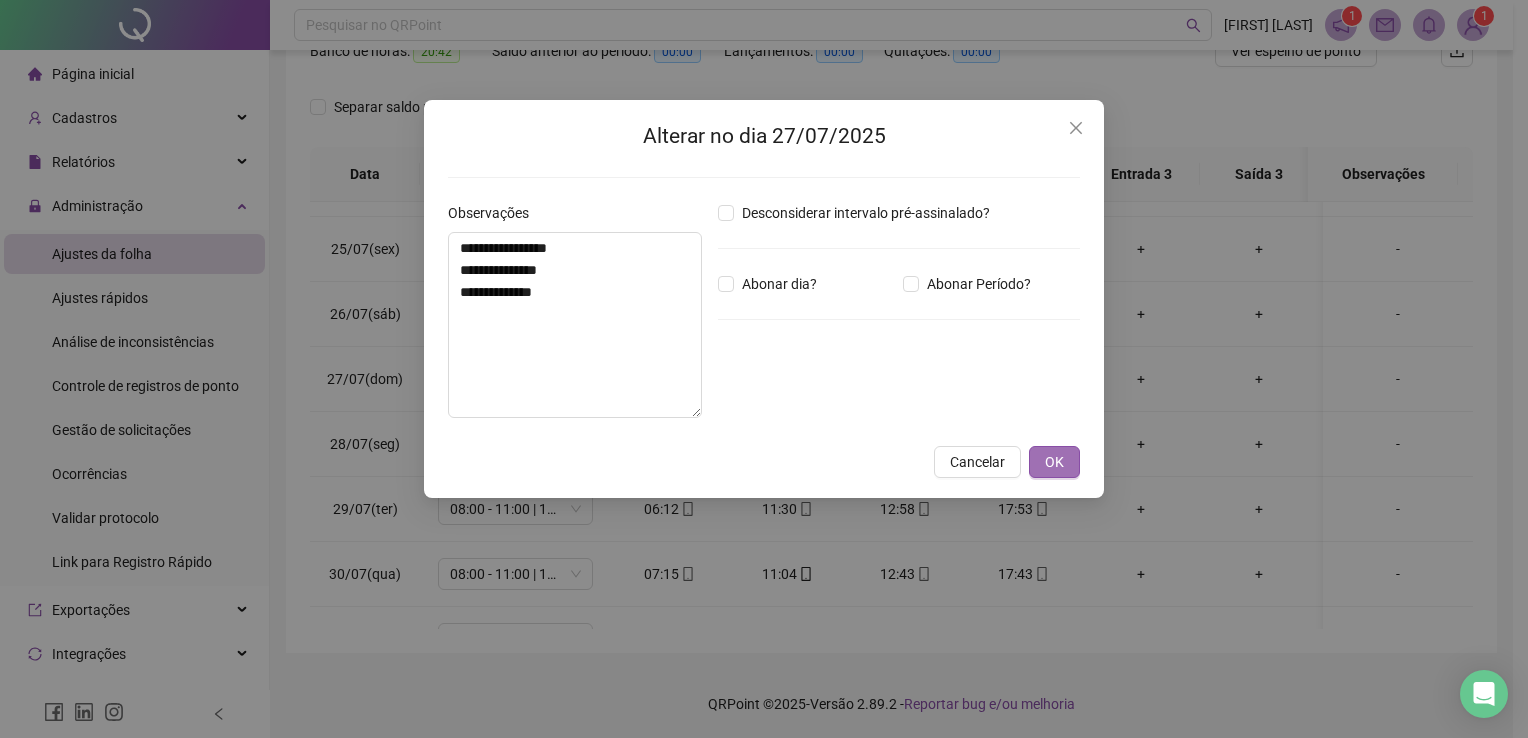 click on "OK" at bounding box center [1054, 462] 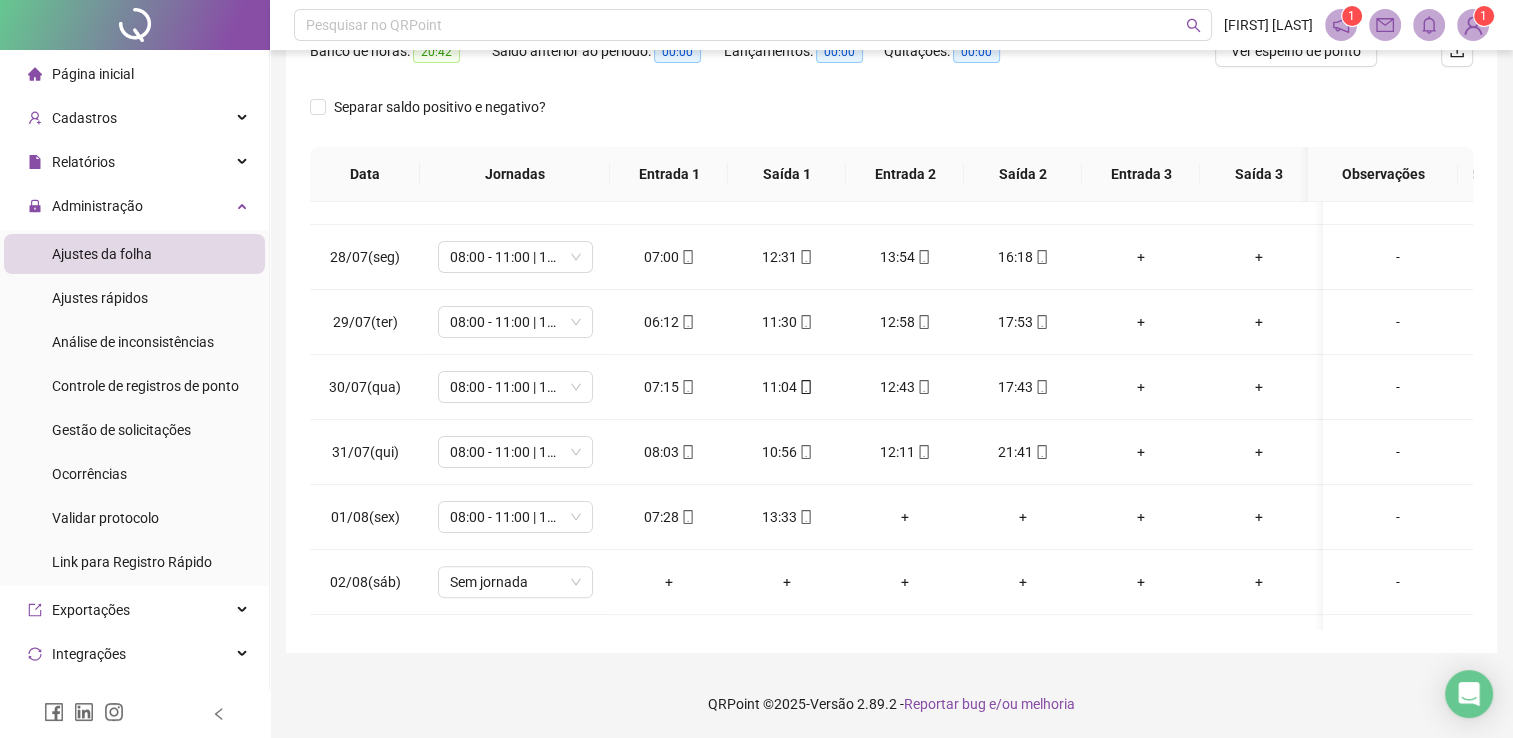 scroll, scrollTop: 578, scrollLeft: 0, axis: vertical 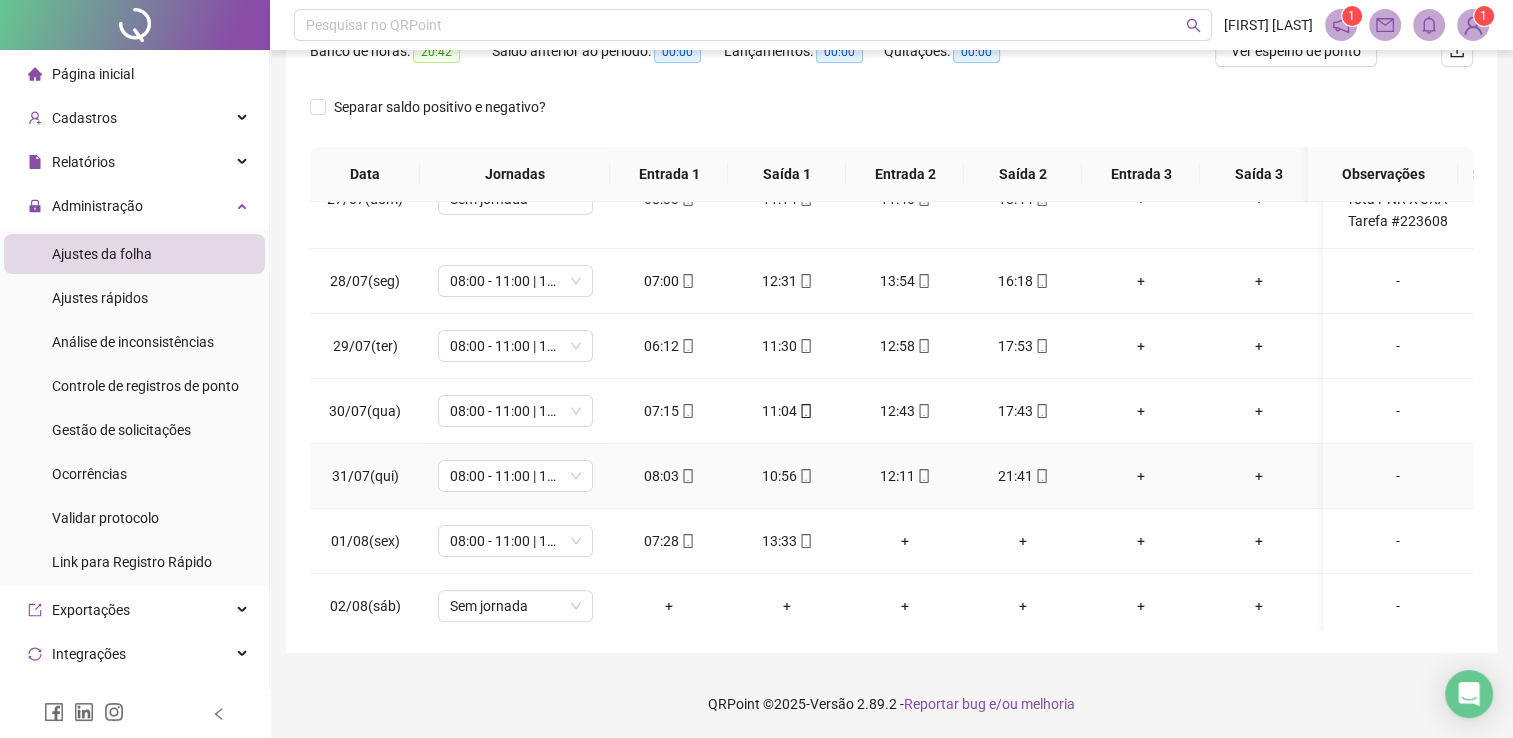 click on "-" at bounding box center (1398, 476) 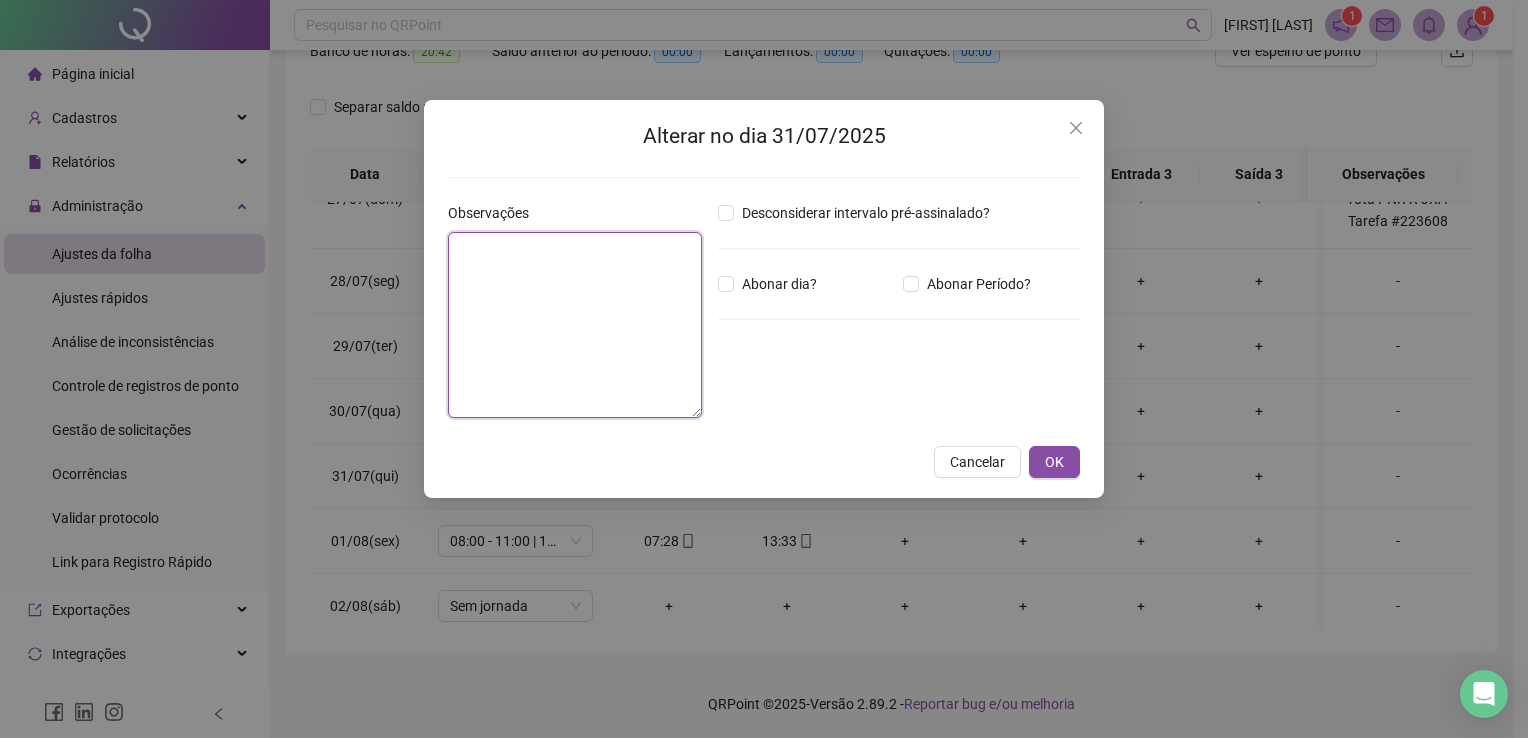 click at bounding box center [575, 325] 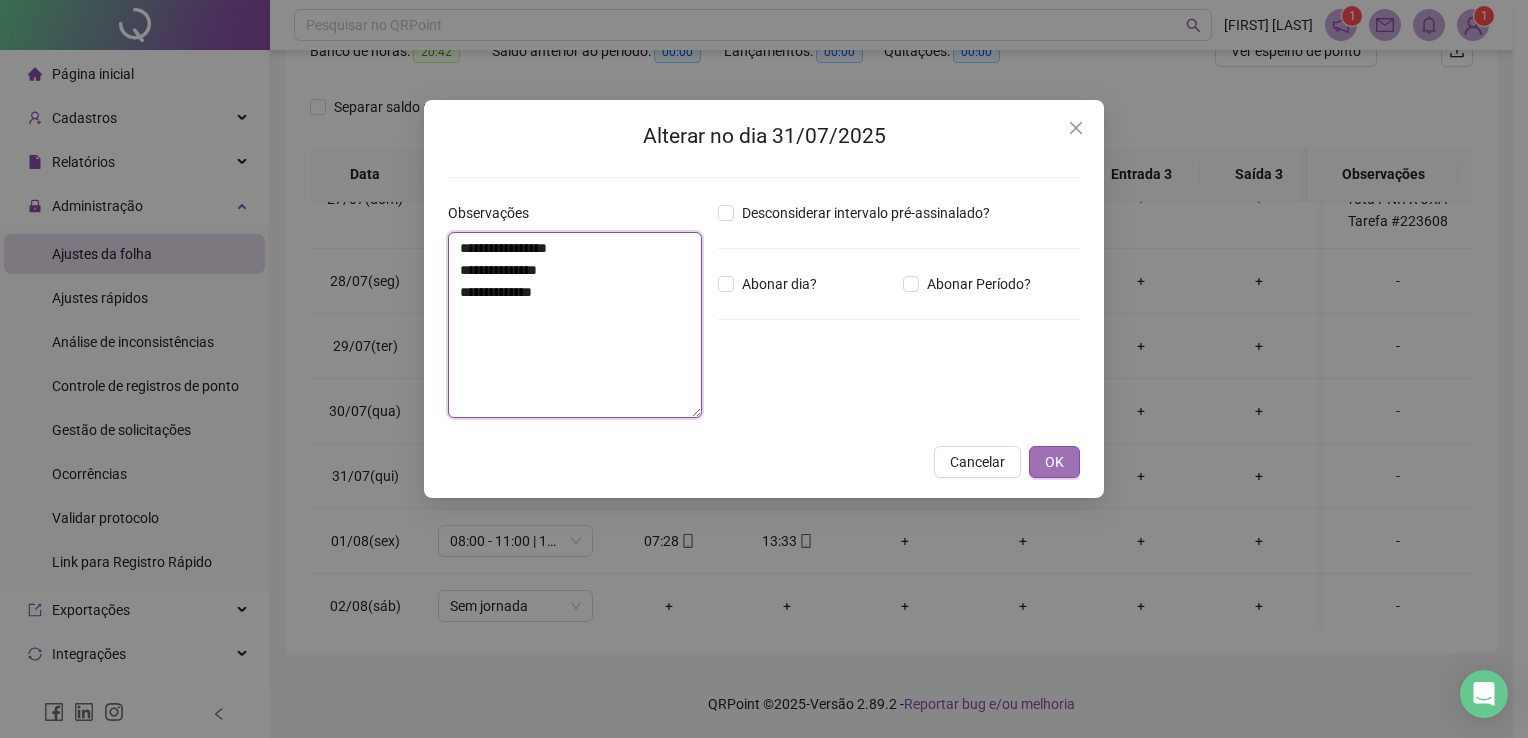 type on "**********" 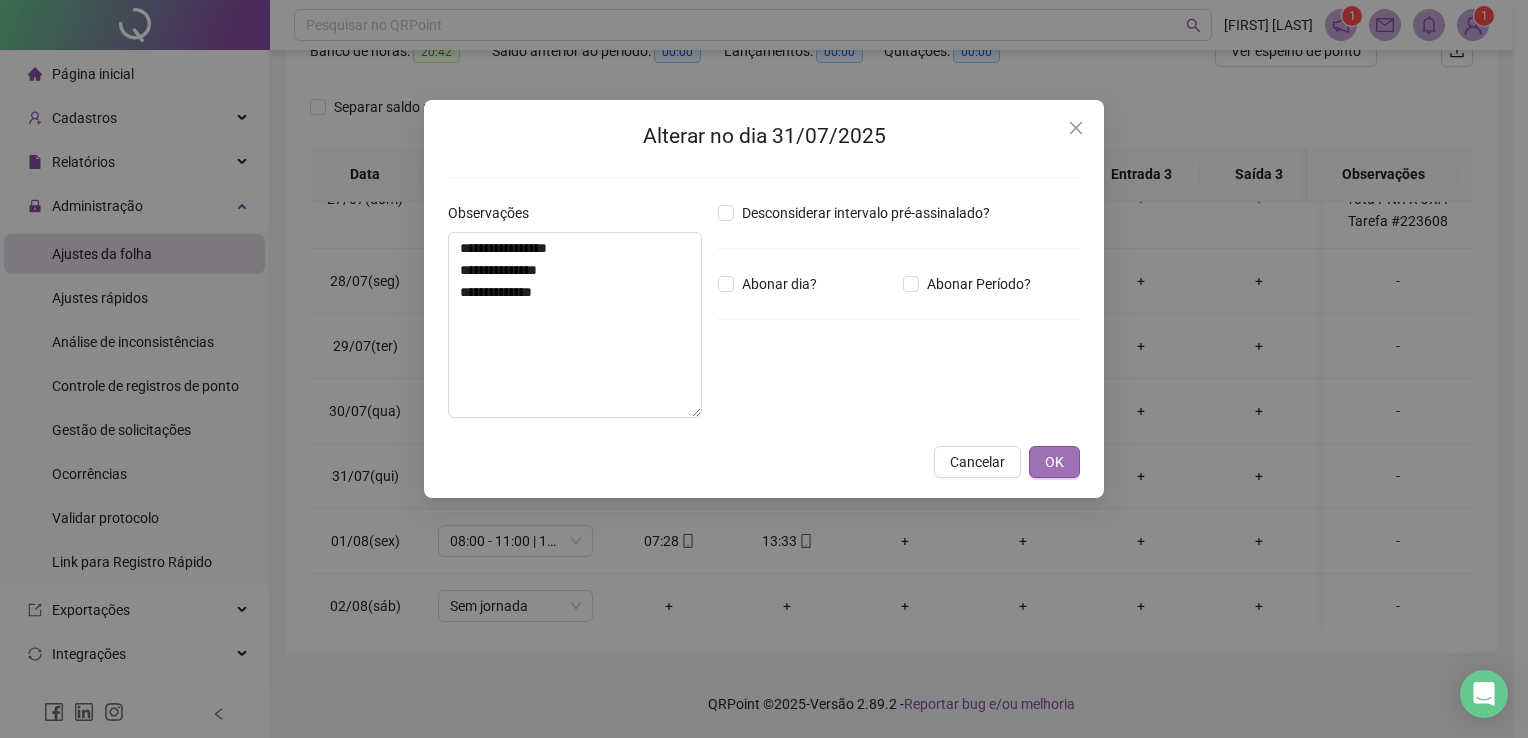 click on "OK" at bounding box center [1054, 462] 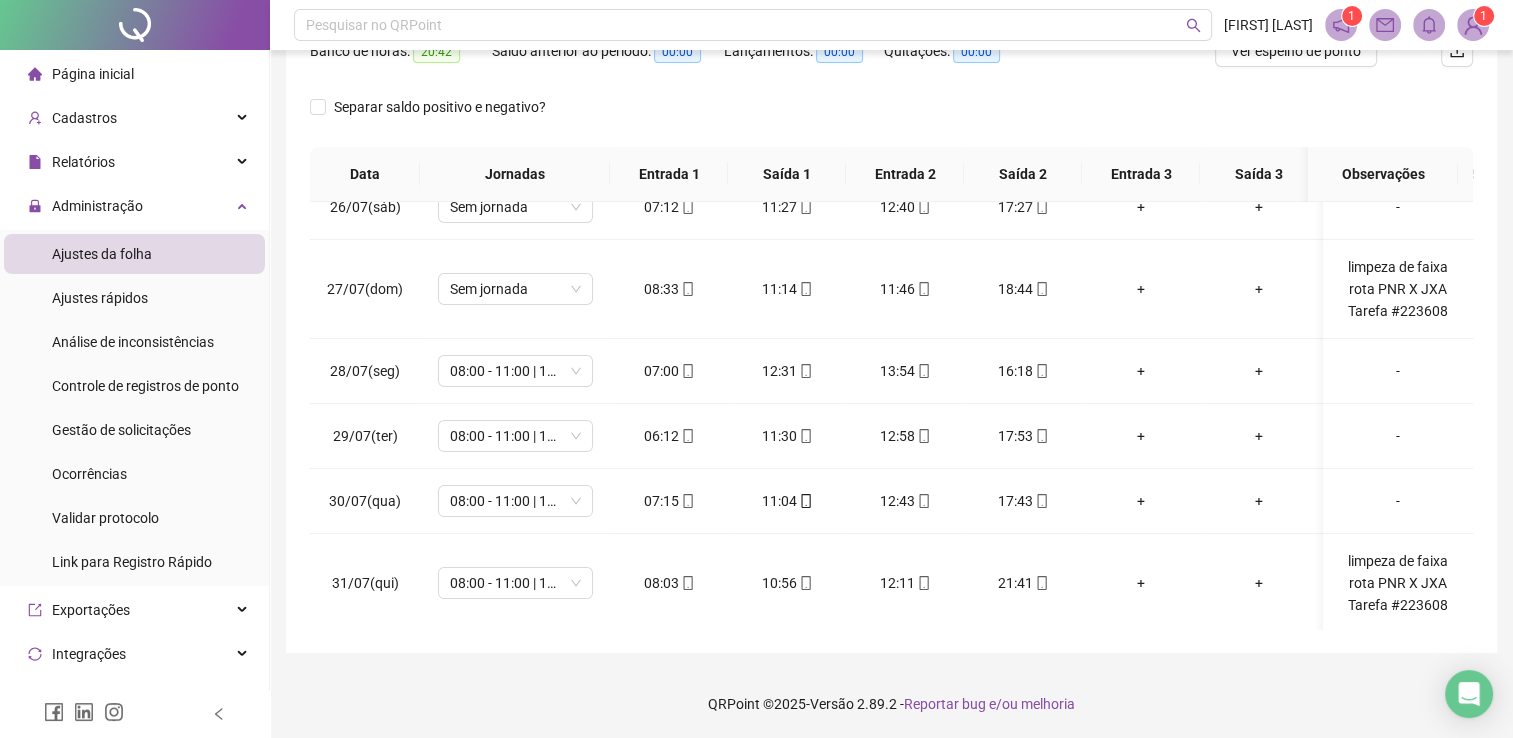 scroll, scrollTop: 699, scrollLeft: 0, axis: vertical 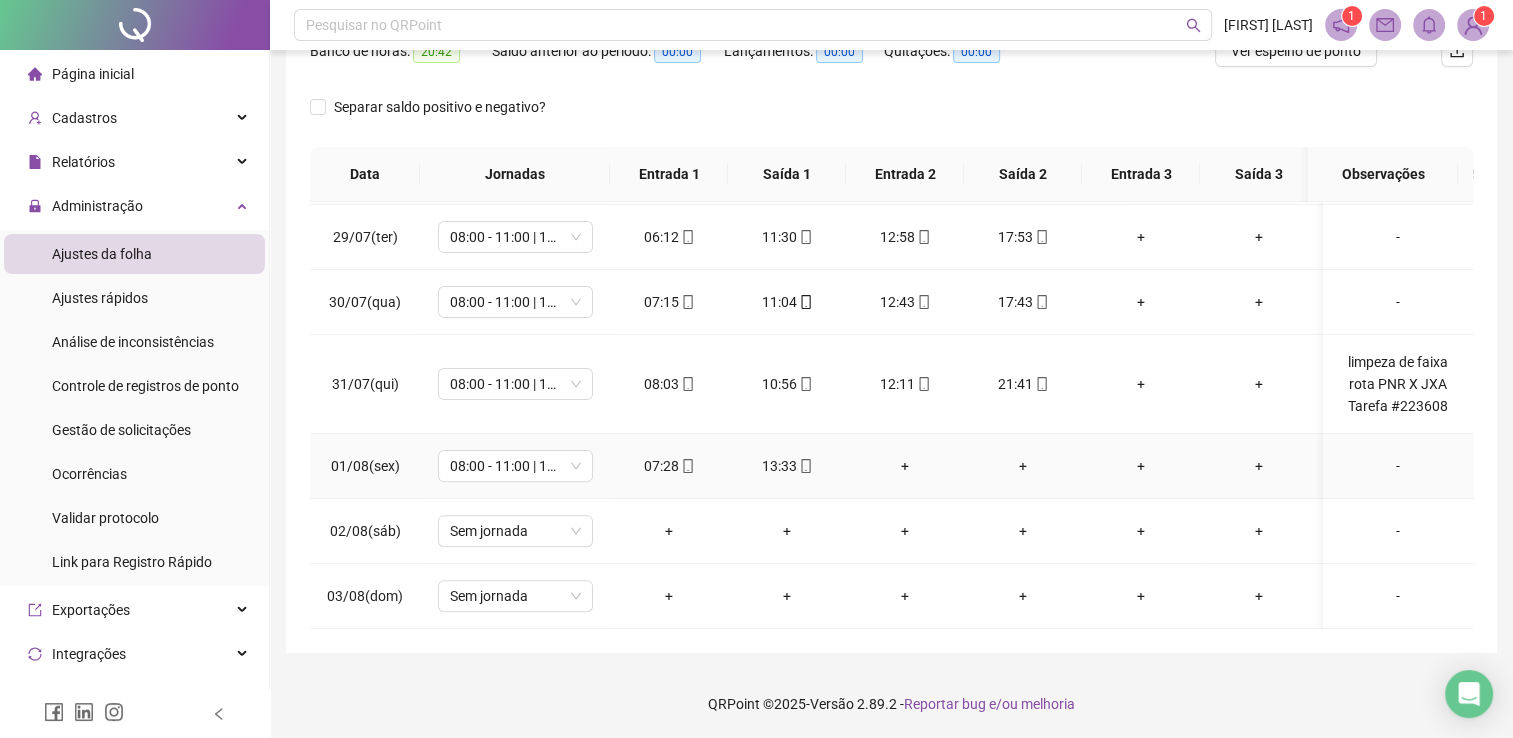 click on "-" at bounding box center (1398, 466) 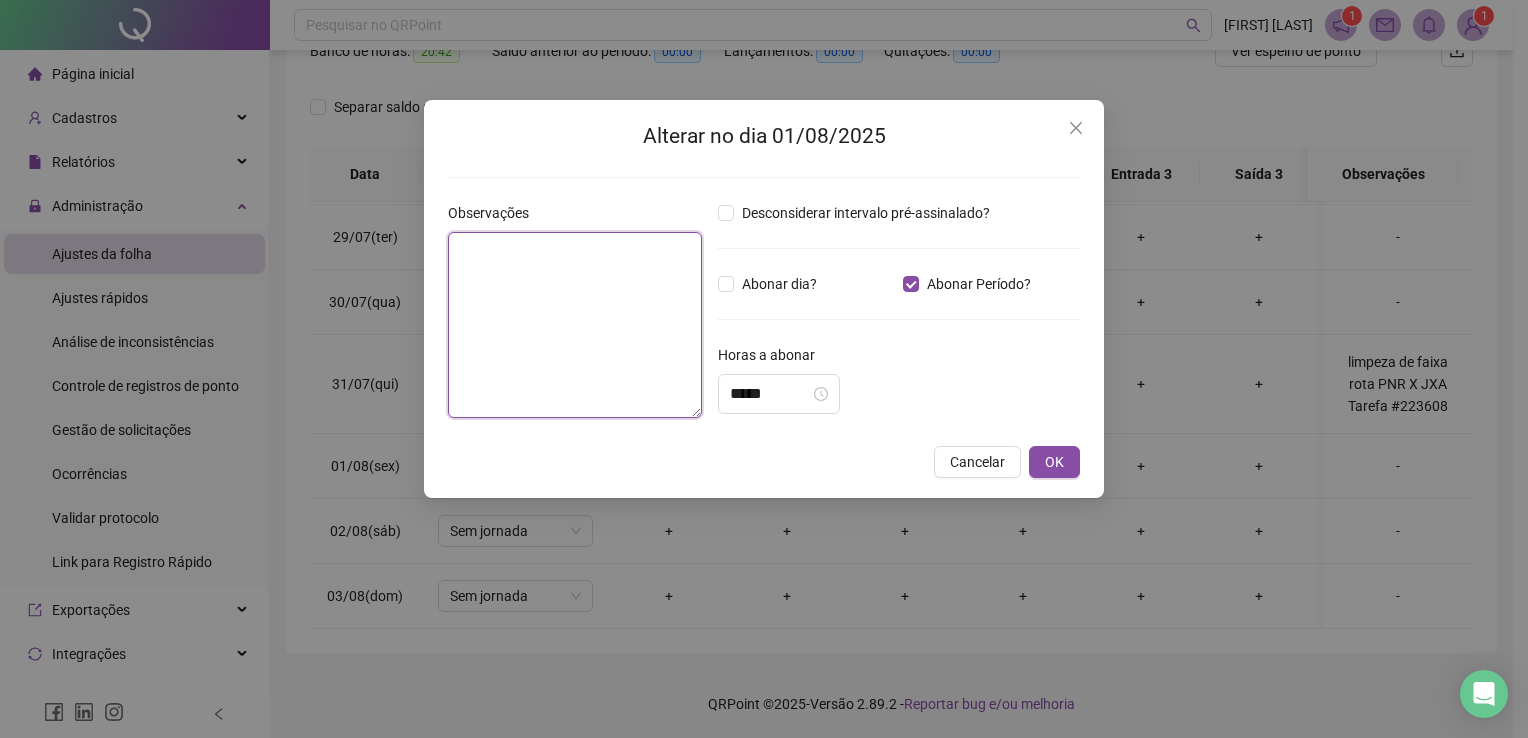 click at bounding box center [575, 325] 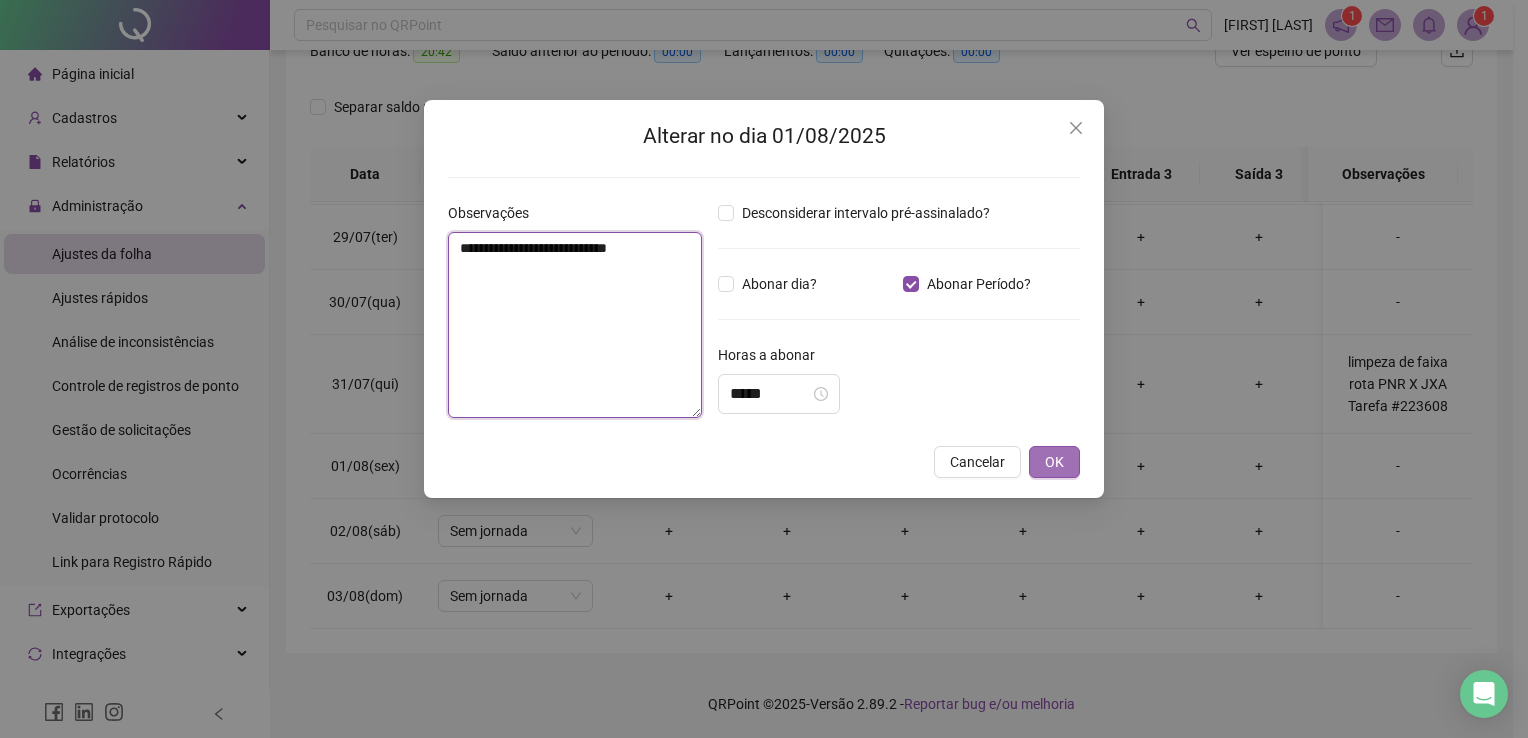 type on "**********" 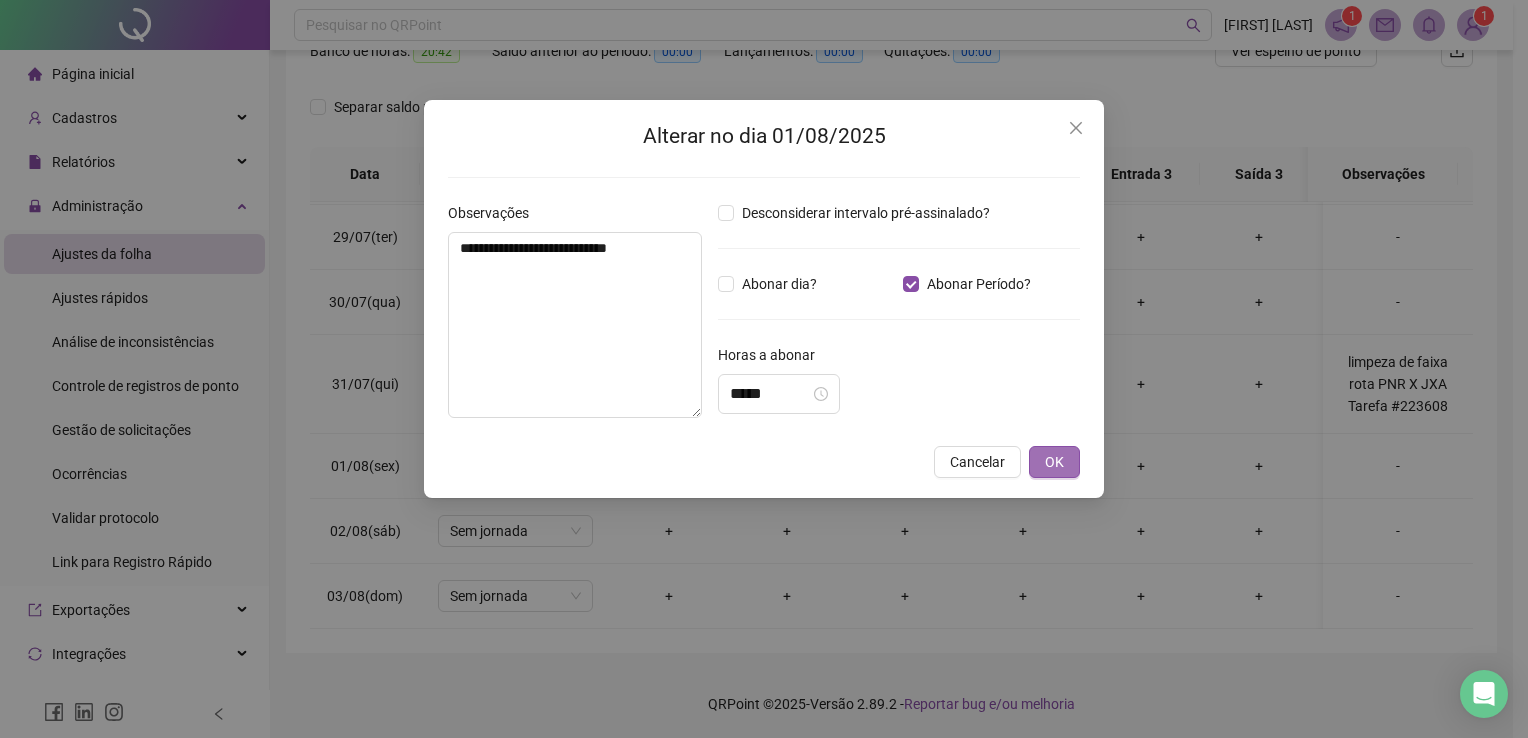 click on "OK" at bounding box center [1054, 462] 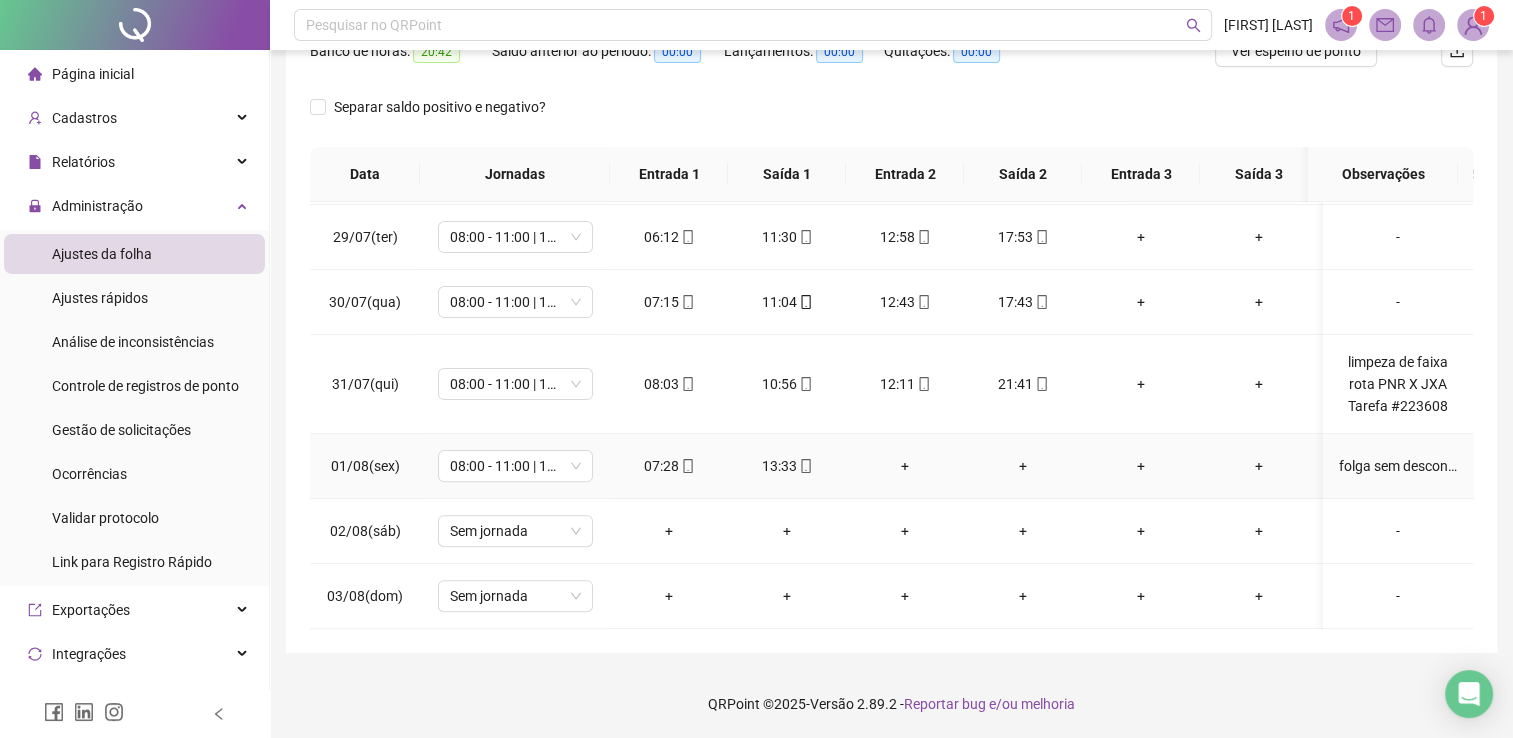 click on "folga sem descontar do banco" at bounding box center (1398, 466) 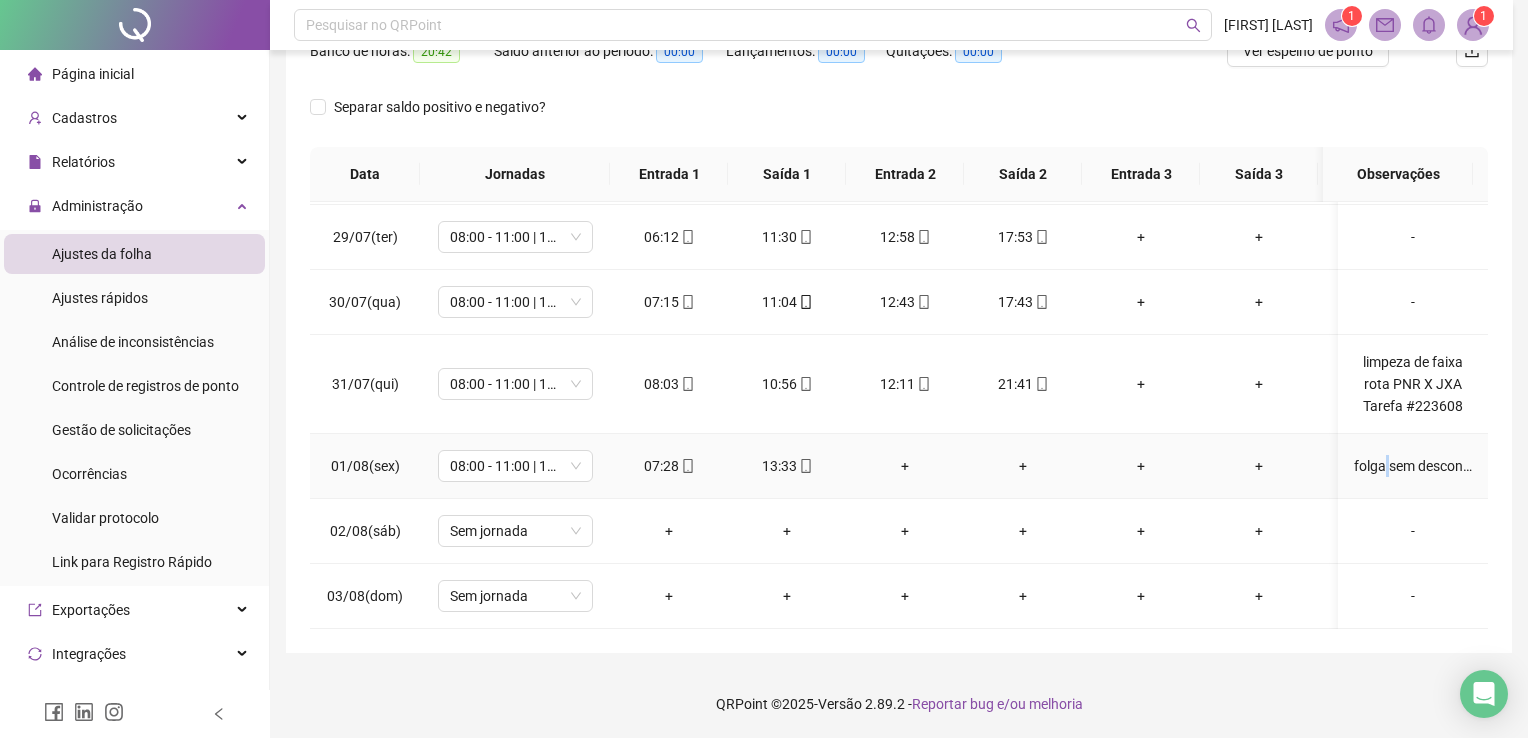 click on "**********" at bounding box center (764, 30) 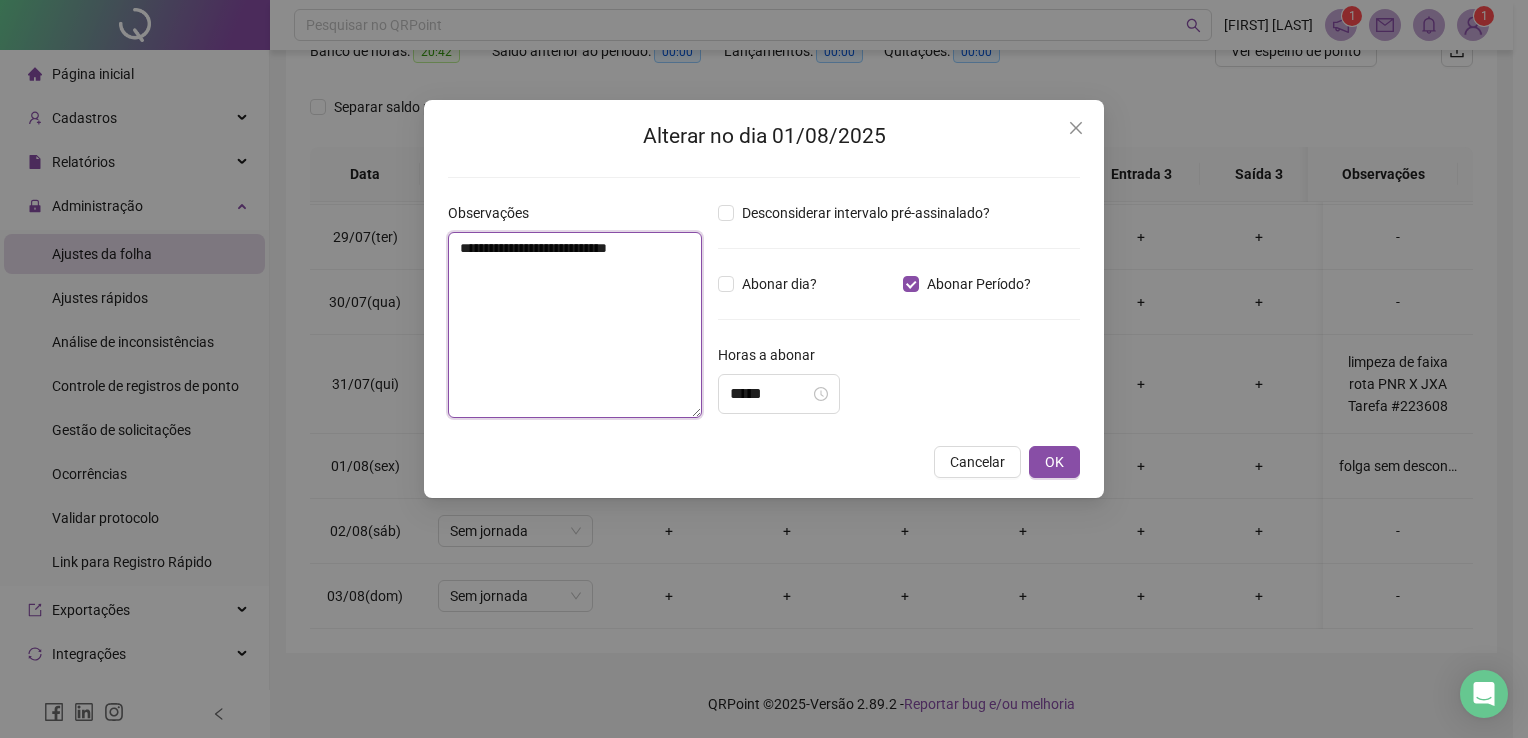 drag, startPoint x: 588, startPoint y: 314, endPoint x: 576, endPoint y: 315, distance: 12.0415945 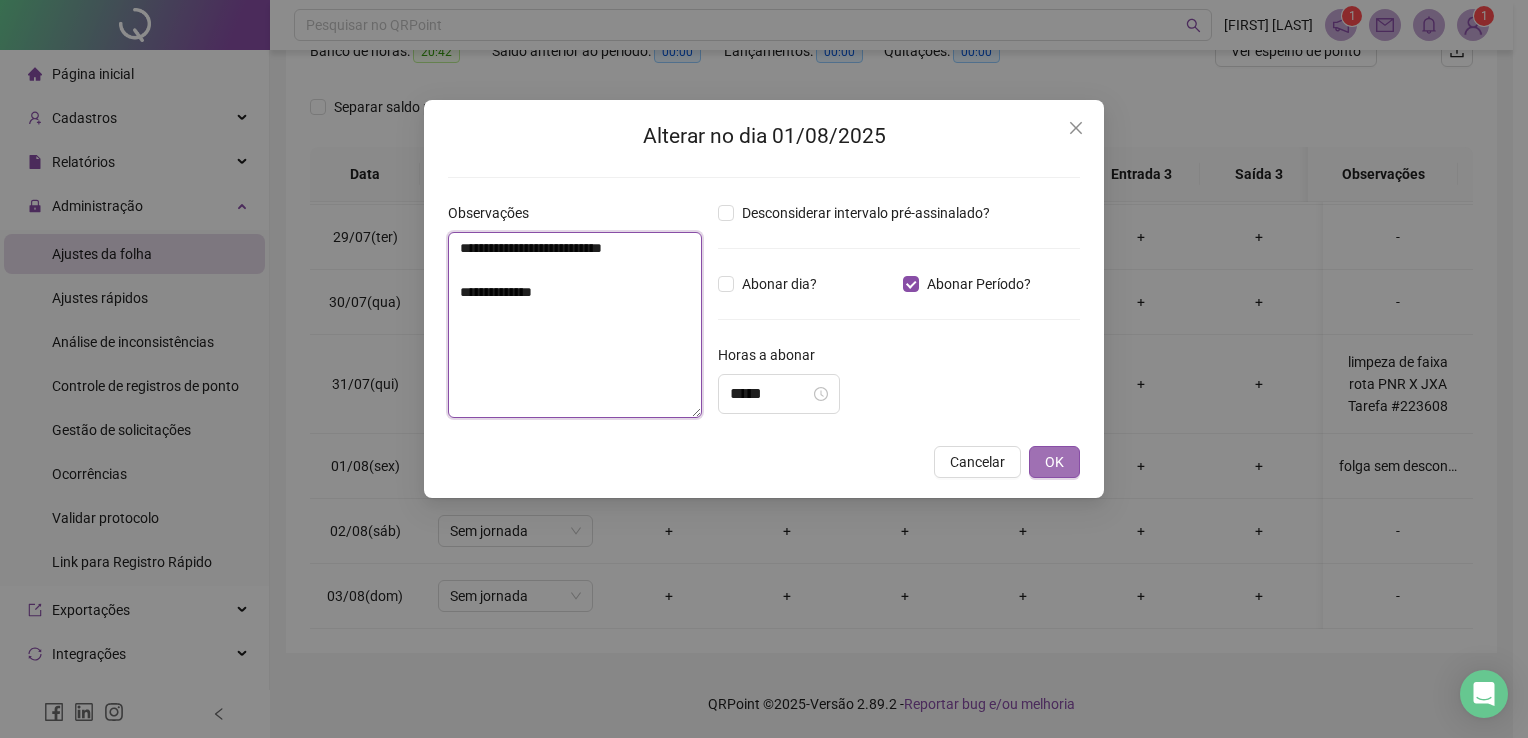 type on "**********" 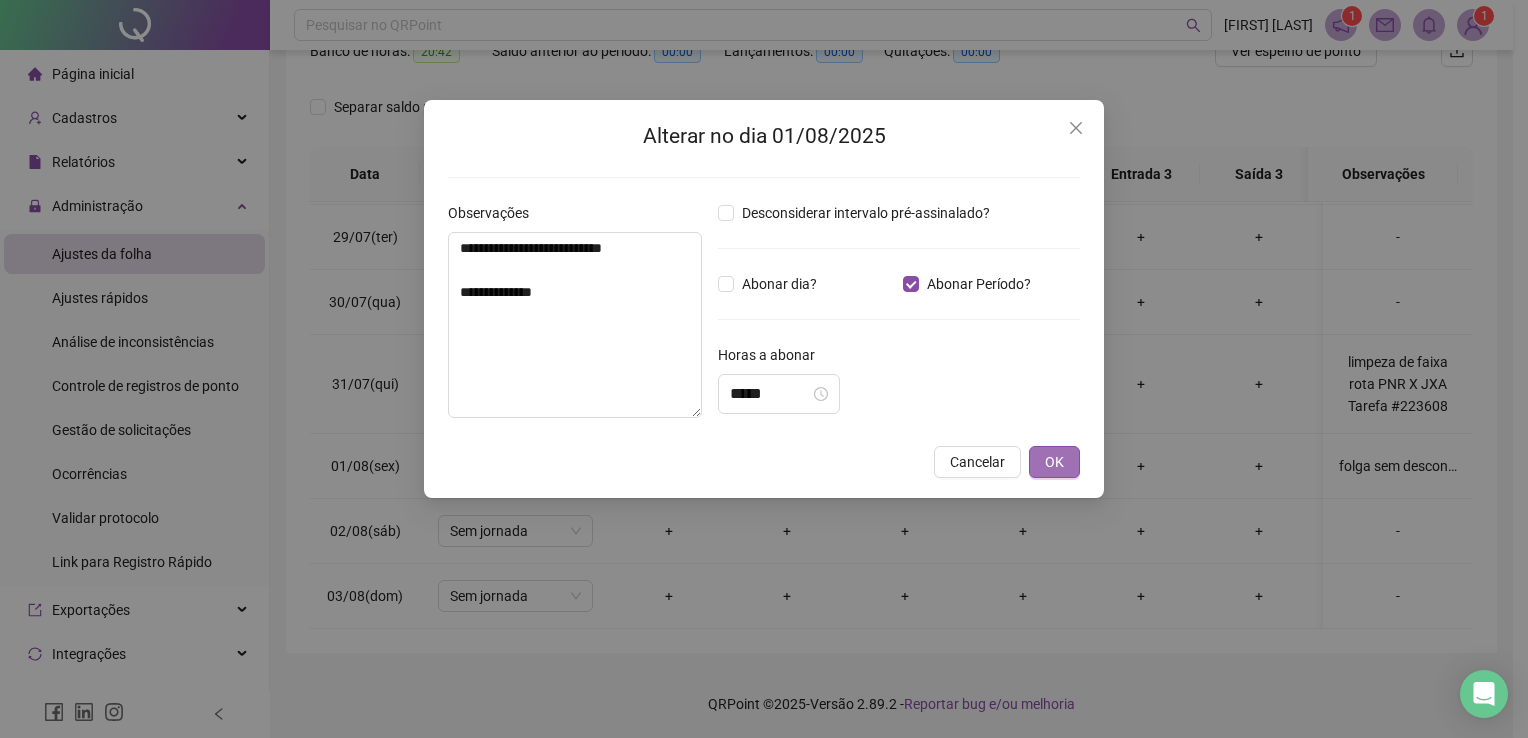 click on "OK" at bounding box center (1054, 462) 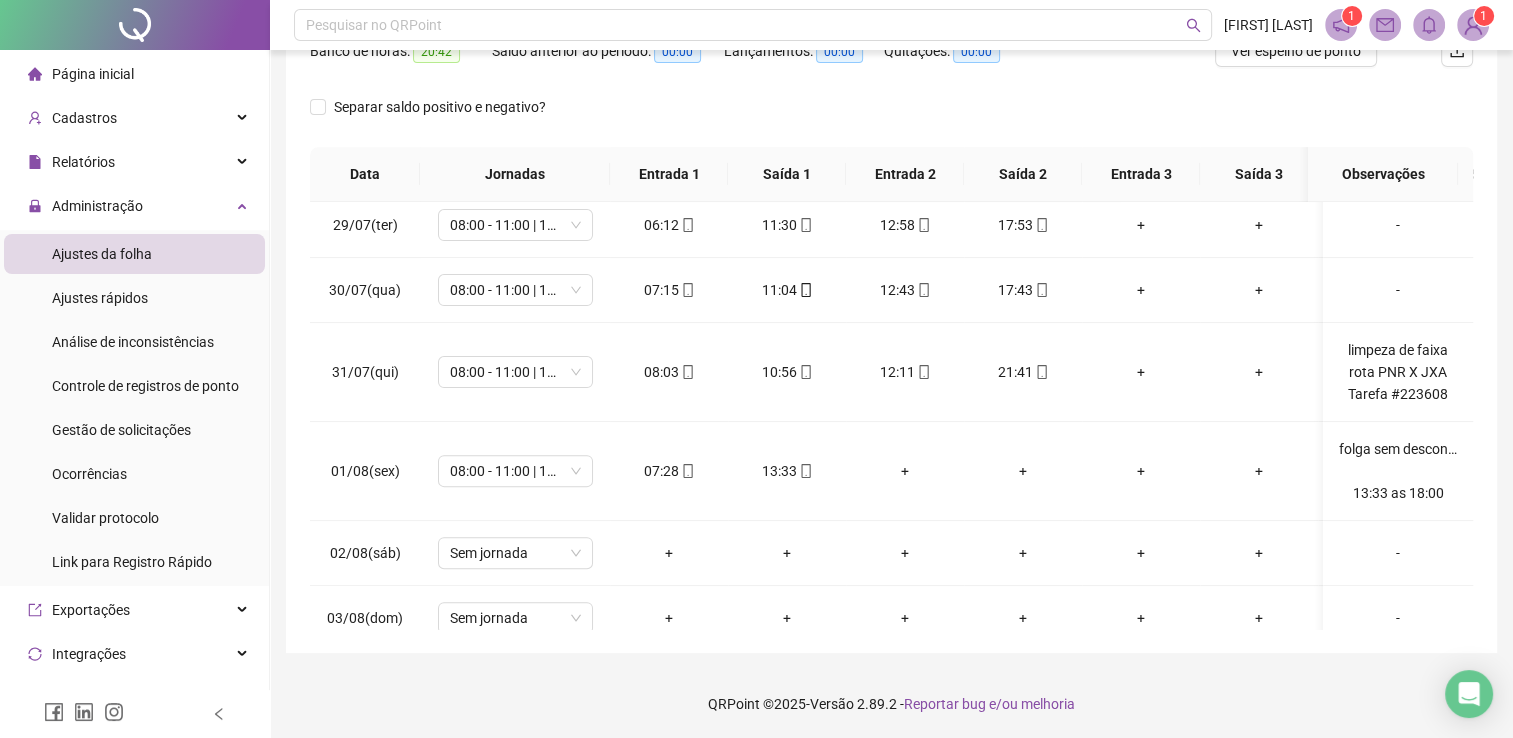 scroll, scrollTop: 733, scrollLeft: 0, axis: vertical 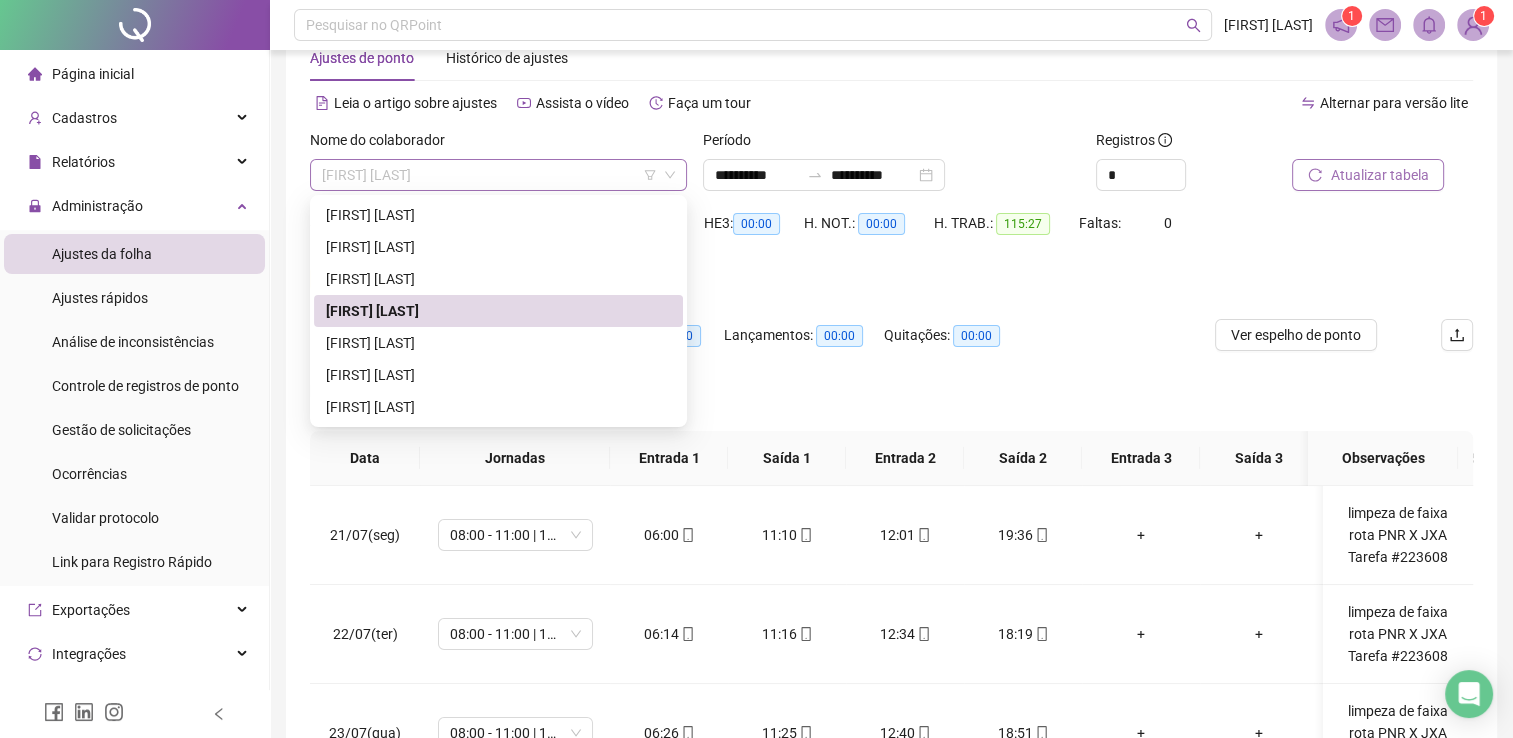 click on "[FIRST] [LAST]" at bounding box center (498, 175) 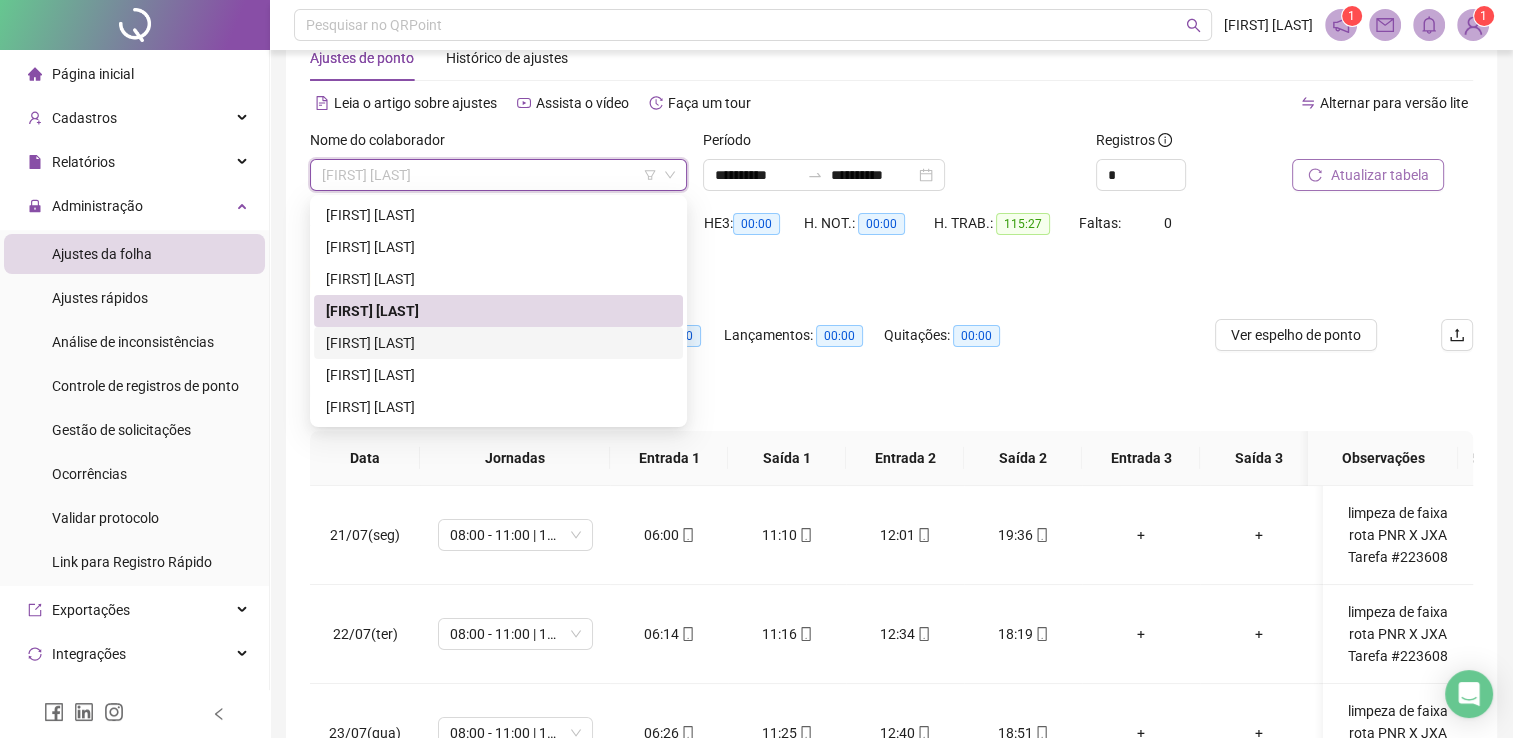 click on "[FIRST] [LAST]" at bounding box center [498, 343] 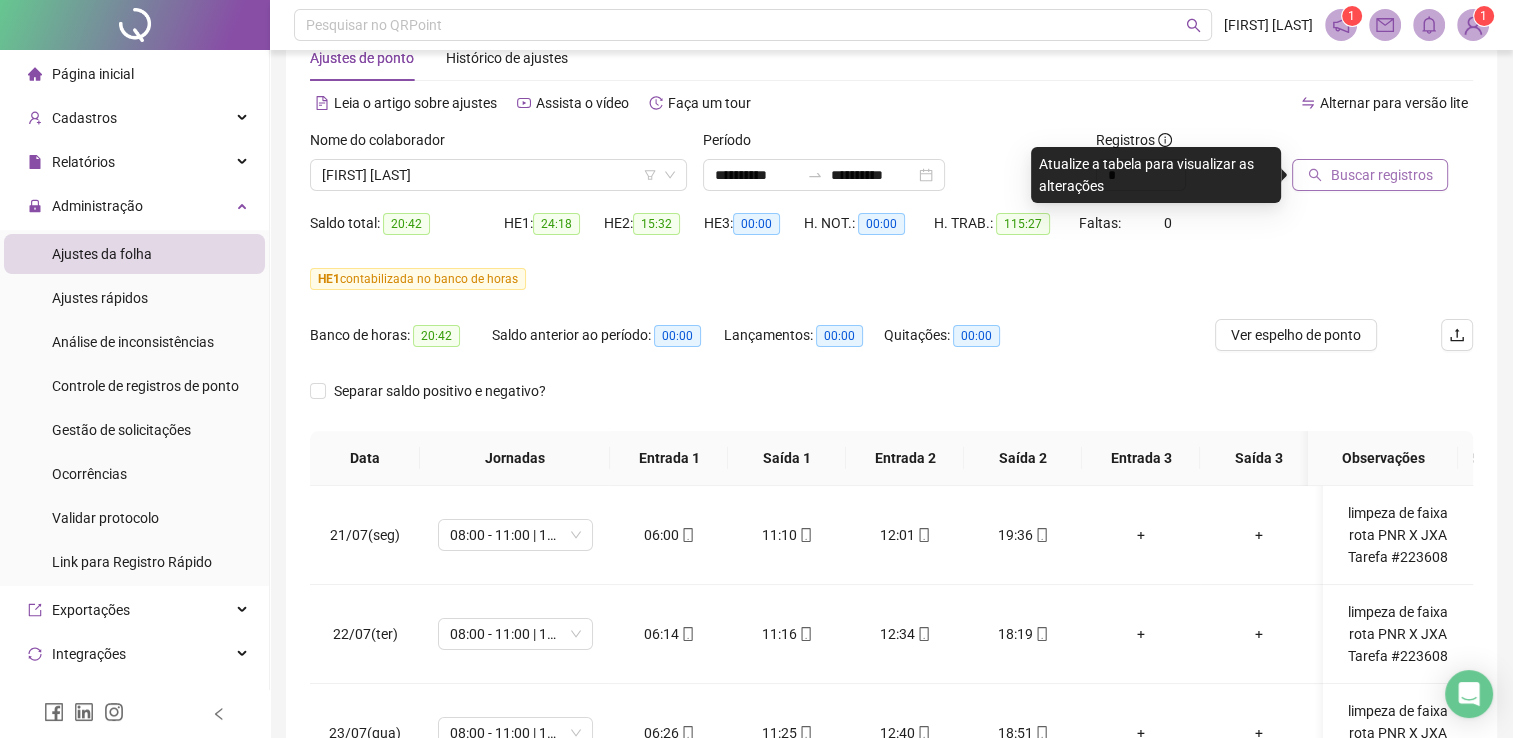 click on "Buscar registros" at bounding box center (1381, 175) 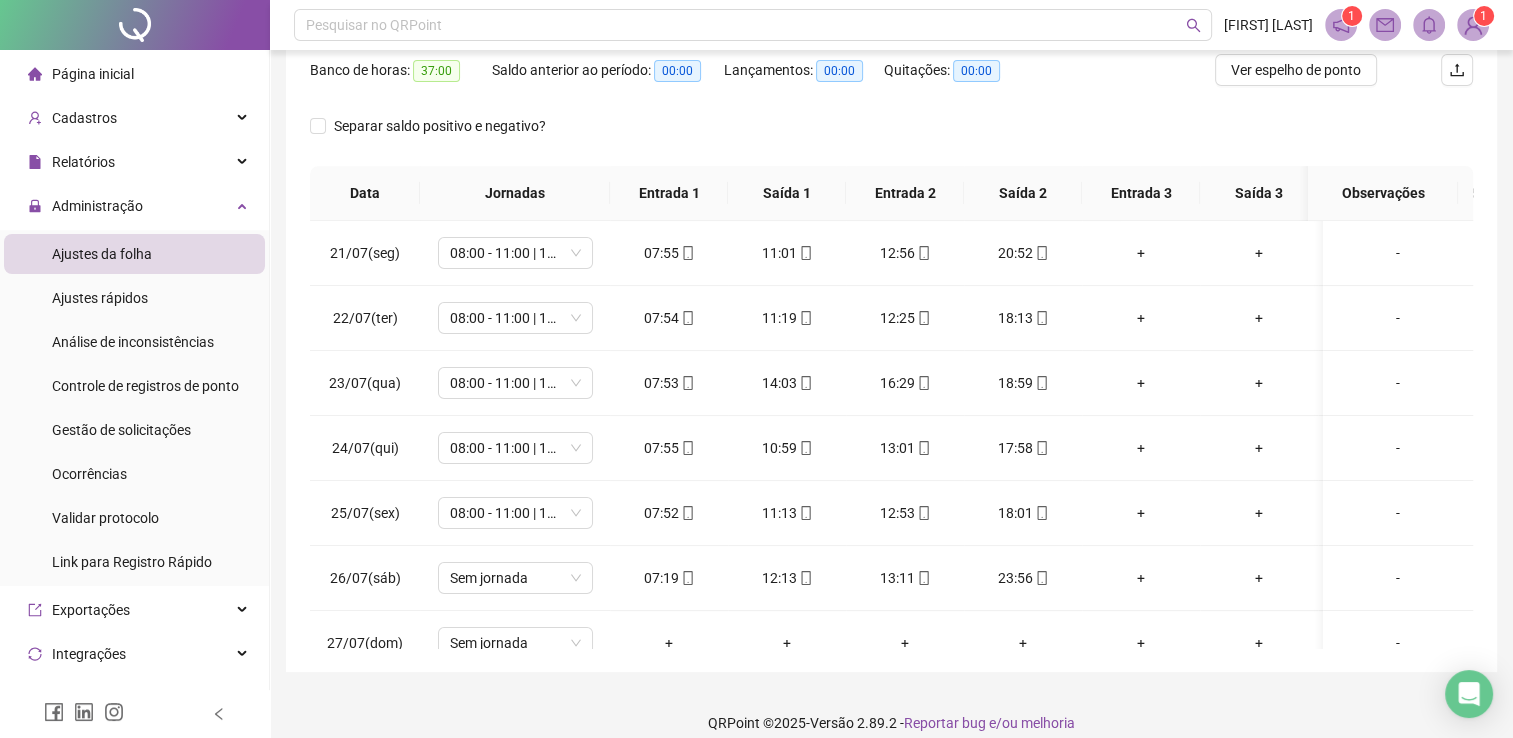 scroll, scrollTop: 339, scrollLeft: 0, axis: vertical 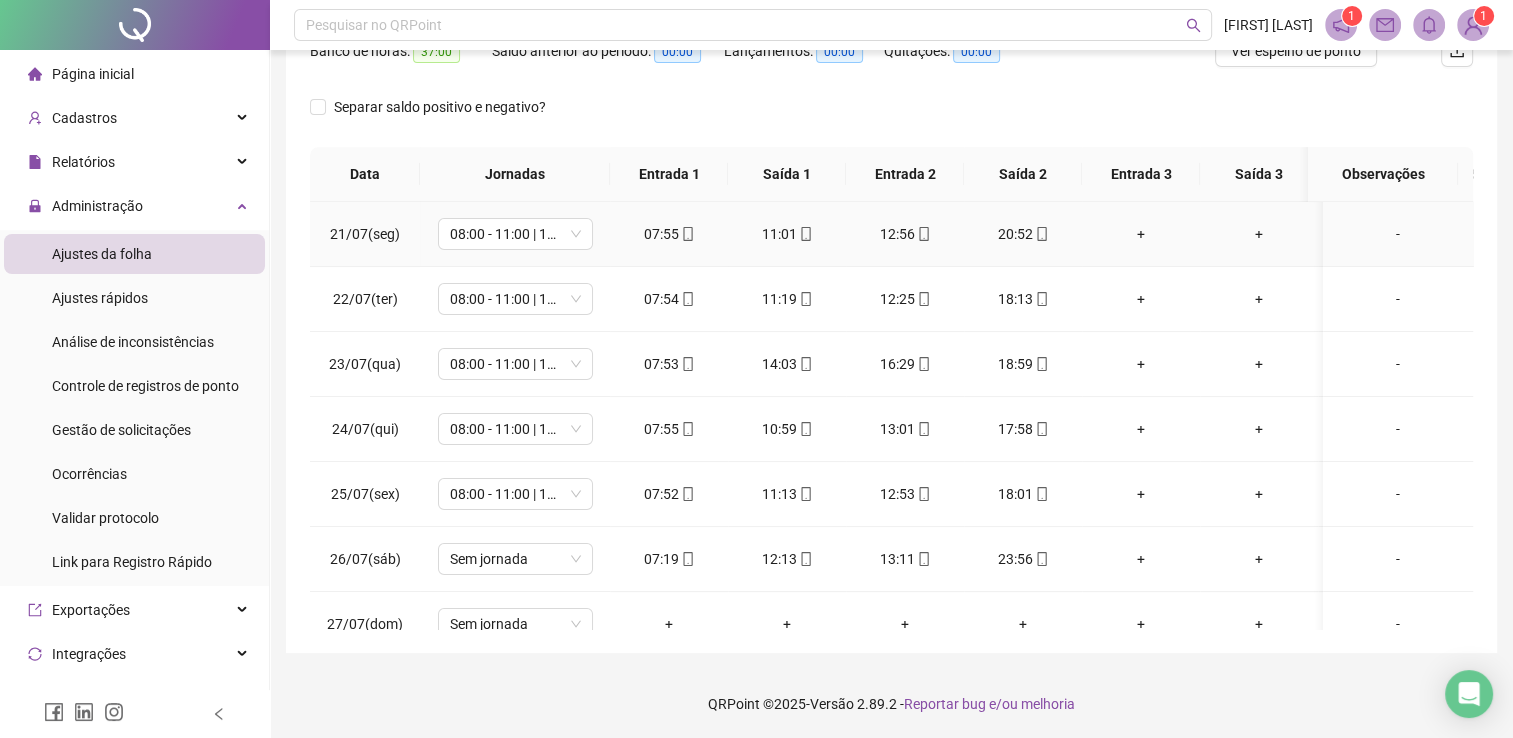 click on "-" at bounding box center (1398, 234) 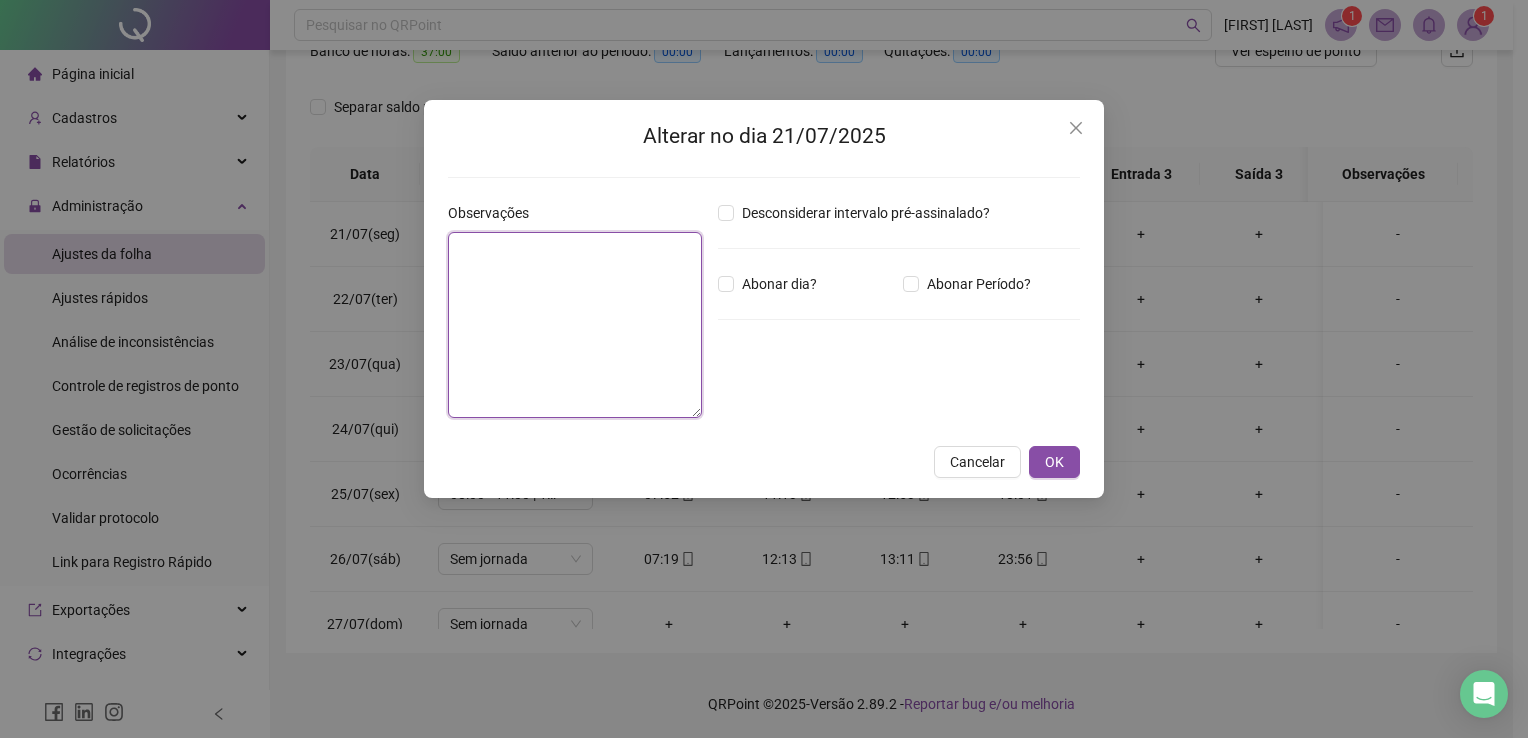 click at bounding box center (575, 325) 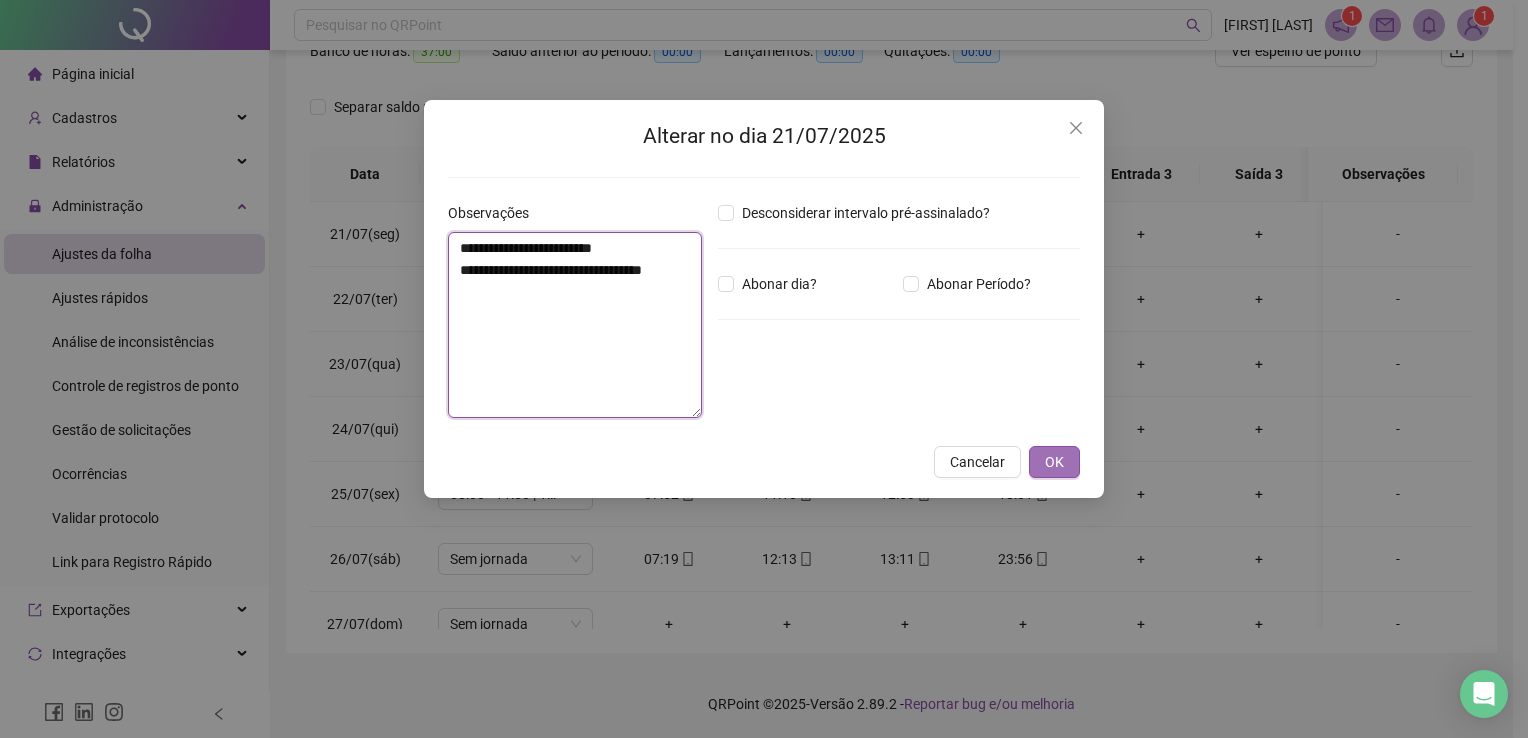 type on "**********" 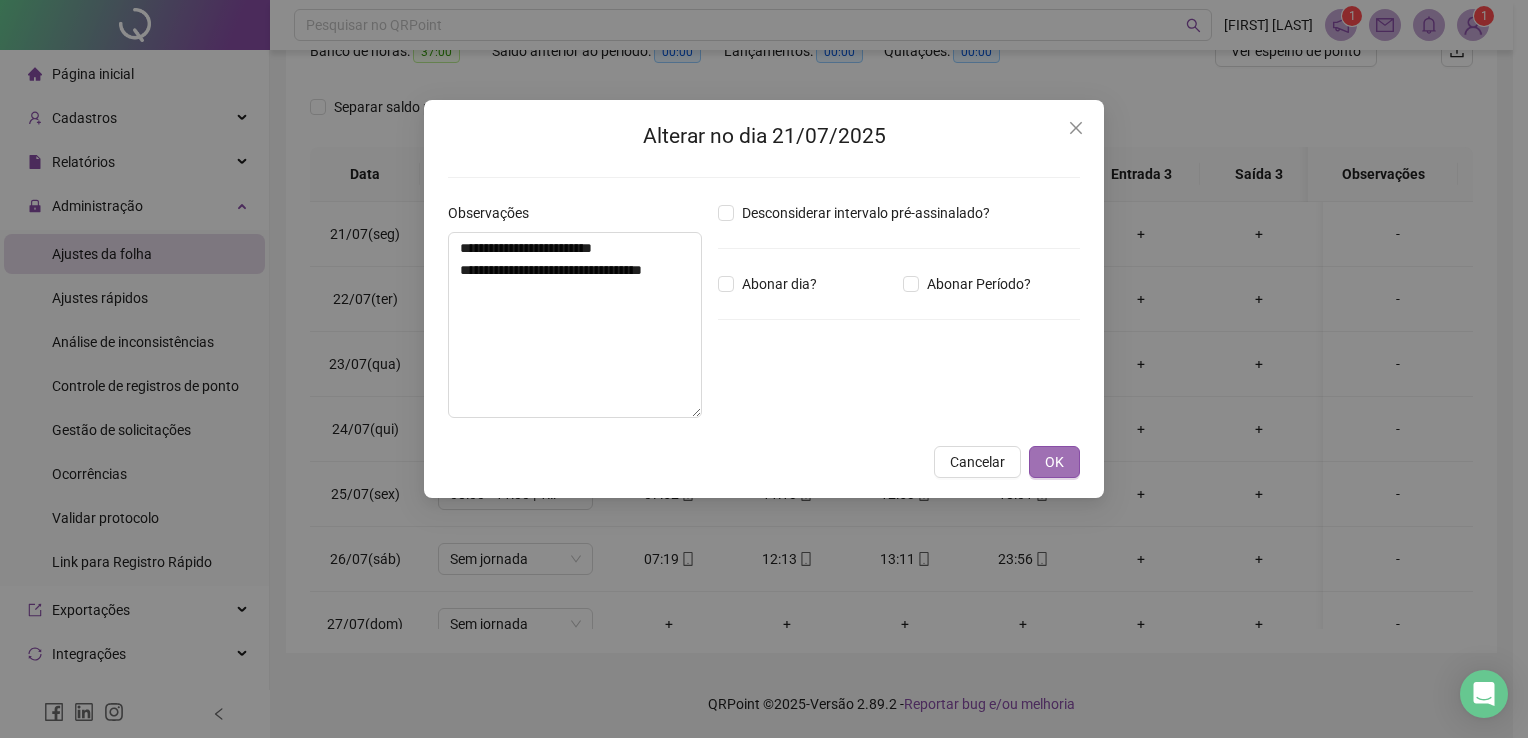 click on "OK" at bounding box center (1054, 462) 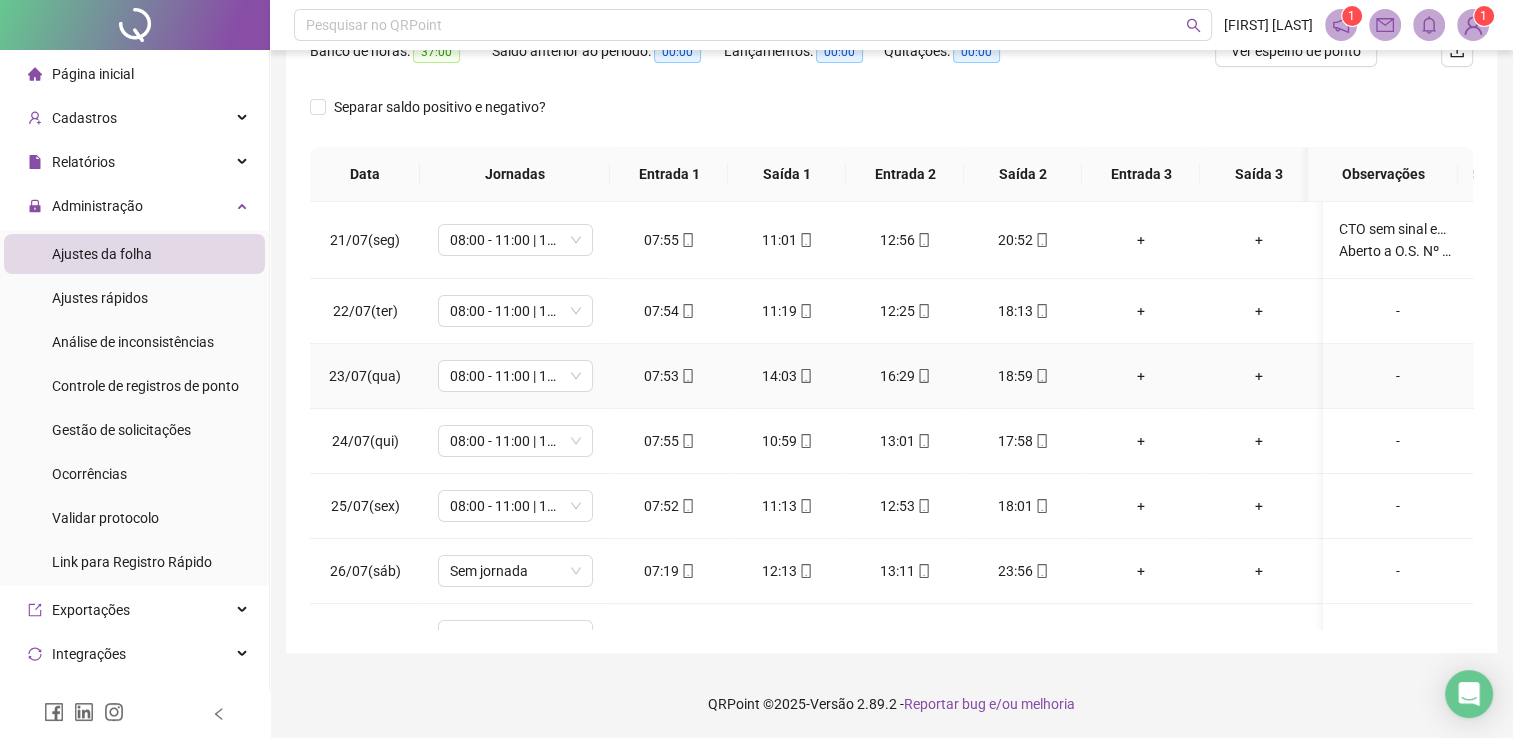 click on "-" at bounding box center (1398, 376) 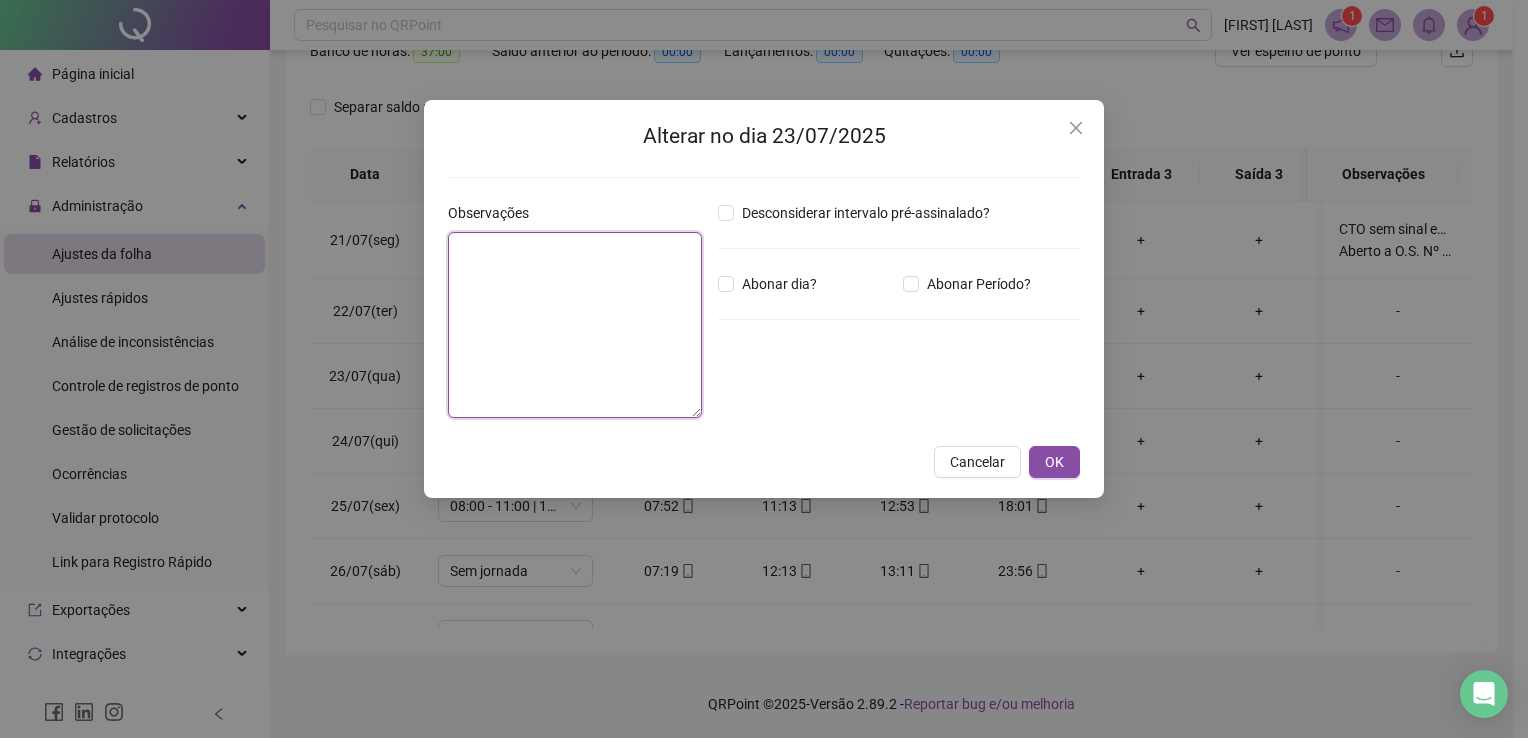 click at bounding box center (575, 325) 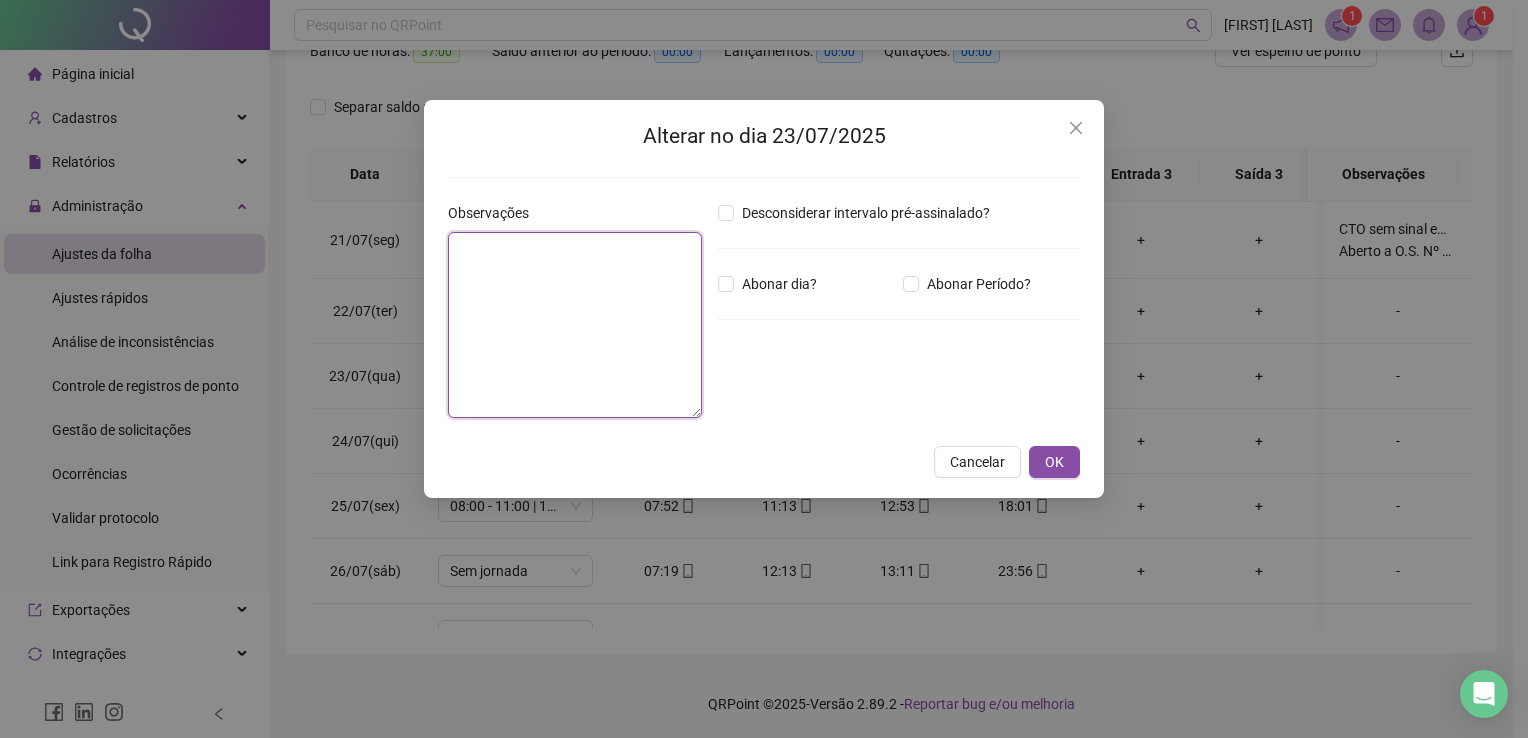 paste on "**********" 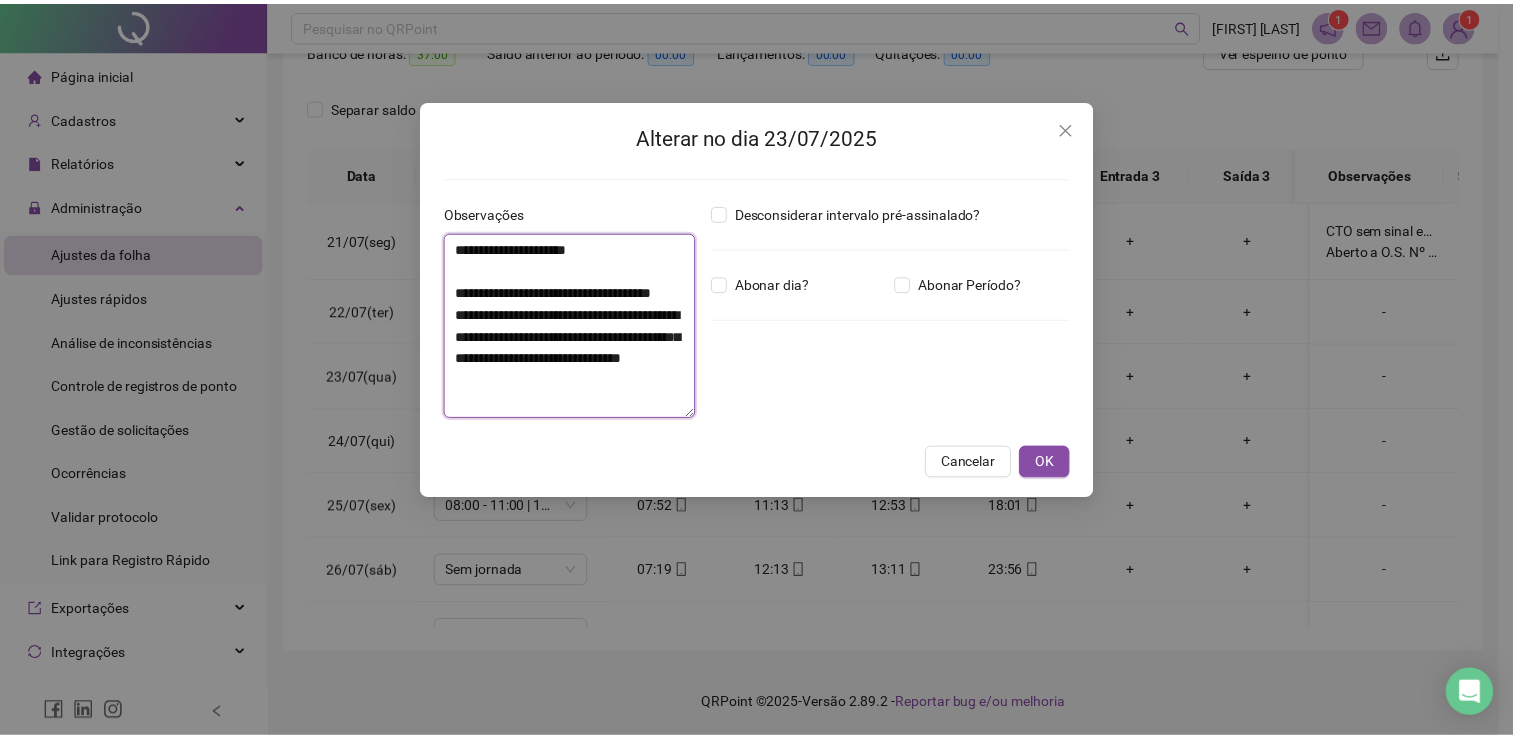 scroll, scrollTop: 16, scrollLeft: 0, axis: vertical 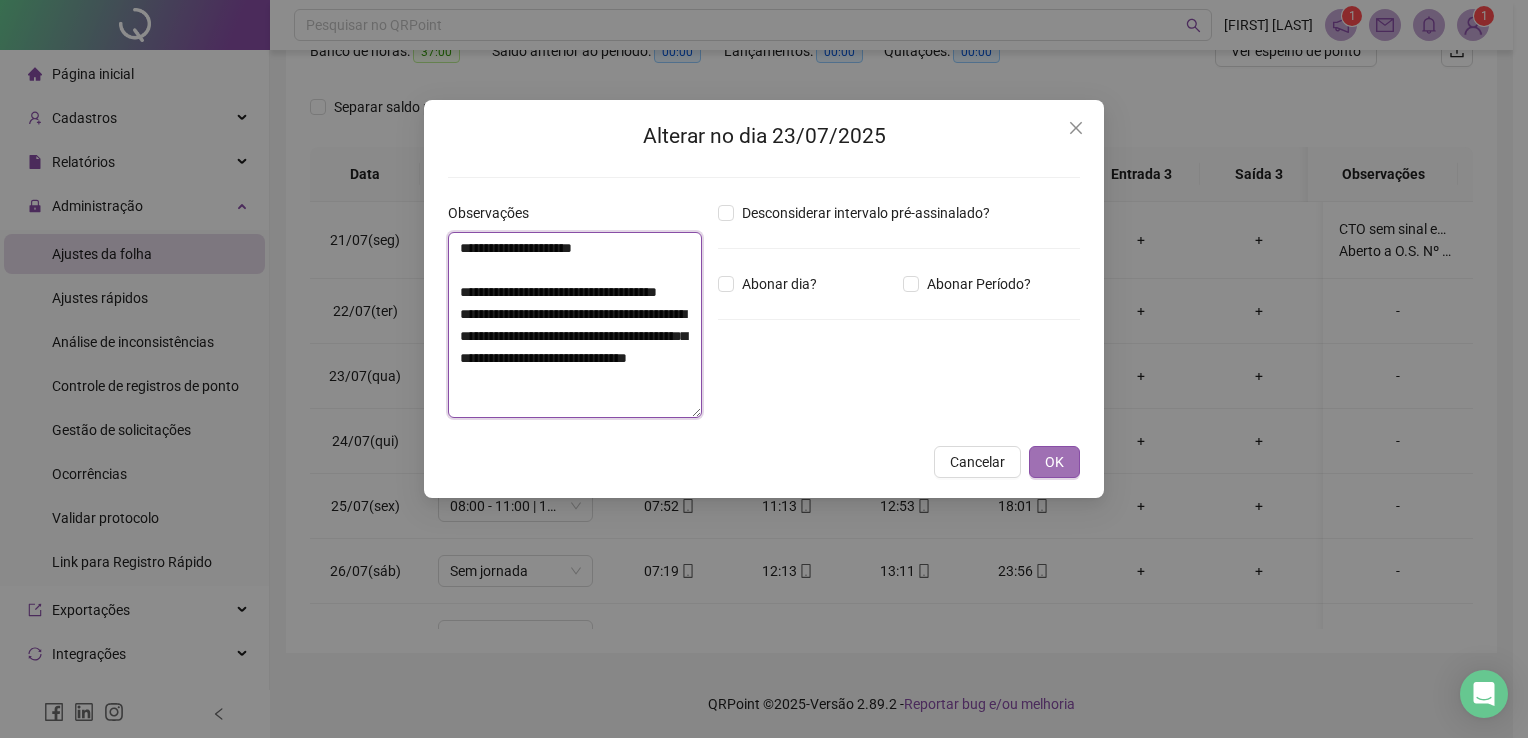 type on "**********" 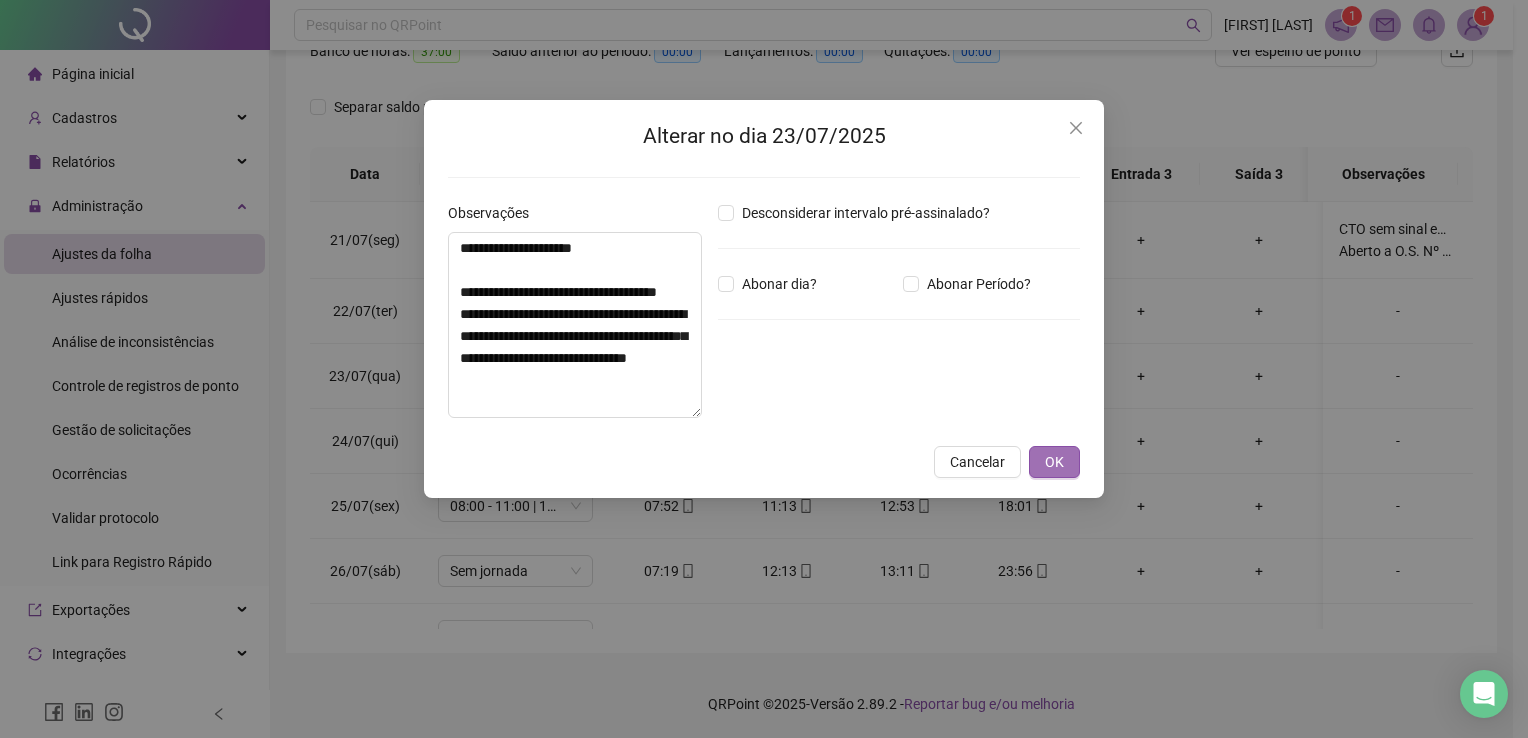 click on "OK" at bounding box center [1054, 462] 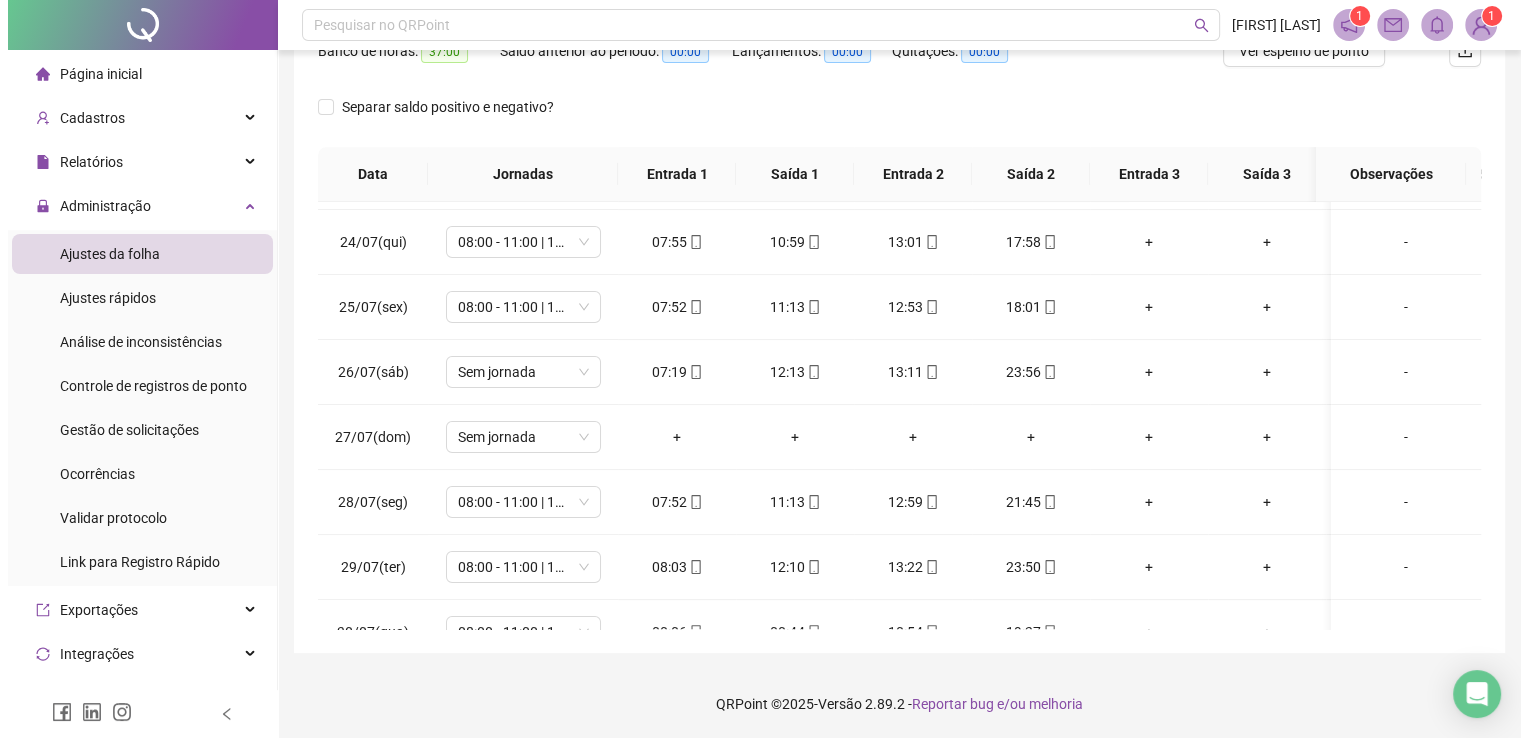 scroll, scrollTop: 246, scrollLeft: 0, axis: vertical 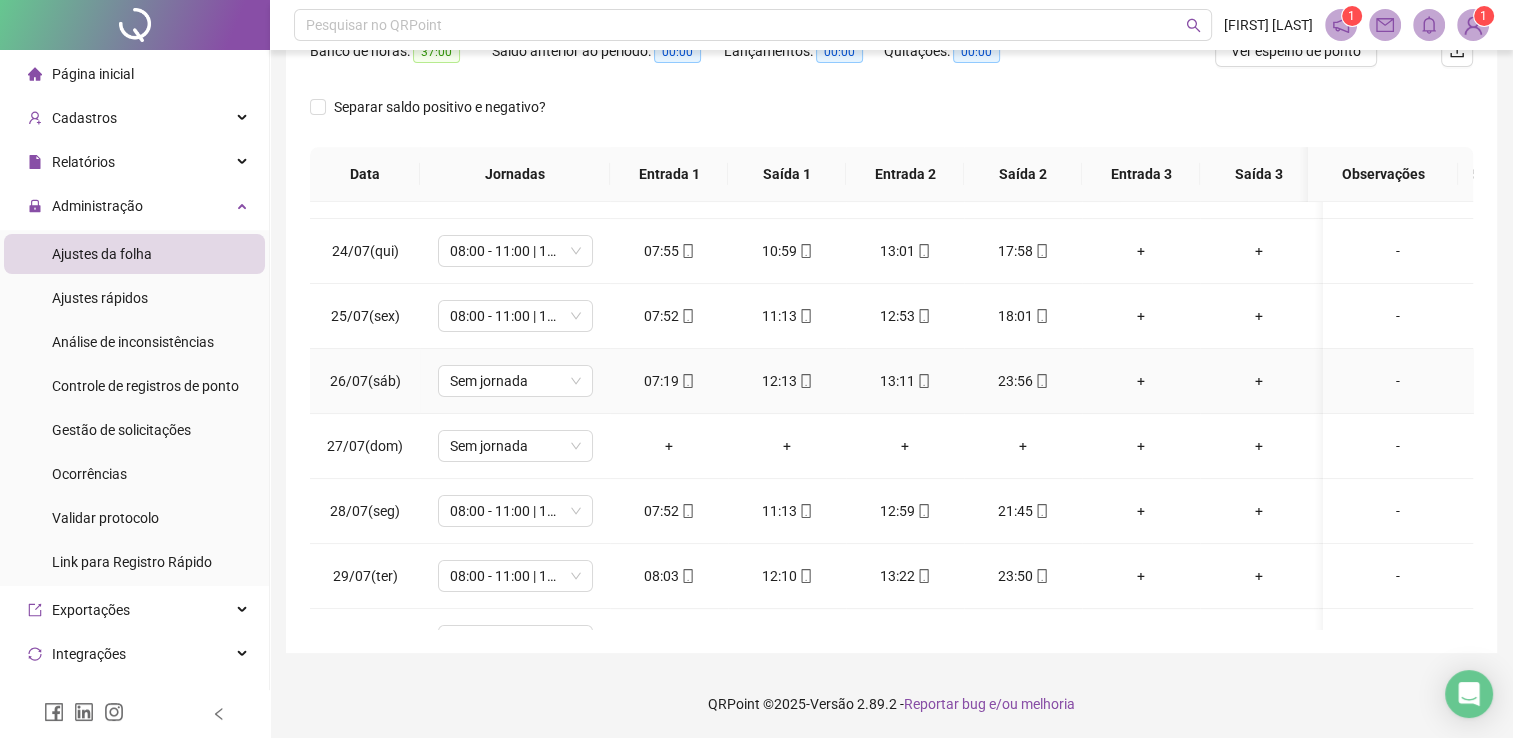 click on "-" at bounding box center (1398, 381) 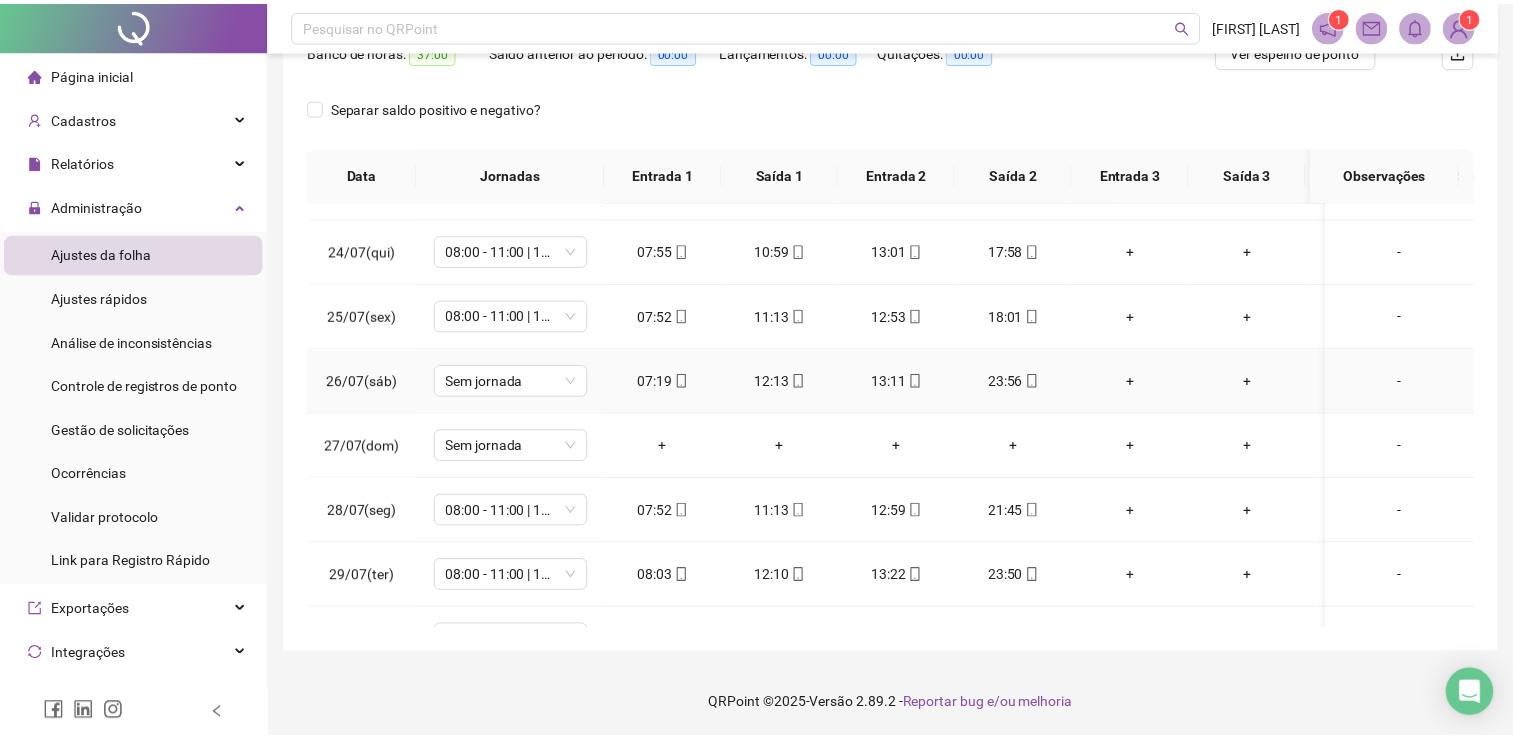 scroll, scrollTop: 0, scrollLeft: 0, axis: both 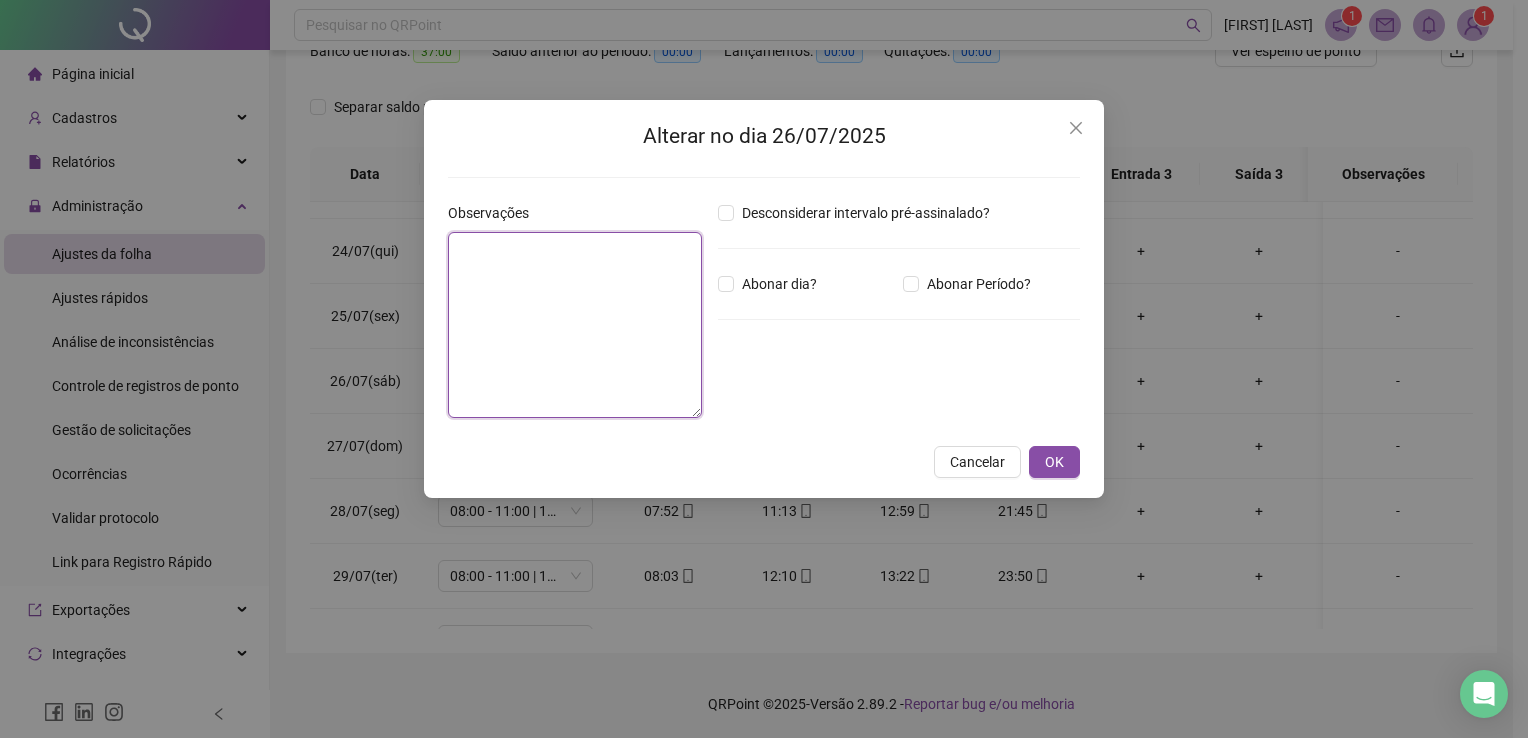 click at bounding box center (575, 325) 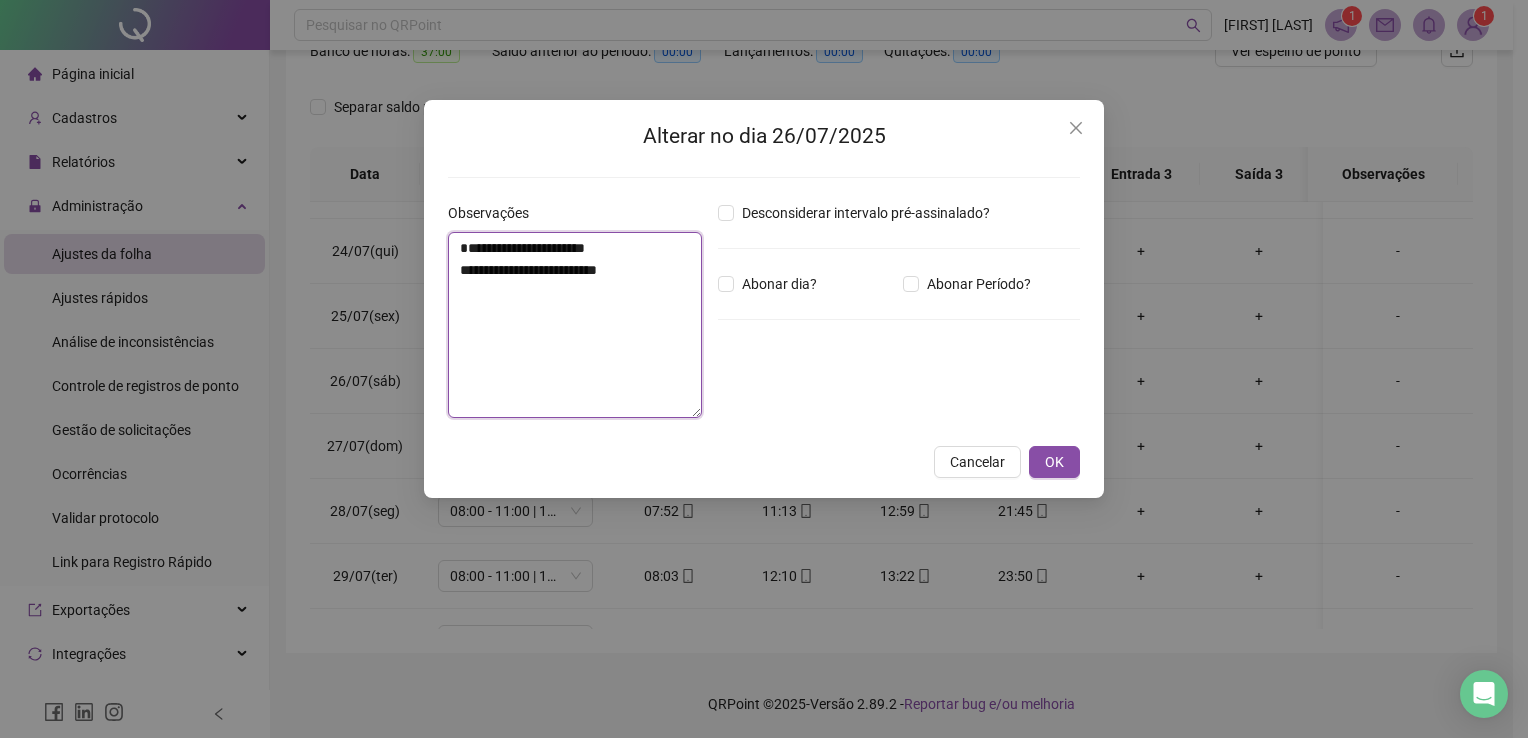 type on "**********" 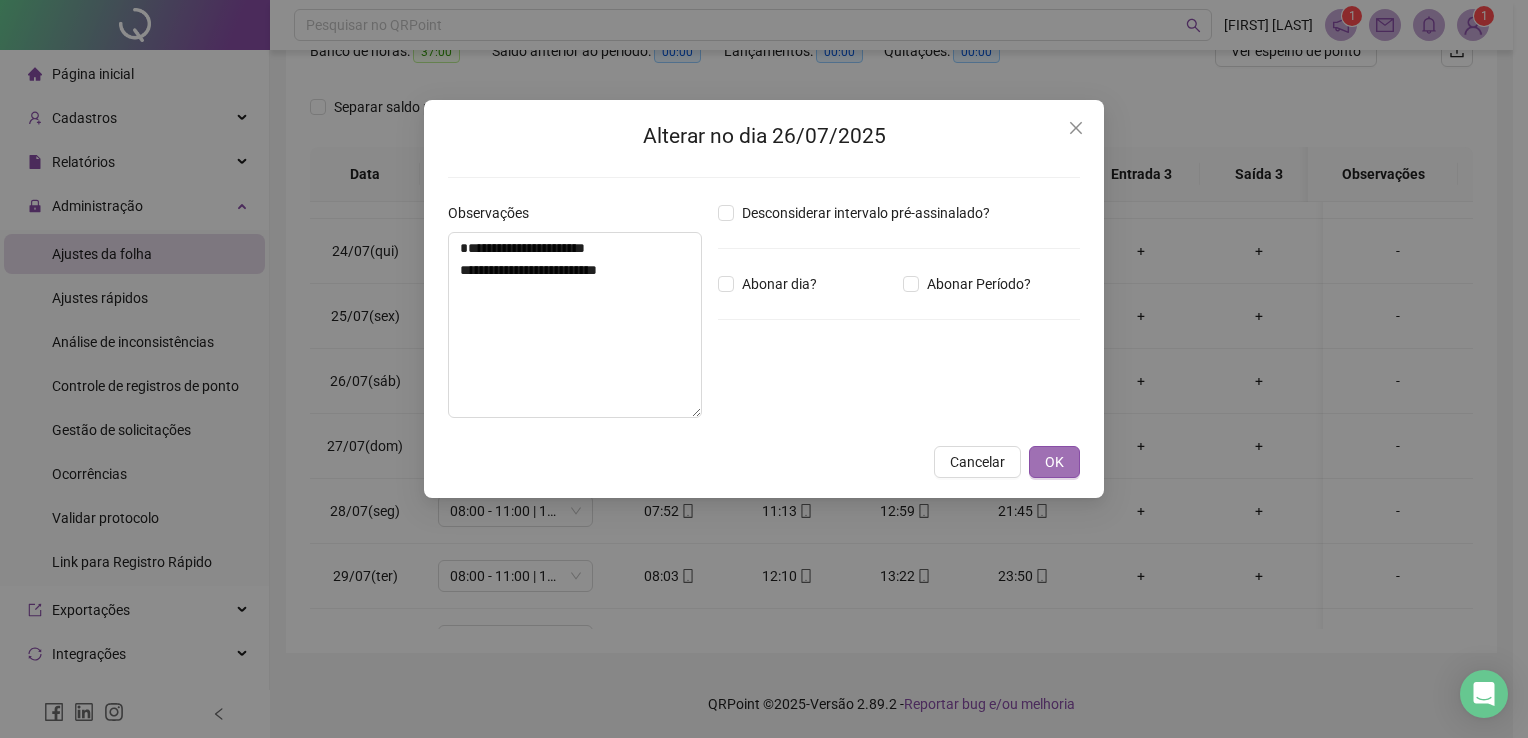 drag, startPoint x: 1081, startPoint y: 455, endPoint x: 1059, endPoint y: 465, distance: 24.166092 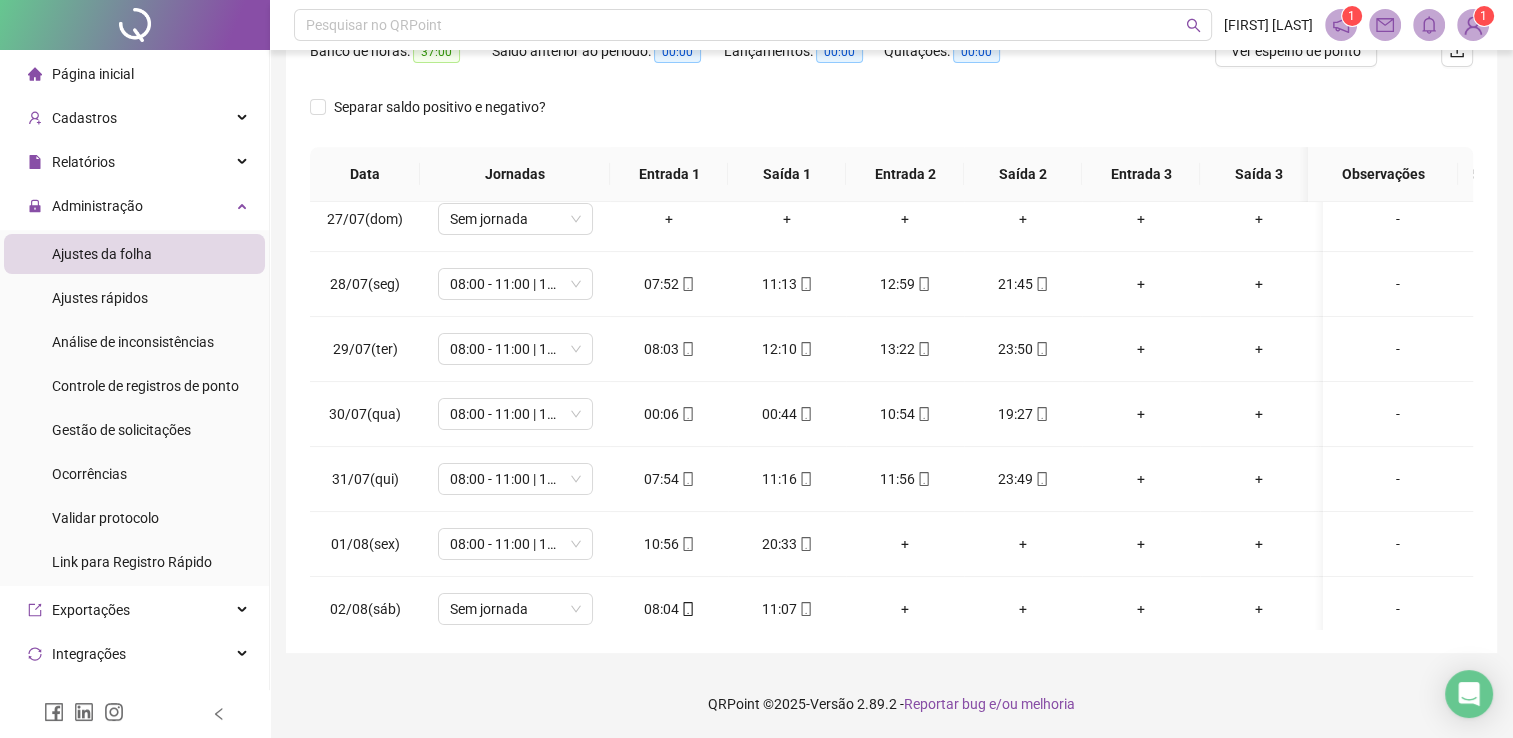scroll, scrollTop: 496, scrollLeft: 0, axis: vertical 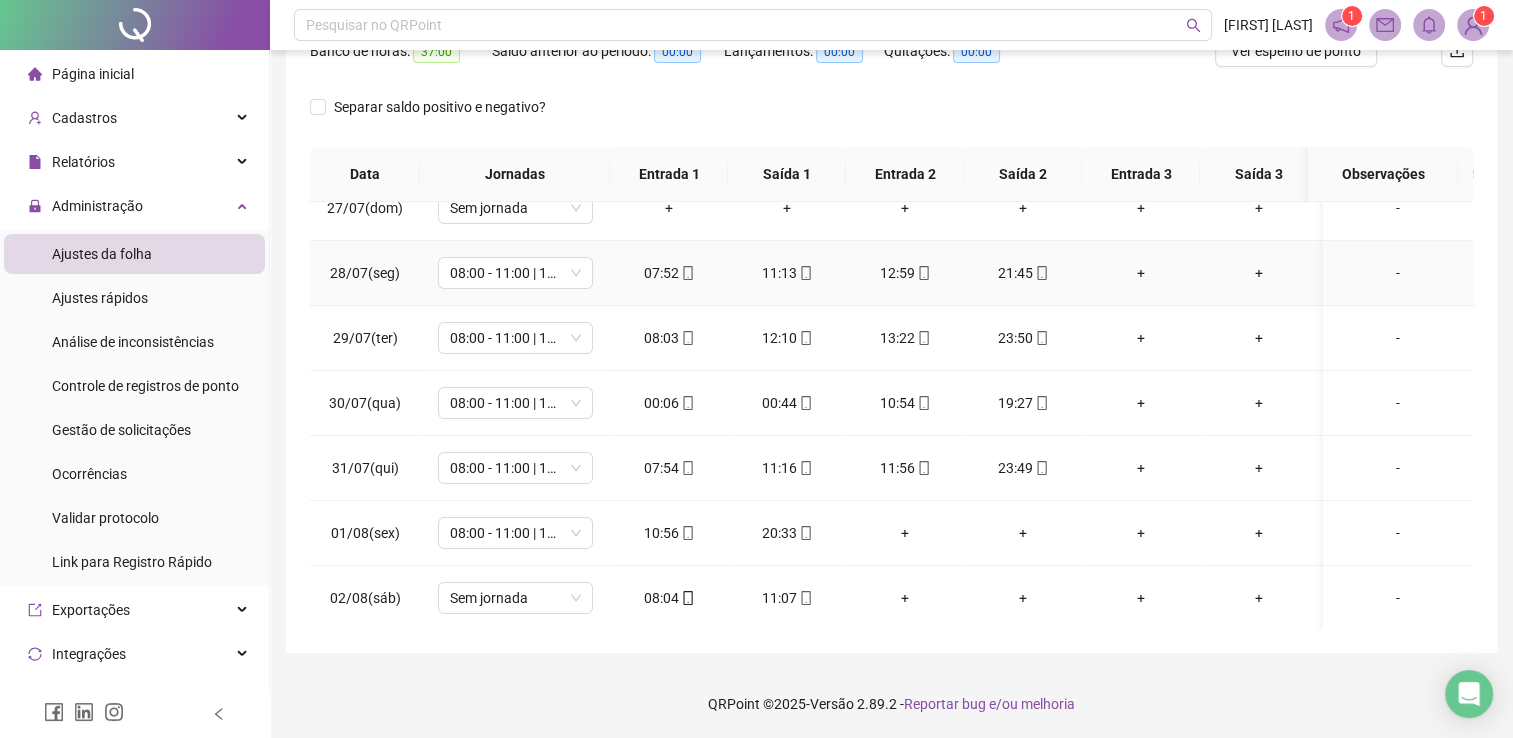 click on "-" at bounding box center (1398, 273) 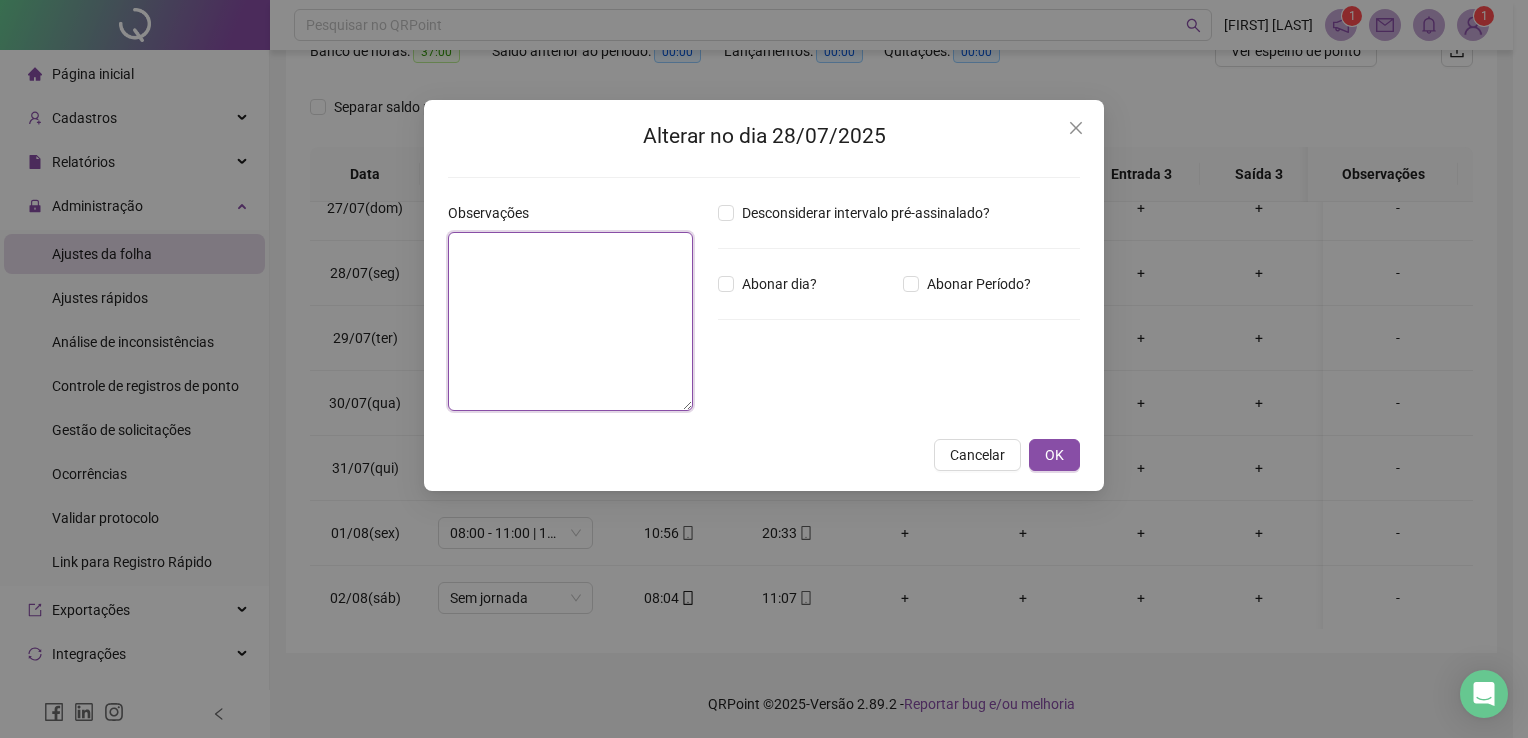 click at bounding box center (570, 321) 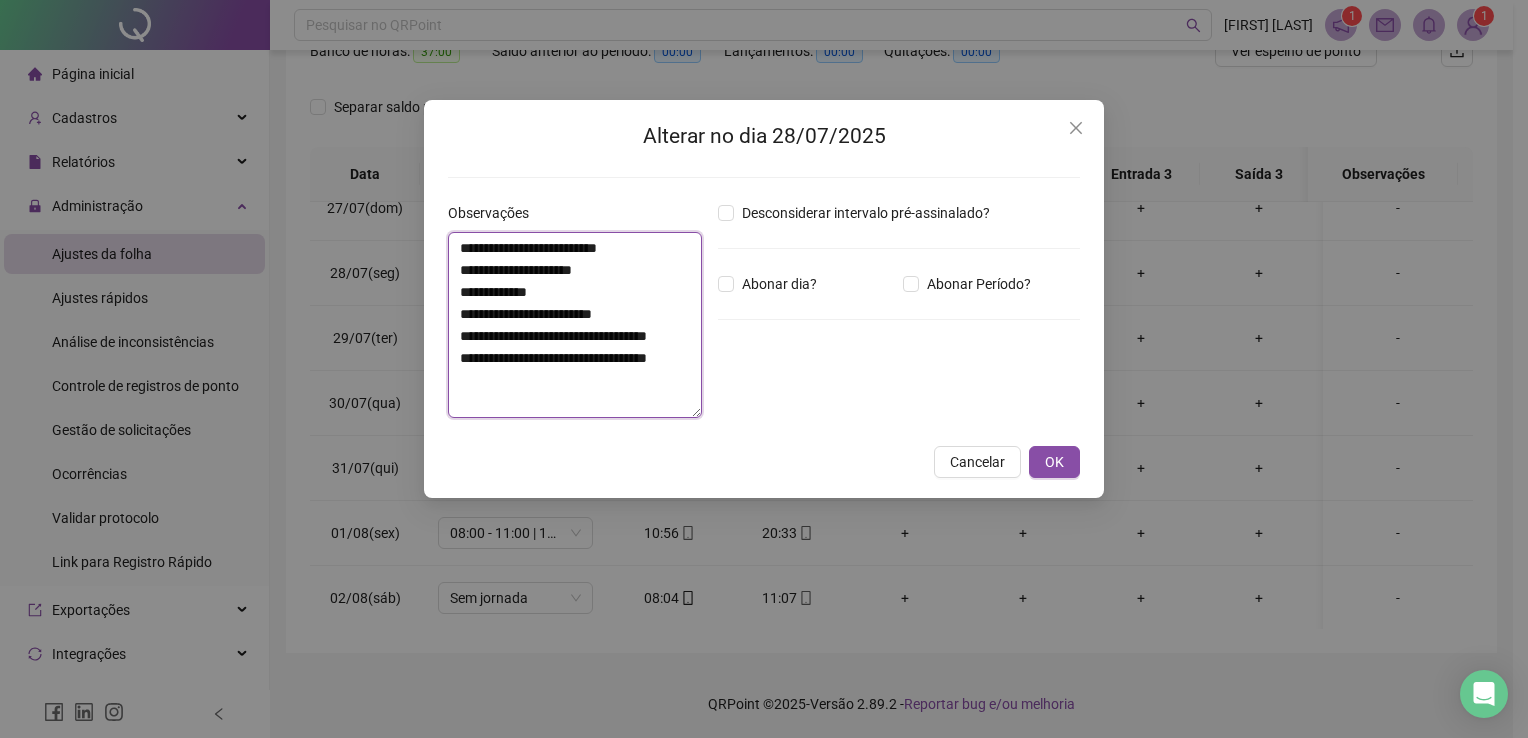 type on "**********" 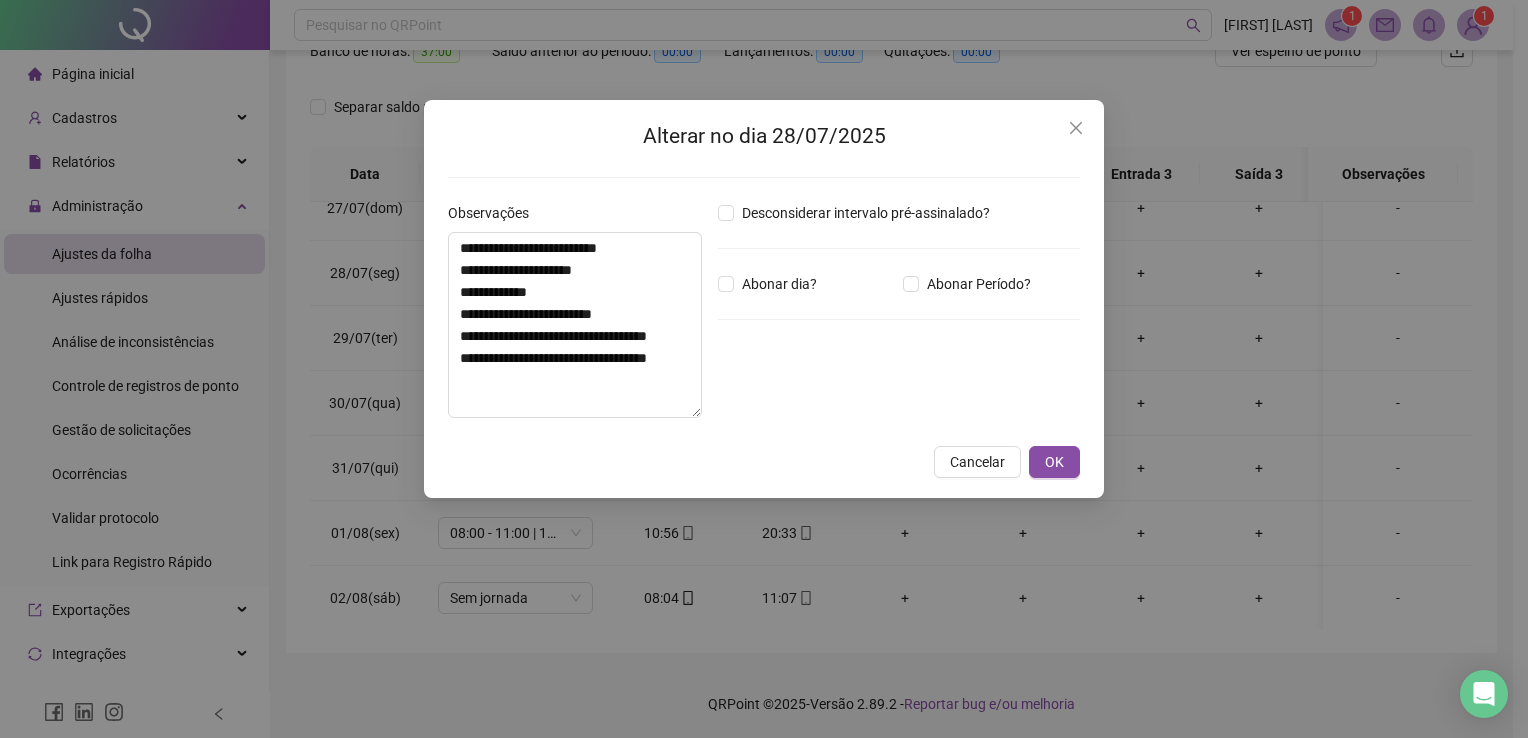 click on "**********" at bounding box center [764, 299] 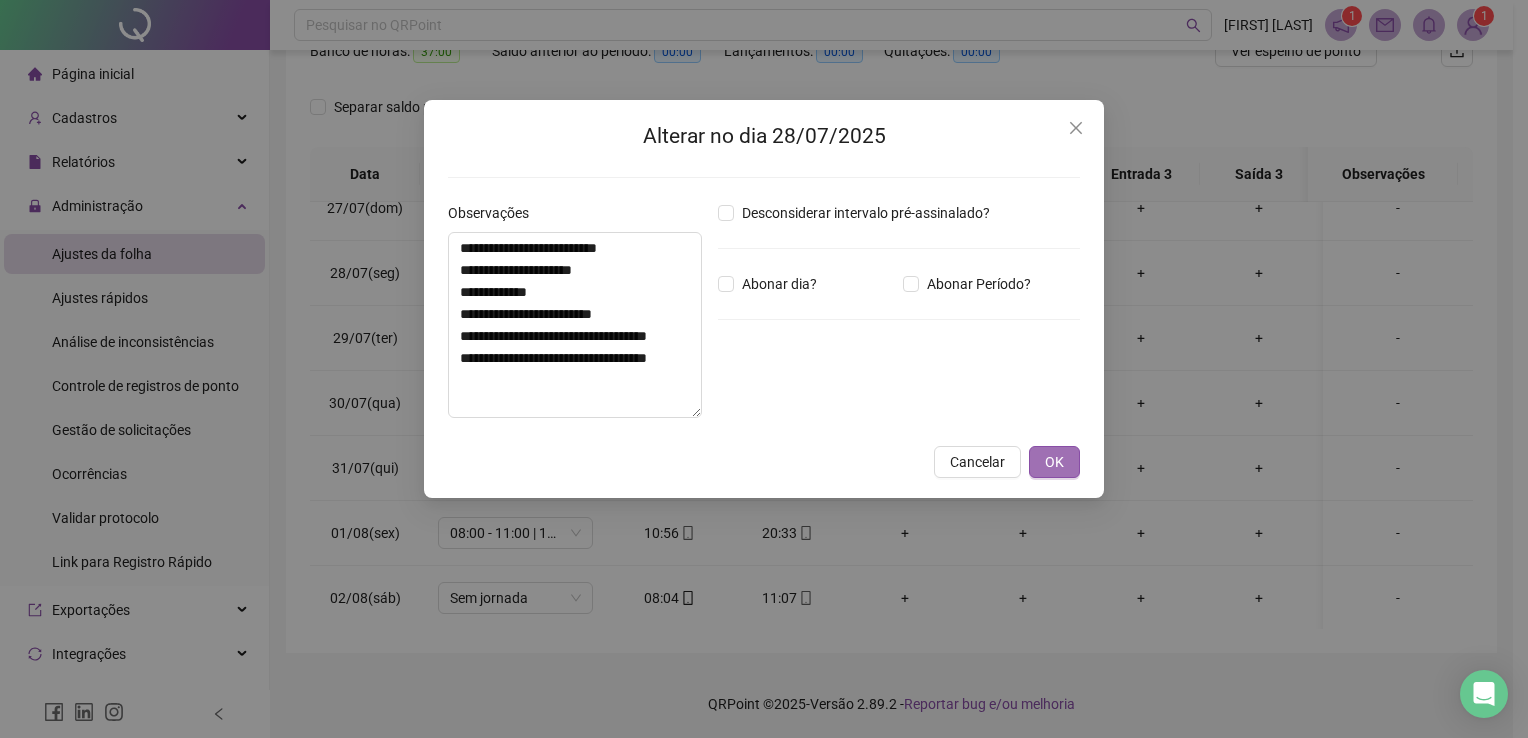 click on "OK" at bounding box center (1054, 462) 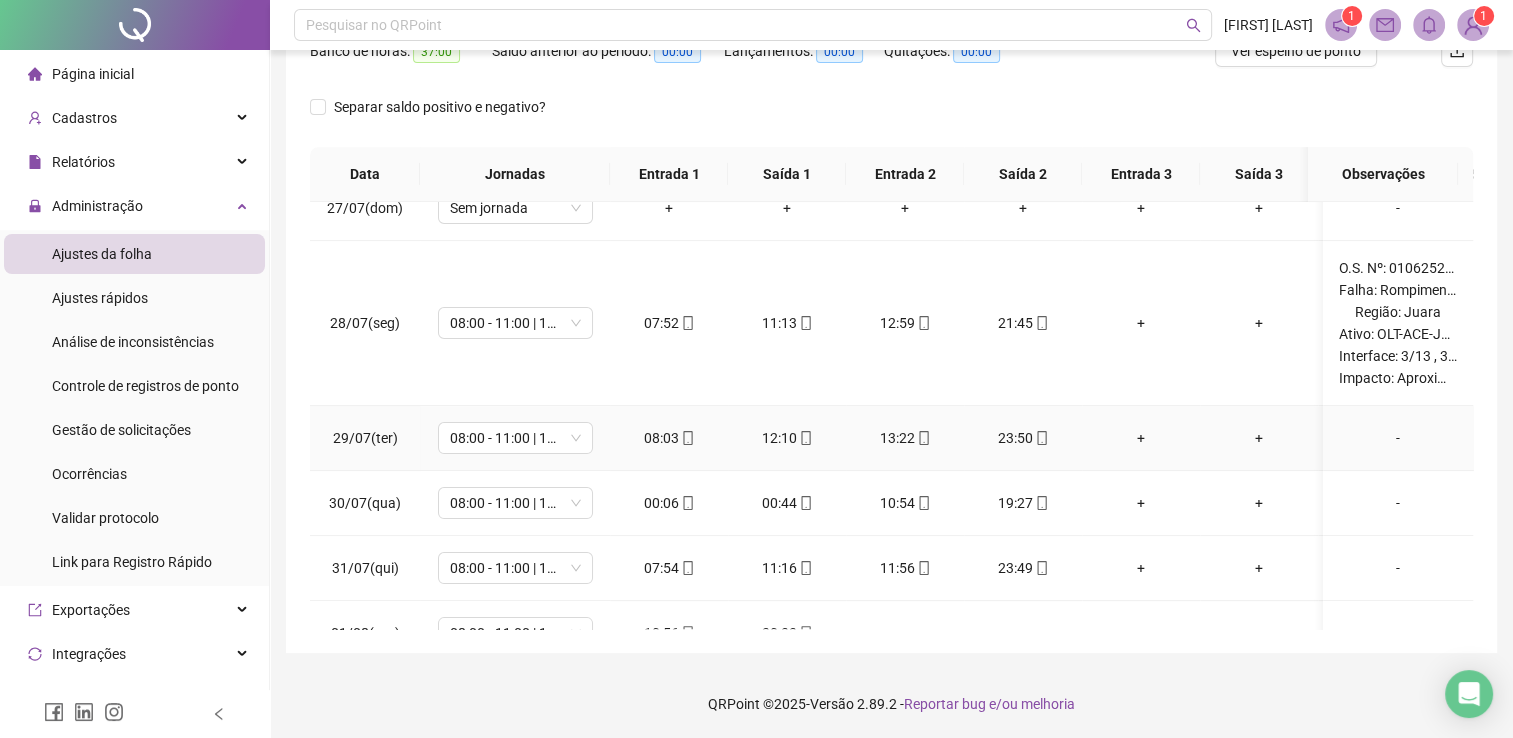 click on "-" at bounding box center [1398, 438] 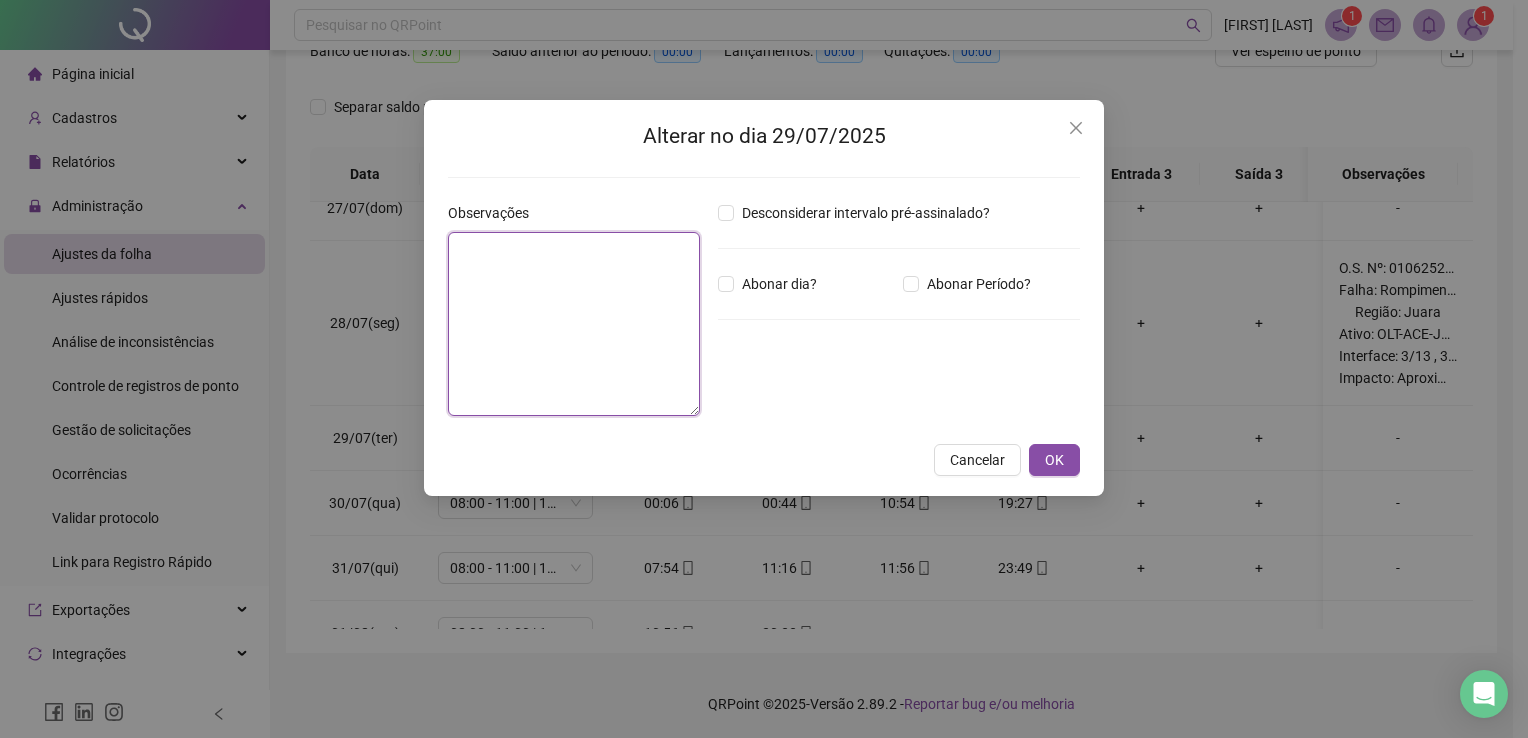 click at bounding box center [574, 324] 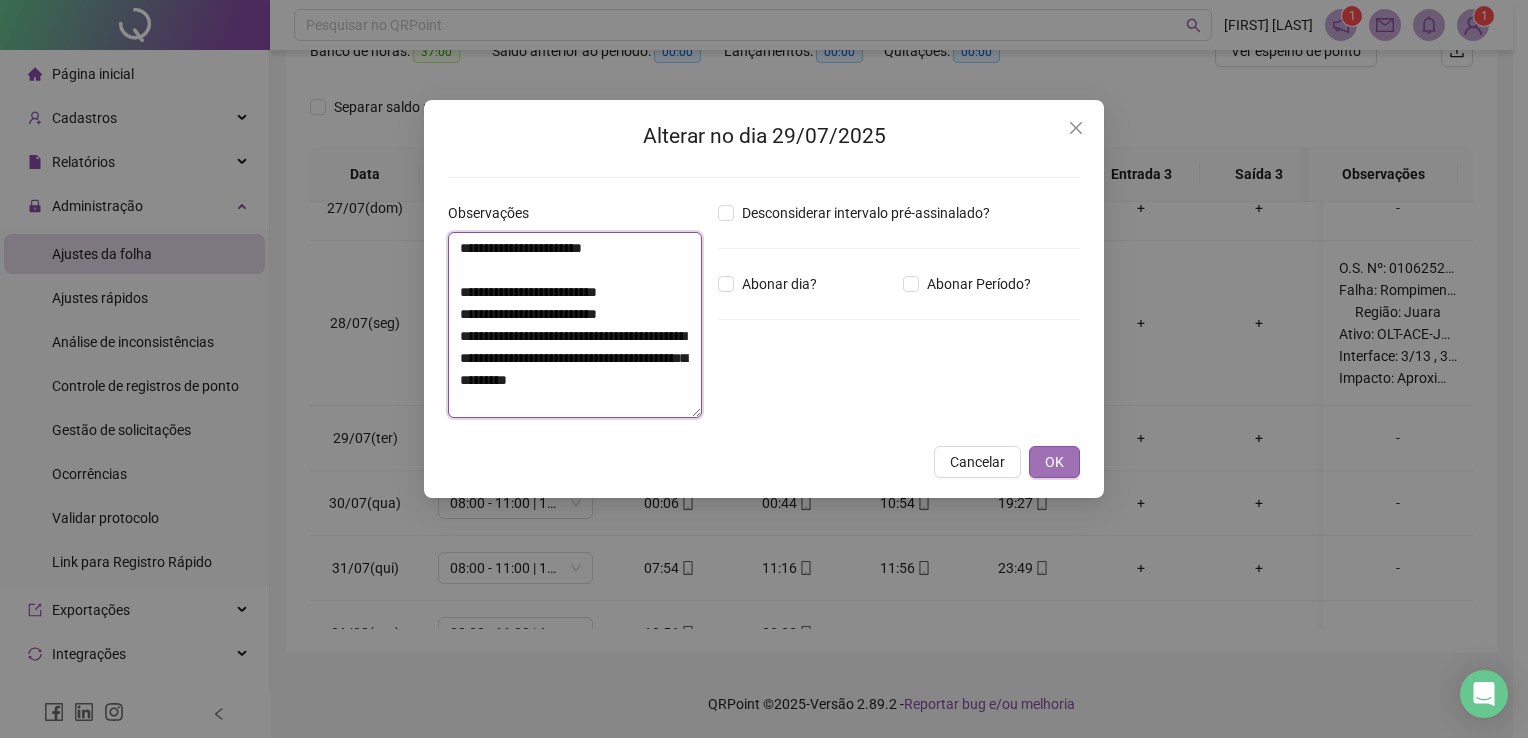 type on "**********" 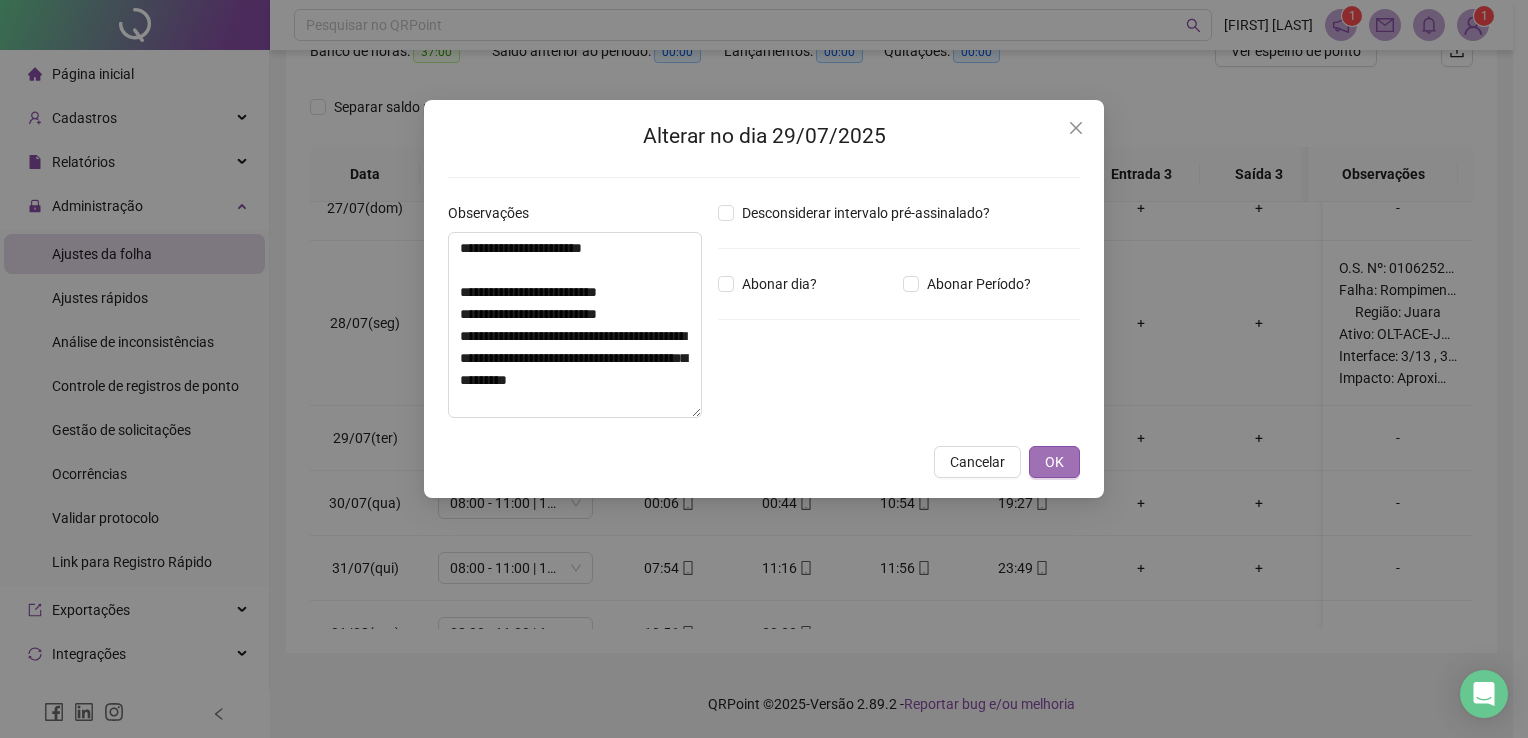 click on "OK" at bounding box center [1054, 462] 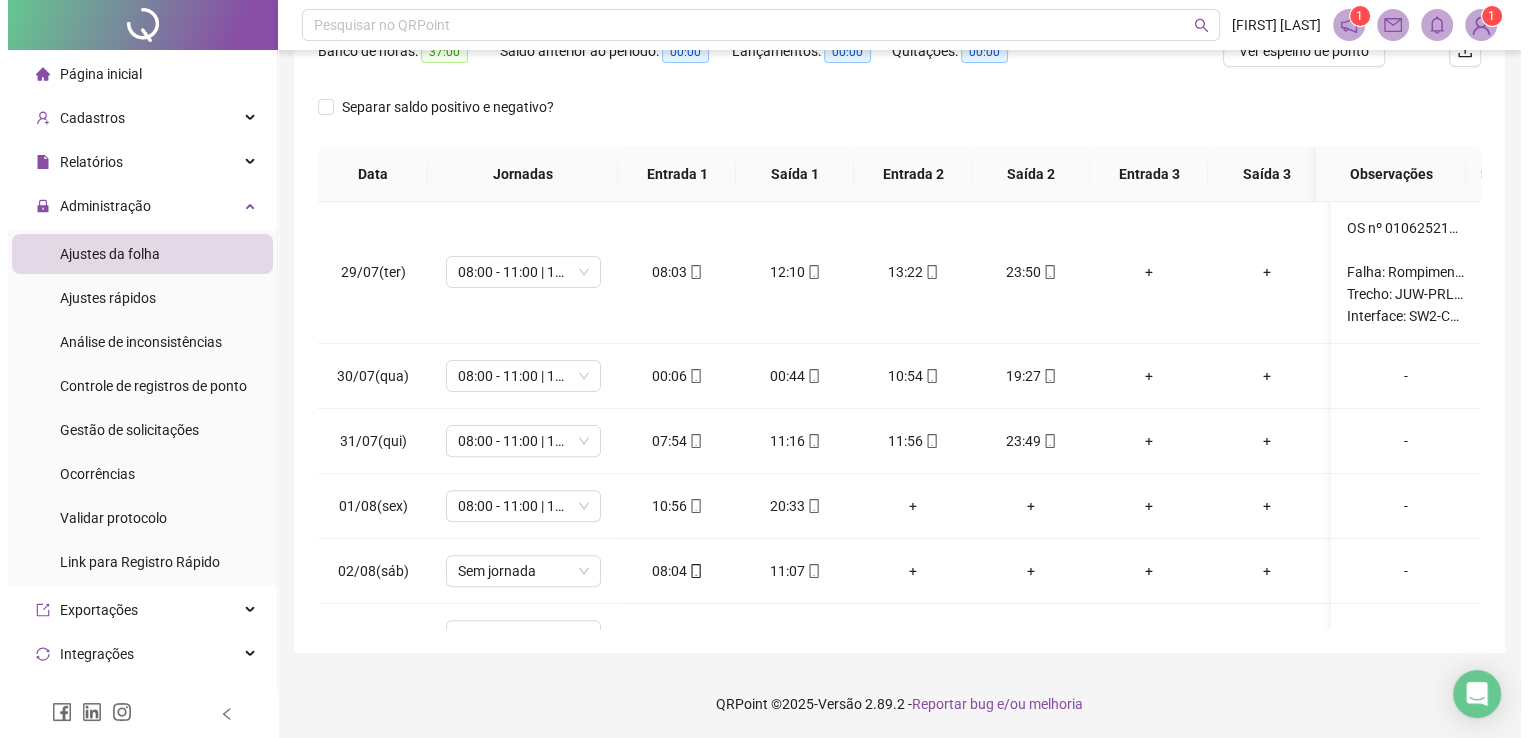 scroll, scrollTop: 753, scrollLeft: 0, axis: vertical 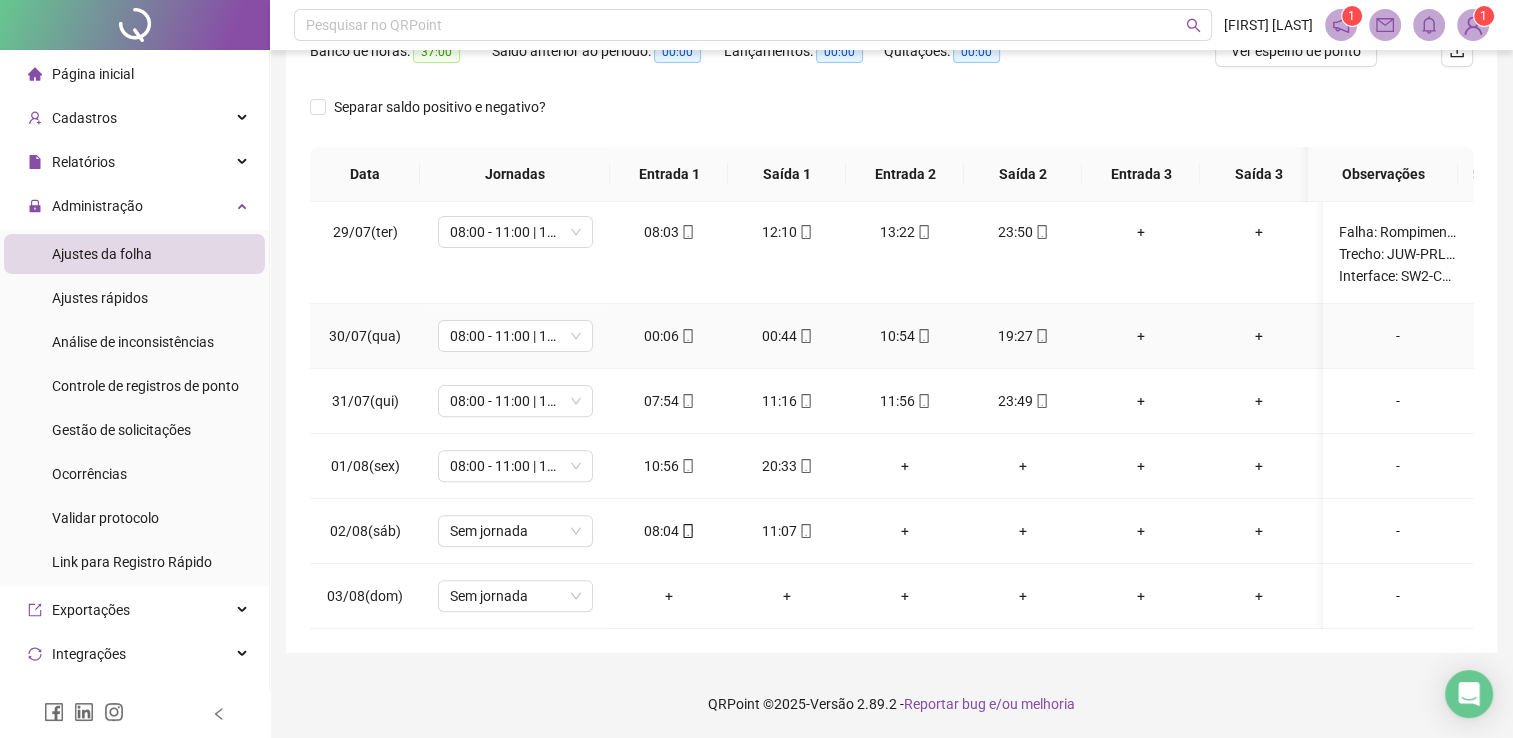 click on "-" at bounding box center (1398, 336) 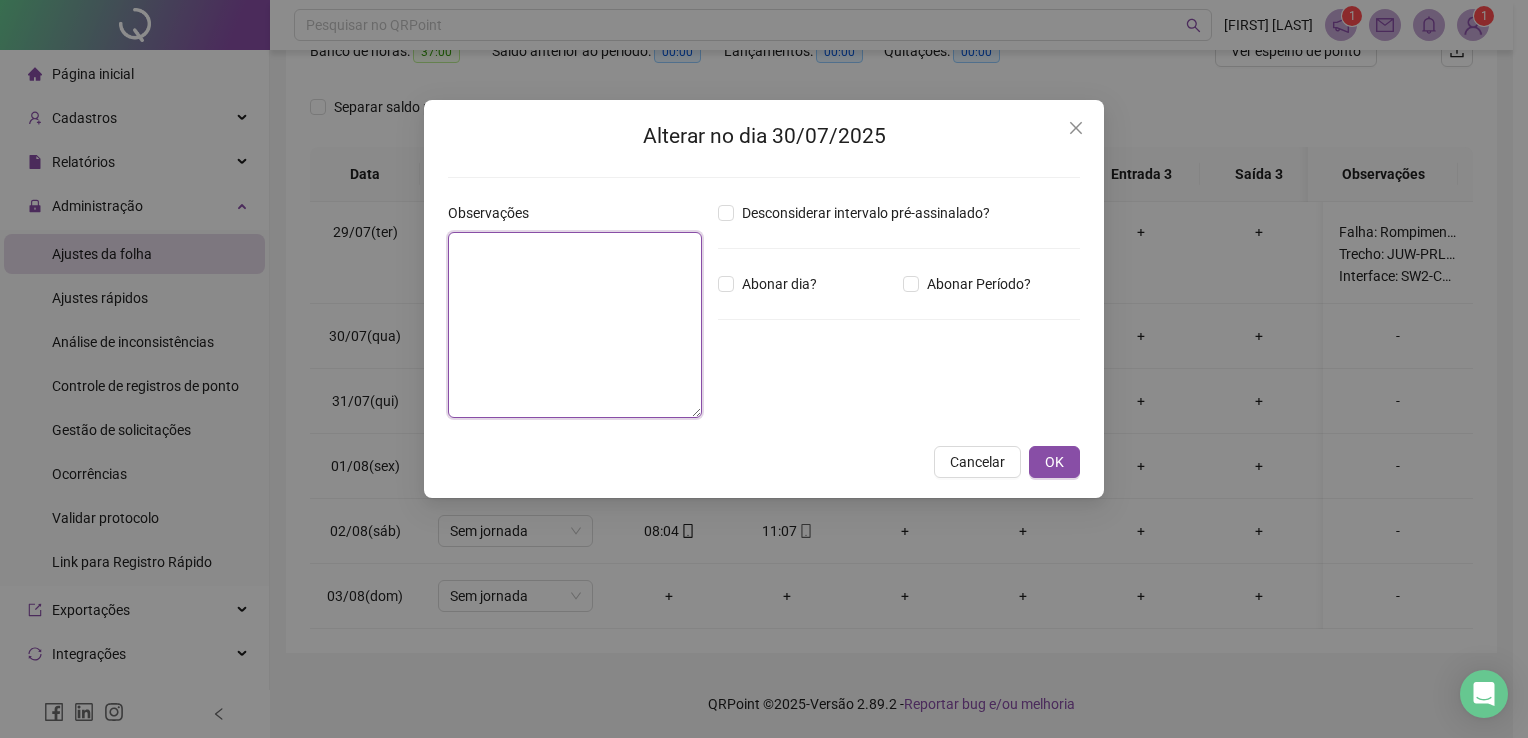 click at bounding box center (575, 325) 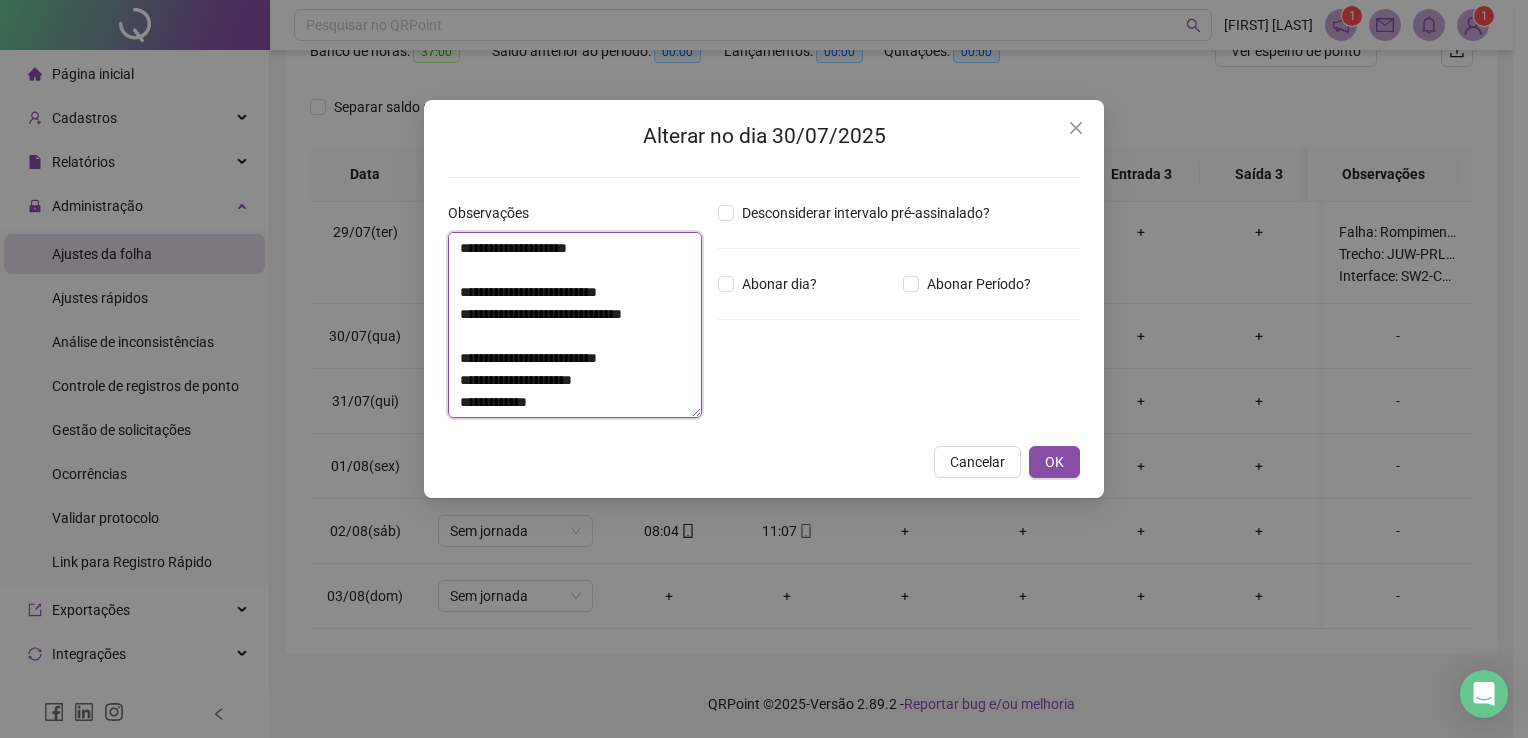 scroll, scrollTop: 82, scrollLeft: 0, axis: vertical 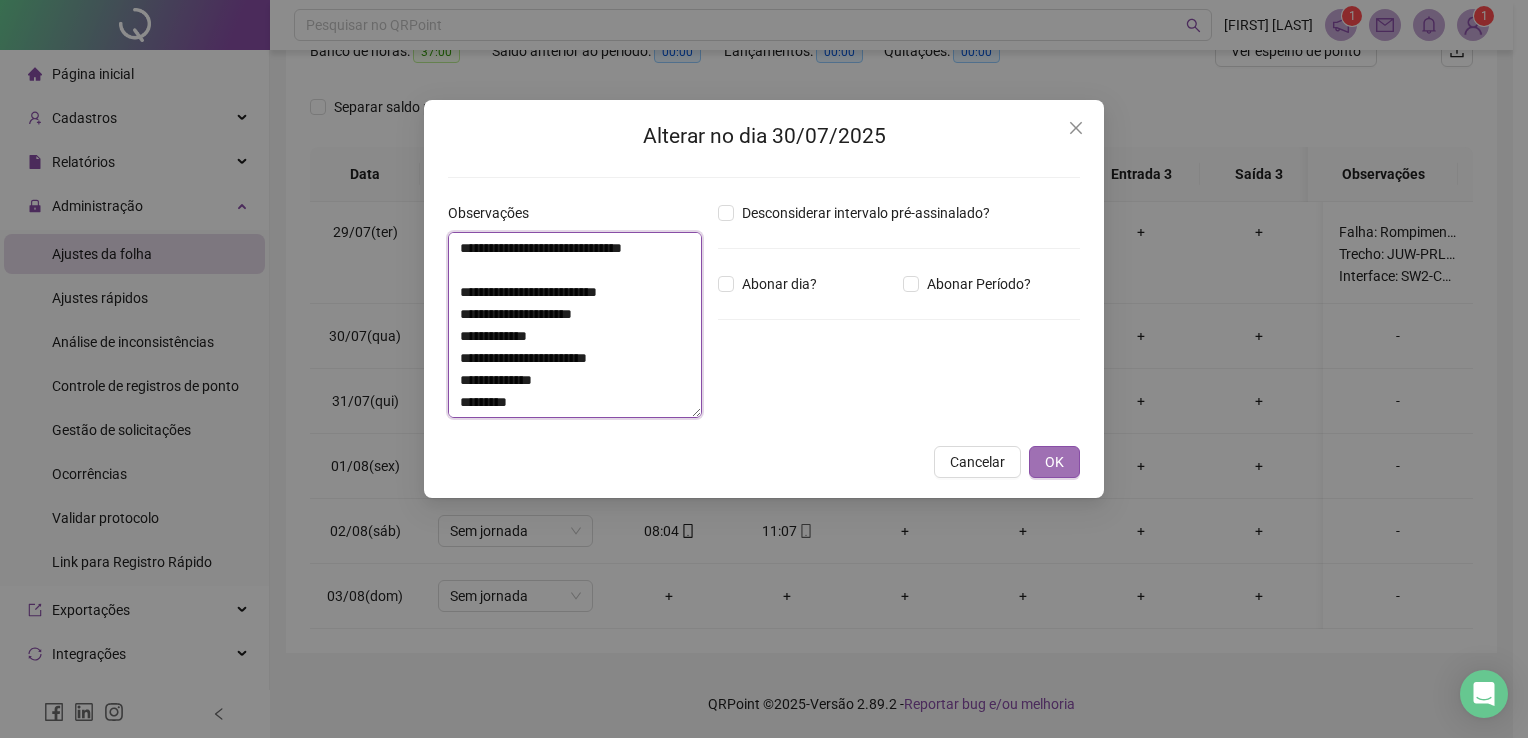 type on "**********" 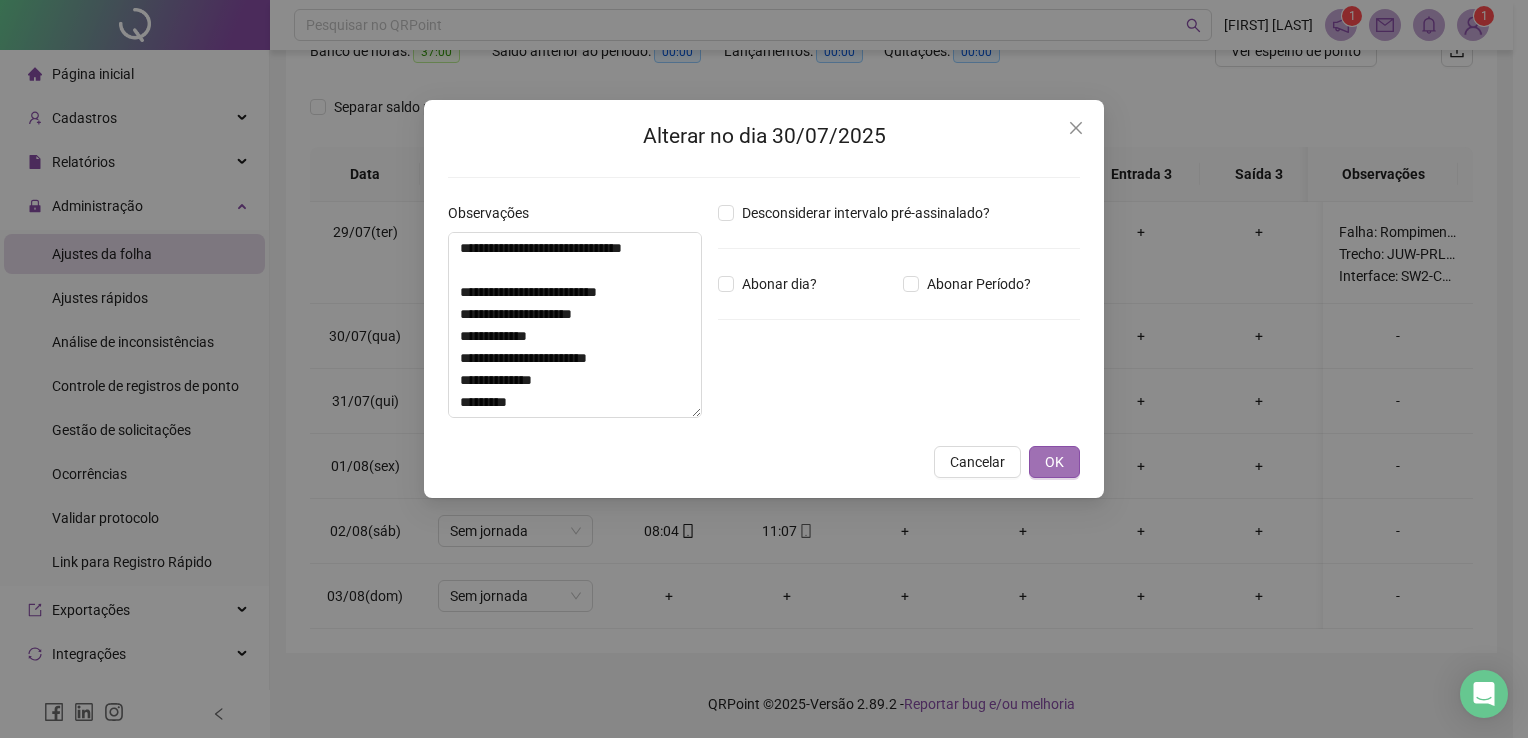 click on "OK" at bounding box center [1054, 462] 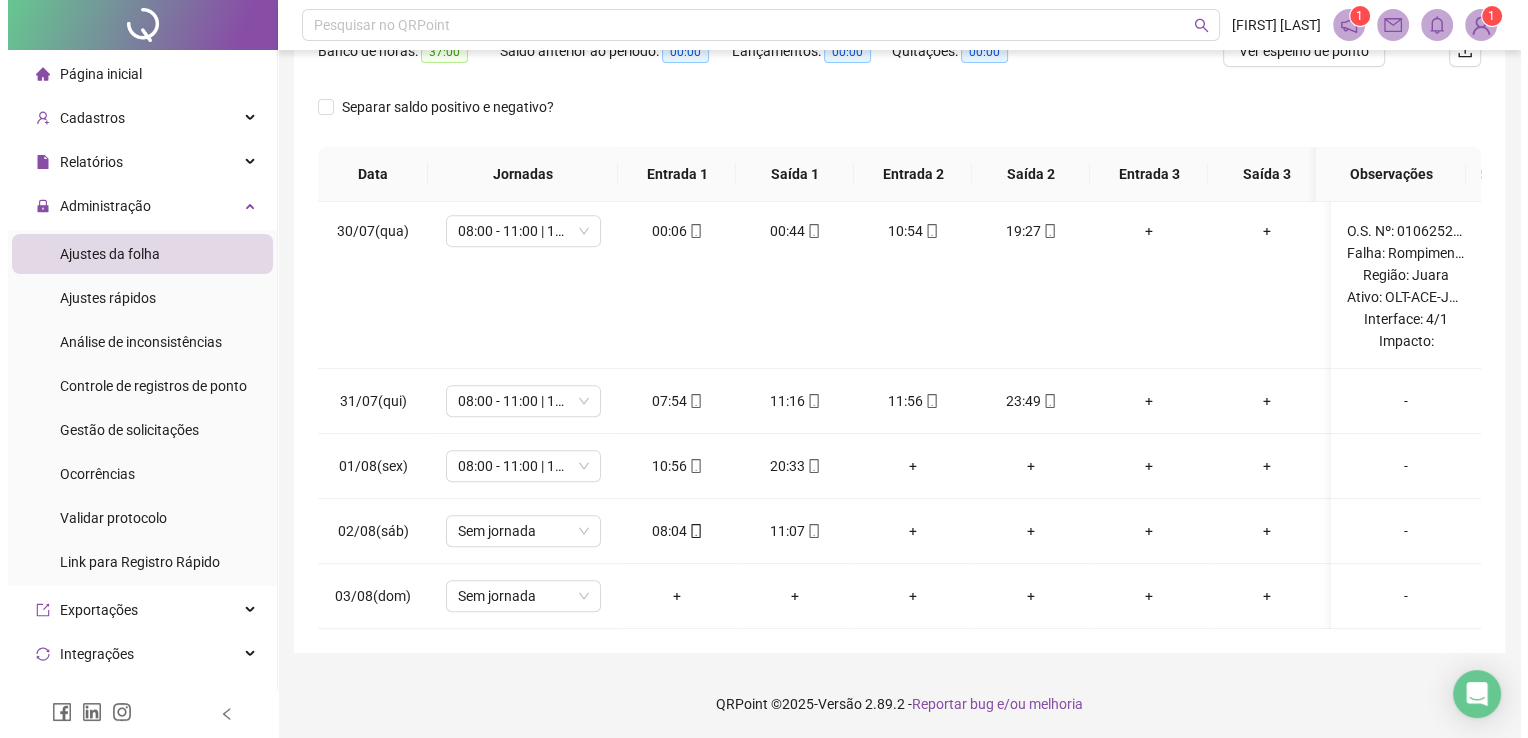 scroll, scrollTop: 963, scrollLeft: 0, axis: vertical 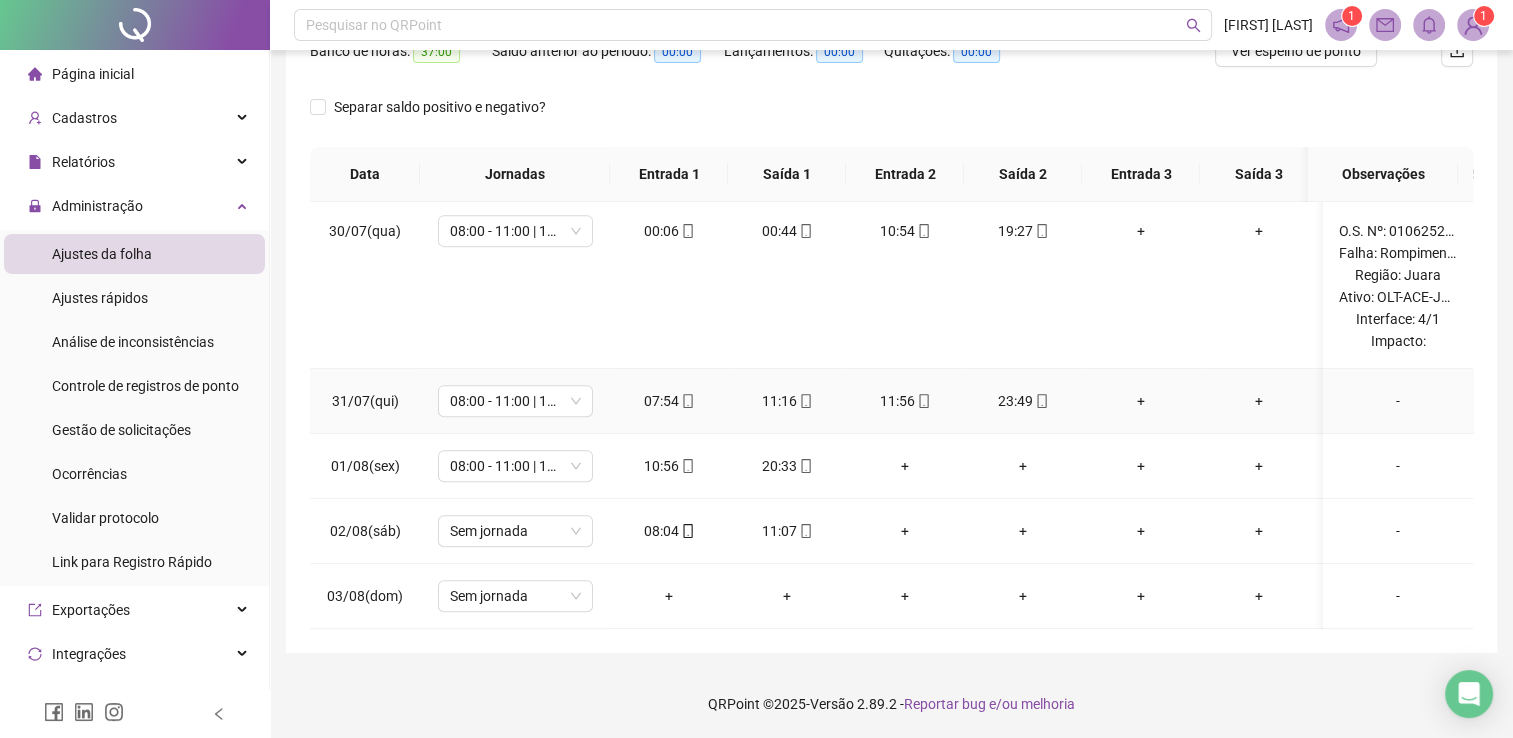 click on "-" at bounding box center (1398, 401) 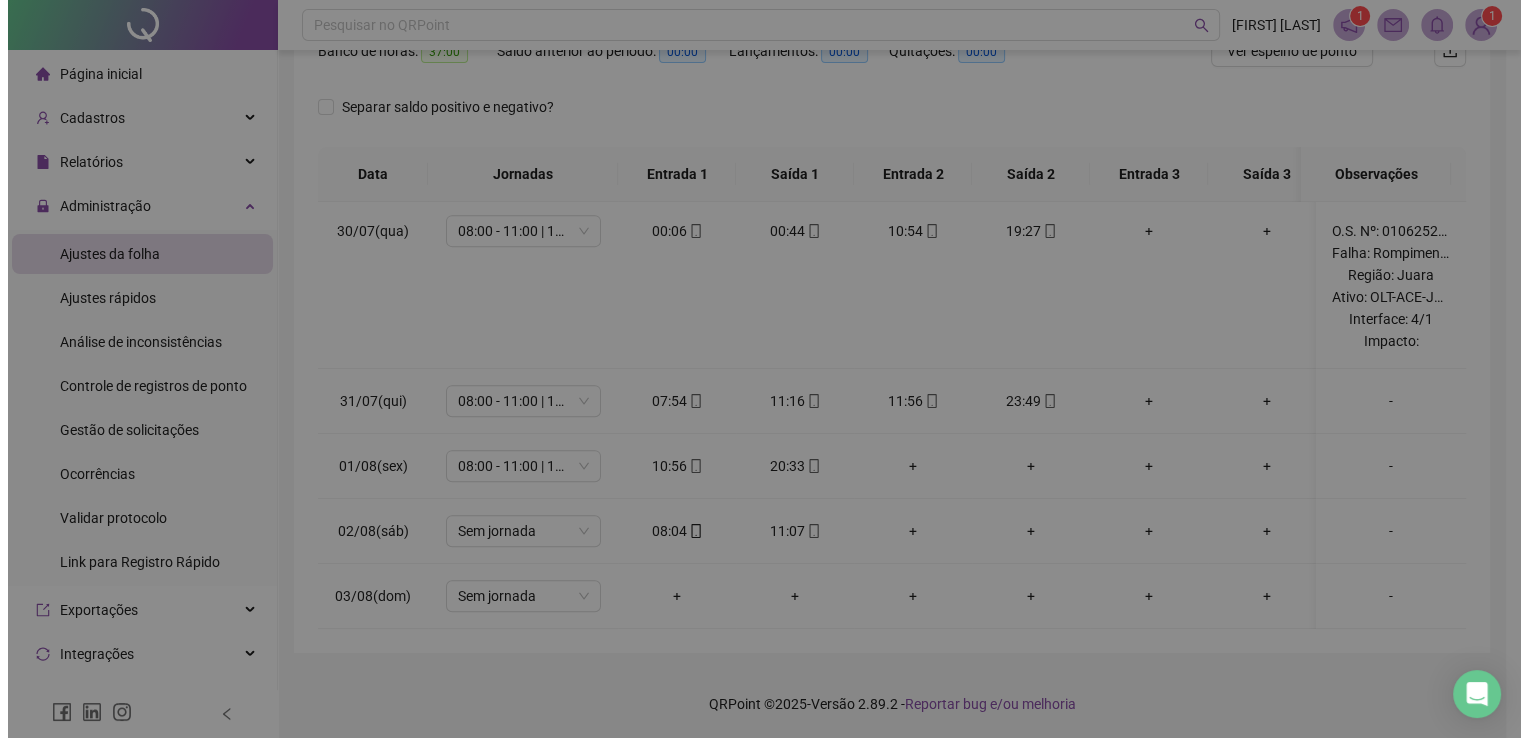 scroll, scrollTop: 0, scrollLeft: 0, axis: both 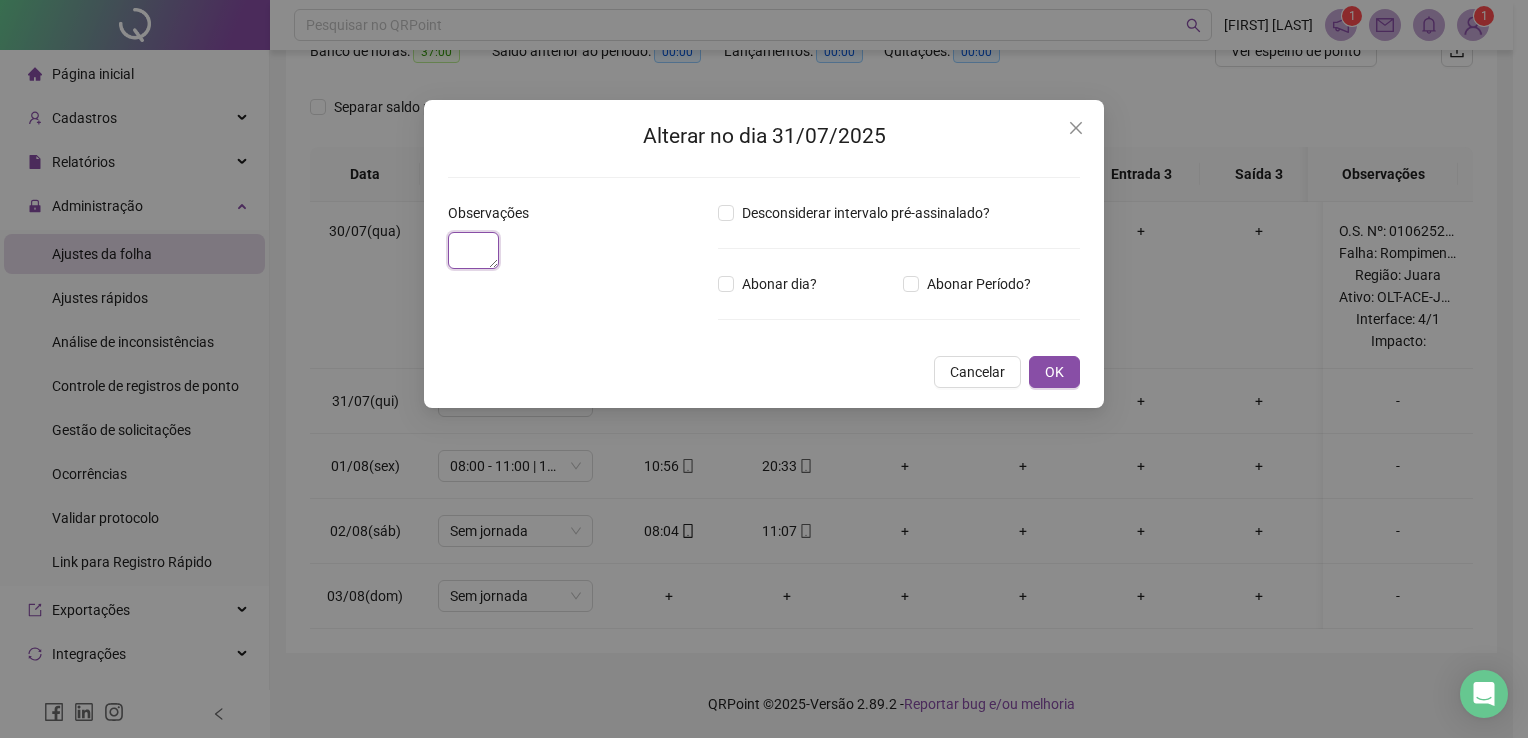 click at bounding box center (473, 250) 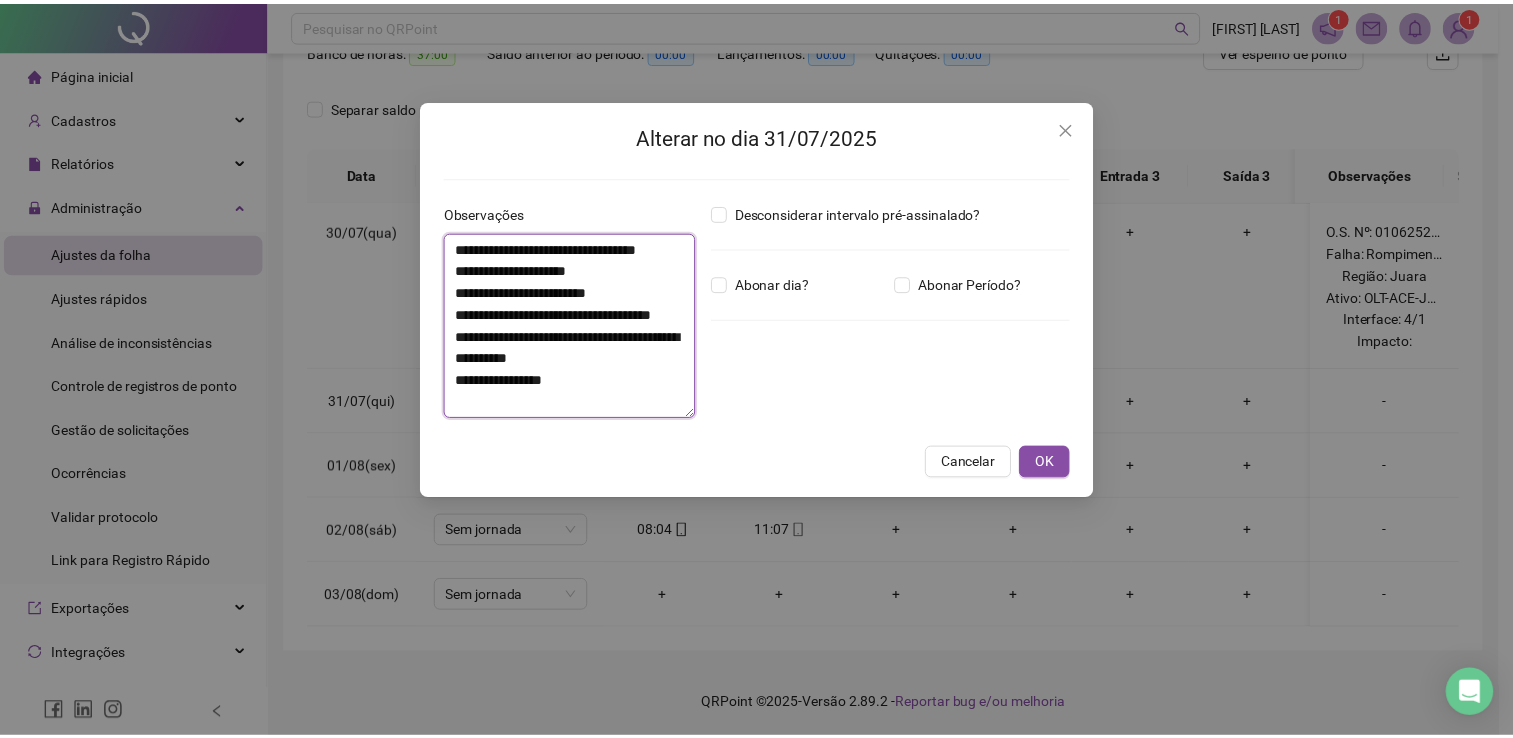 scroll, scrollTop: 16, scrollLeft: 0, axis: vertical 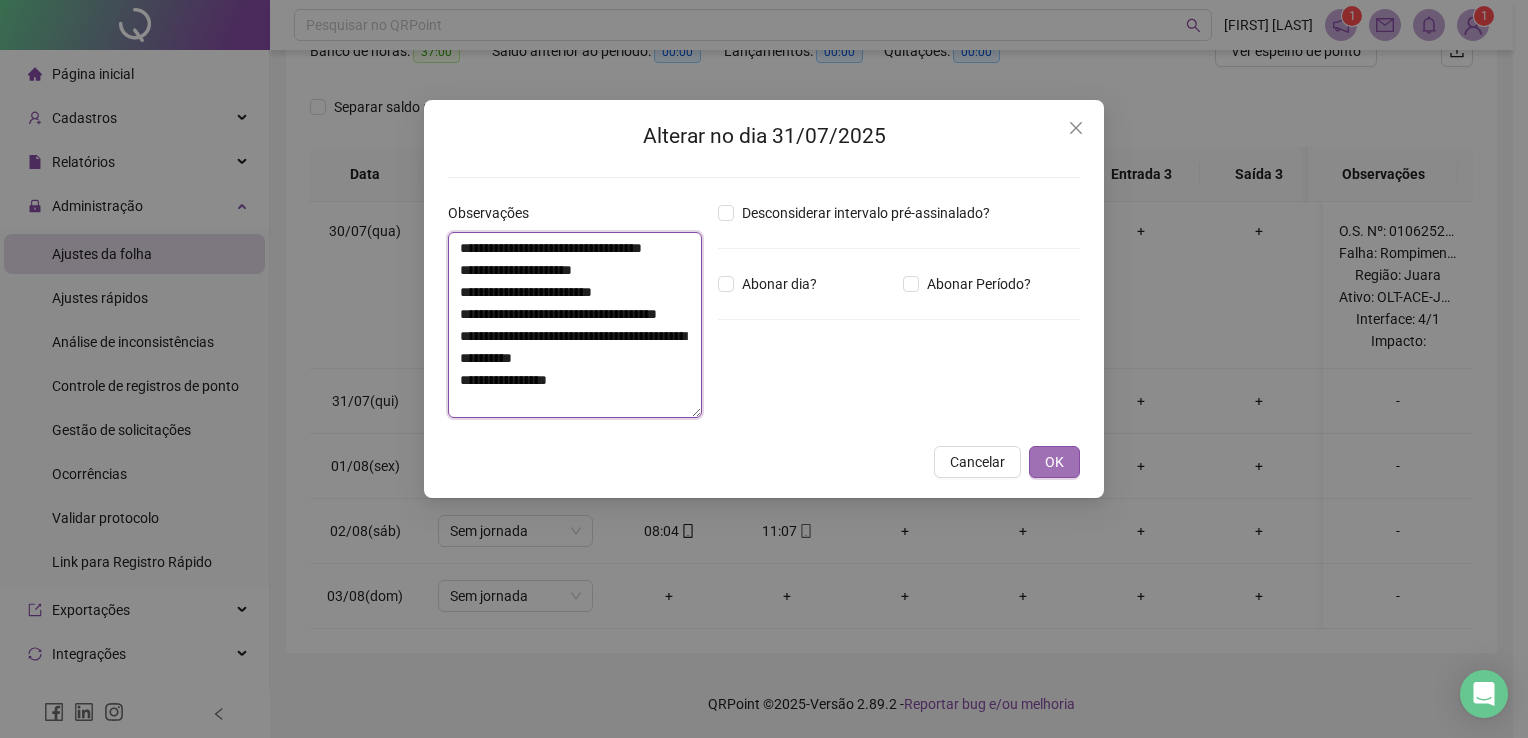 type on "**********" 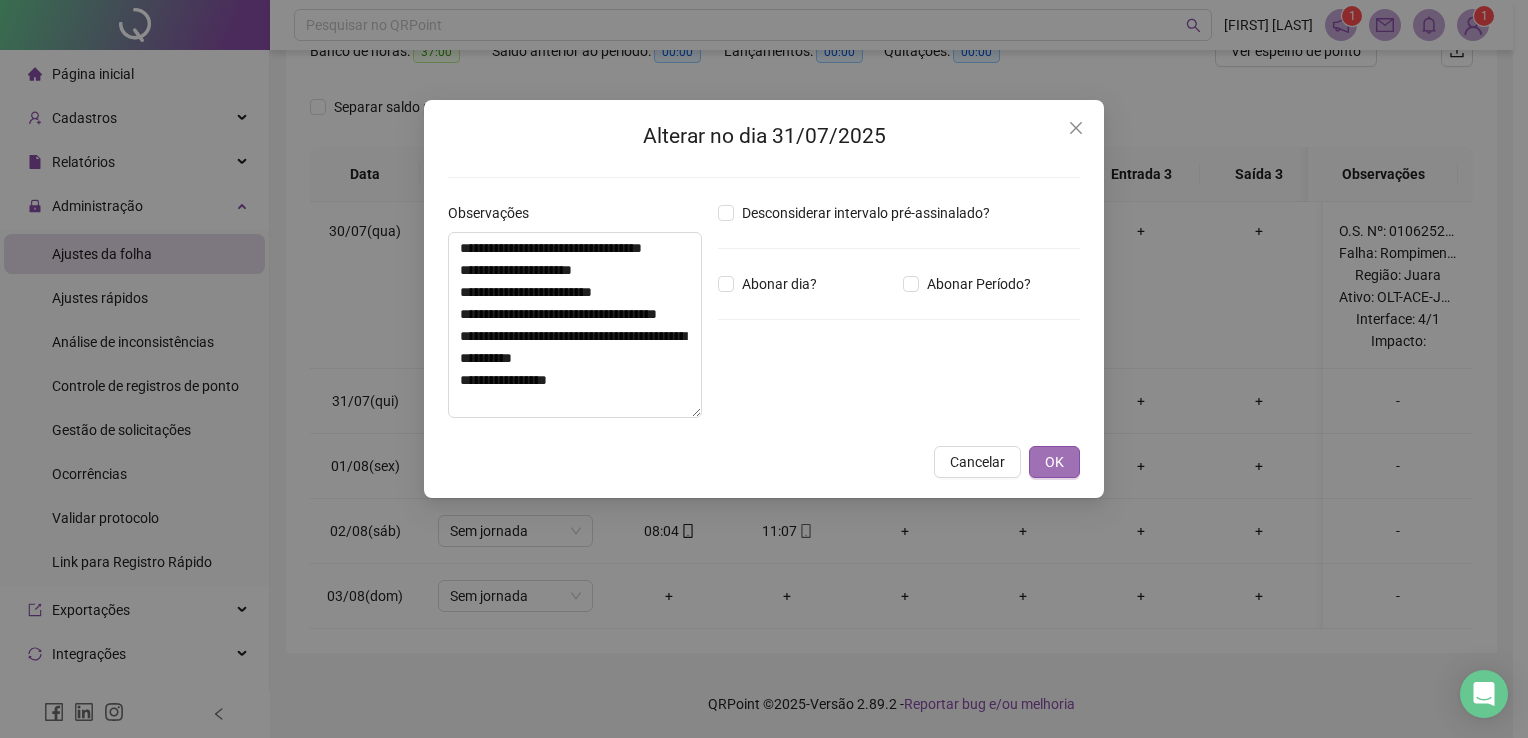 click on "OK" at bounding box center (1054, 462) 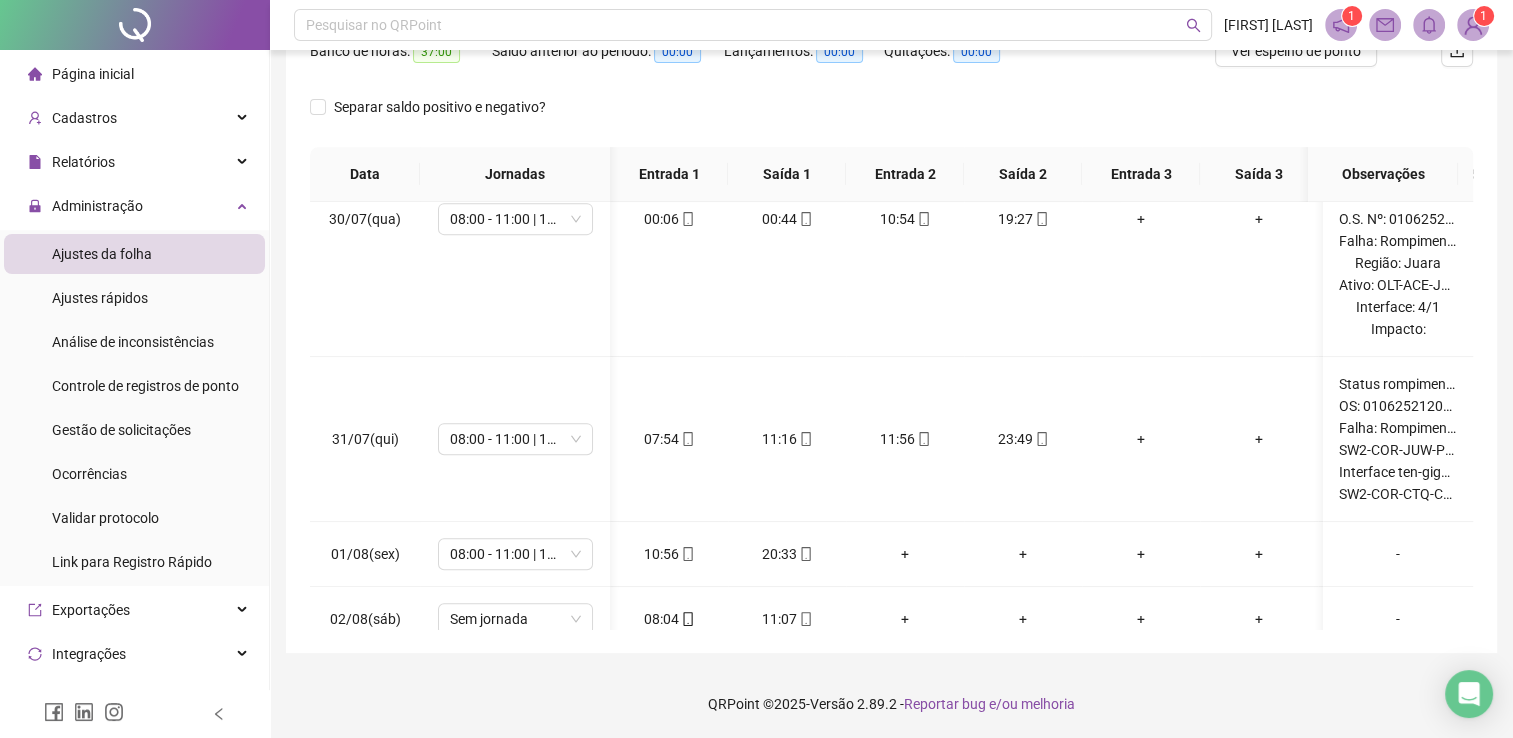scroll, scrollTop: 963, scrollLeft: 165, axis: both 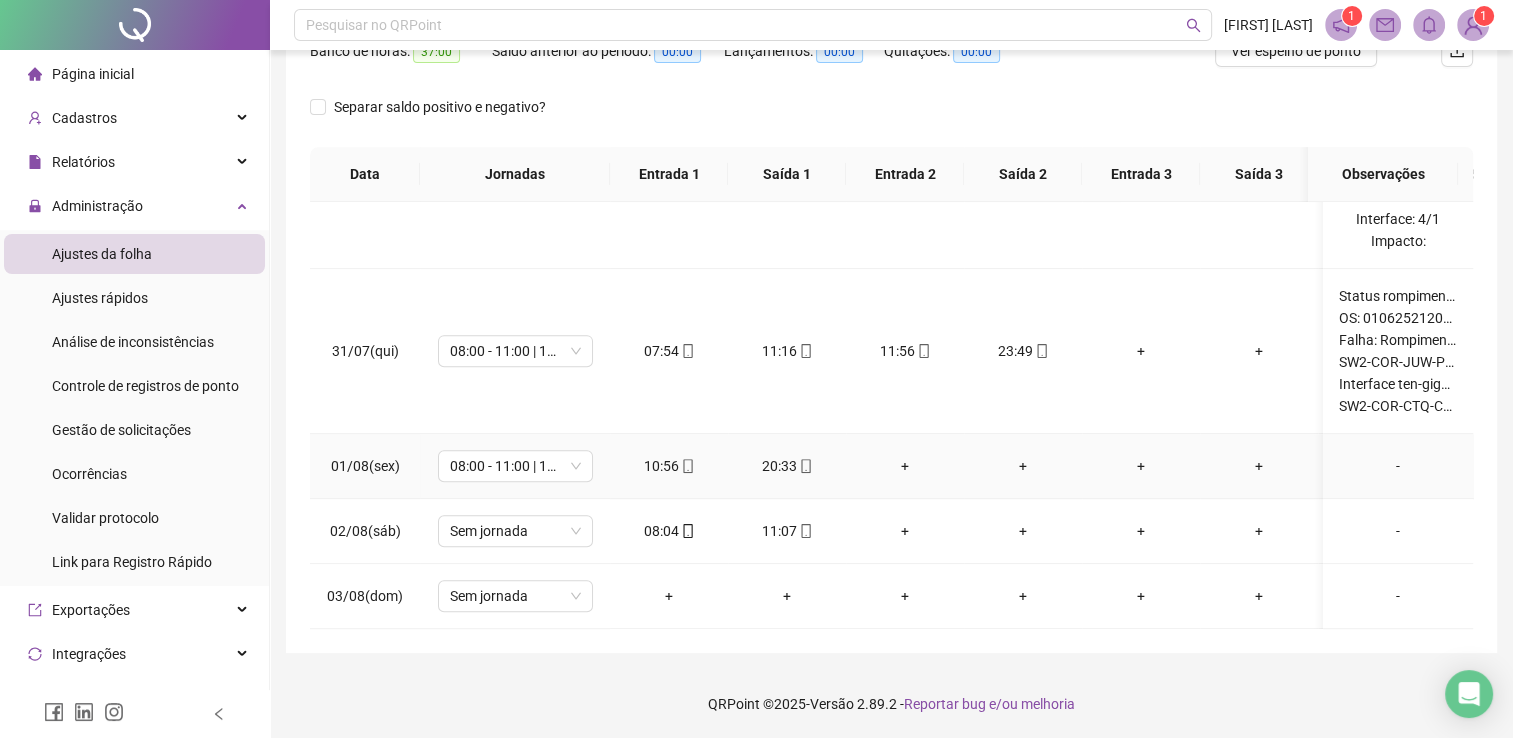 click on "-" at bounding box center (1398, 466) 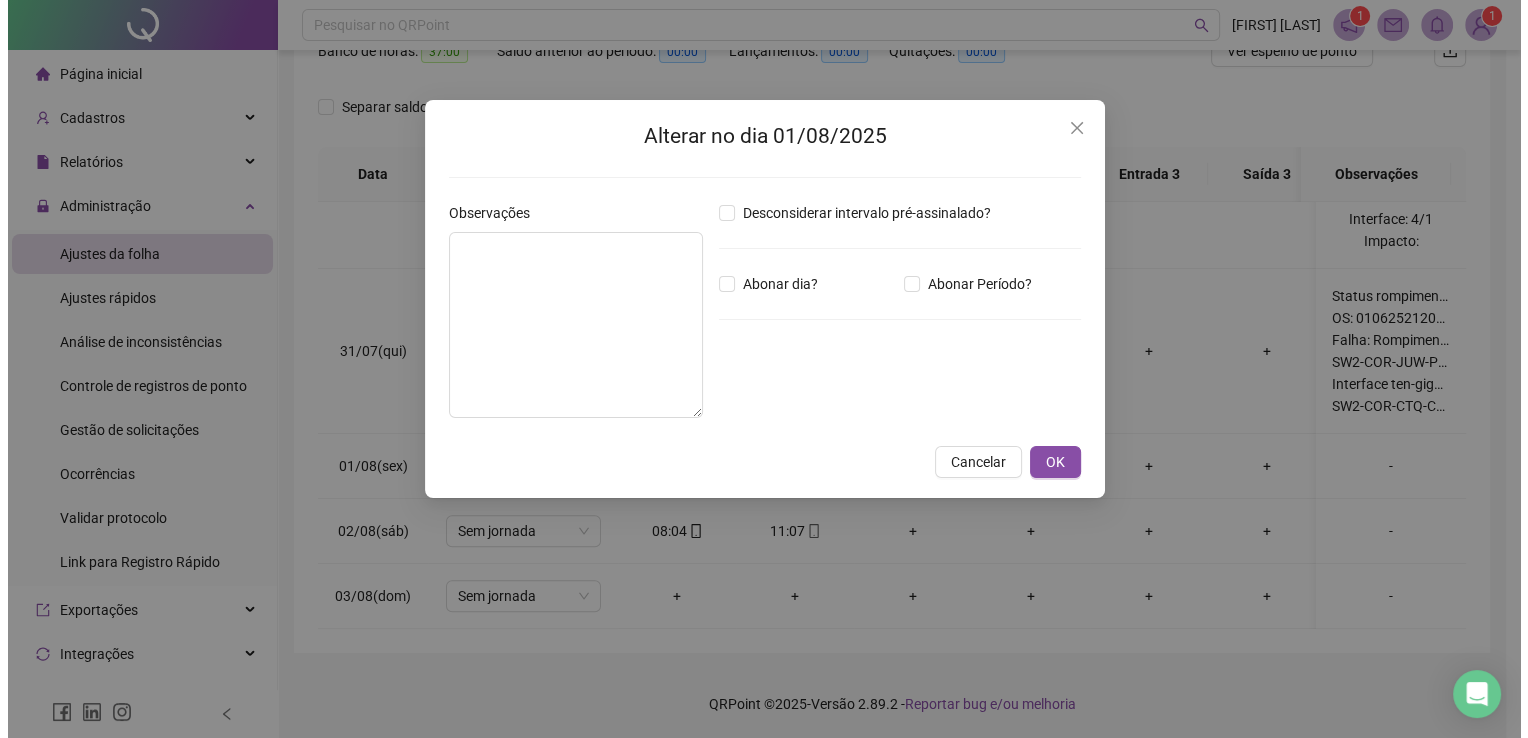 scroll, scrollTop: 0, scrollLeft: 0, axis: both 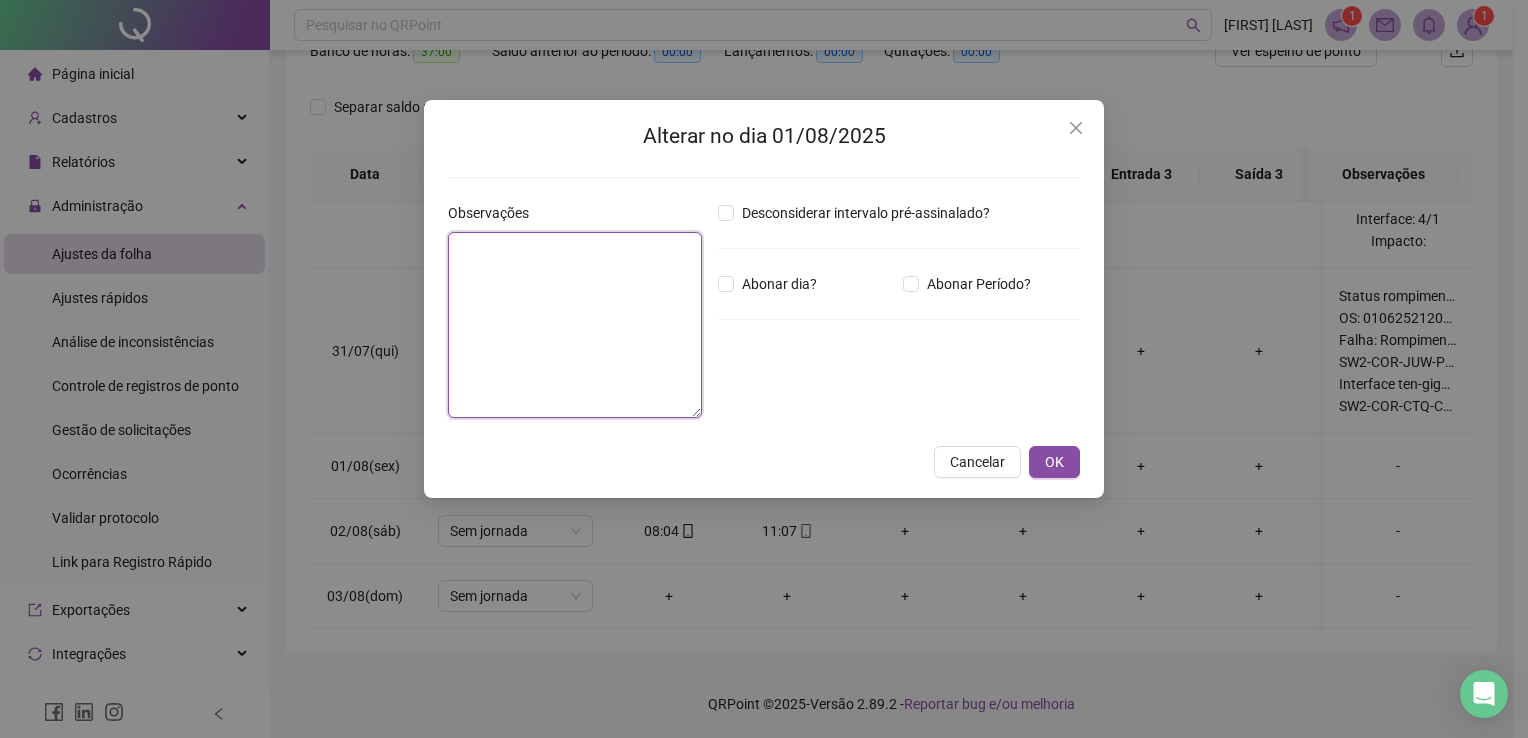 click at bounding box center (575, 325) 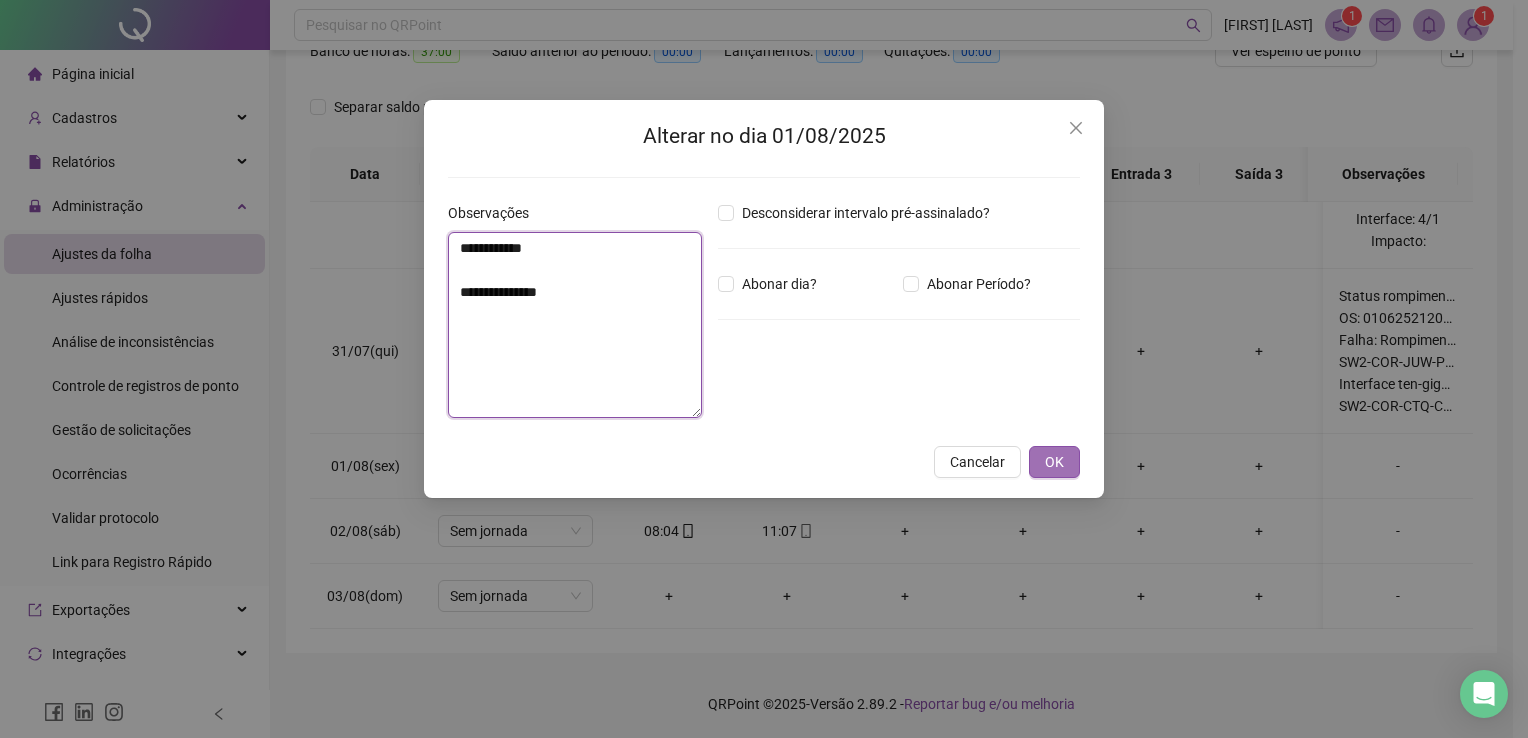 type on "**********" 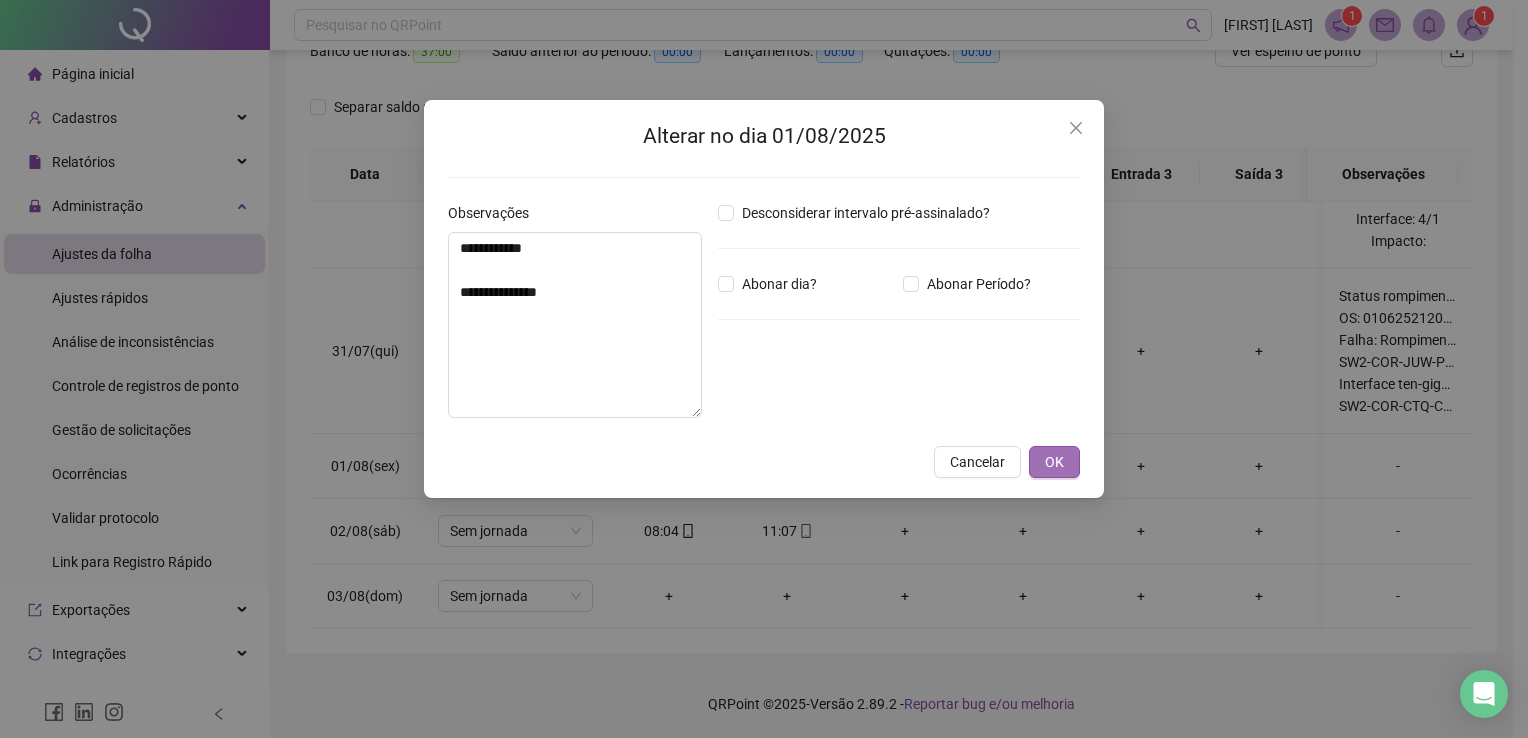 click on "OK" at bounding box center (1054, 462) 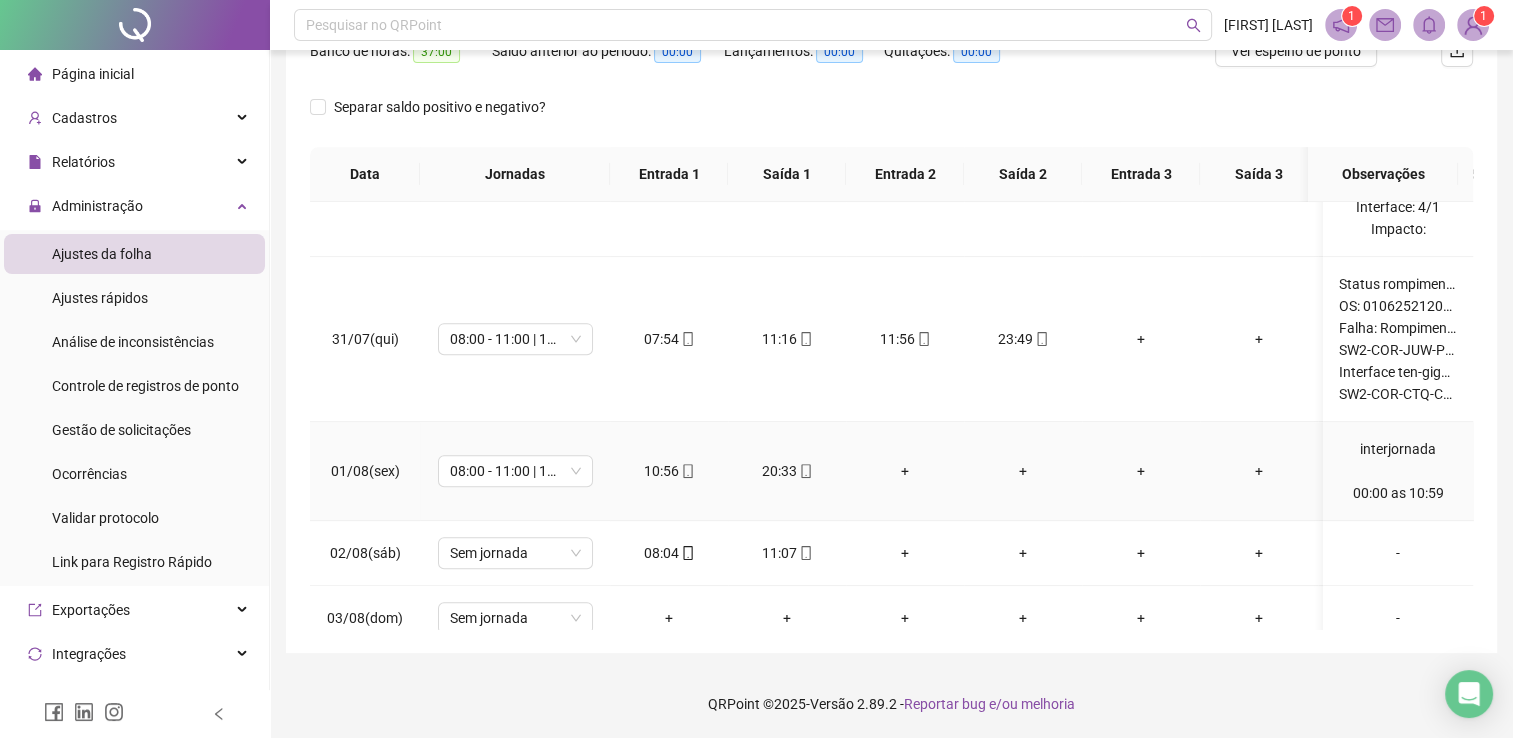 click on "interjornada 00:00 as 10:59" at bounding box center [1398, 471] 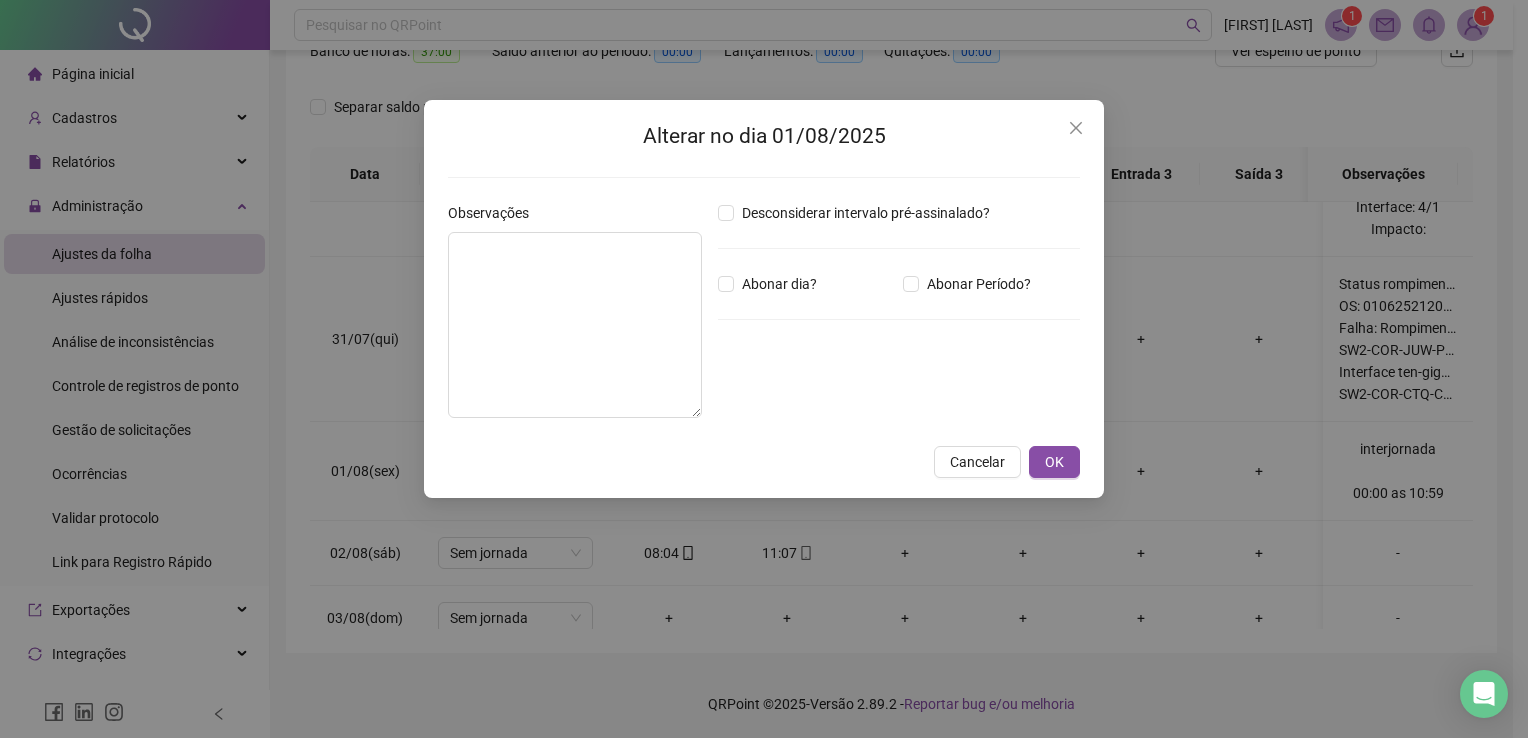 click on "Alterar no dia   01/08/2025 Observações Desconsiderar intervalo pré-assinalado? Abonar dia? Abonar Período? Horas a abonar ***** Aplicar regime de compensação Cancelar OK" at bounding box center [764, 369] 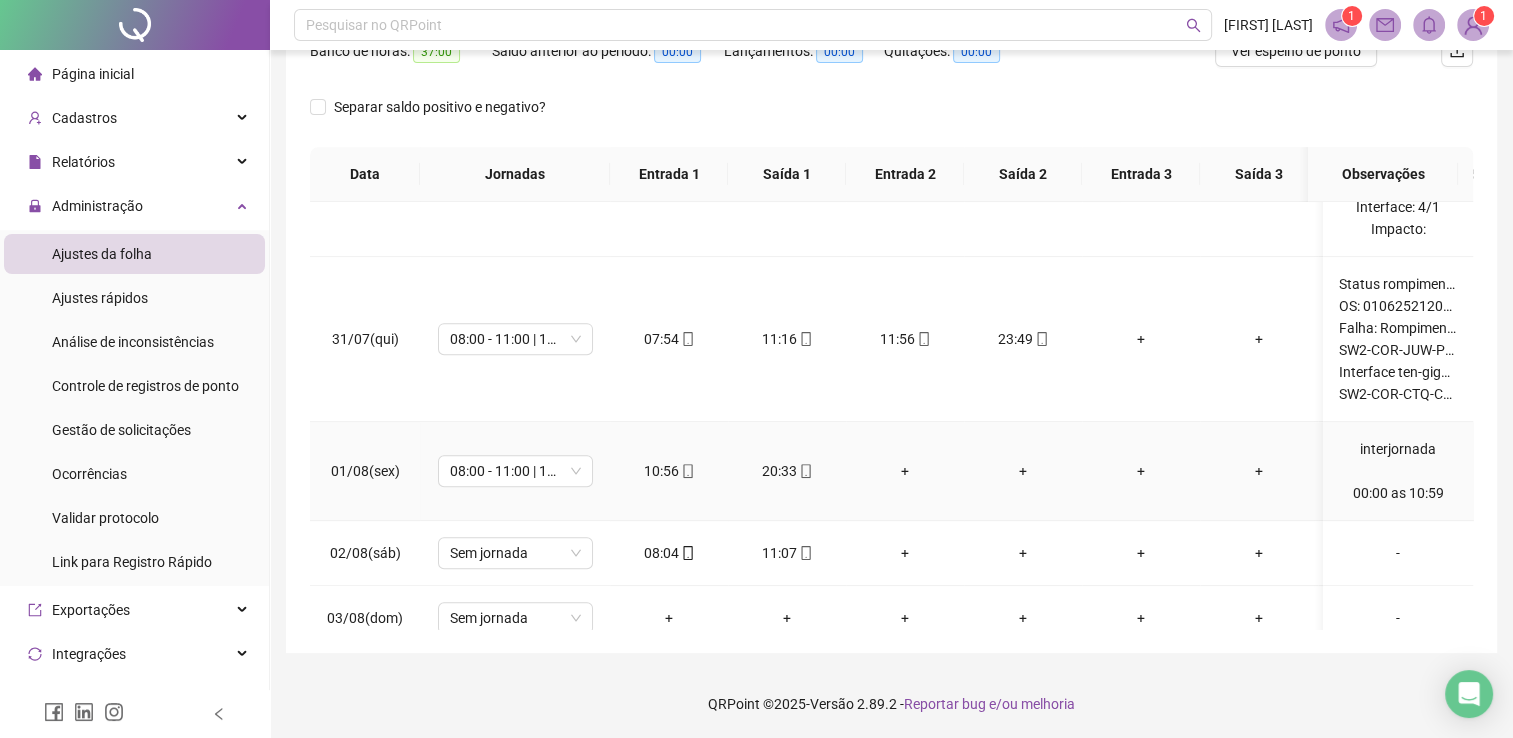 click on "interjornada 00:00 as 10:59" at bounding box center (1398, 471) 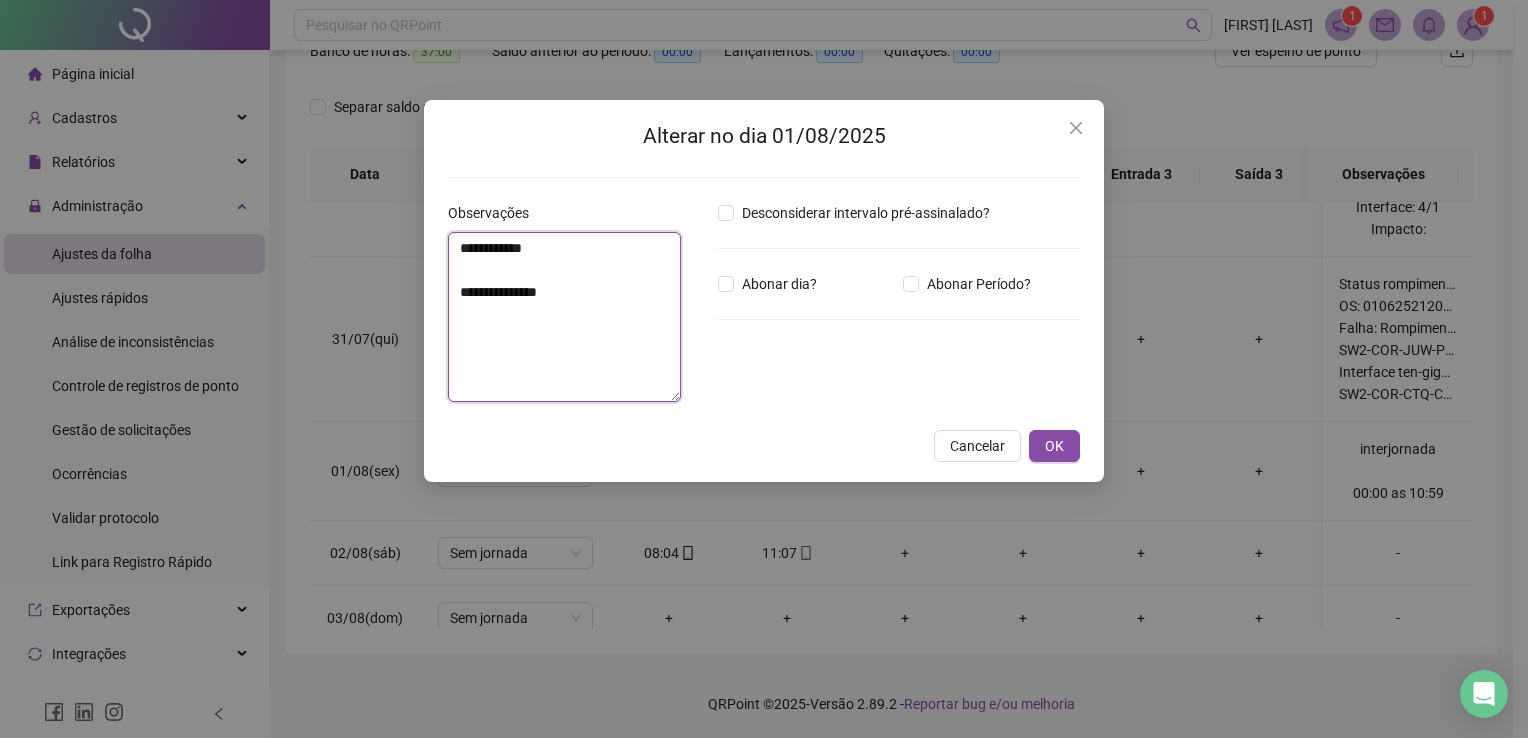 click on "**********" at bounding box center (564, 317) 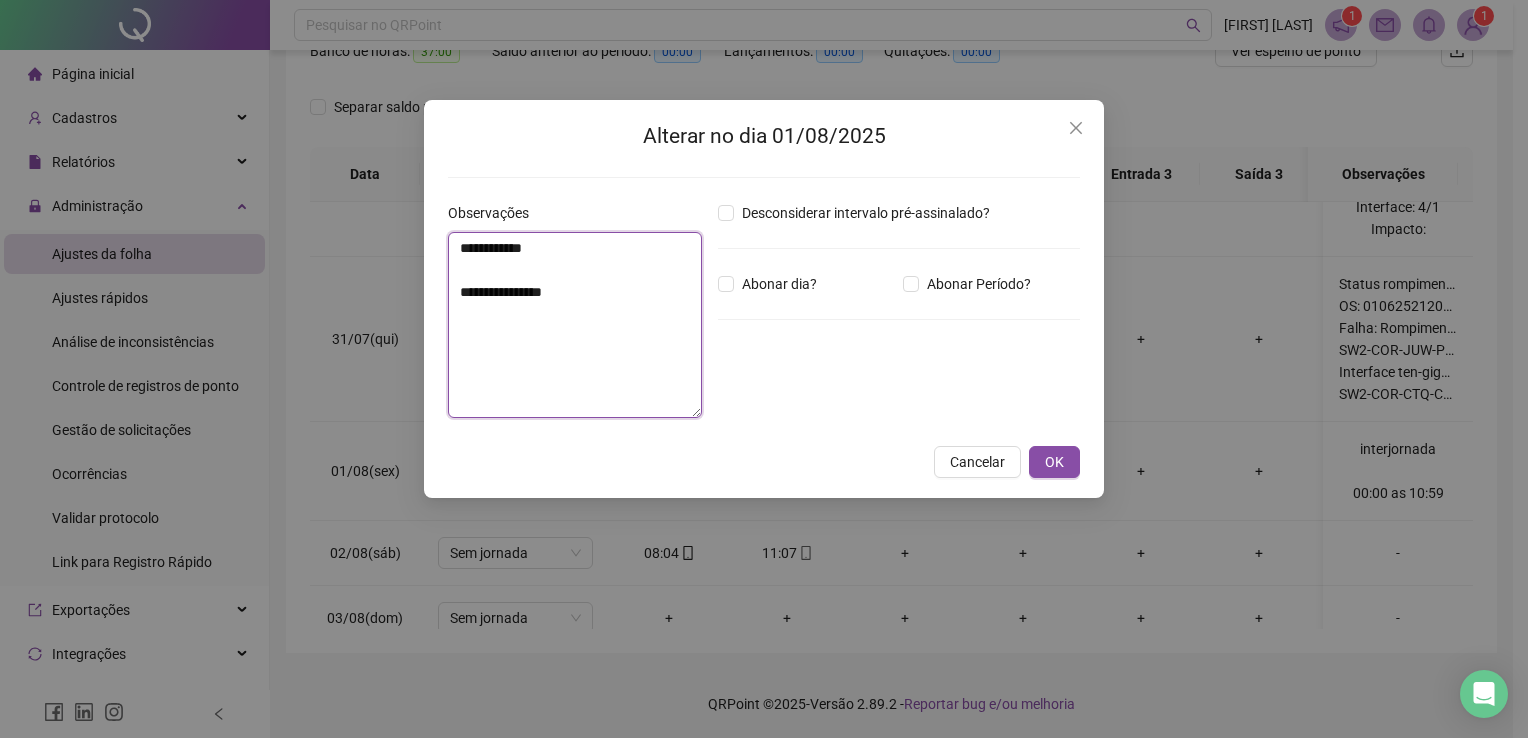 paste on "**********" 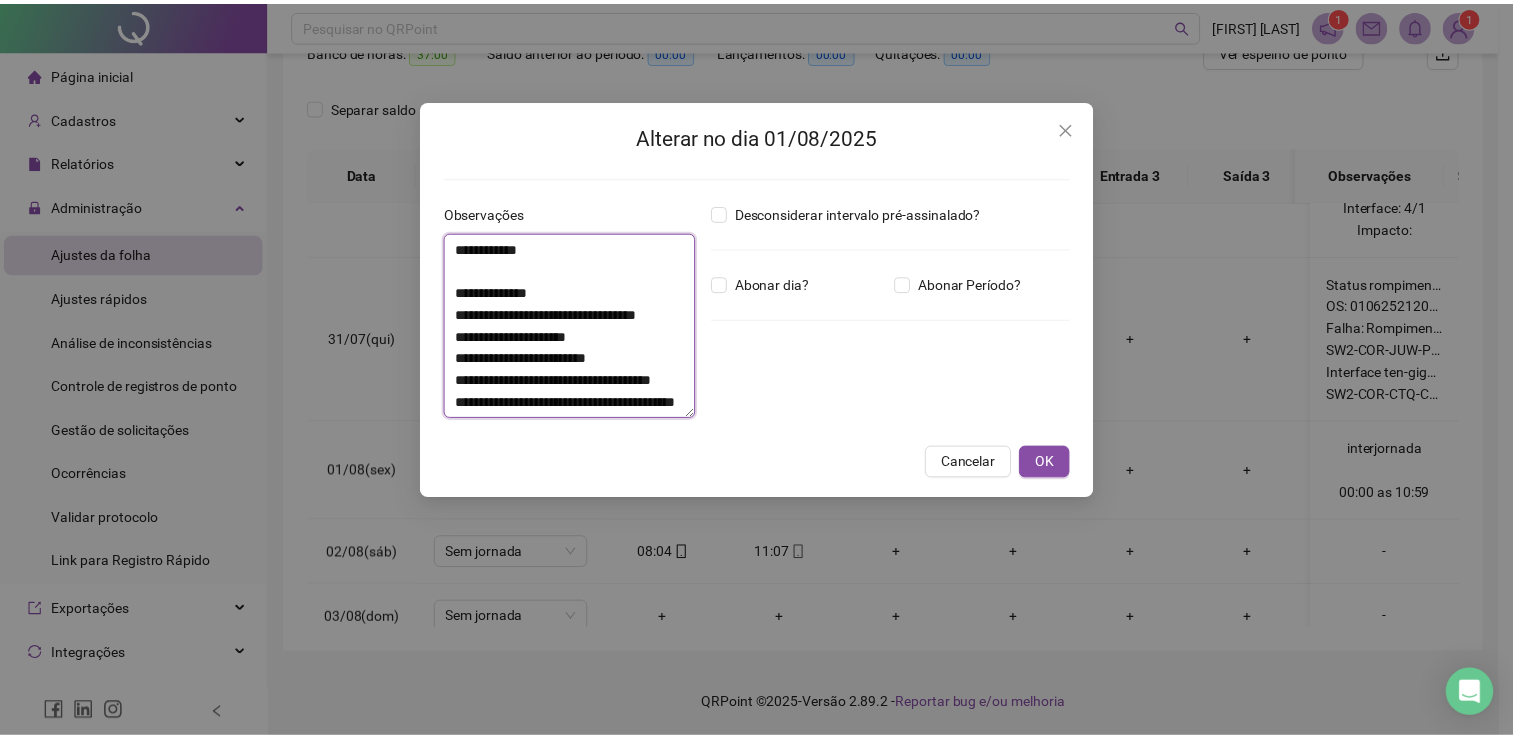 scroll, scrollTop: 60, scrollLeft: 0, axis: vertical 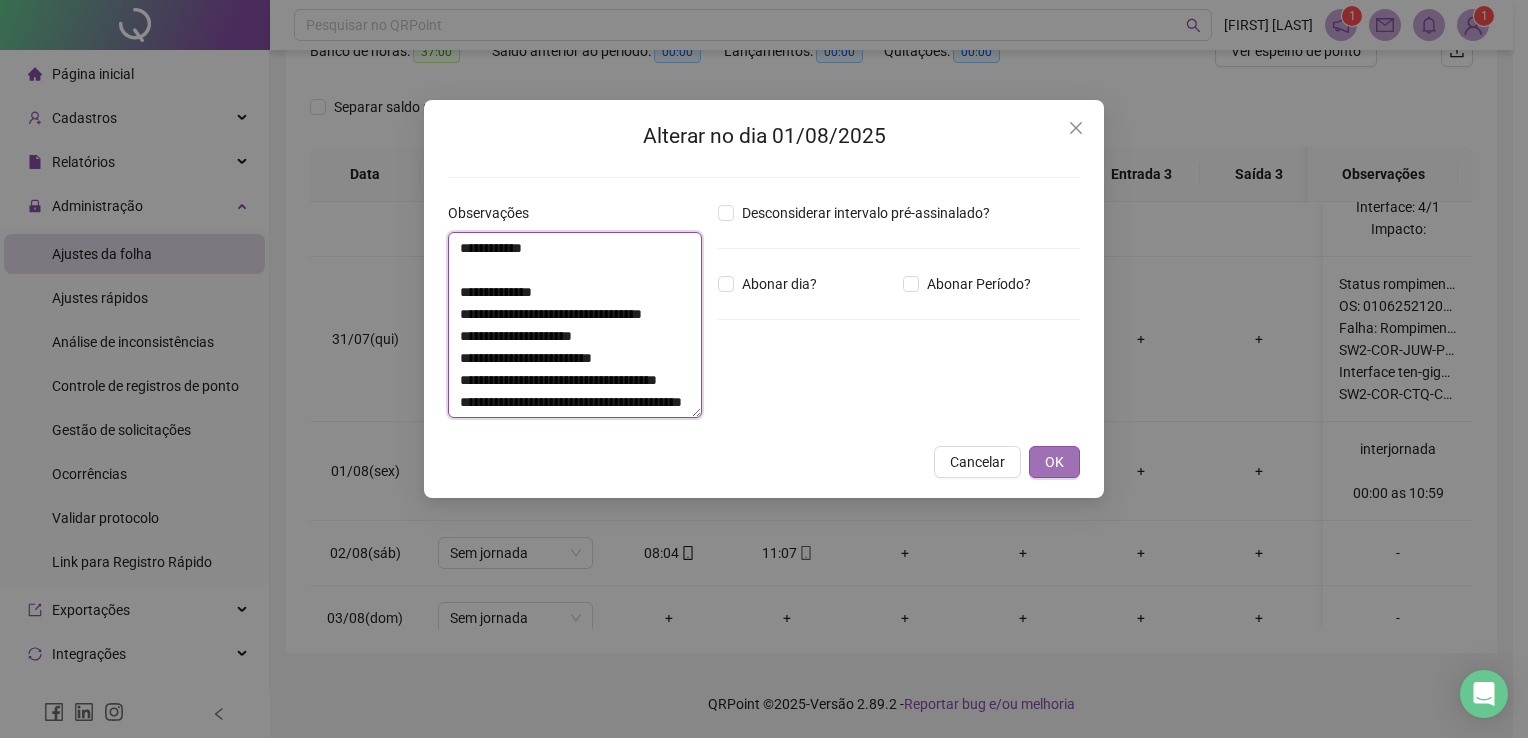 type on "**********" 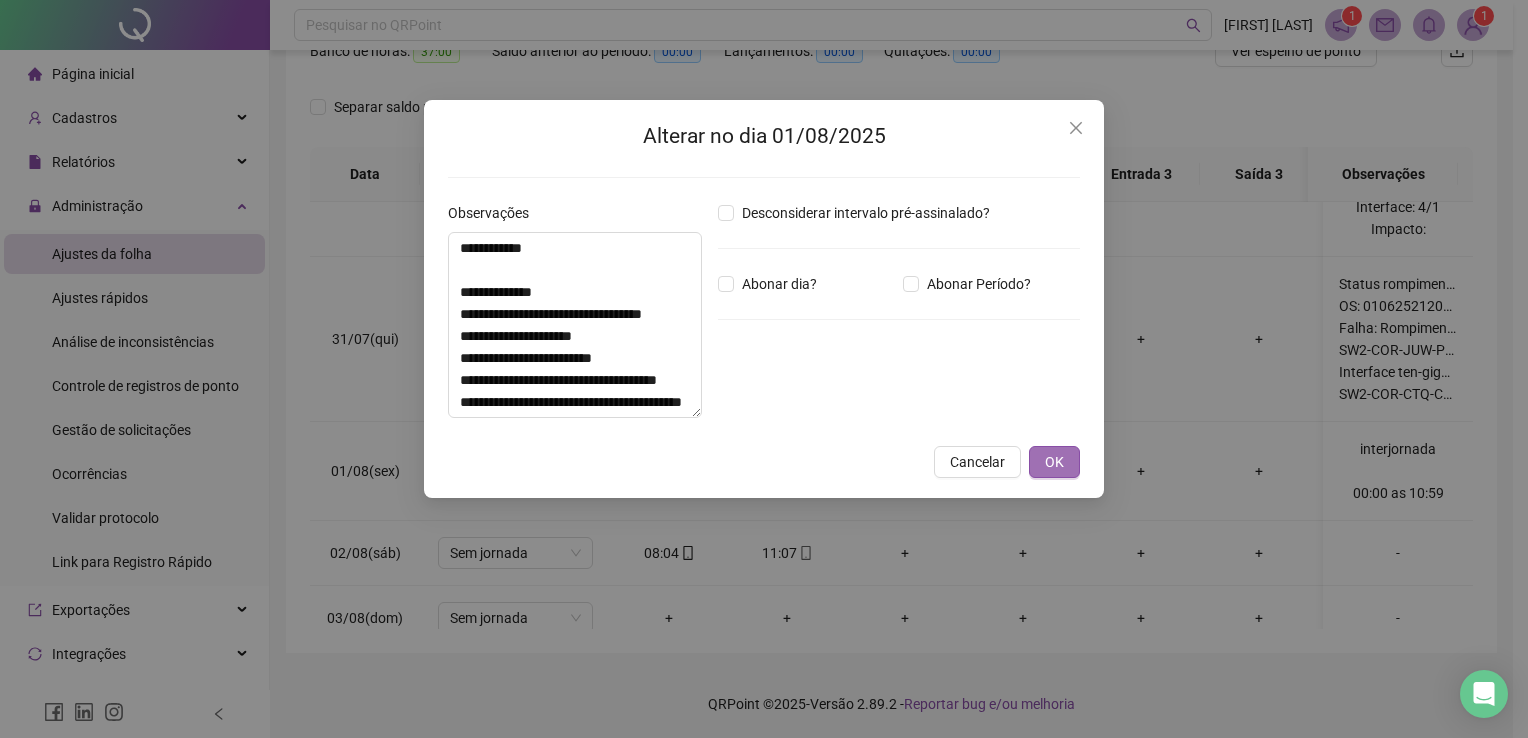 click on "OK" at bounding box center [1054, 462] 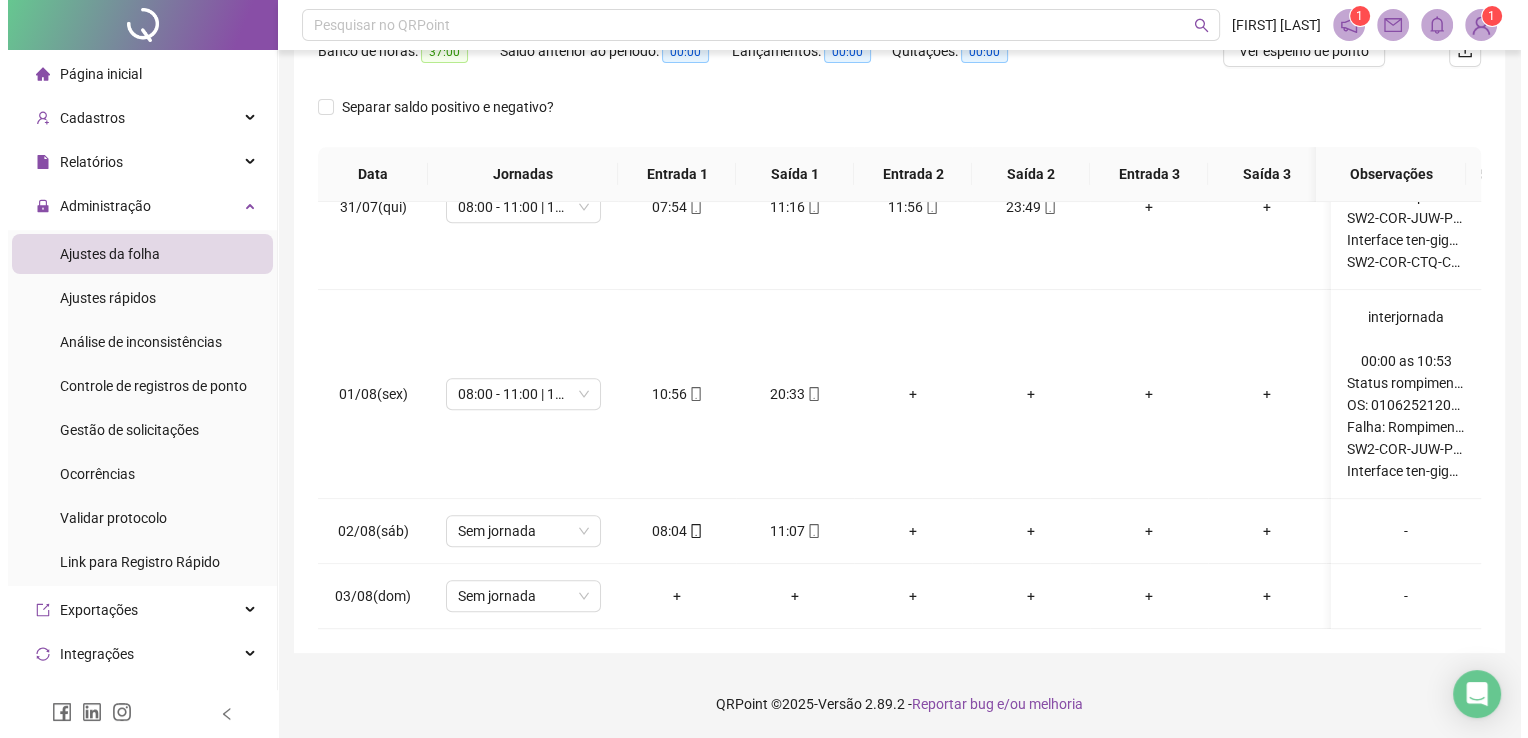scroll, scrollTop: 1207, scrollLeft: 0, axis: vertical 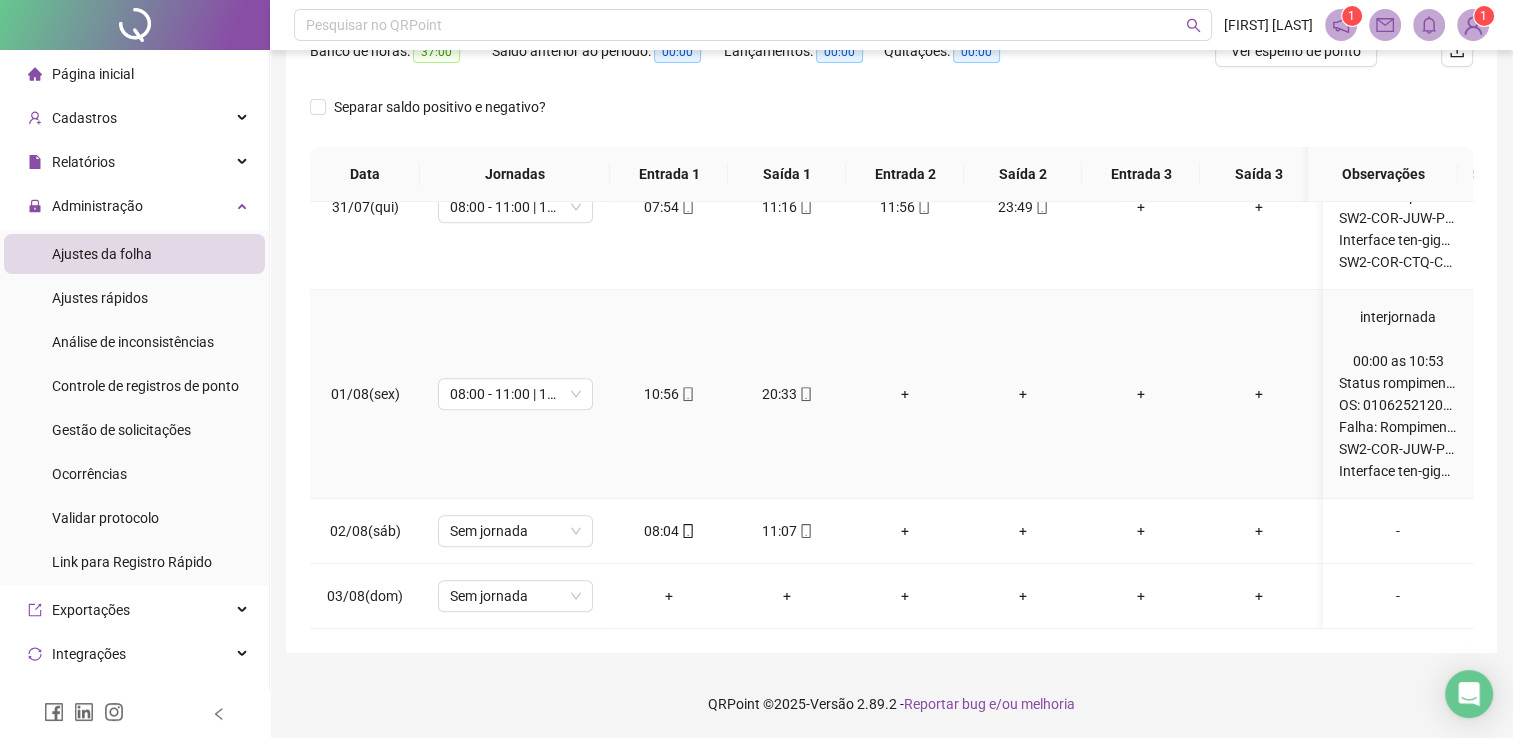 click on "interjornada 00:00 as 10:53 Status rompimento  BKB-JUW-PRL X CTQ OS: 010625212092935008 Falha: Rompimento Backbone SW2-COR-JUW-PRL-01 <> SW3-PE-JNA-C01-01 Interface ten-gigabit-ethernet-1/1/11 <> XG" at bounding box center (1398, 394) 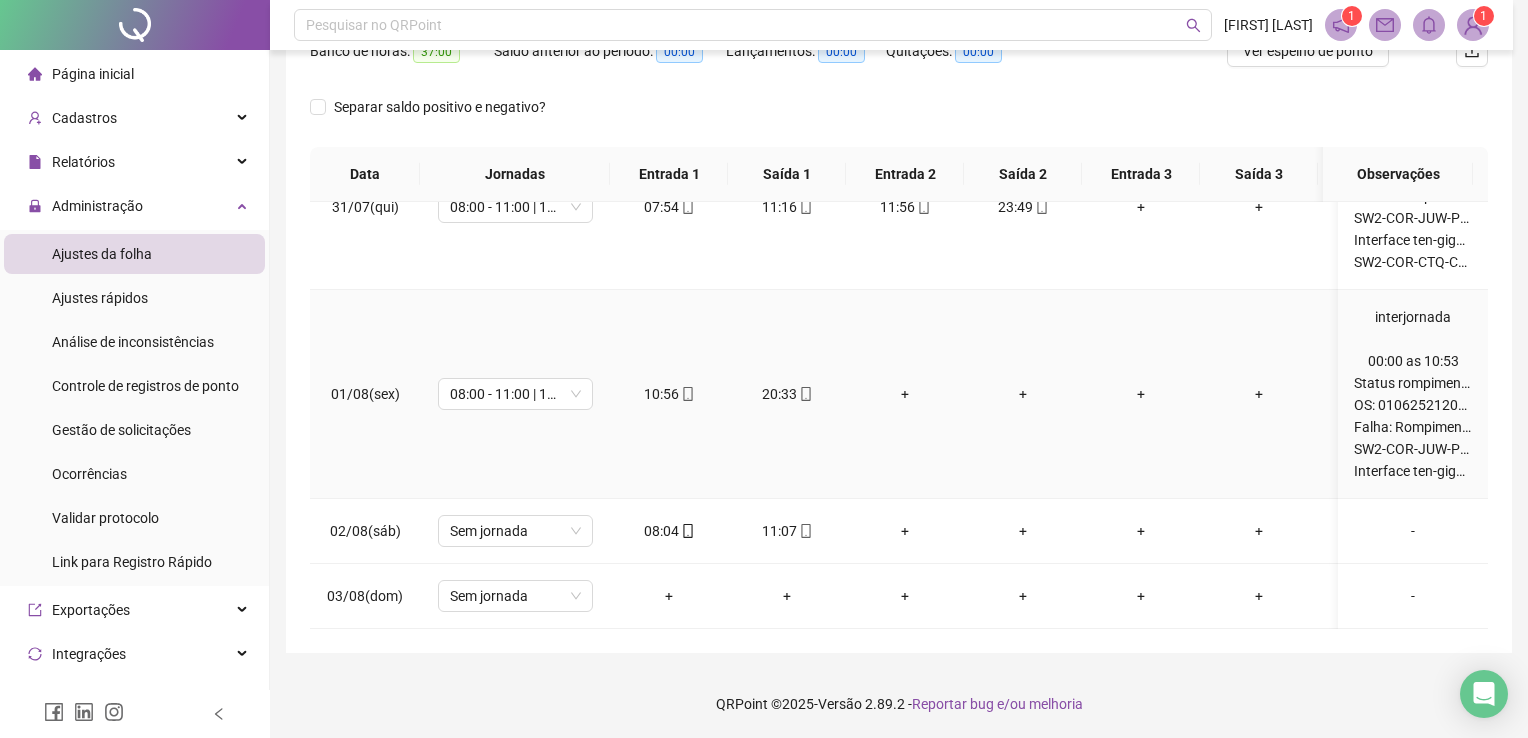 scroll, scrollTop: 0, scrollLeft: 0, axis: both 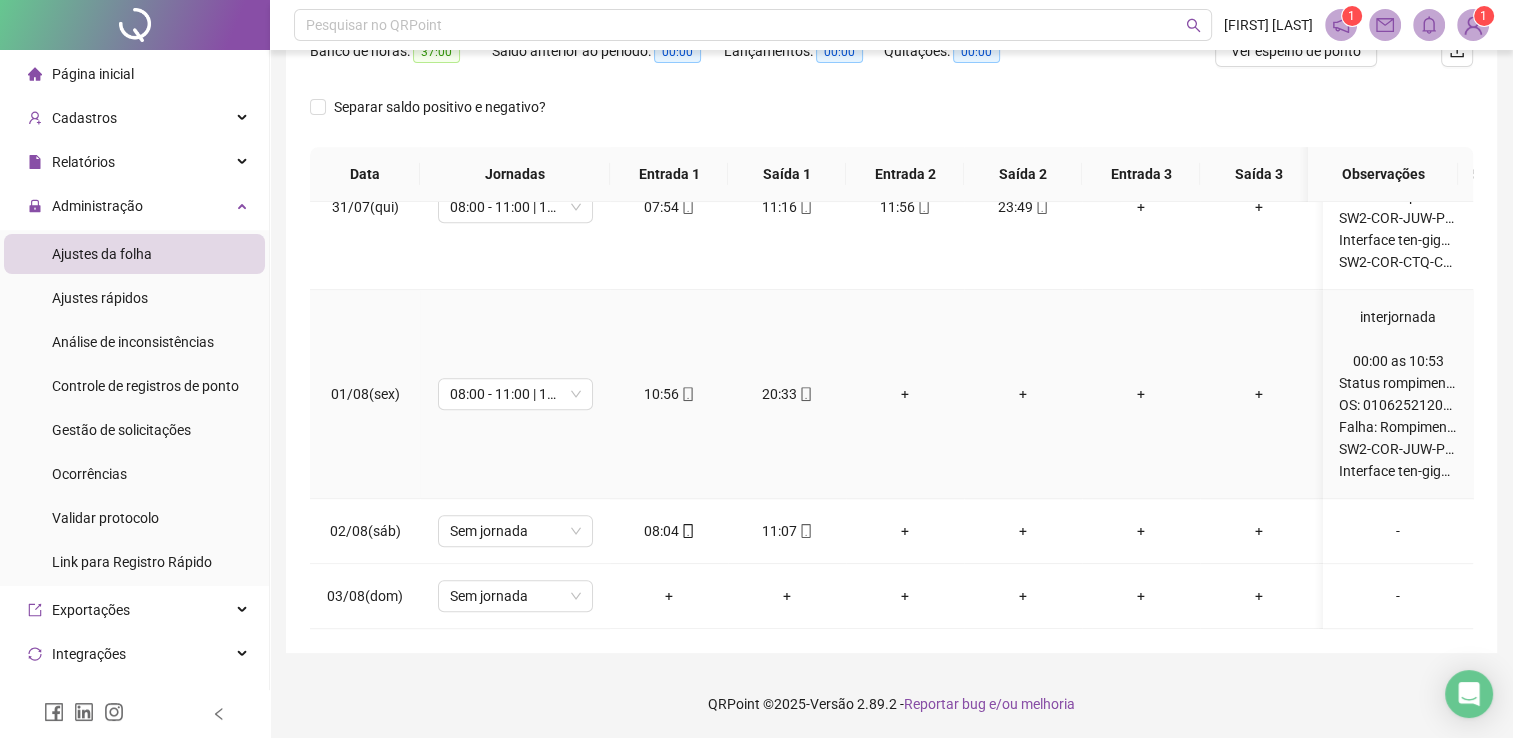 click on "interjornada 00:00 as 10:53 Status rompimento  BKB-JUW-PRL X CTQ OS: 010625212092935008 Falha: Rompimento Backbone SW2-COR-JUW-PRL-01 <> SW3-PE-JNA-C01-01 Interface ten-gigabit-ethernet-1/1/11 <> XG" at bounding box center (1398, 394) 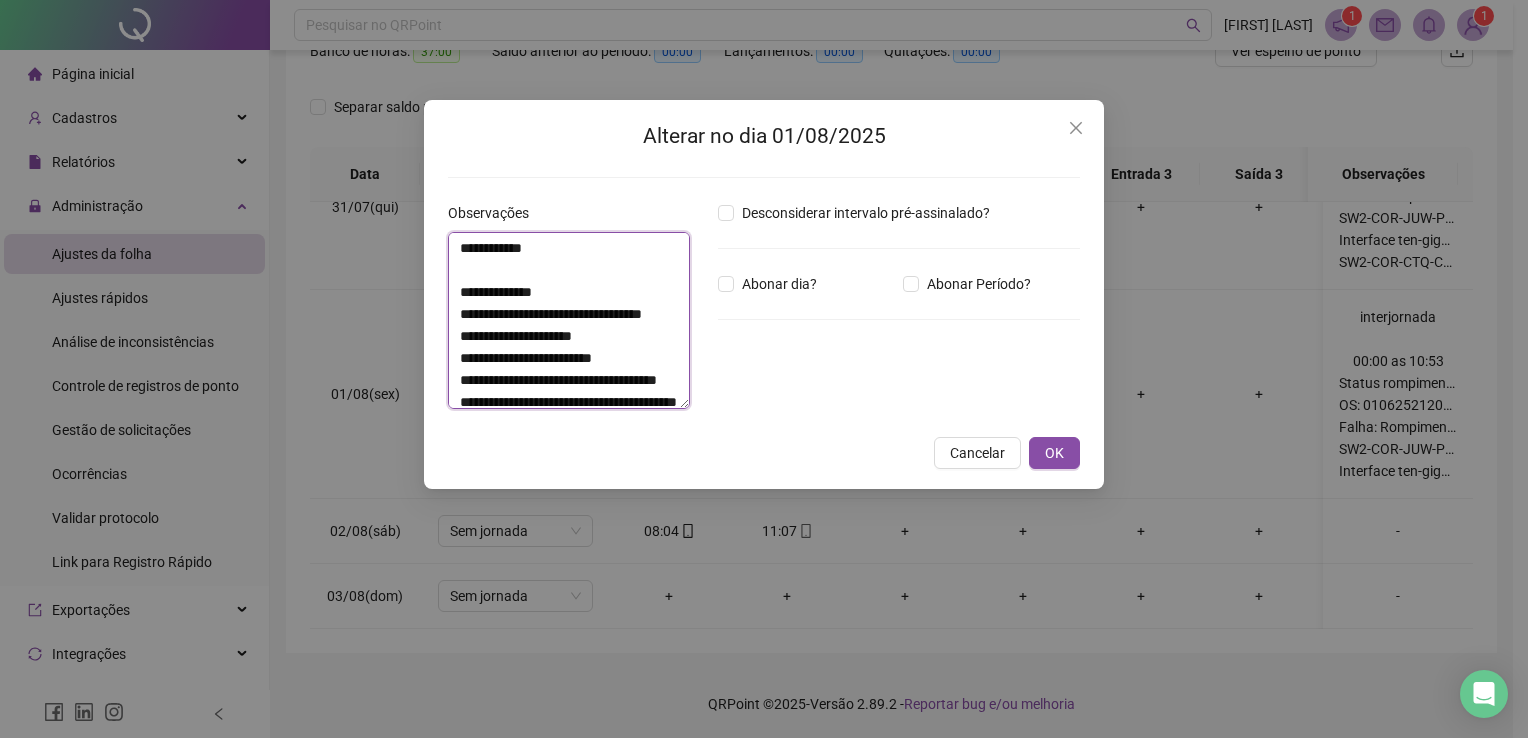 click on "**********" at bounding box center [569, 320] 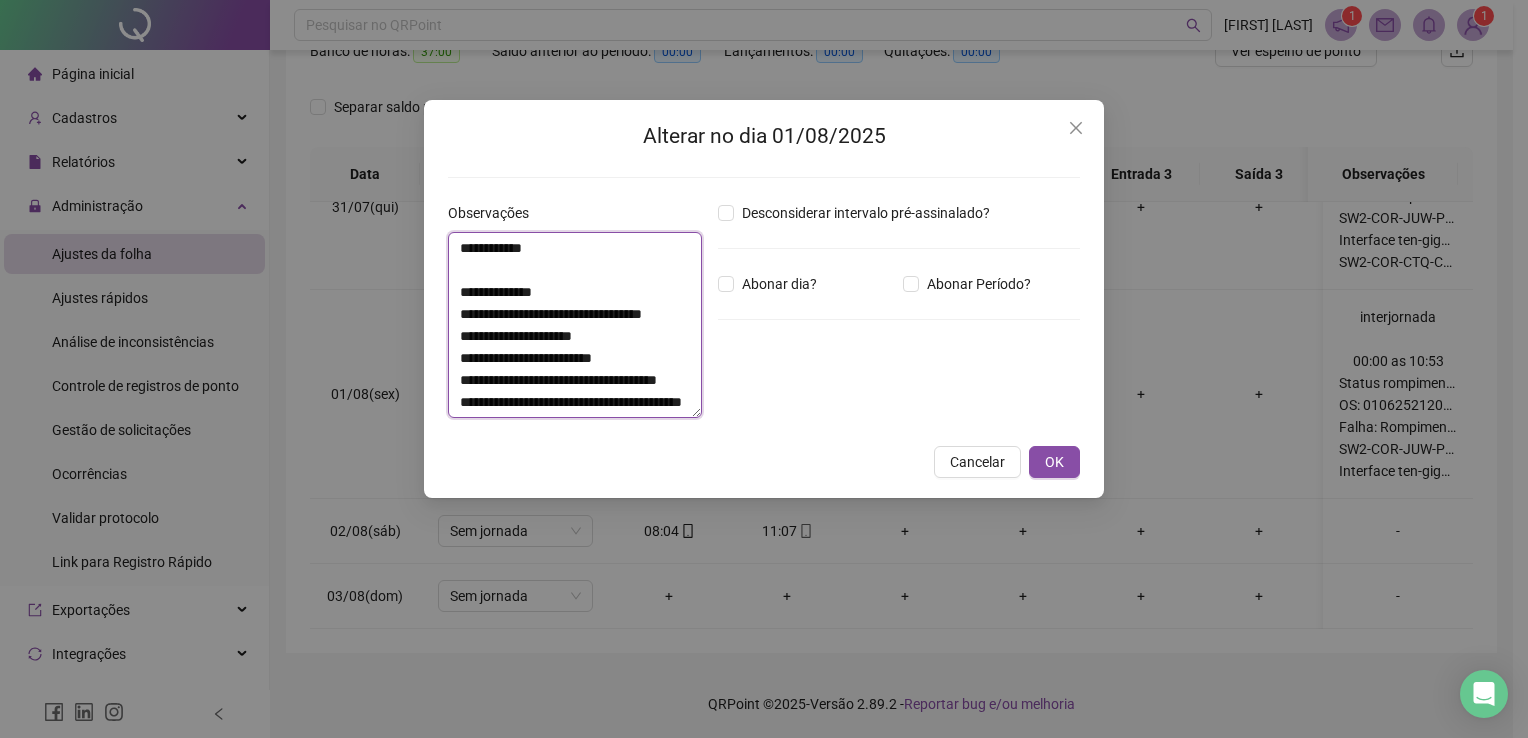 scroll, scrollTop: 88, scrollLeft: 0, axis: vertical 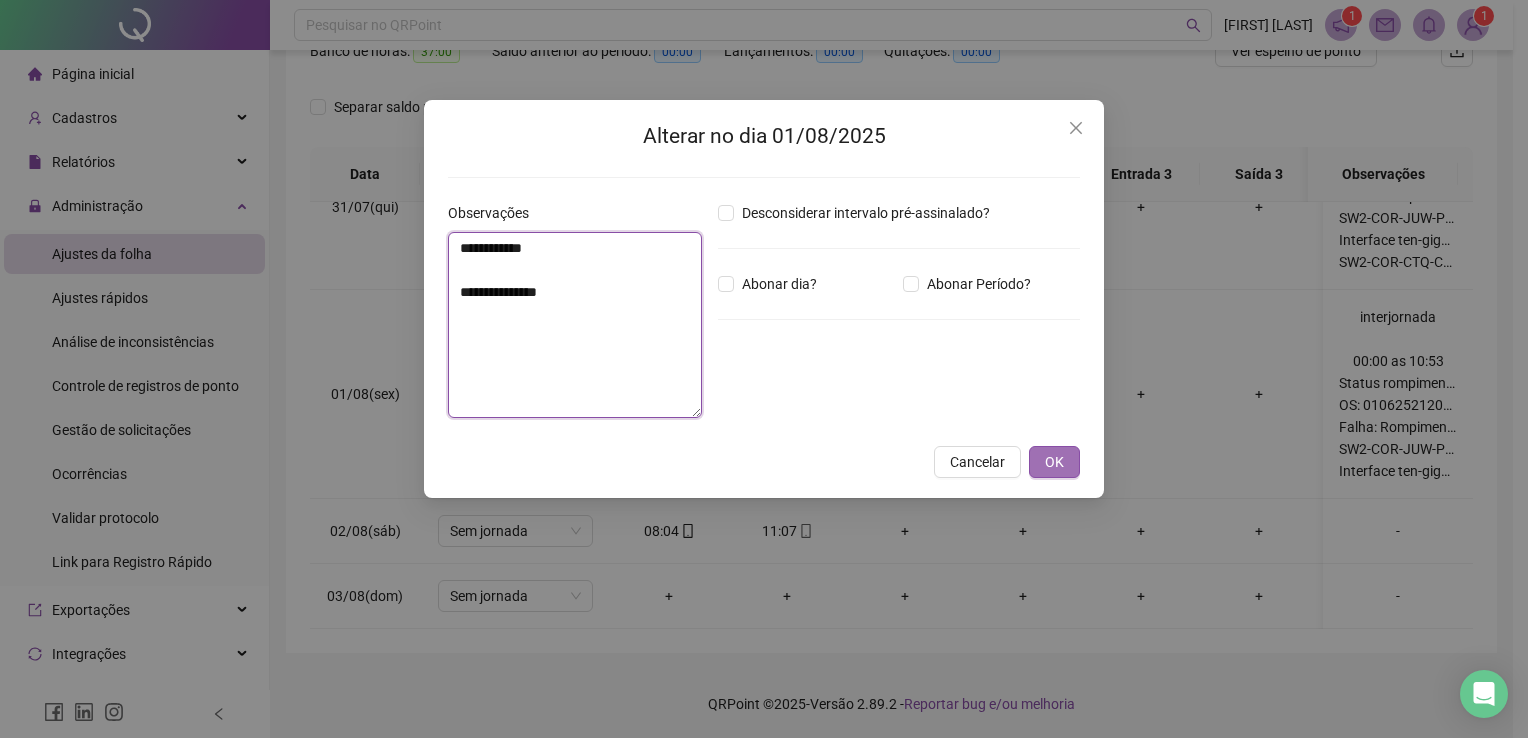 type on "**********" 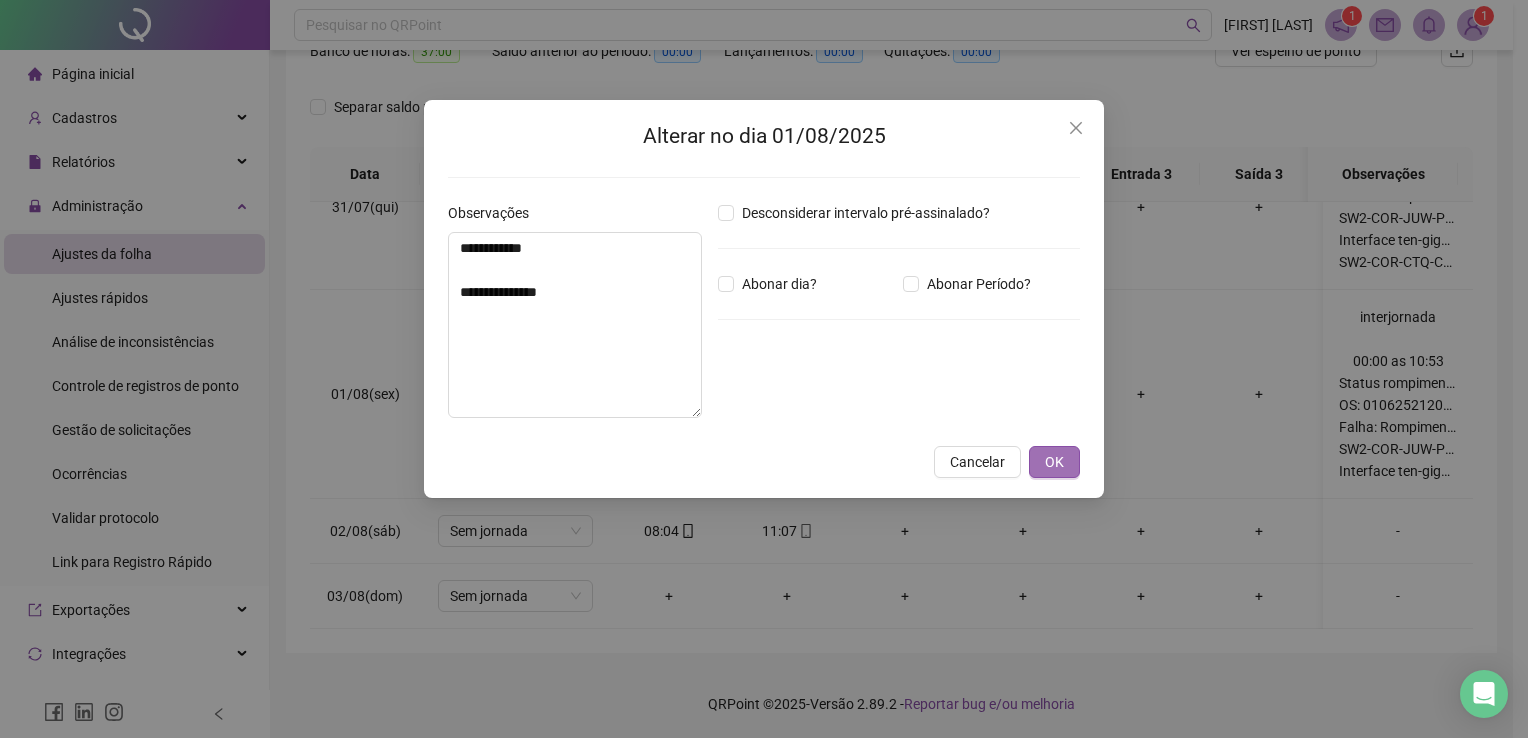 click on "OK" at bounding box center [1054, 462] 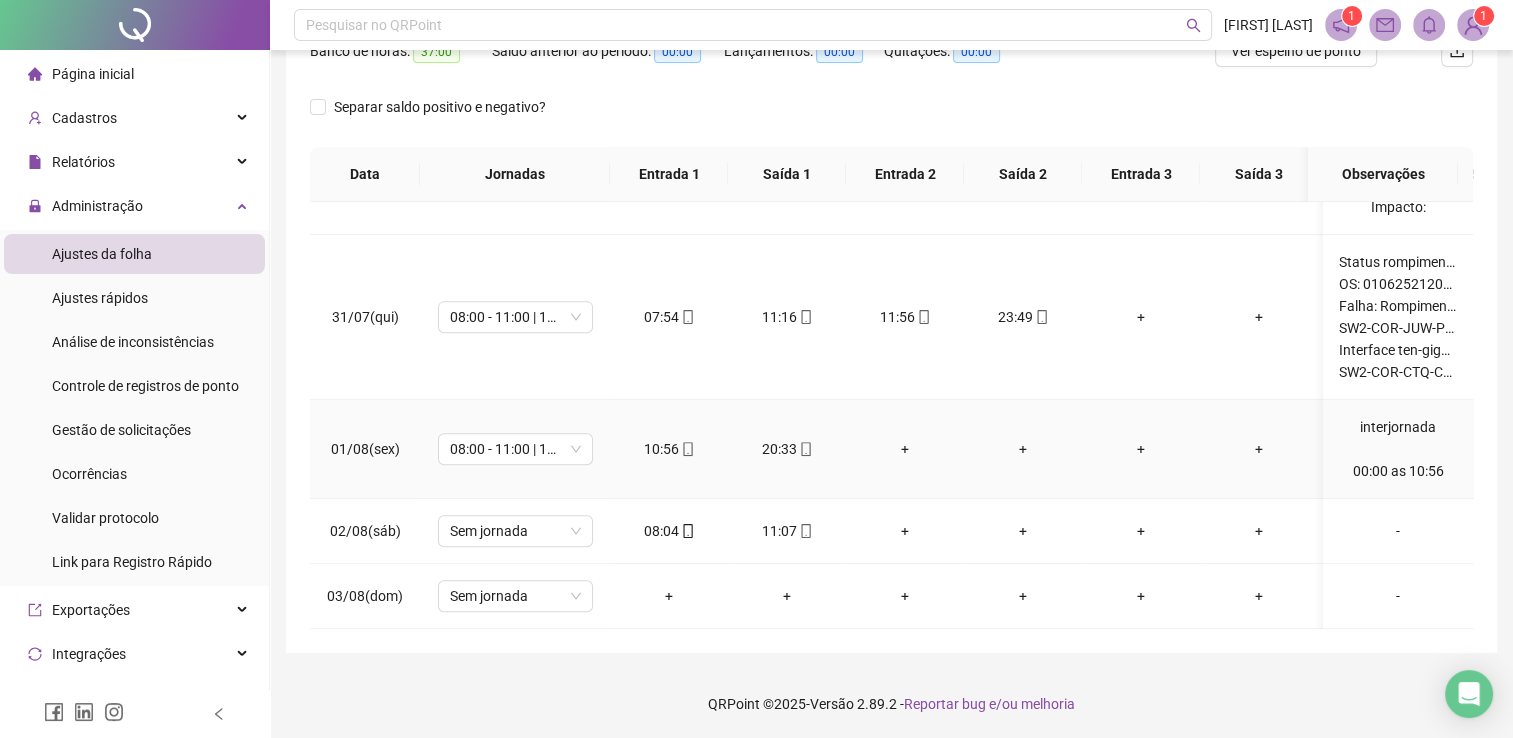 click on "interjornada 00:00 as 10:56" at bounding box center (1398, 449) 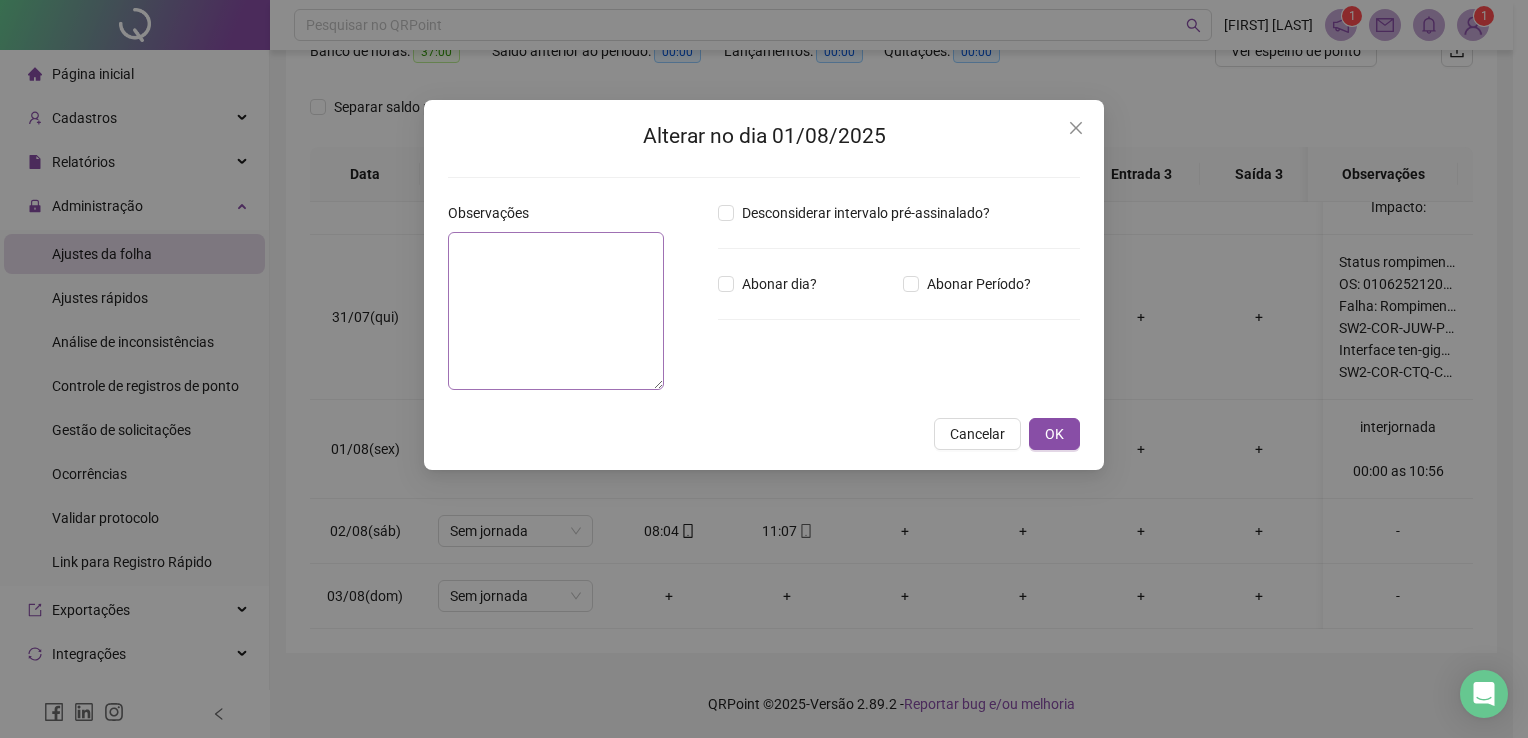 type on "**********" 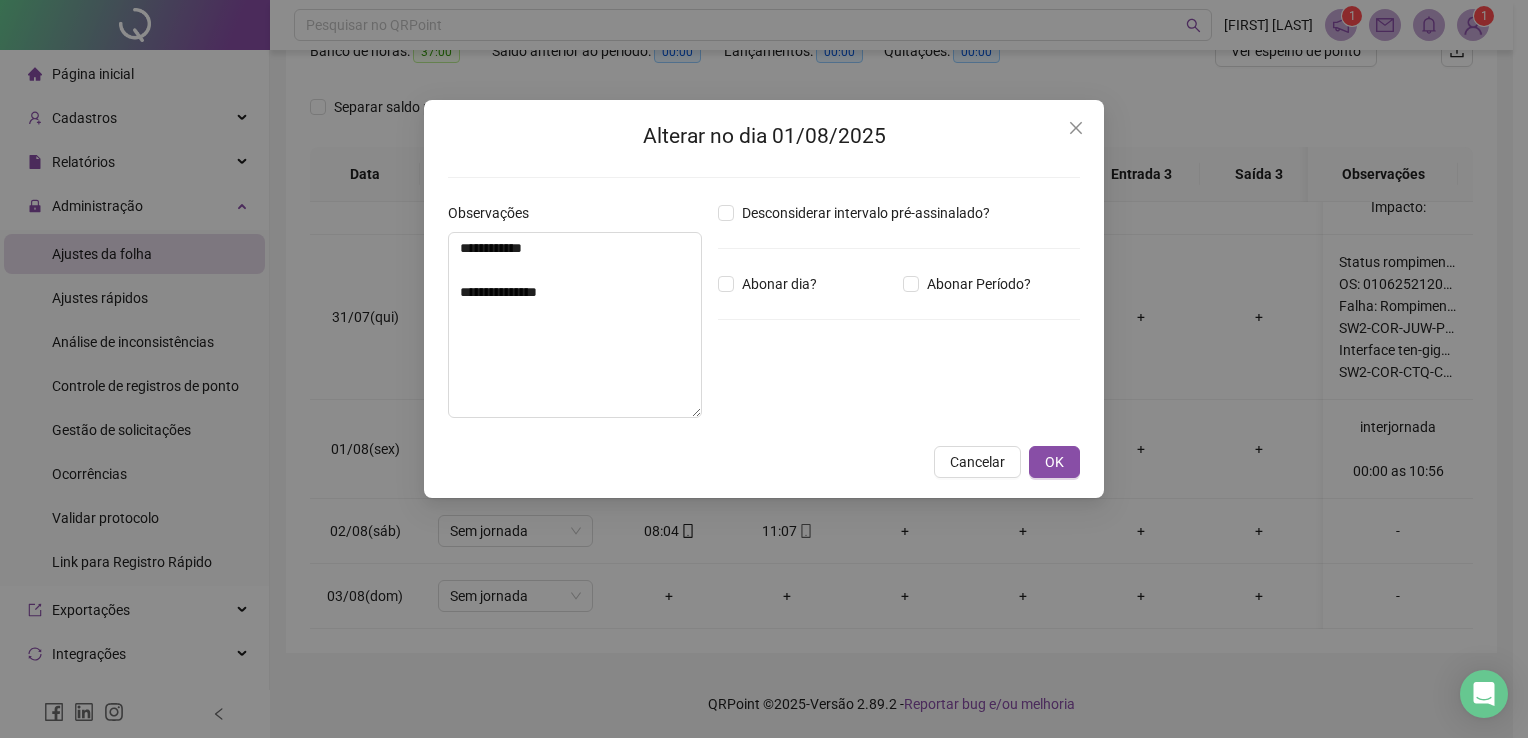 click on "**********" at bounding box center (764, 369) 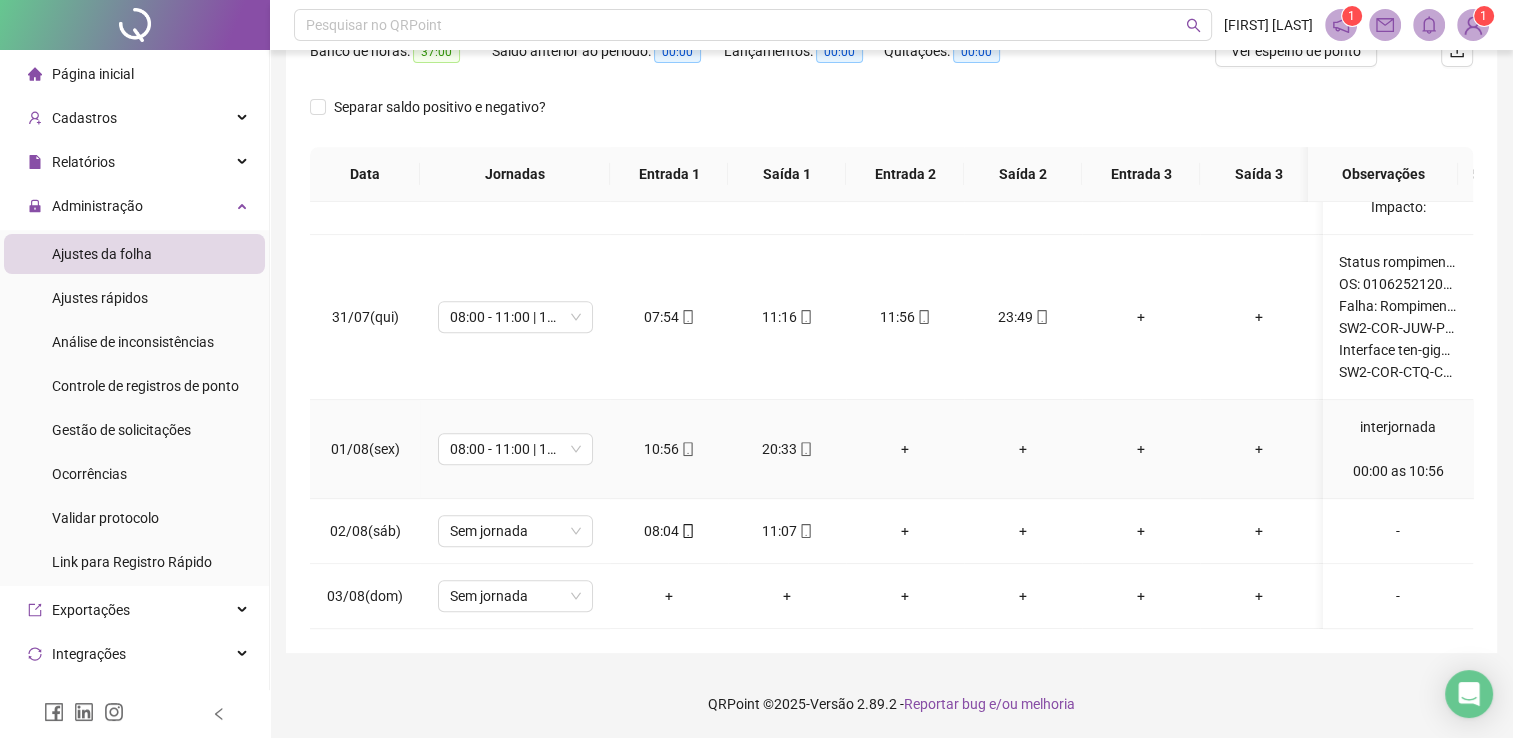 click on "interjornada 00:00 as 10:56" at bounding box center (1398, 449) 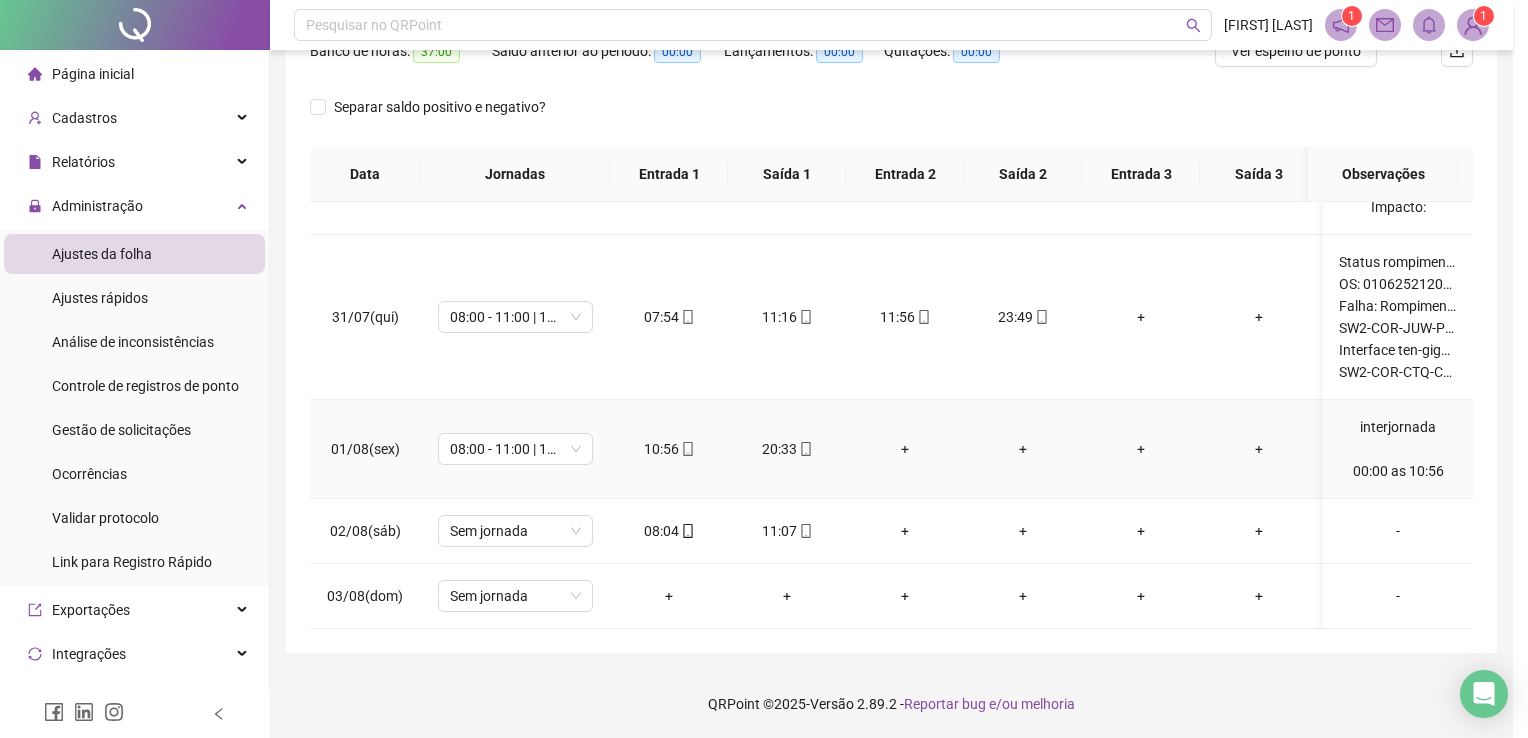 click on "Alterar no dia   01/08/2025 Observações Desconsiderar intervalo pré-assinalado? Abonar dia? Abonar Período? Horas a abonar ***** Aplicar regime de compensação Cancelar OK" at bounding box center [764, 369] 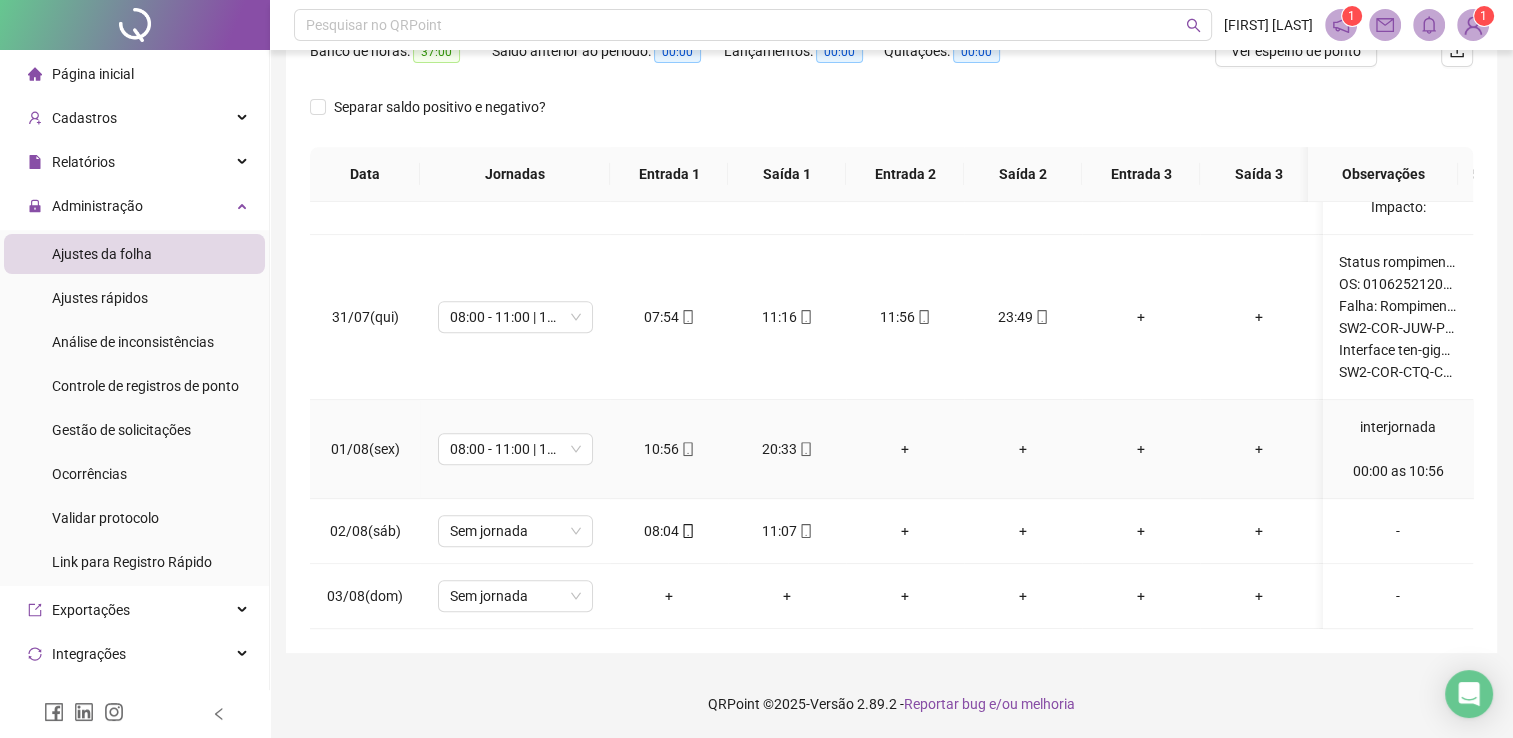 click on "interjornada 00:00 as 10:56" at bounding box center [1398, 449] 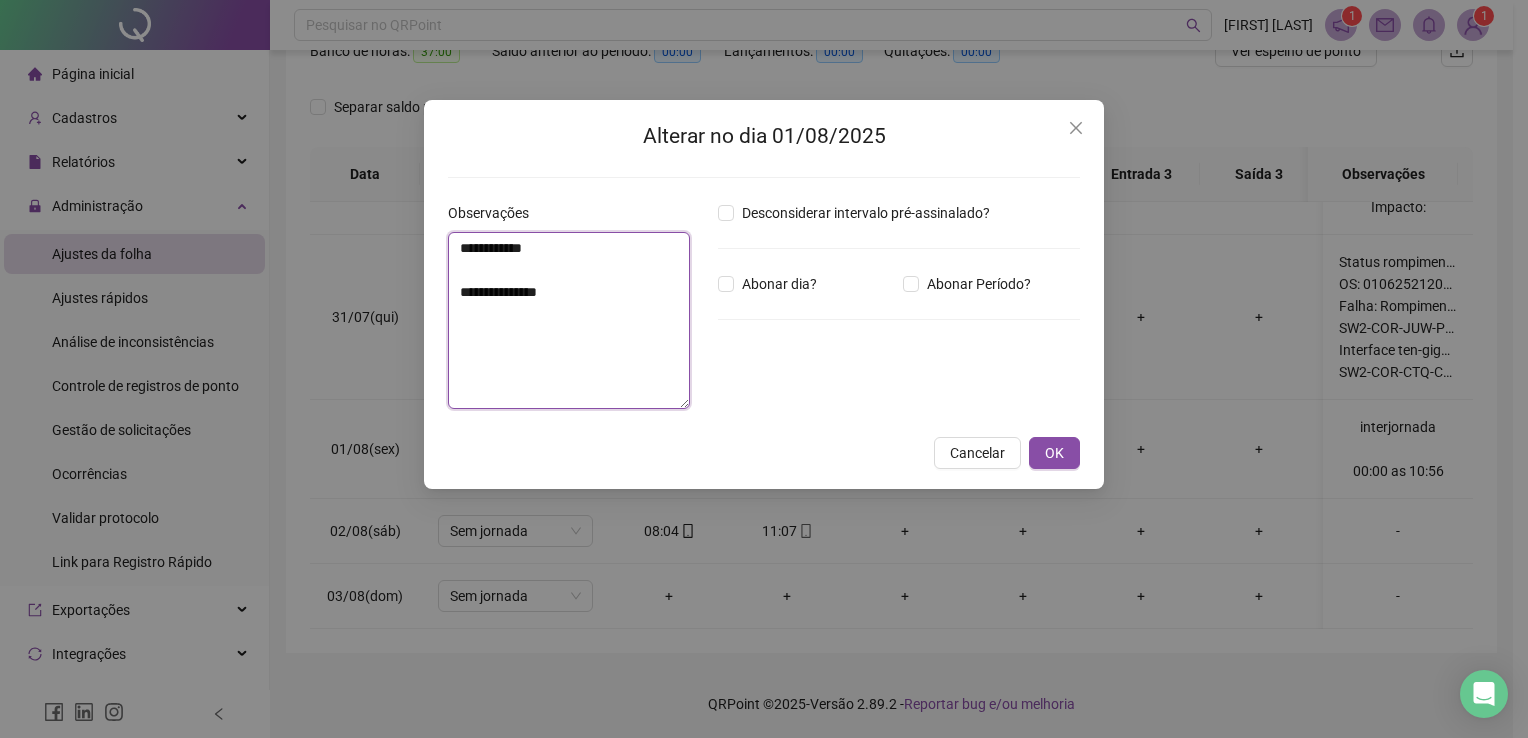 click on "**********" at bounding box center (569, 320) 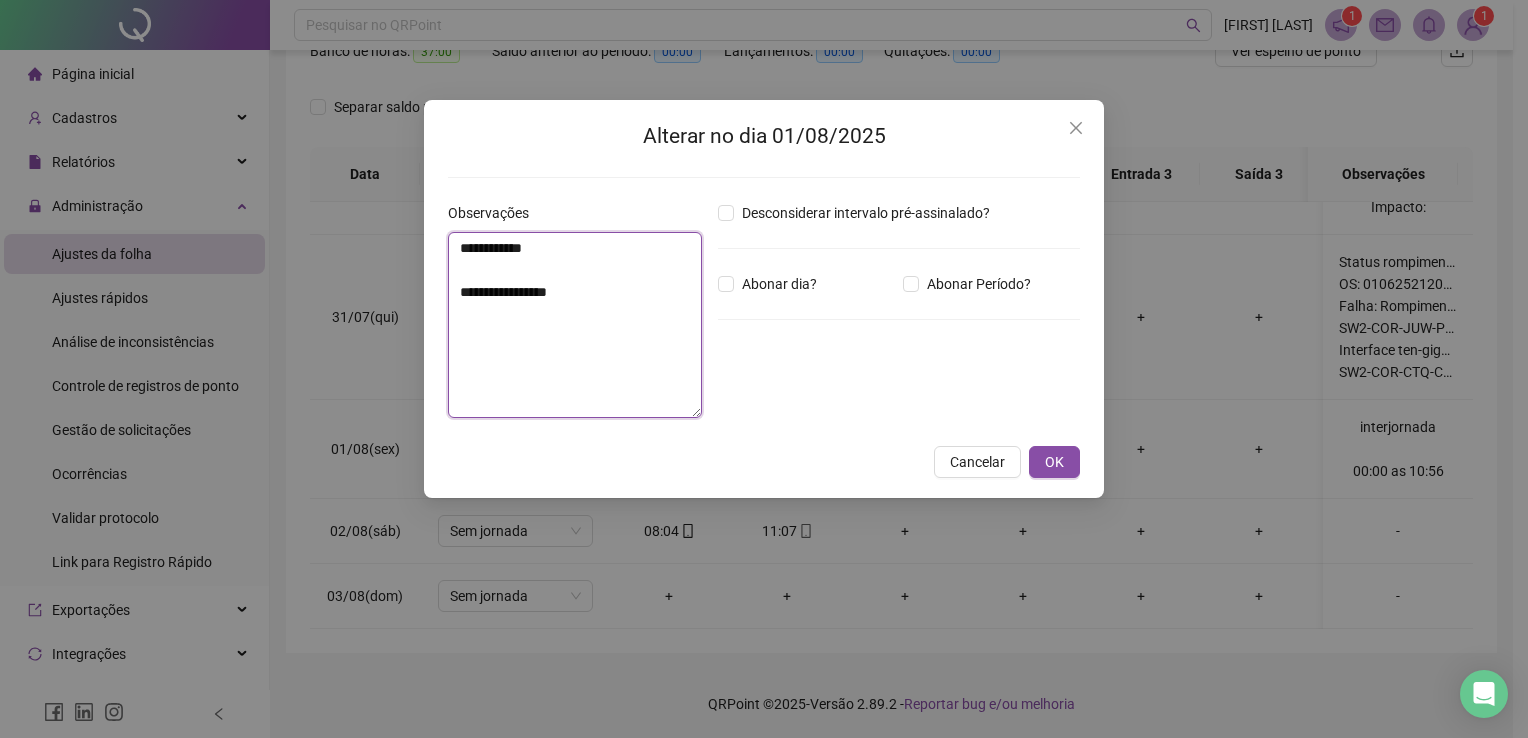 paste on "**********" 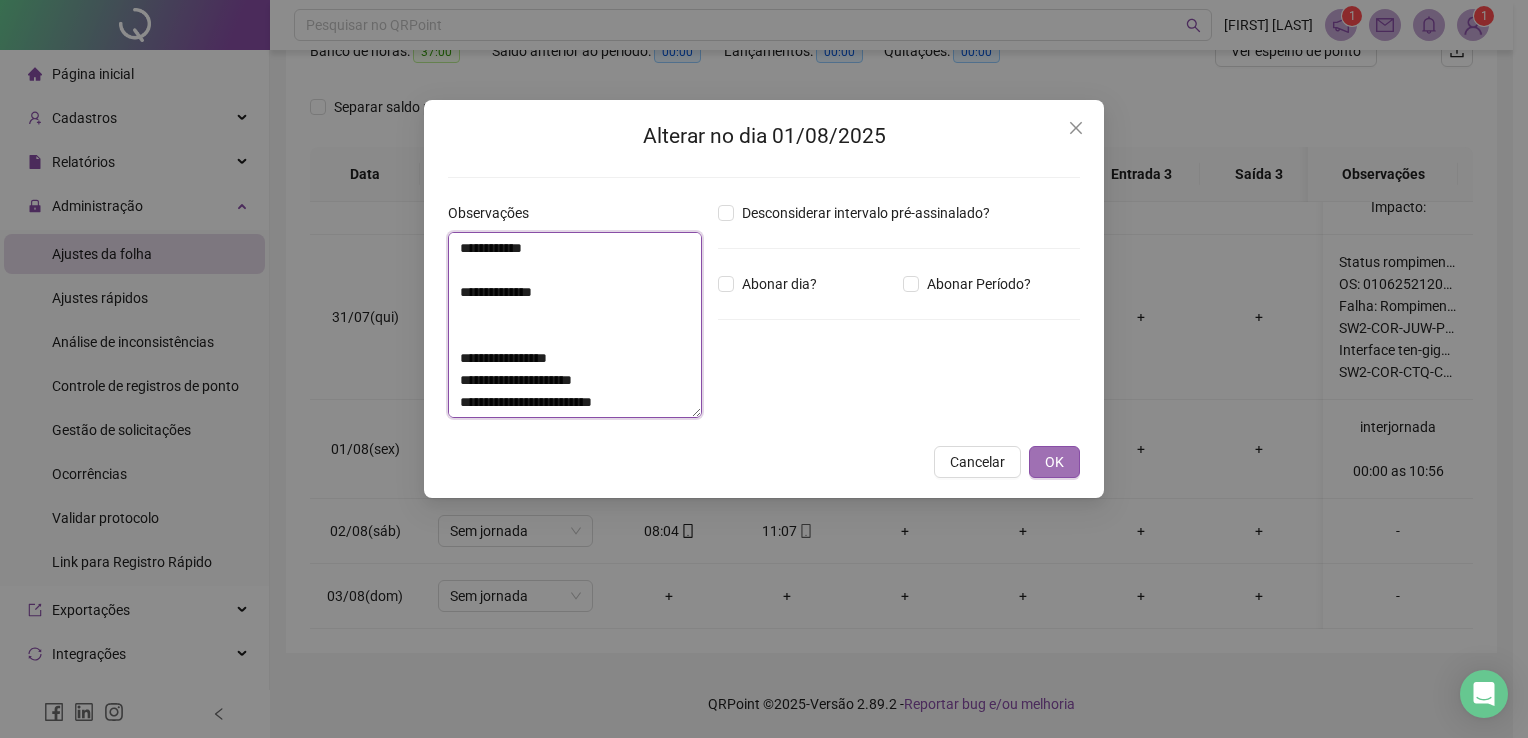 type on "**********" 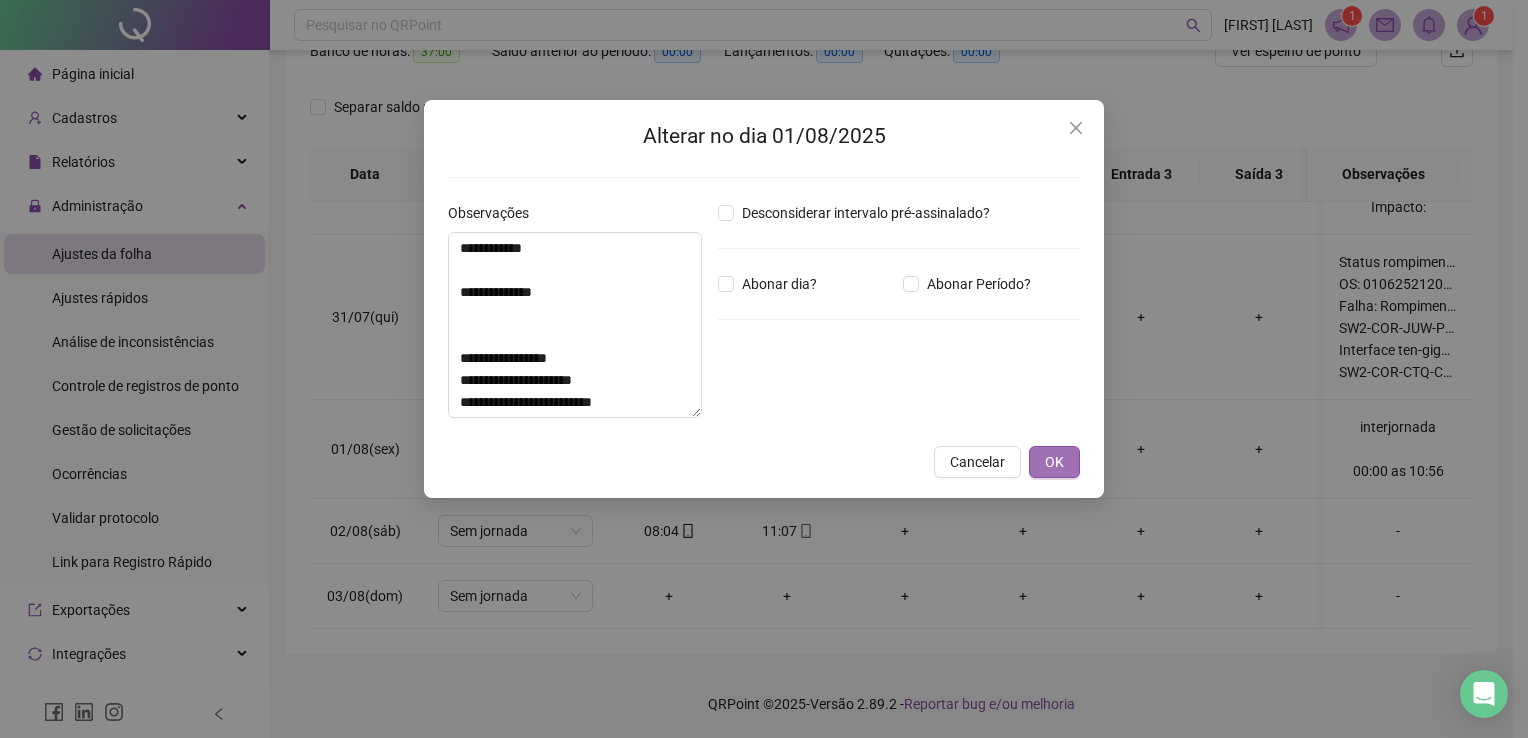 click on "OK" at bounding box center (1054, 462) 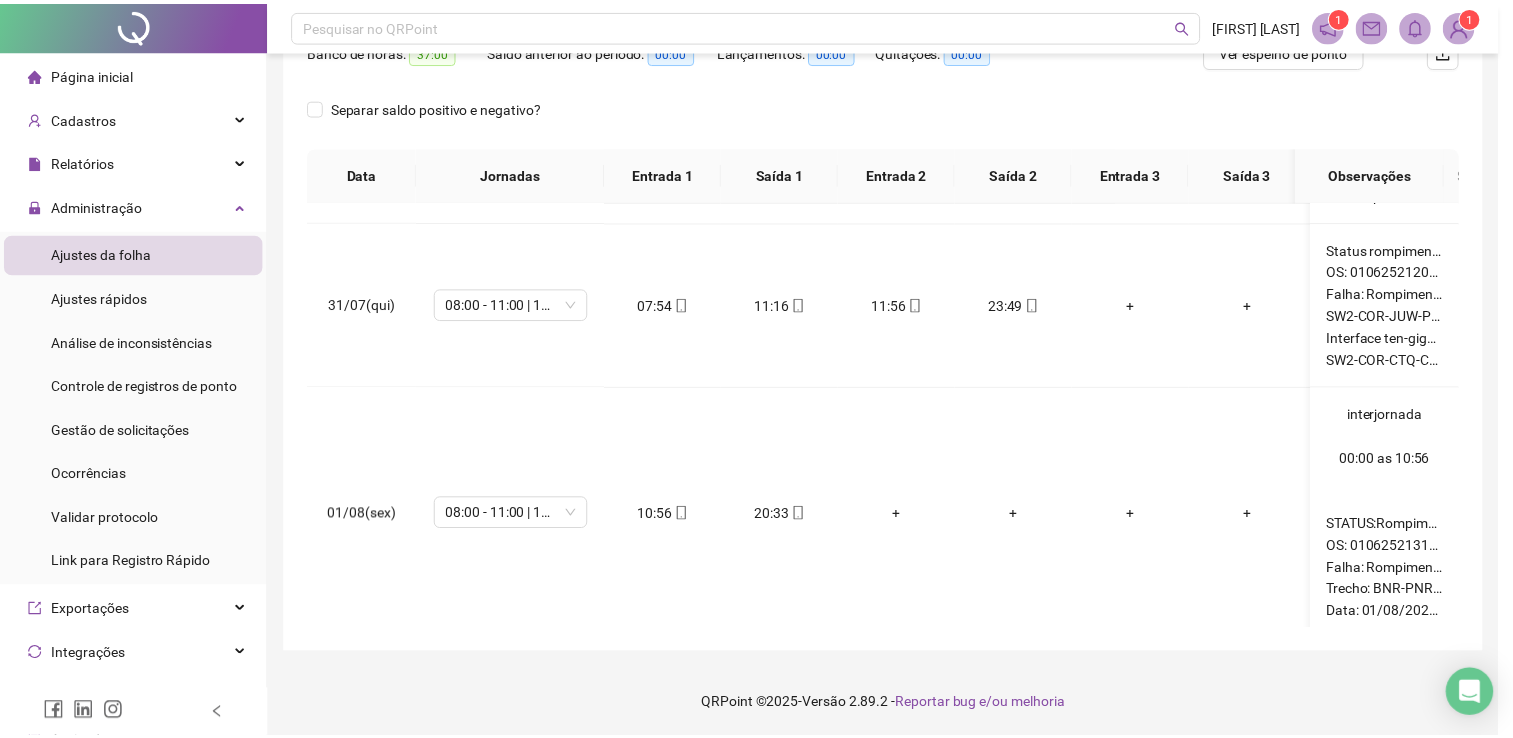 scroll, scrollTop: 1207, scrollLeft: 0, axis: vertical 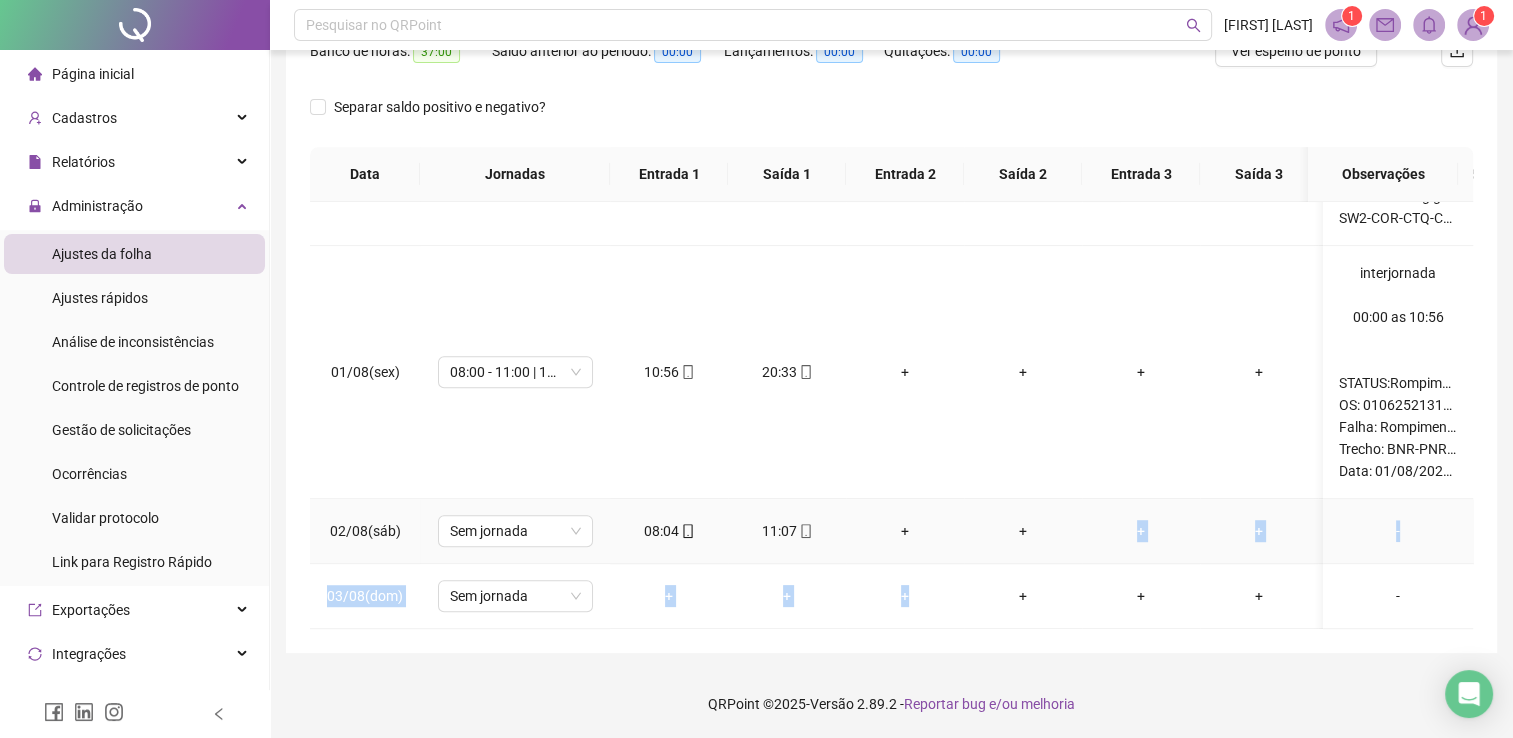 drag, startPoint x: 907, startPoint y: 612, endPoint x: 1036, endPoint y: 529, distance: 153.39491 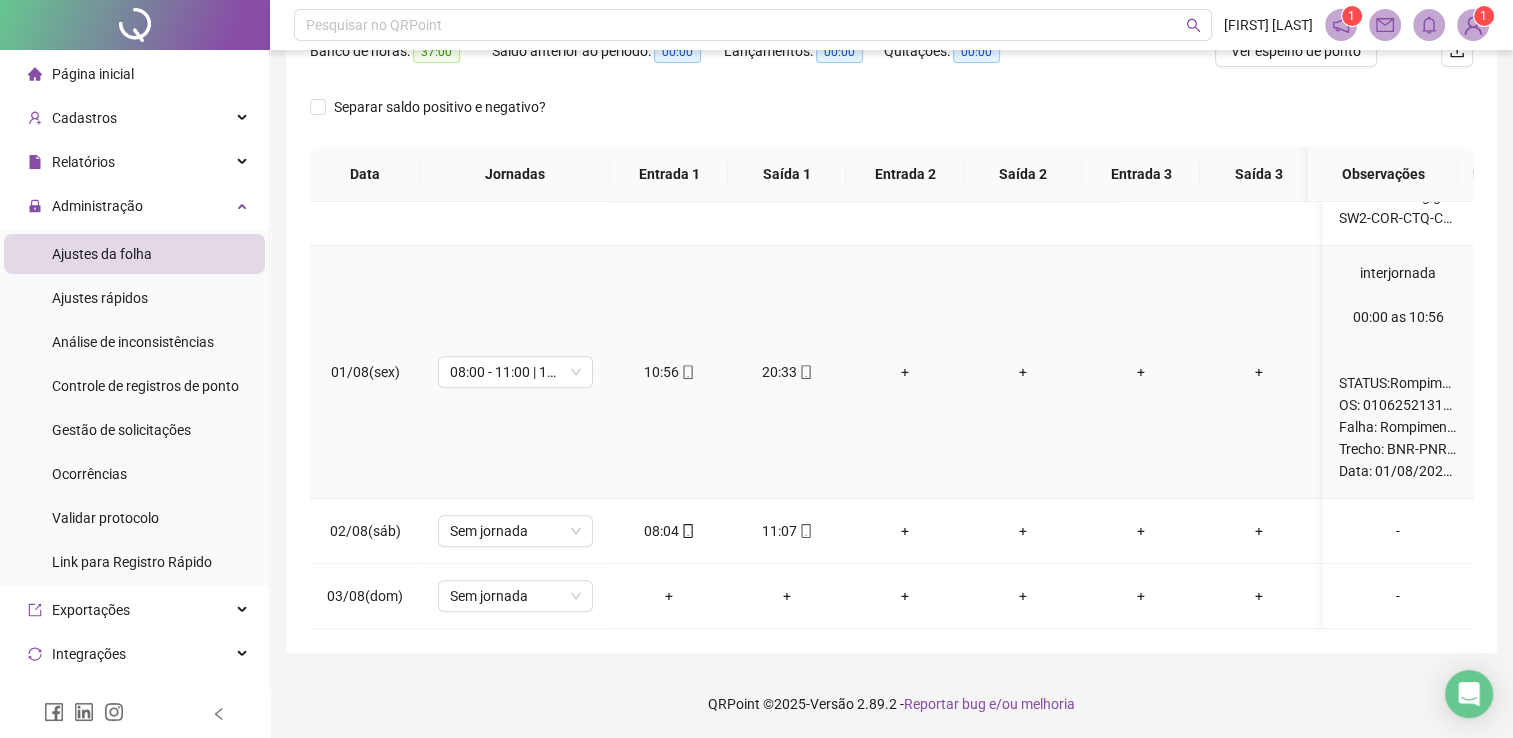 drag, startPoint x: 1036, startPoint y: 529, endPoint x: 961, endPoint y: 431, distance: 123.40584 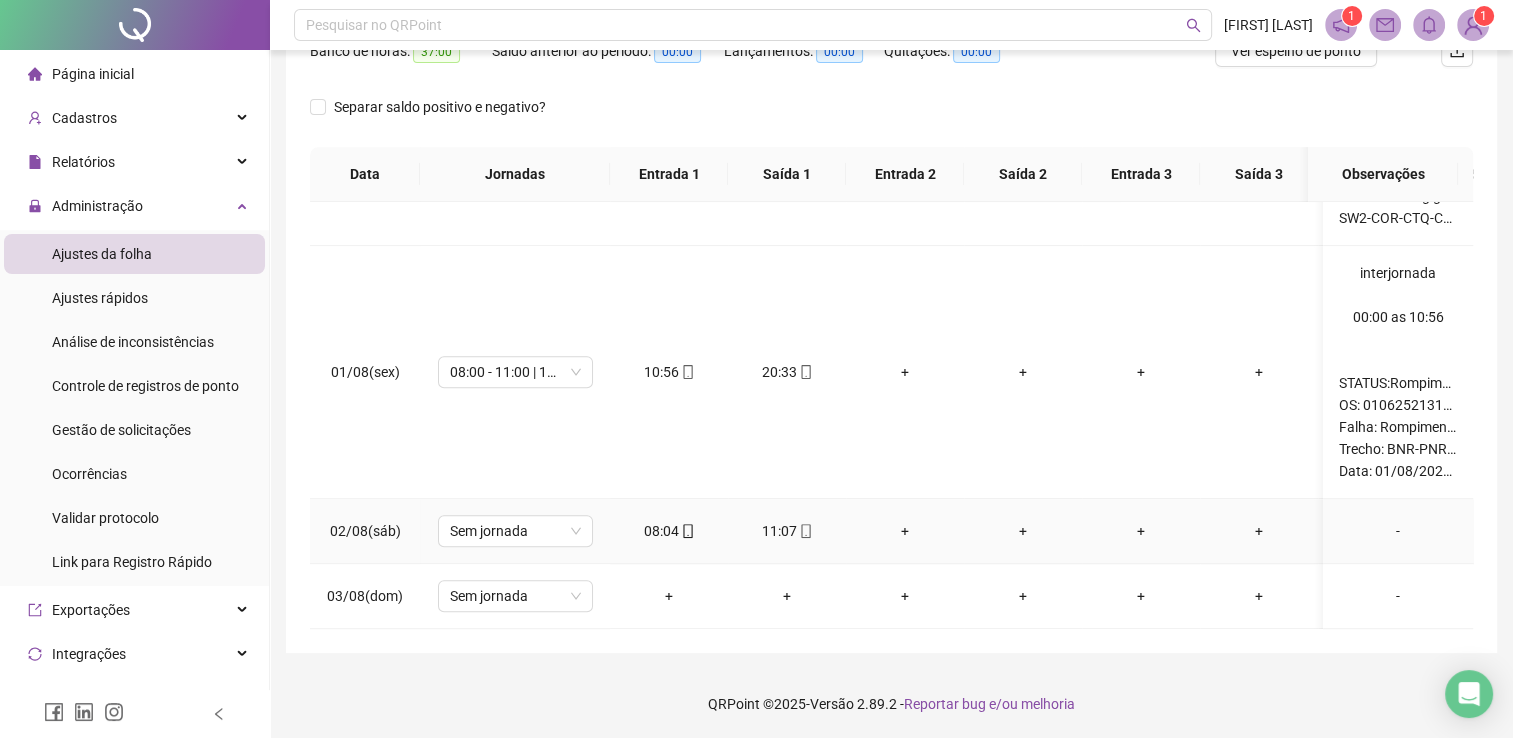 click on "-" at bounding box center [1398, 531] 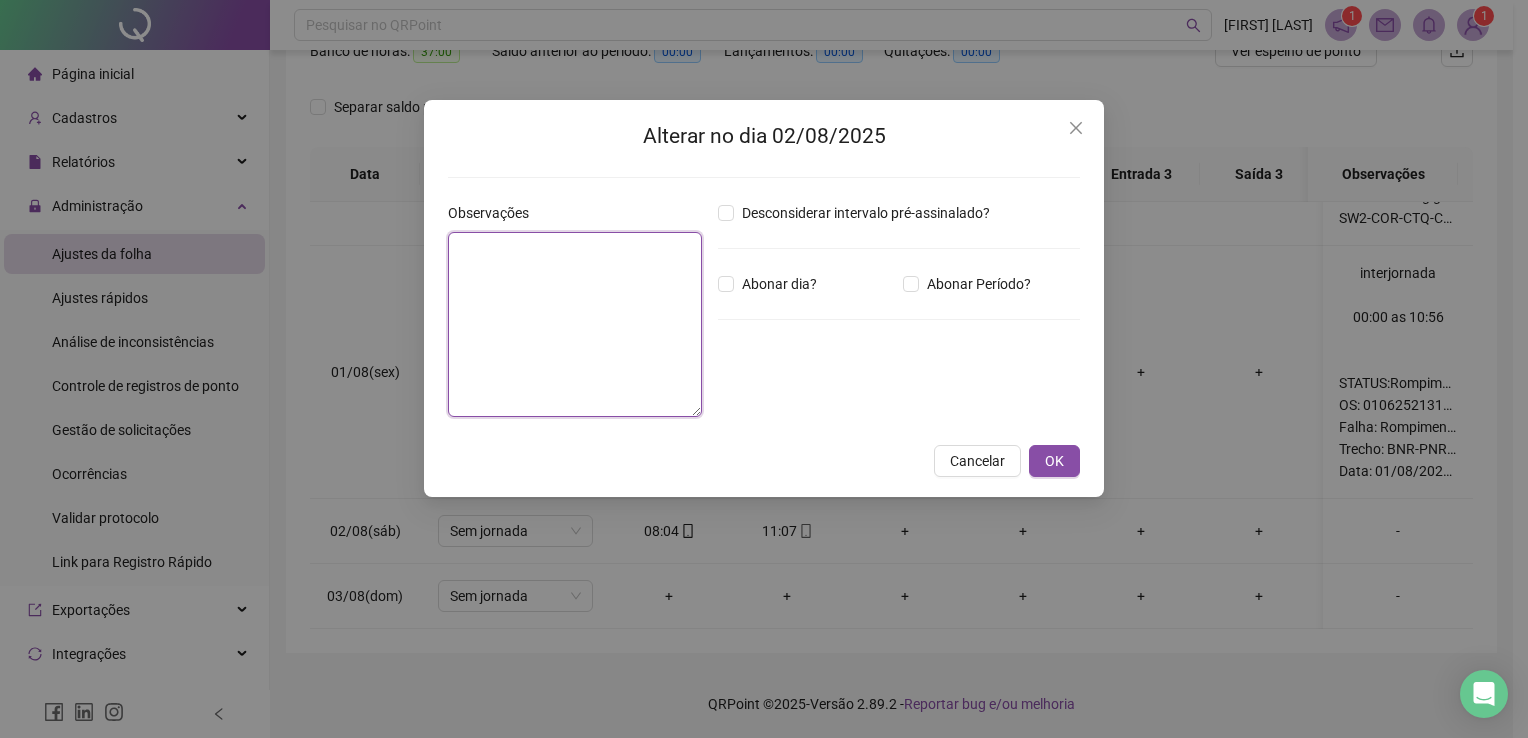 click at bounding box center [575, 324] 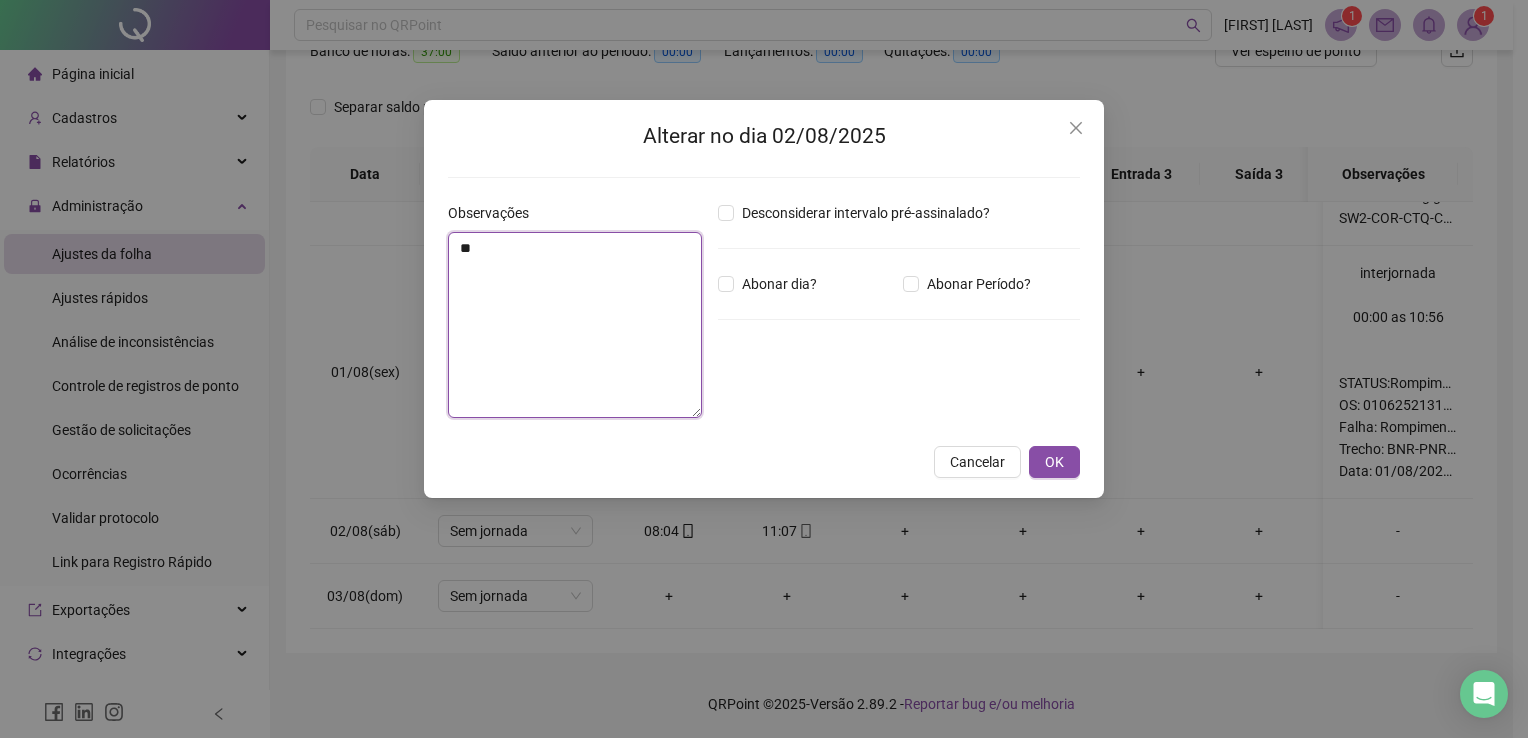 type on "*" 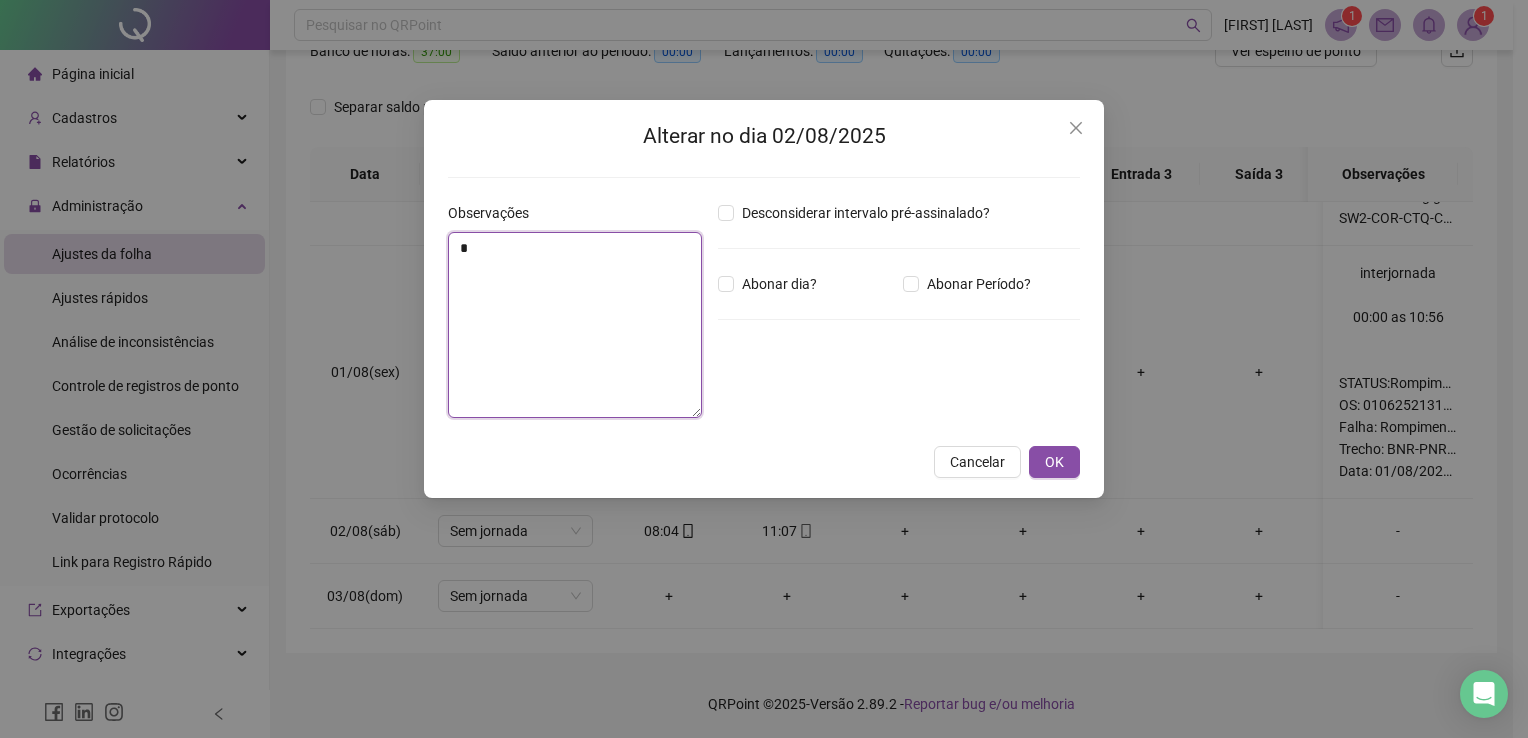 type 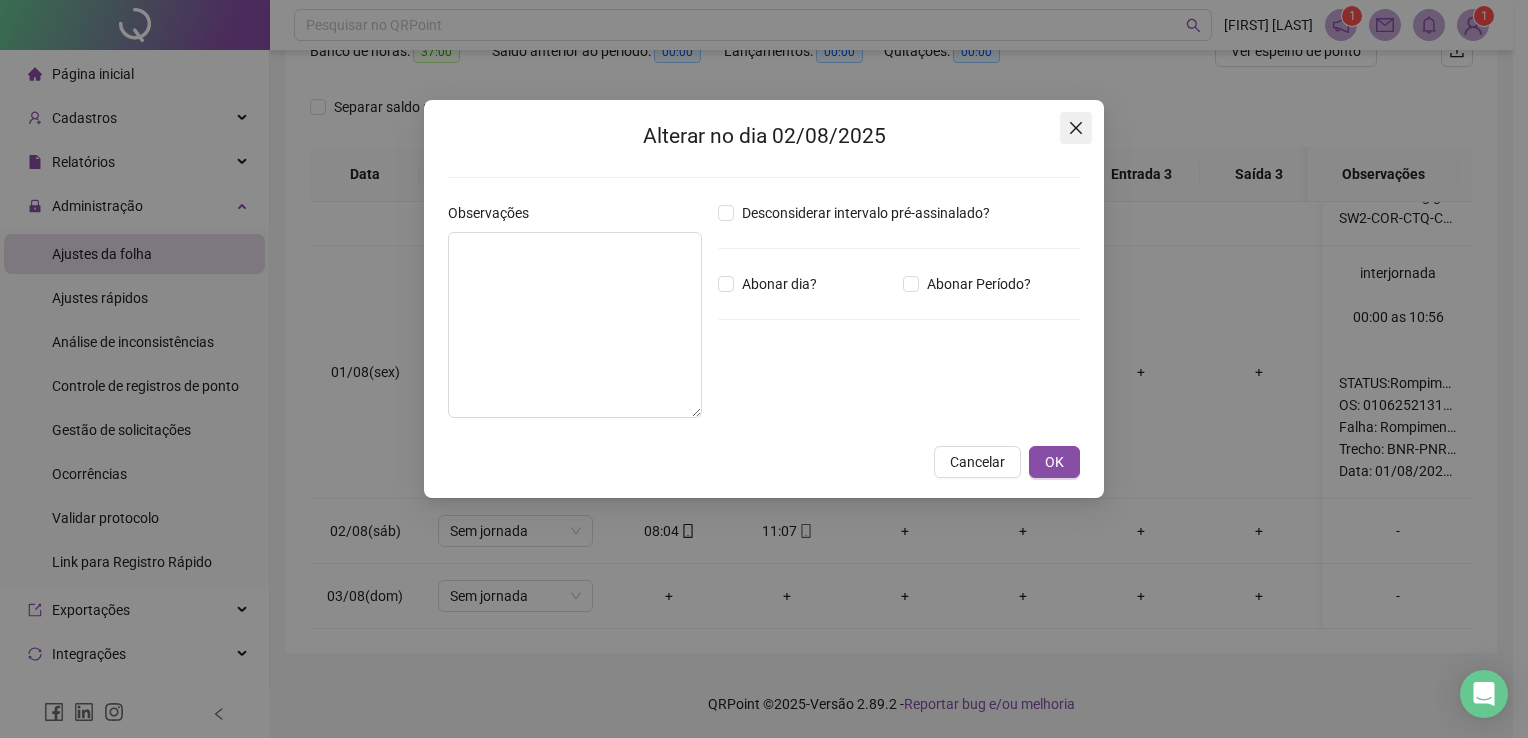 click at bounding box center (1076, 128) 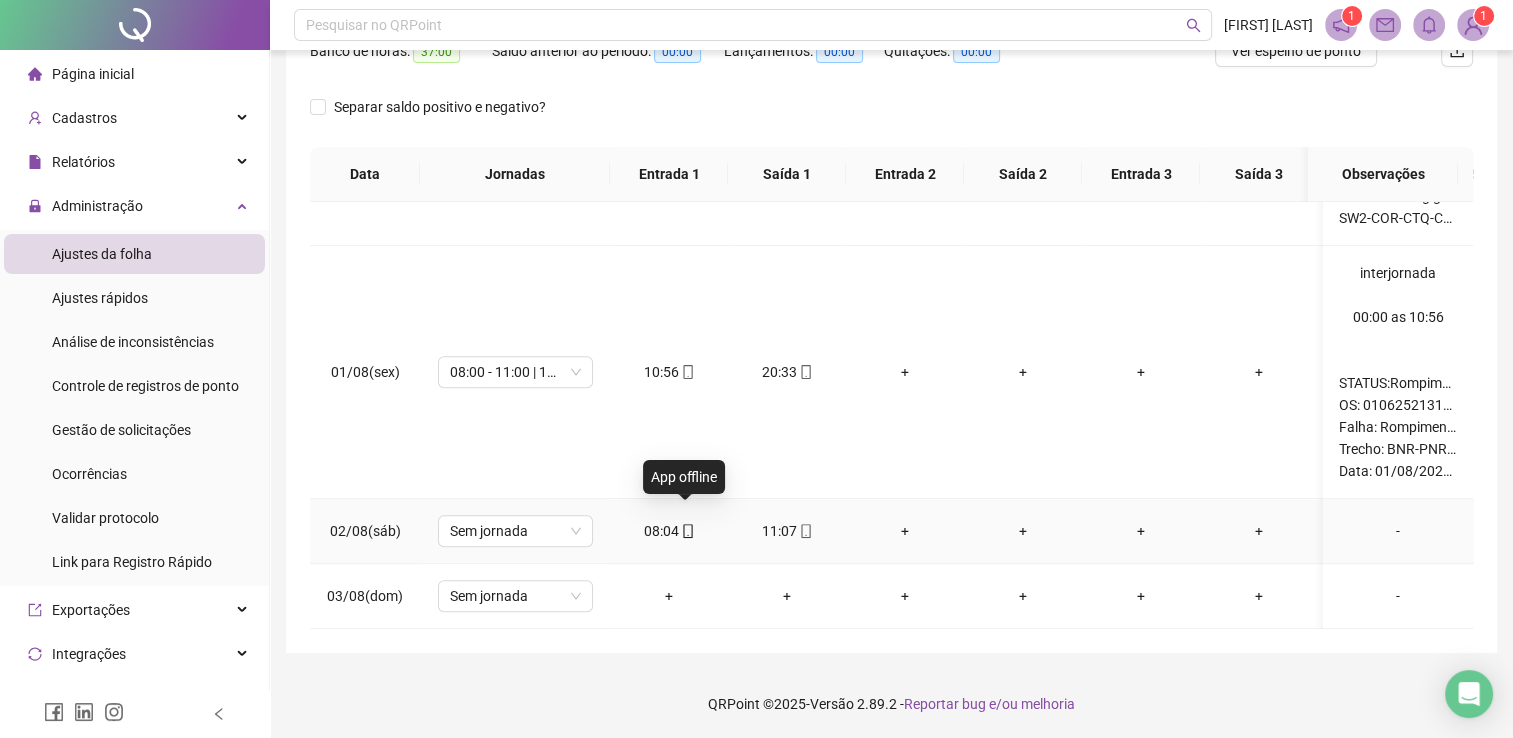 click 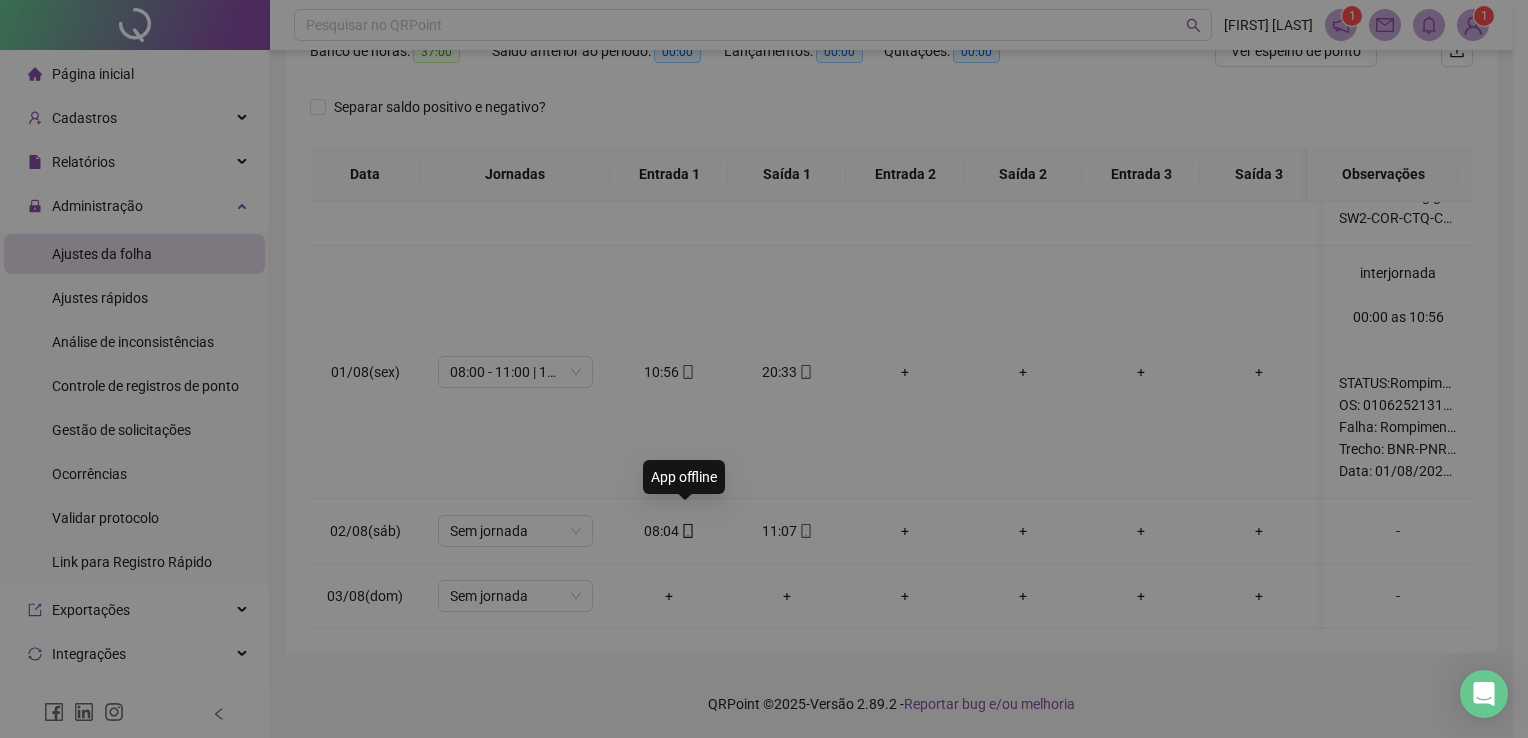 type on "**********" 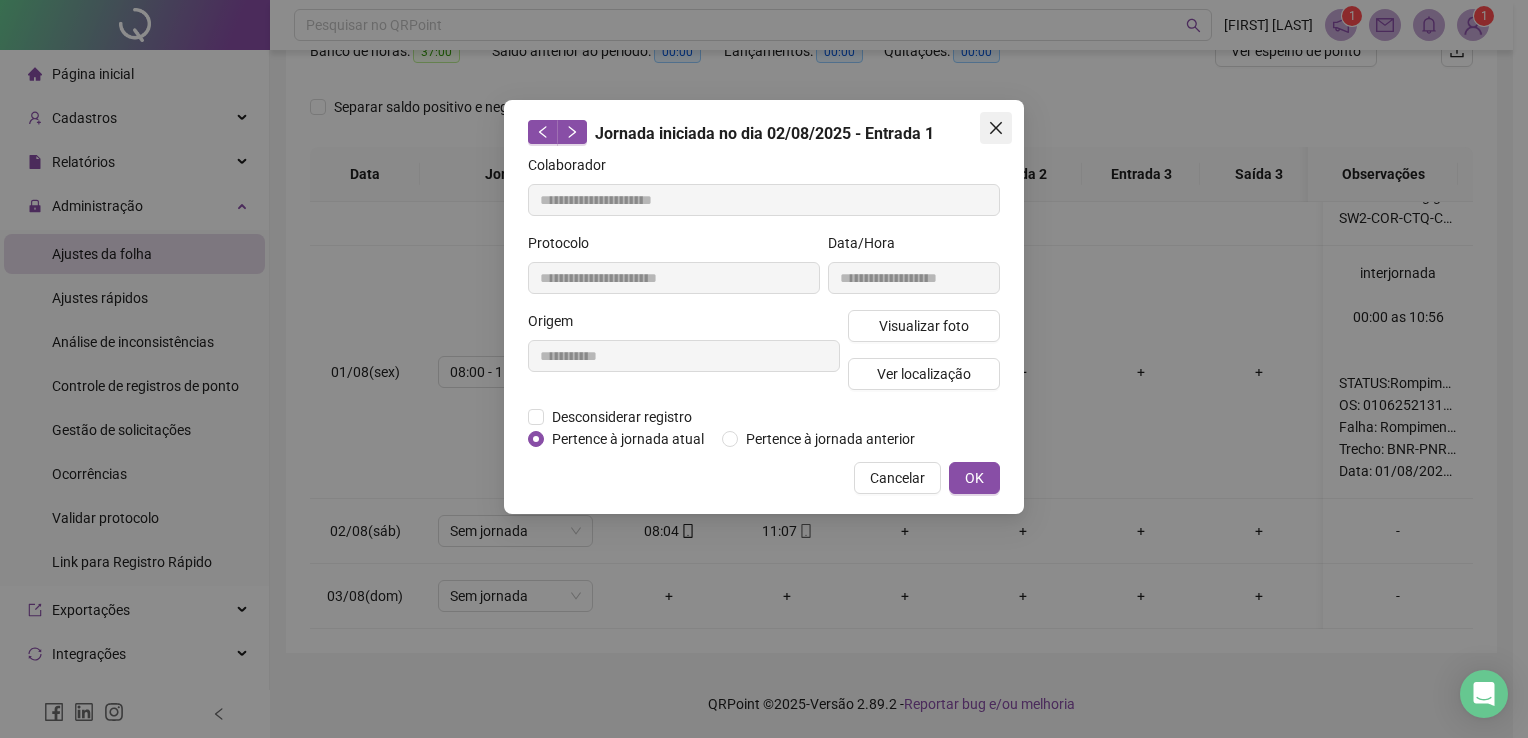 click at bounding box center (996, 128) 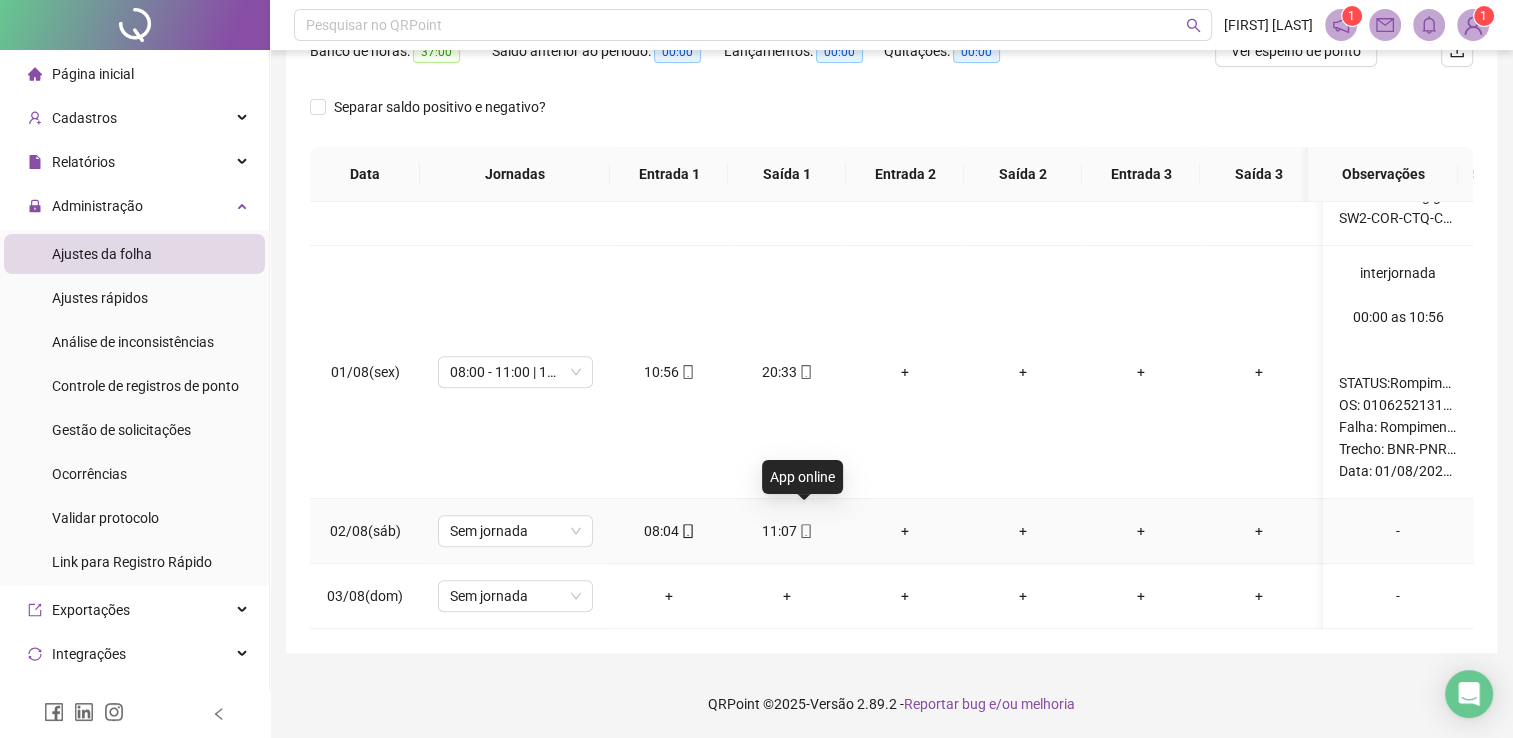 click 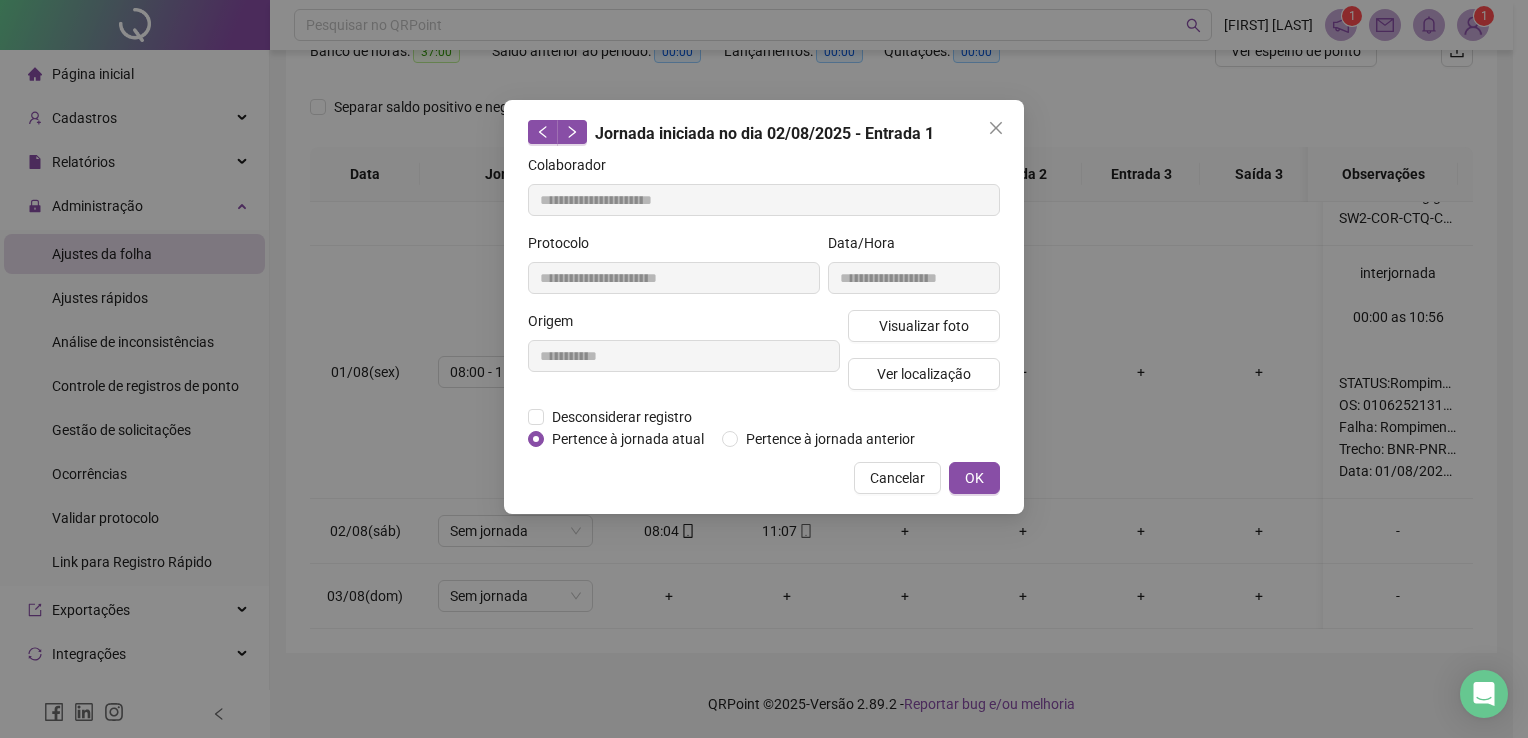 type on "**********" 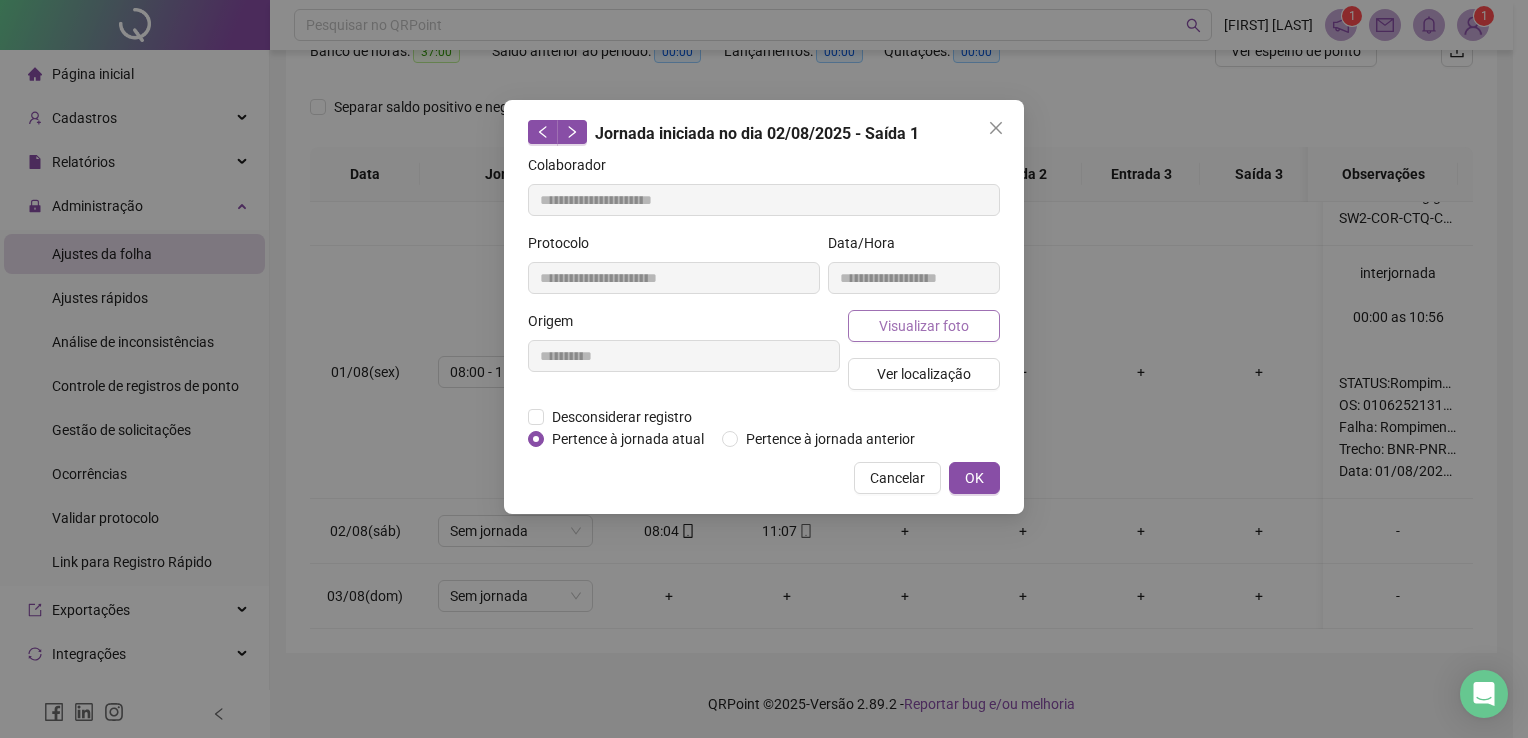 click on "Visualizar foto" at bounding box center [924, 326] 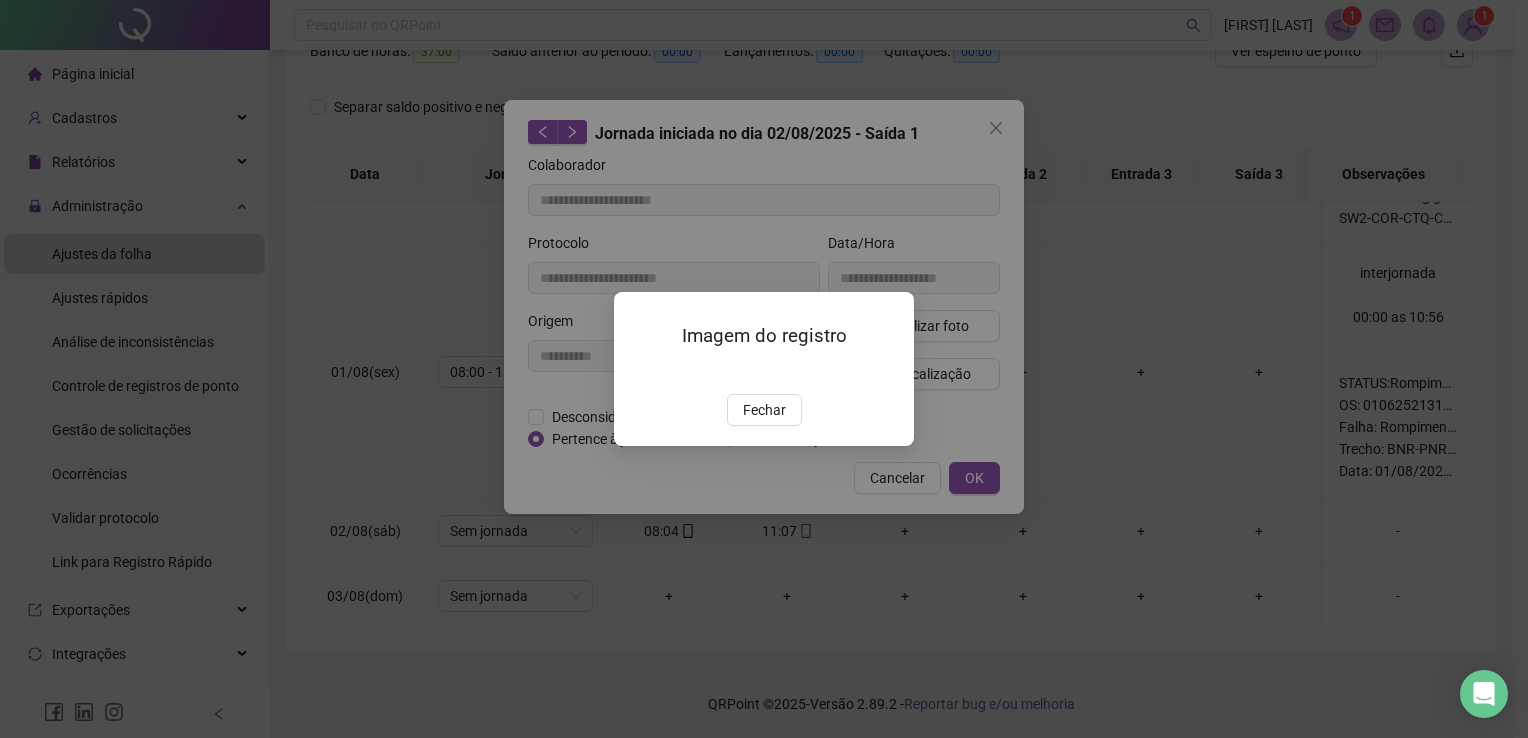 click at bounding box center (638, 372) 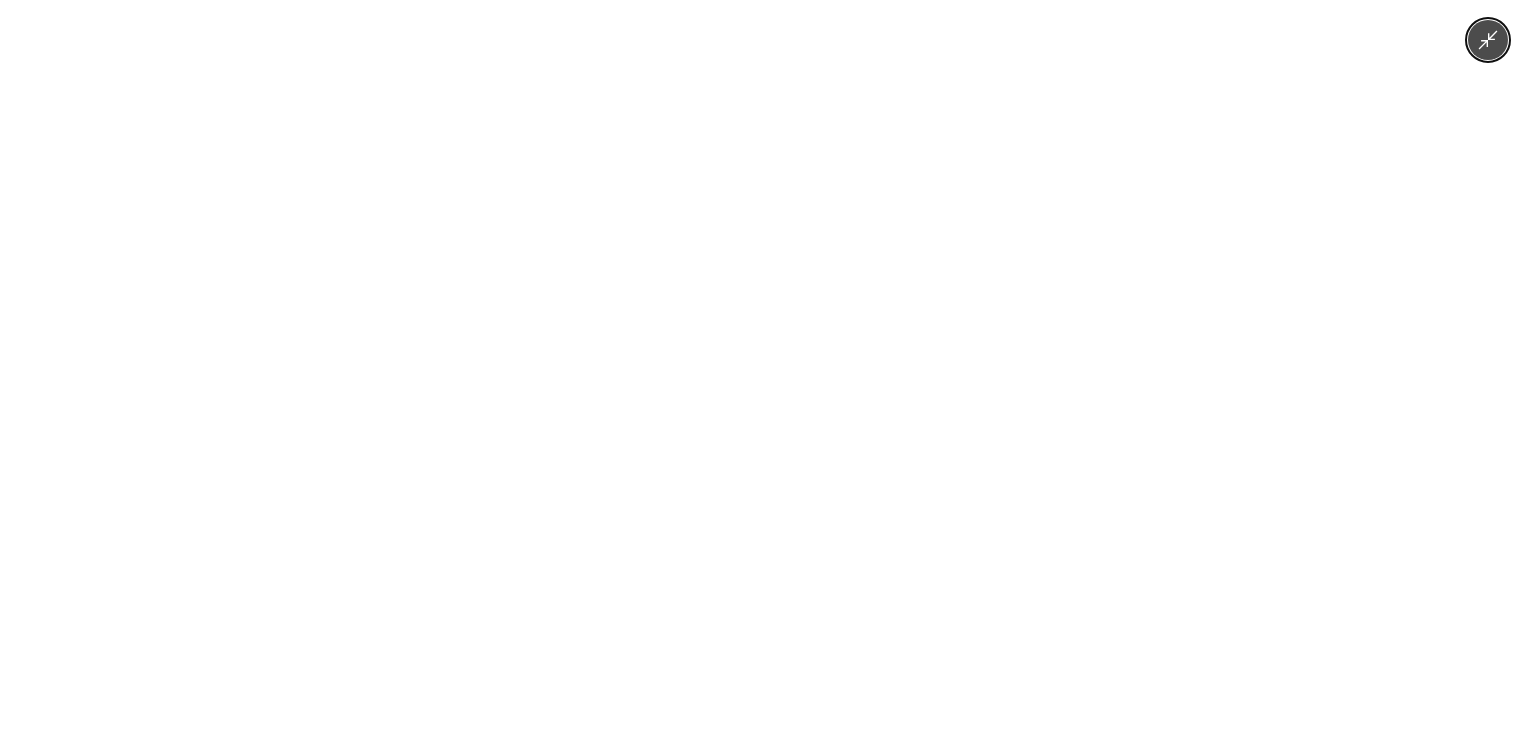 click 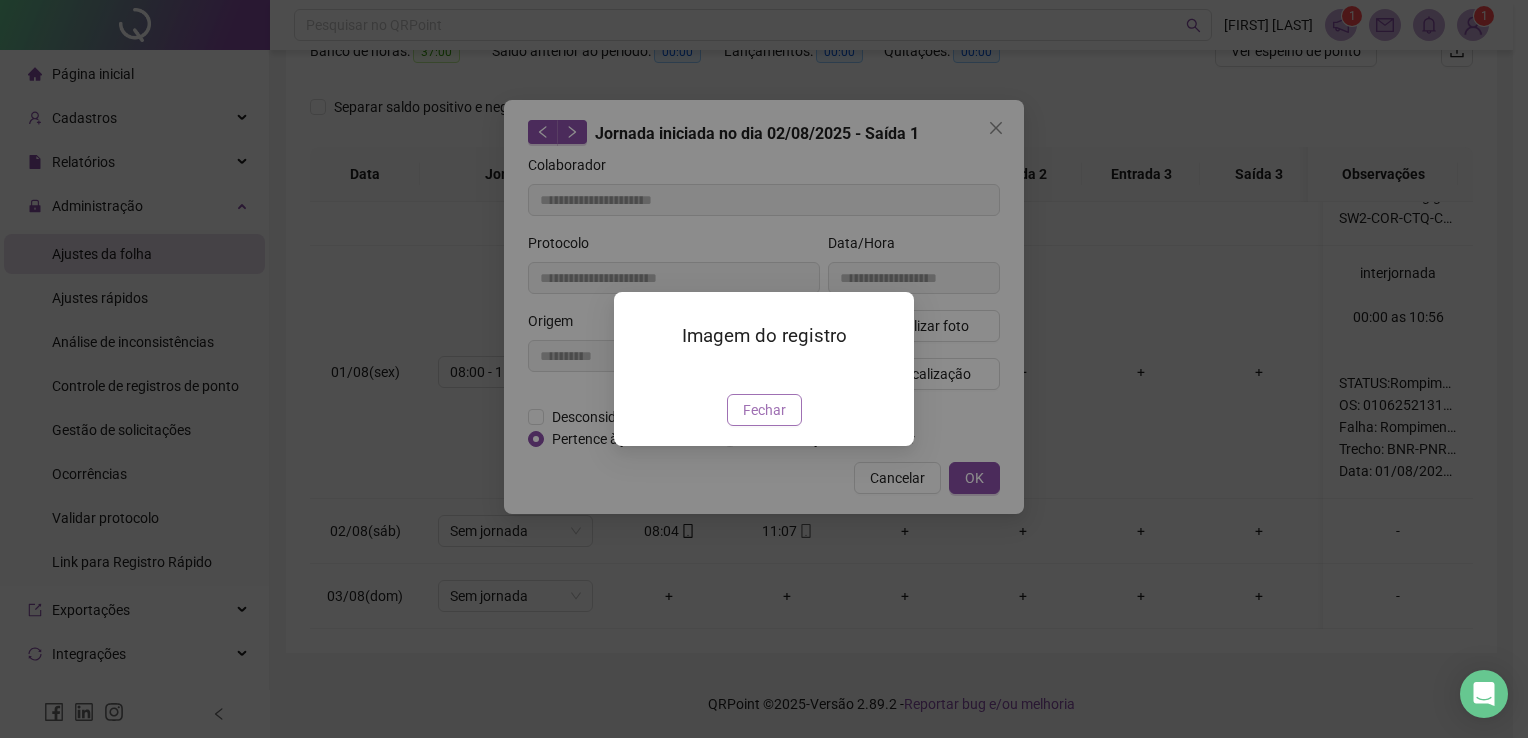 click on "Fechar" at bounding box center [764, 410] 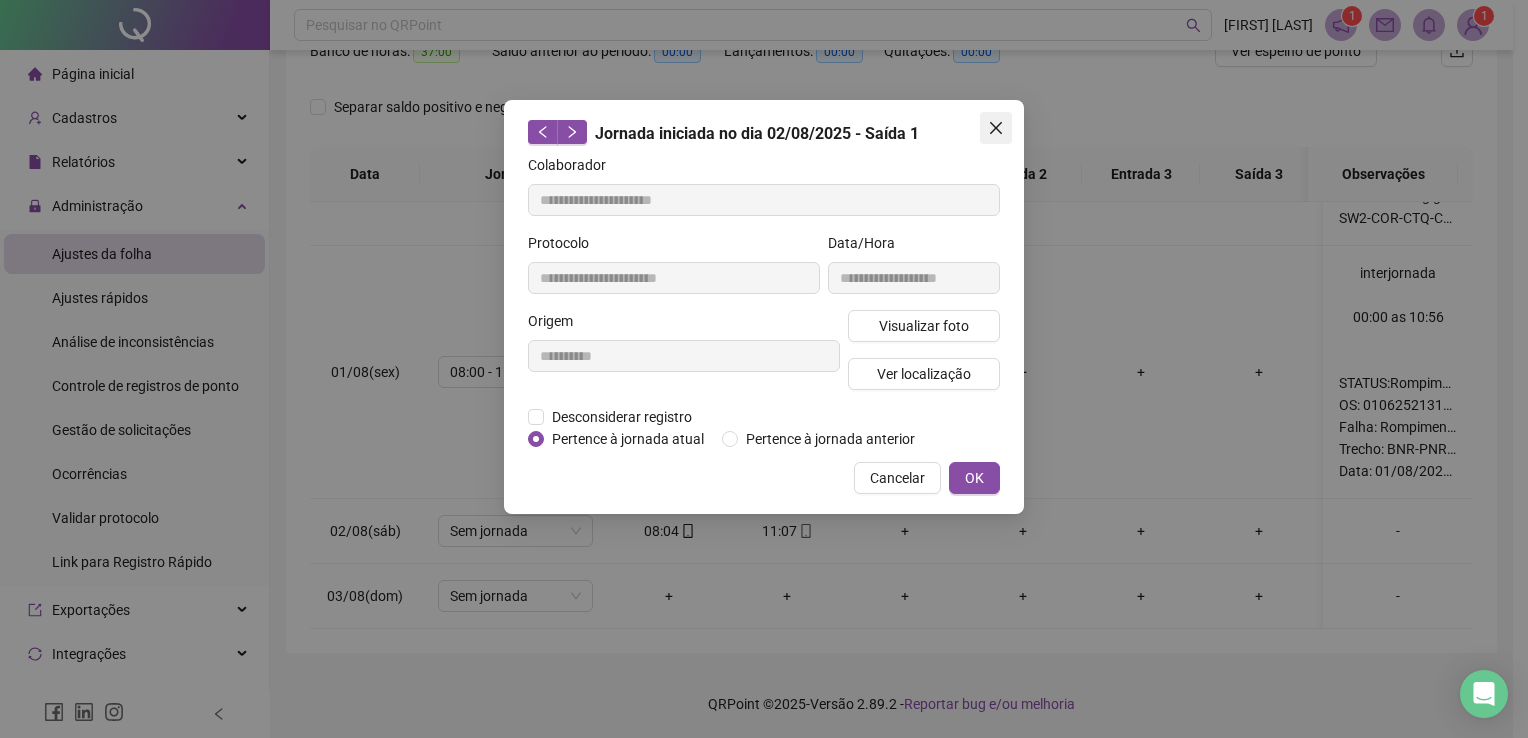 click 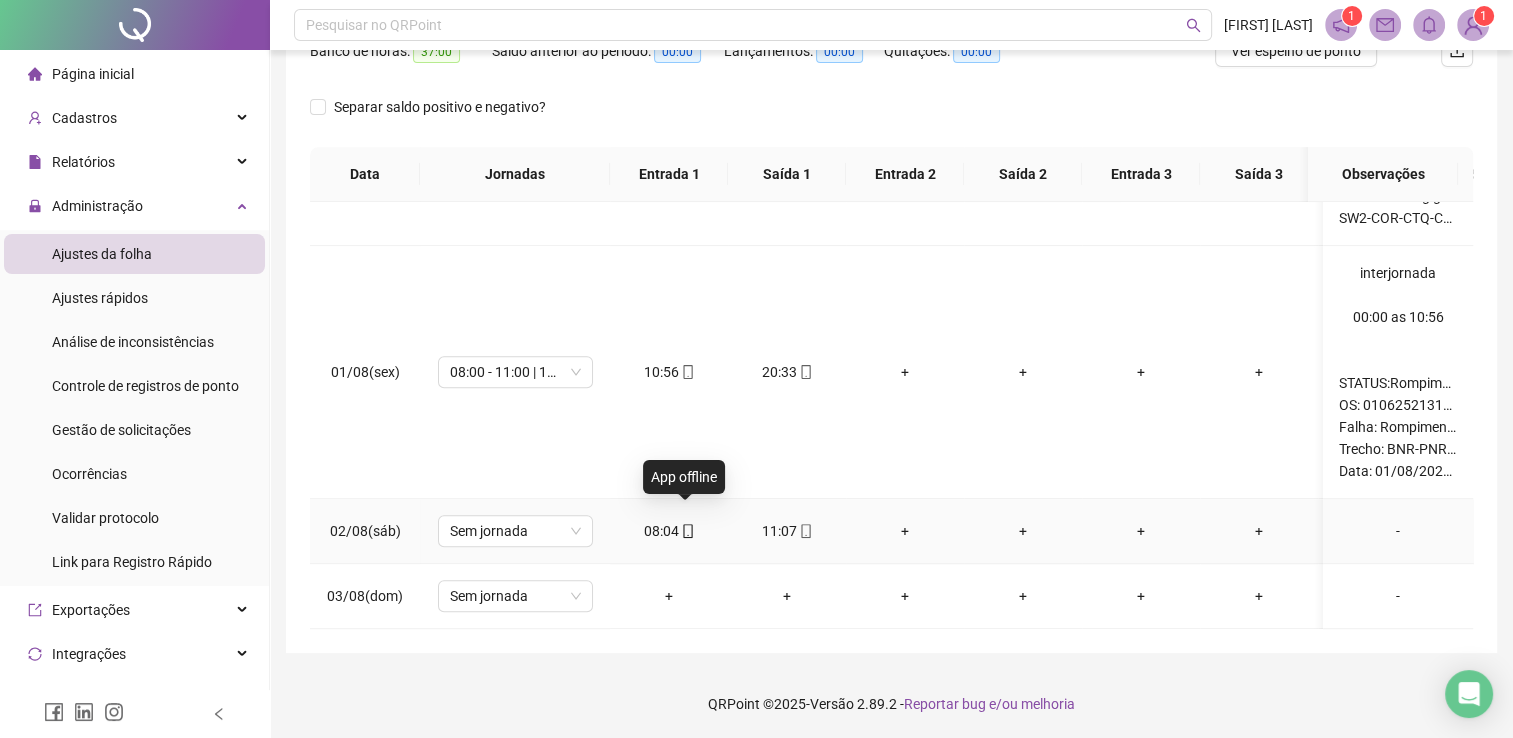 click 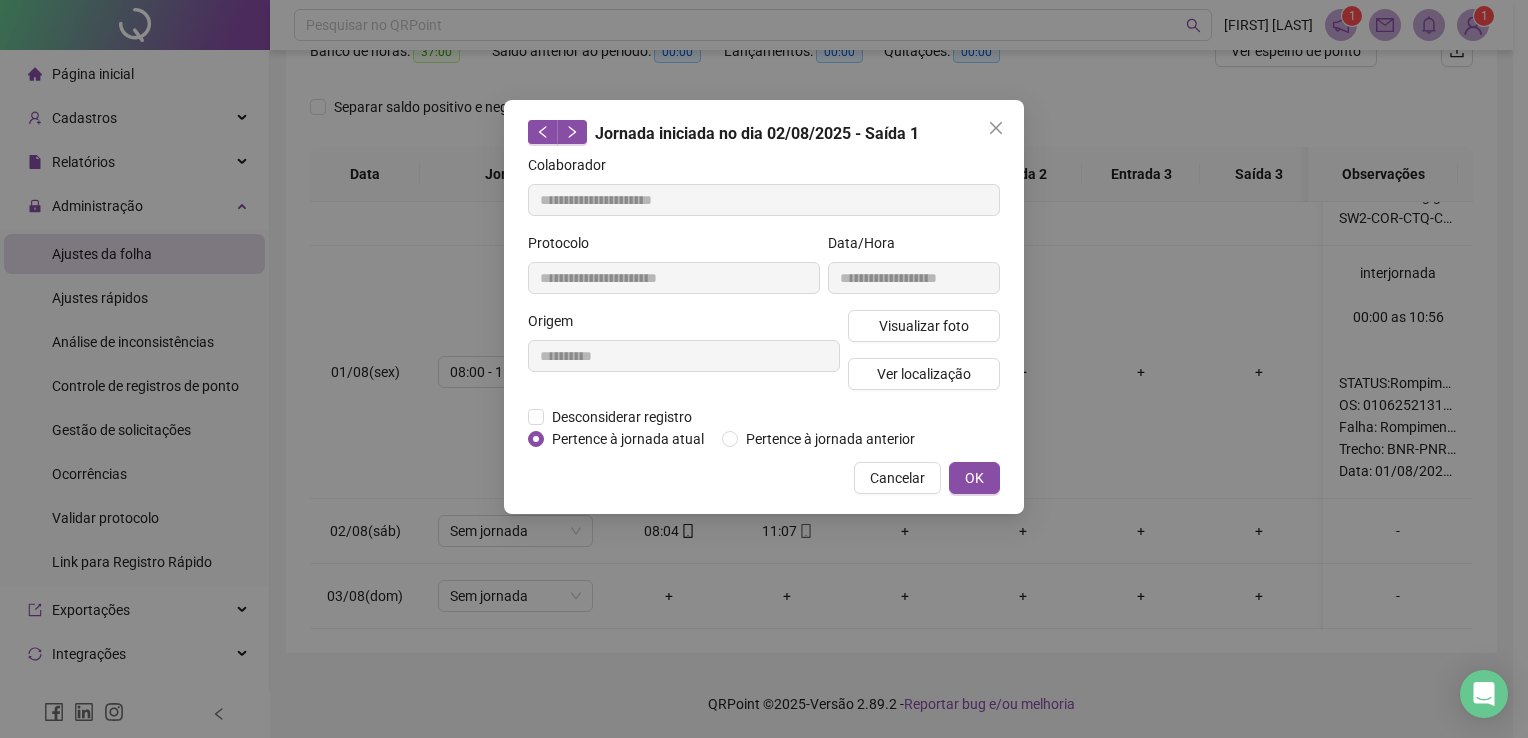 type on "**********" 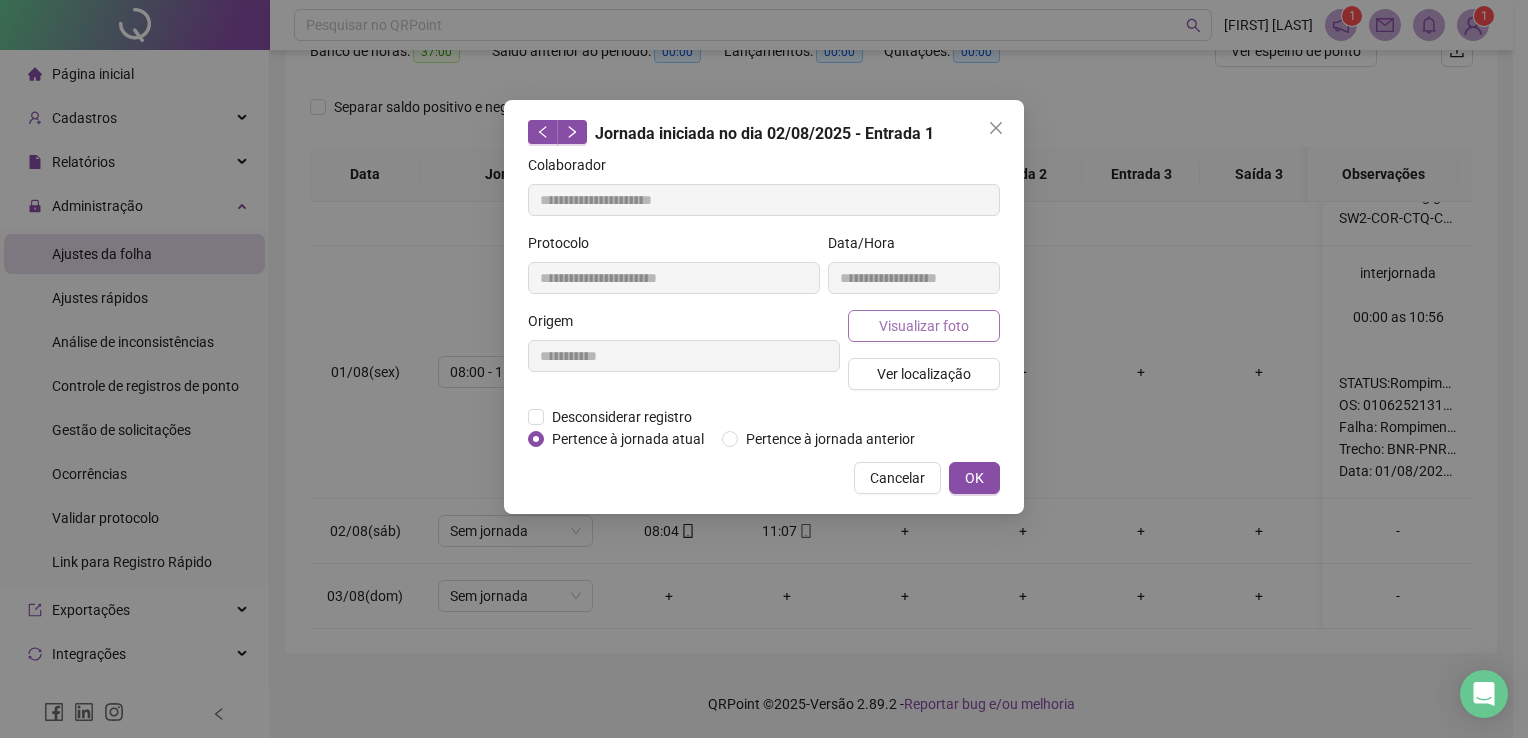 click on "Visualizar foto" at bounding box center [924, 326] 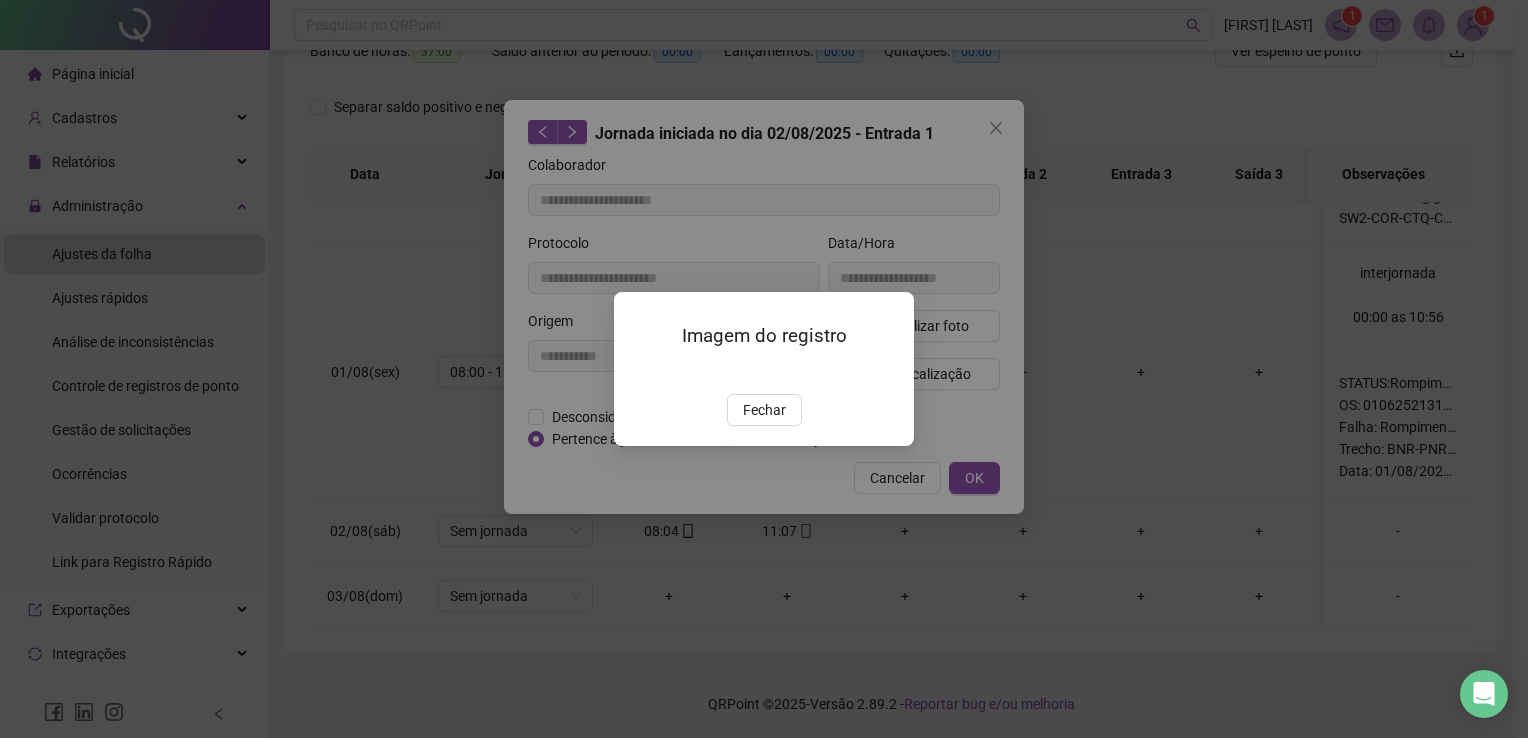click at bounding box center (638, 372) 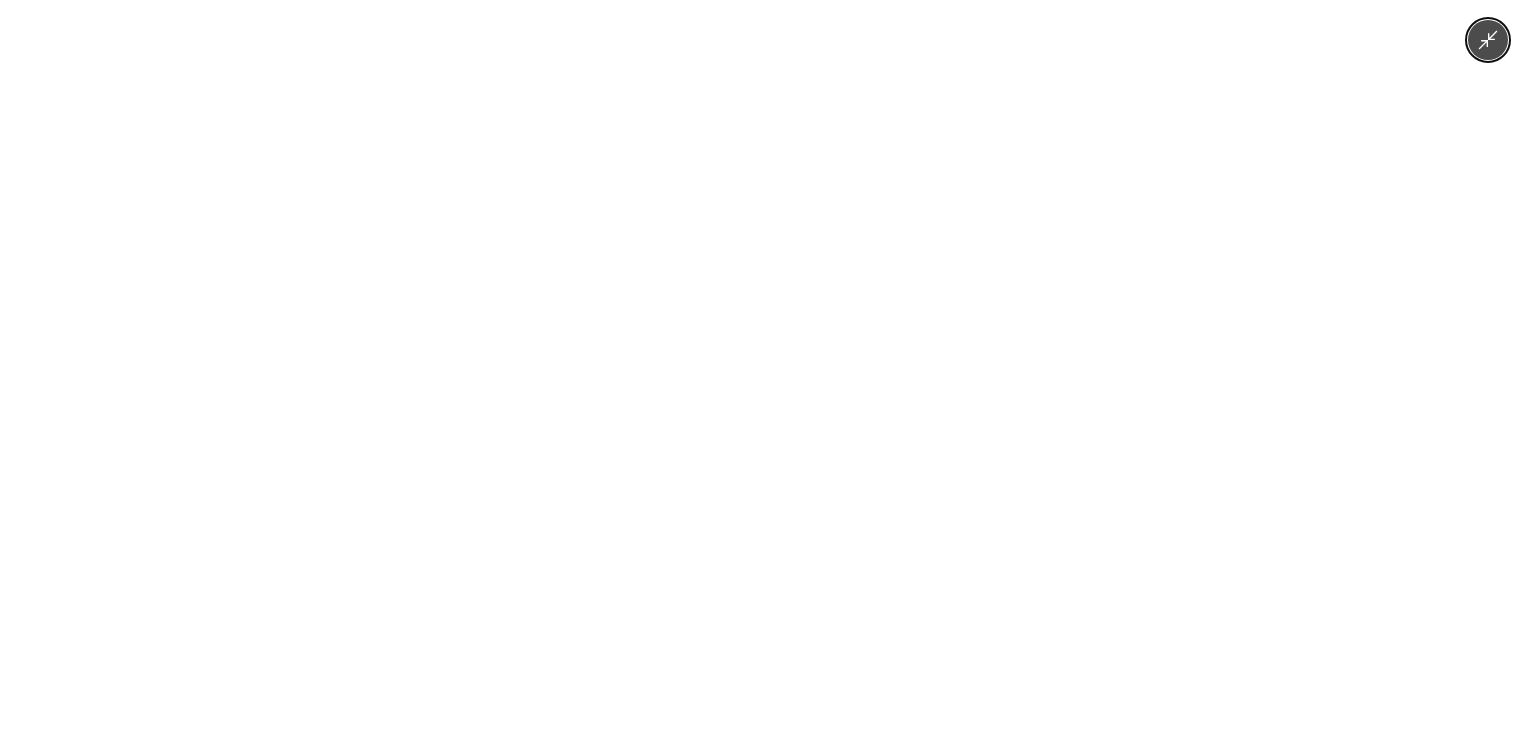 click 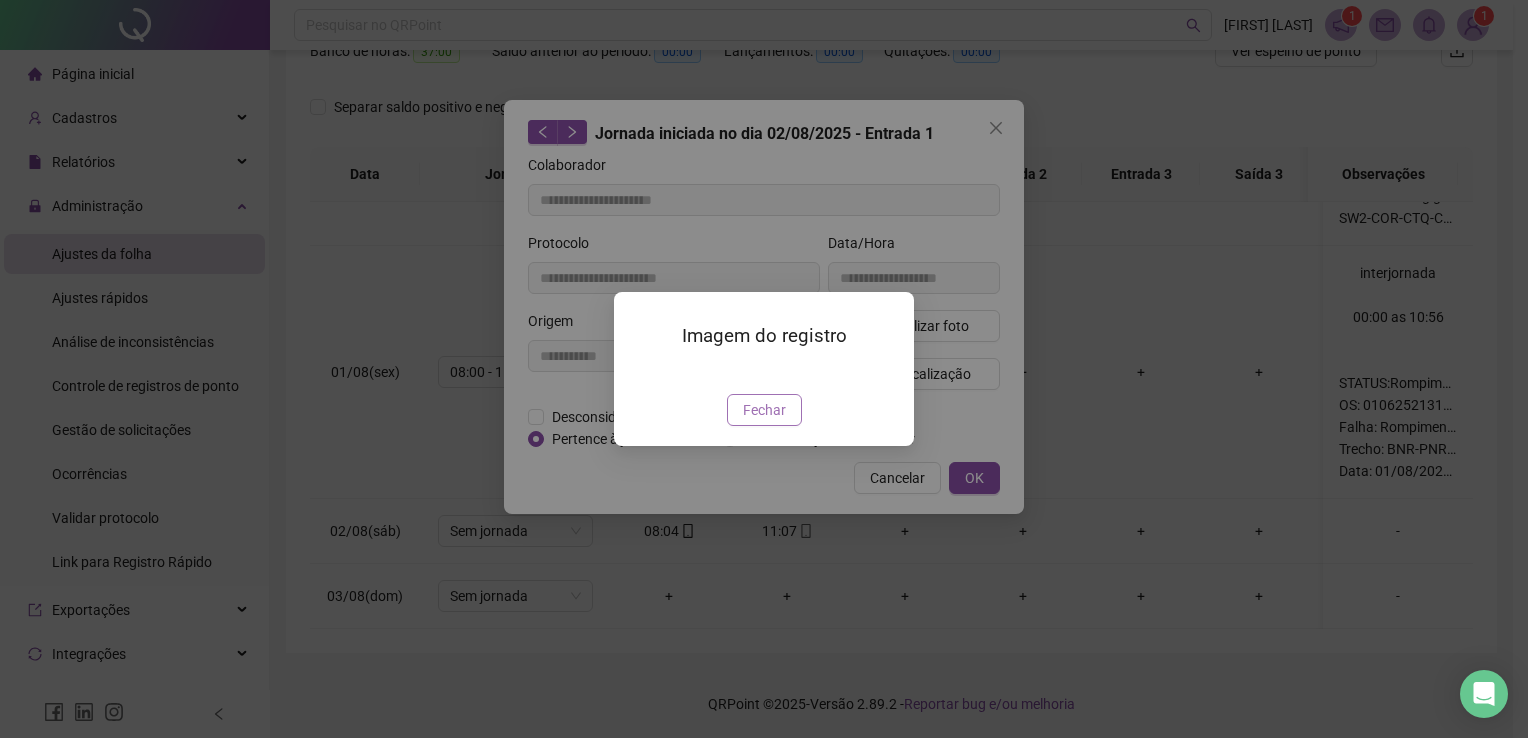 click on "Fechar" at bounding box center (764, 410) 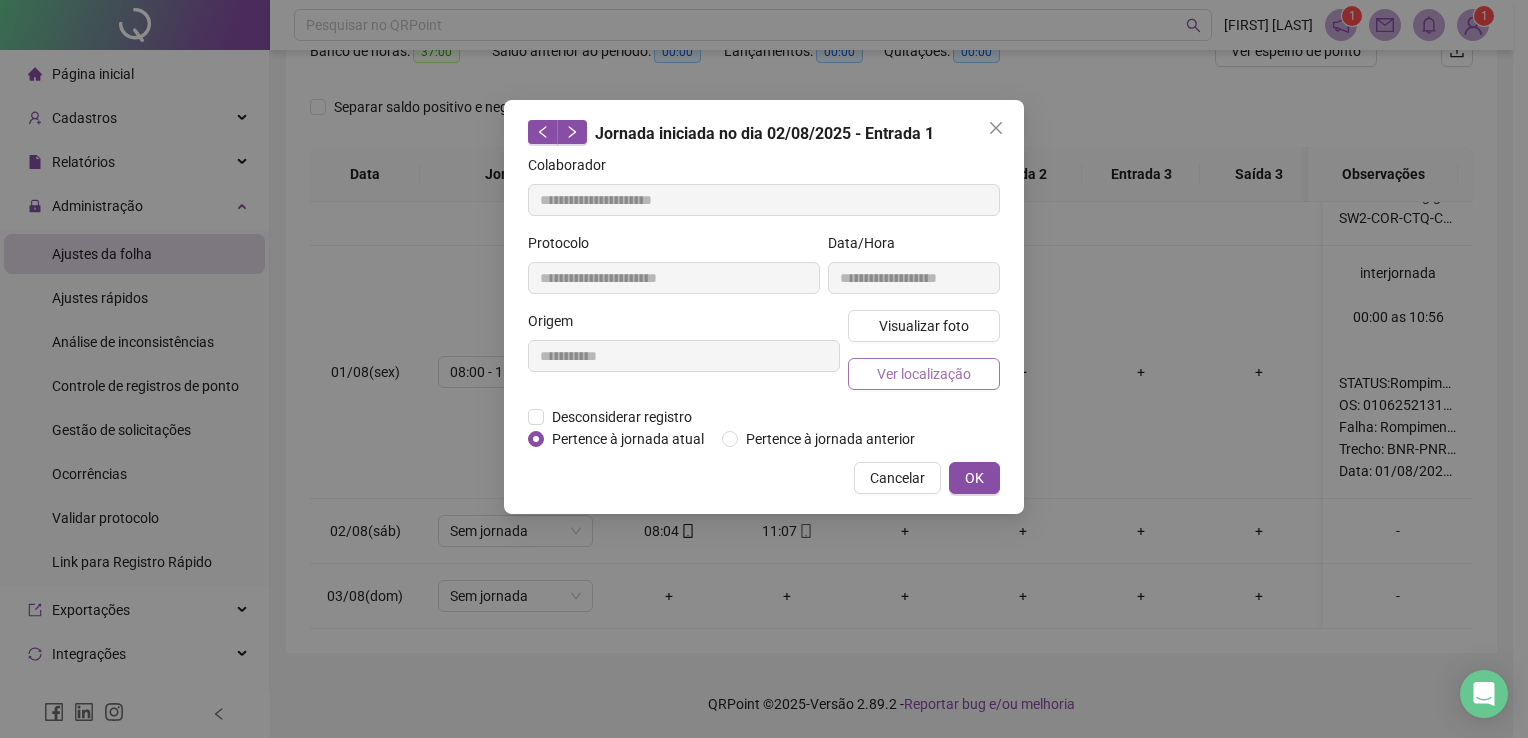 click on "Ver localização" at bounding box center (924, 374) 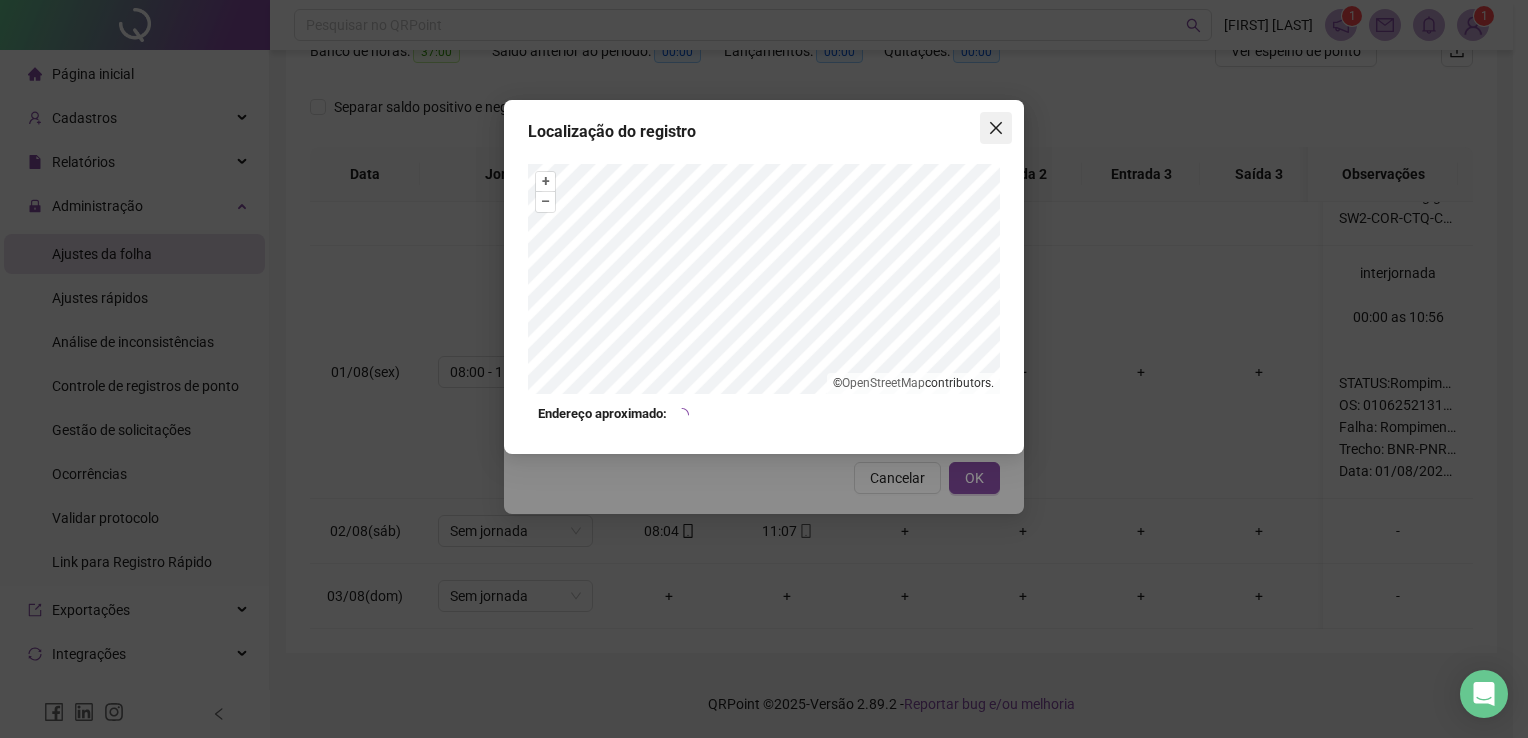 click 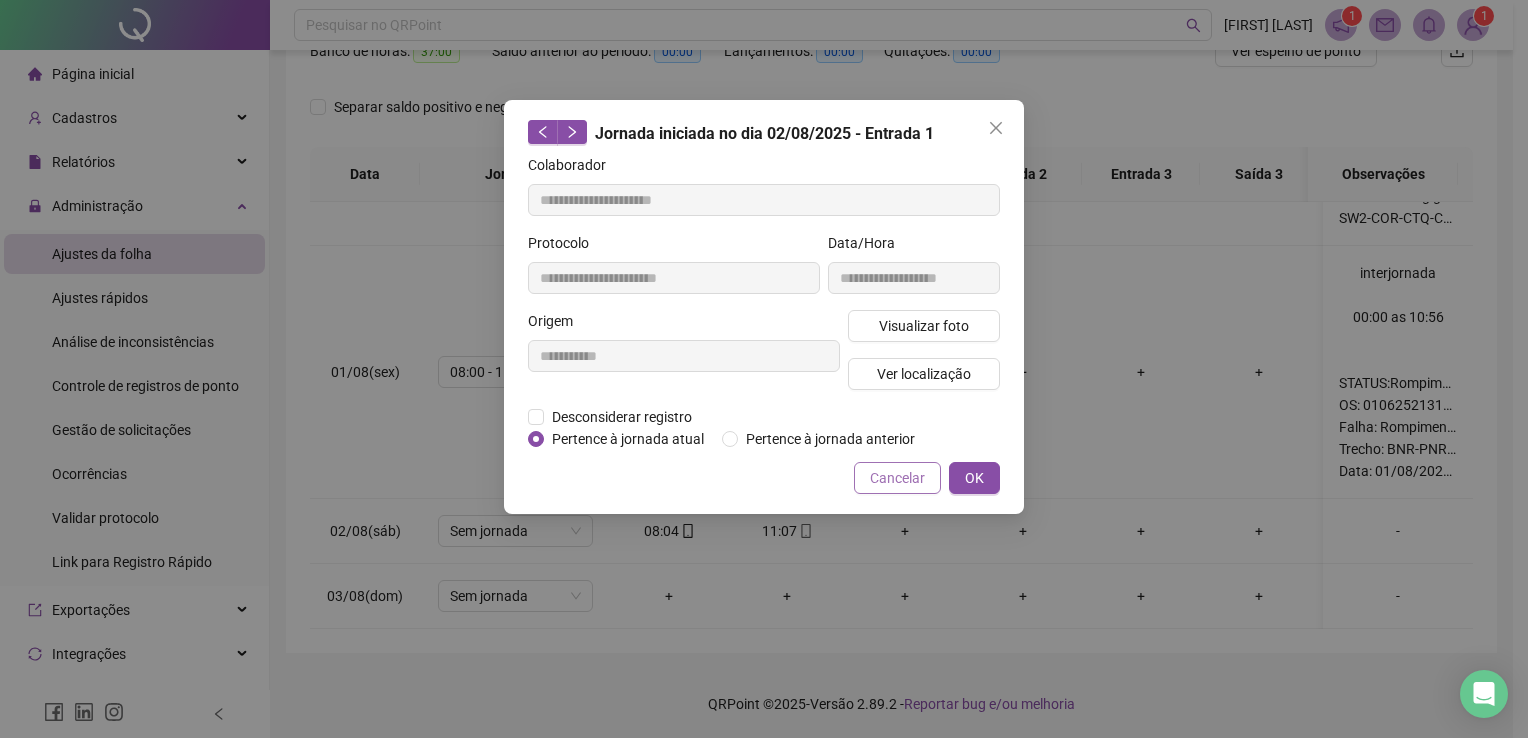 click on "Cancelar" at bounding box center (897, 478) 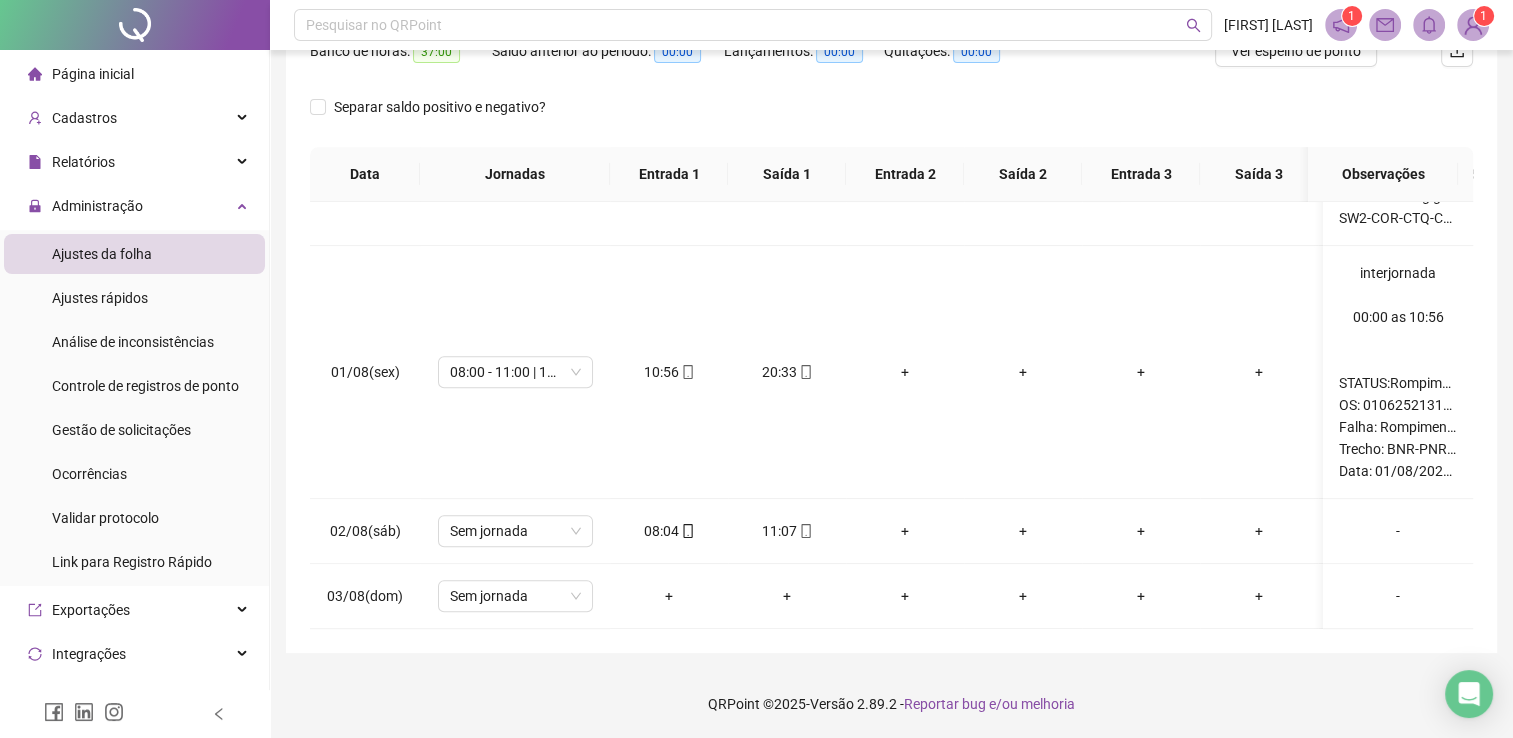drag, startPoint x: 1472, startPoint y: 513, endPoint x: 1461, endPoint y: 513, distance: 11 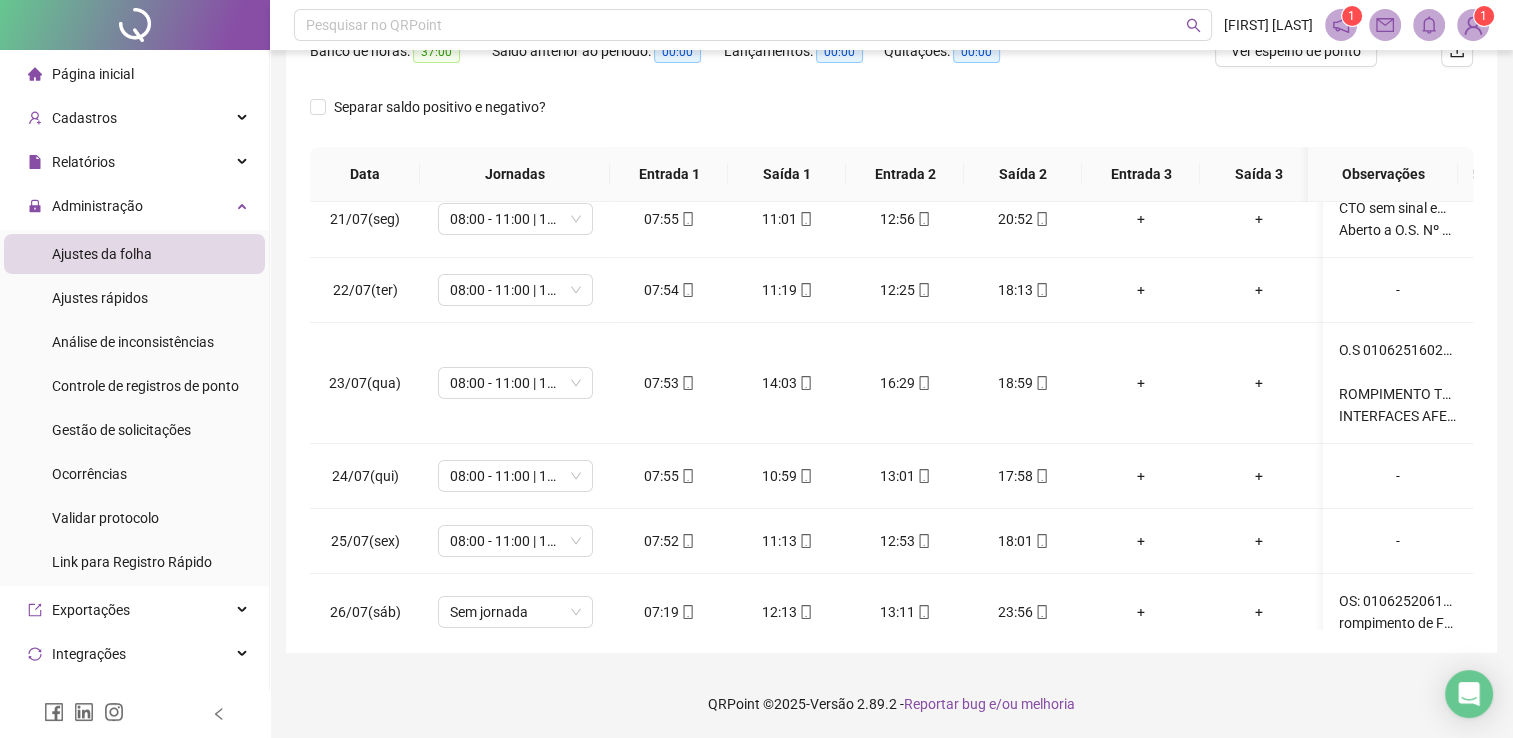 scroll, scrollTop: 0, scrollLeft: 0, axis: both 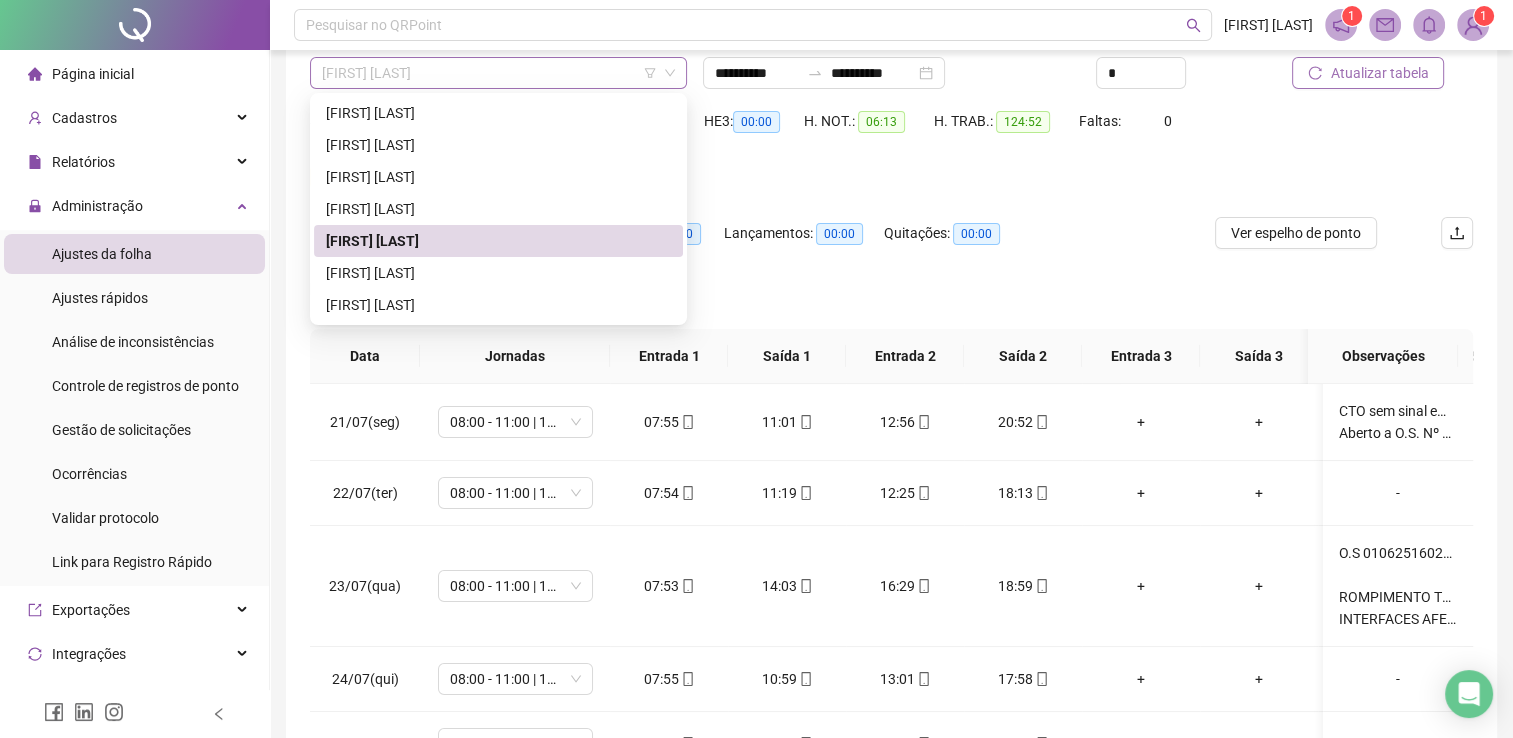 click on "[FIRST] [LAST]" at bounding box center [498, 73] 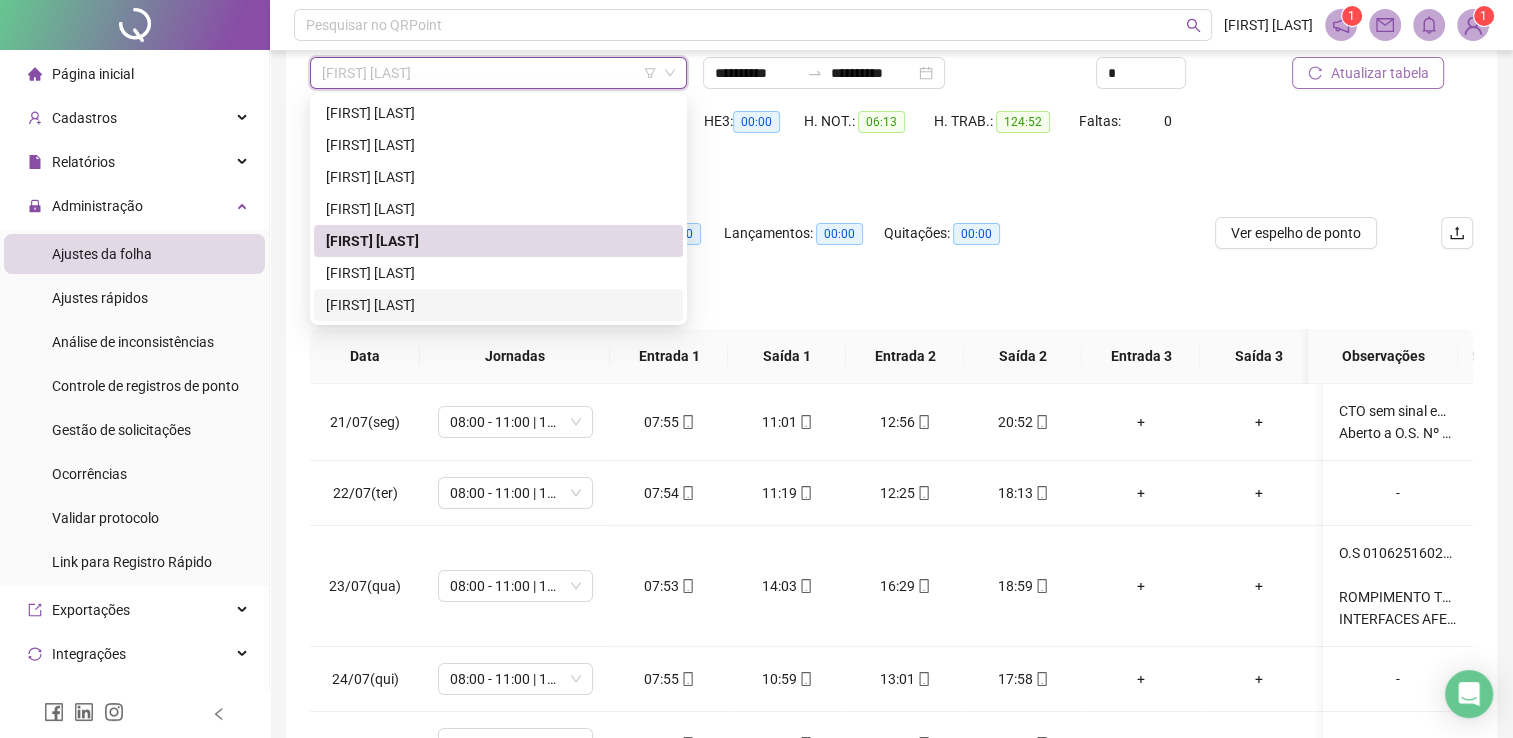 click on "[FIRST] [LAST]" at bounding box center (498, 305) 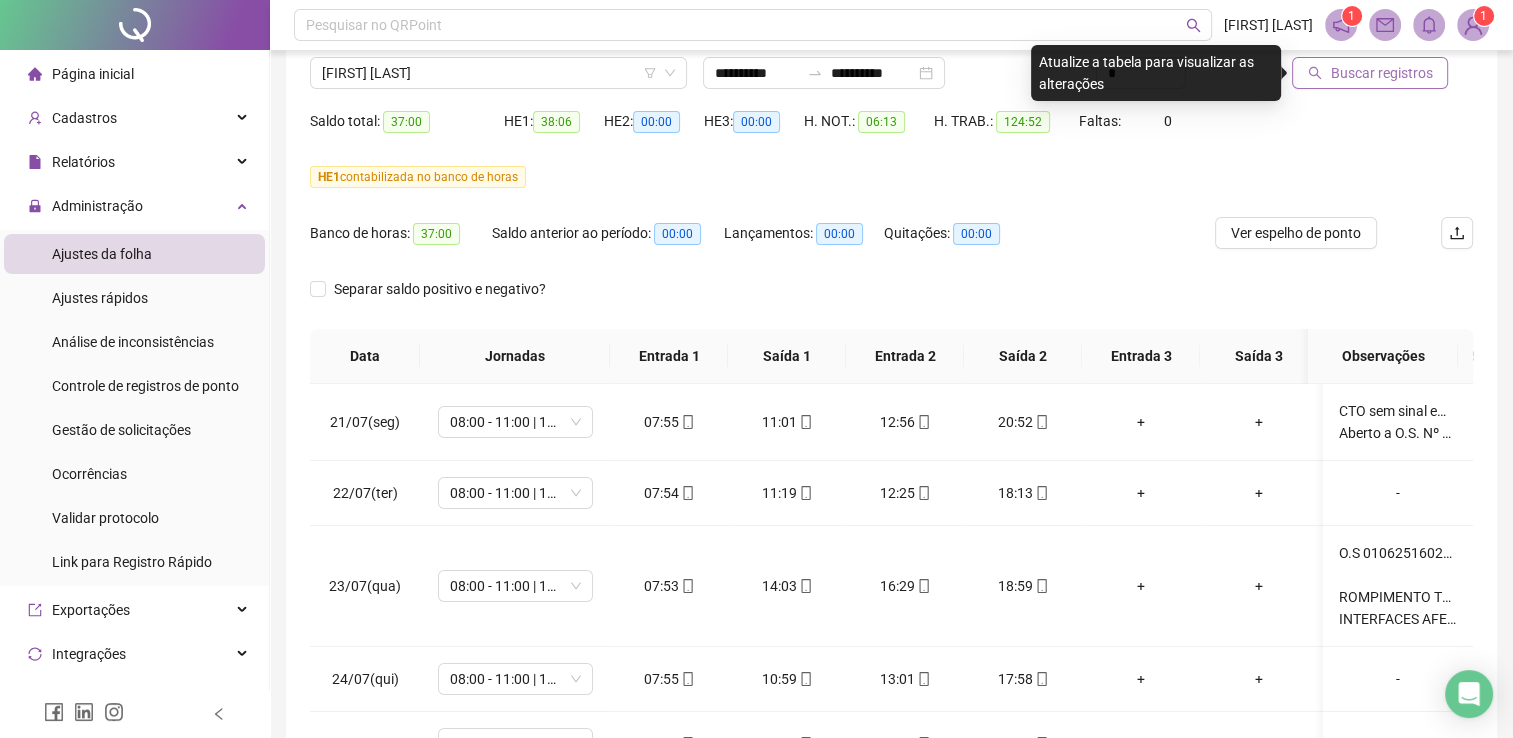 click on "Buscar registros" at bounding box center (1381, 73) 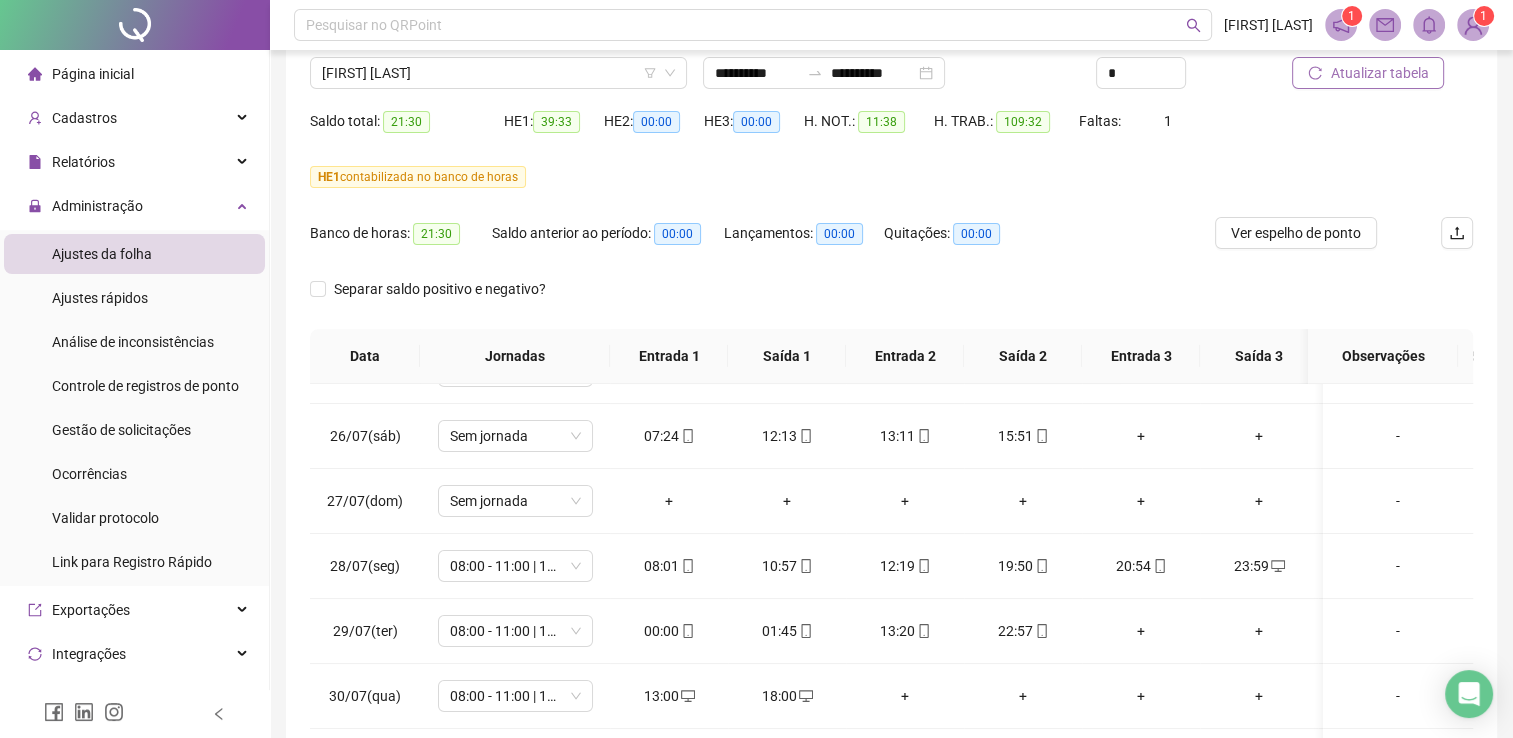scroll, scrollTop: 495, scrollLeft: 0, axis: vertical 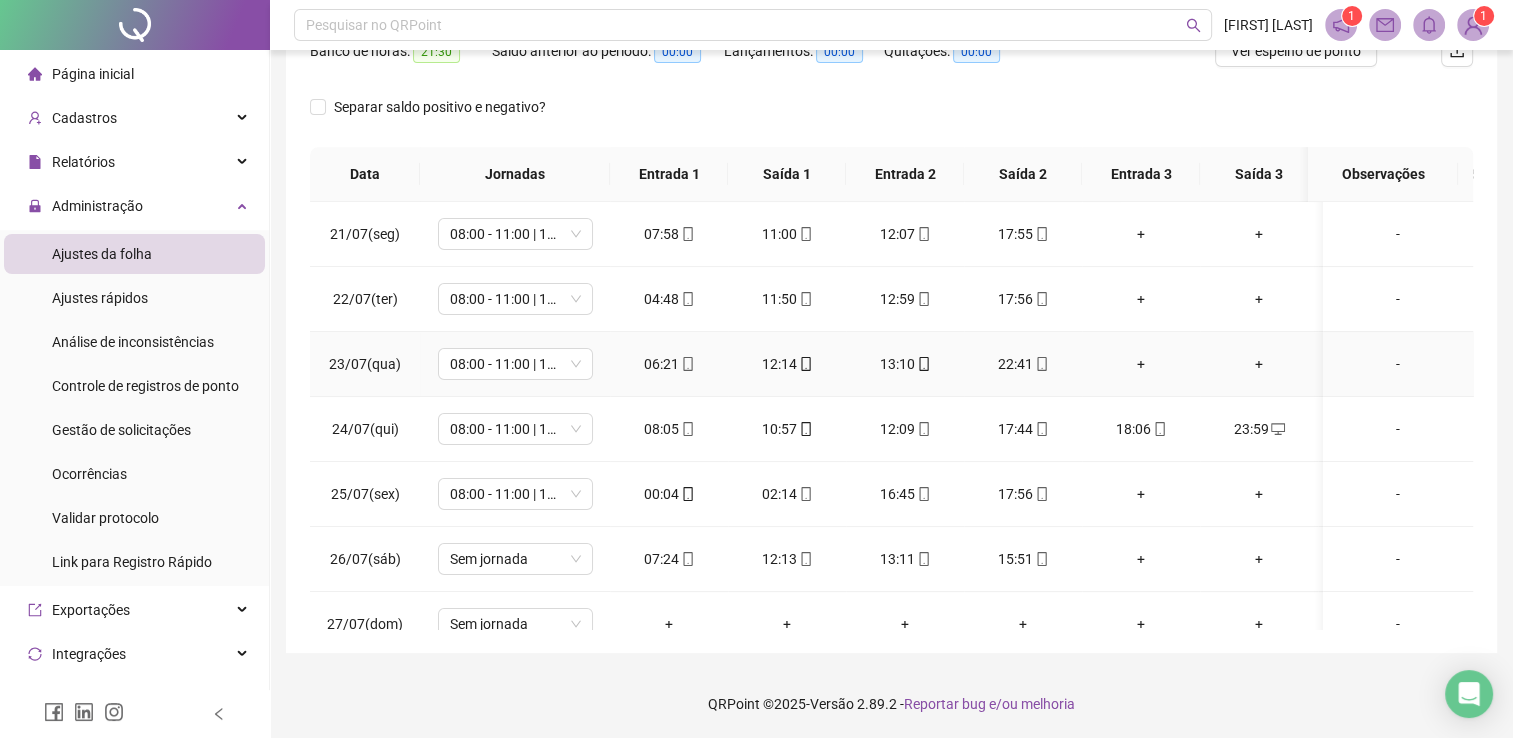 click on "-" at bounding box center [1398, 364] 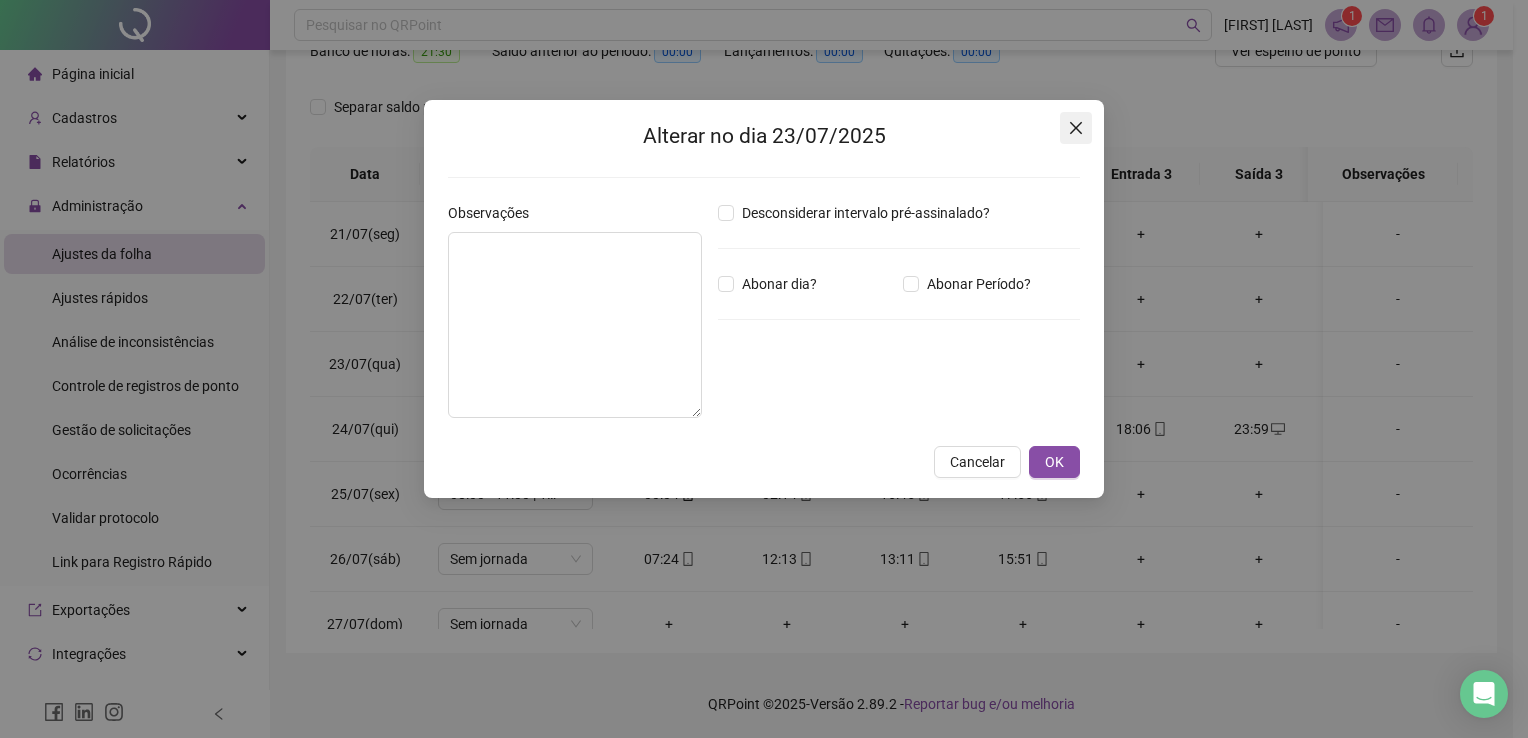 click 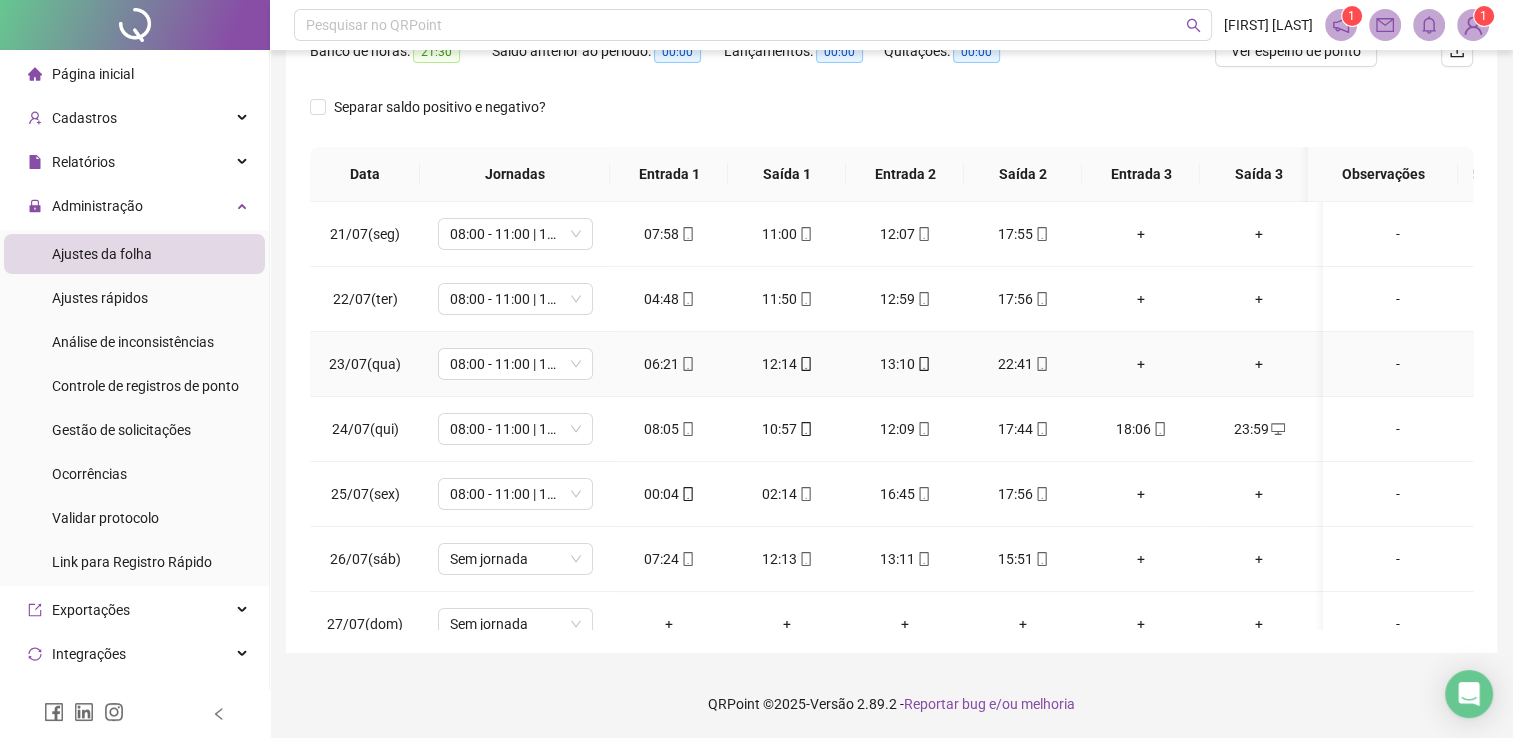 click on "-" at bounding box center (1398, 364) 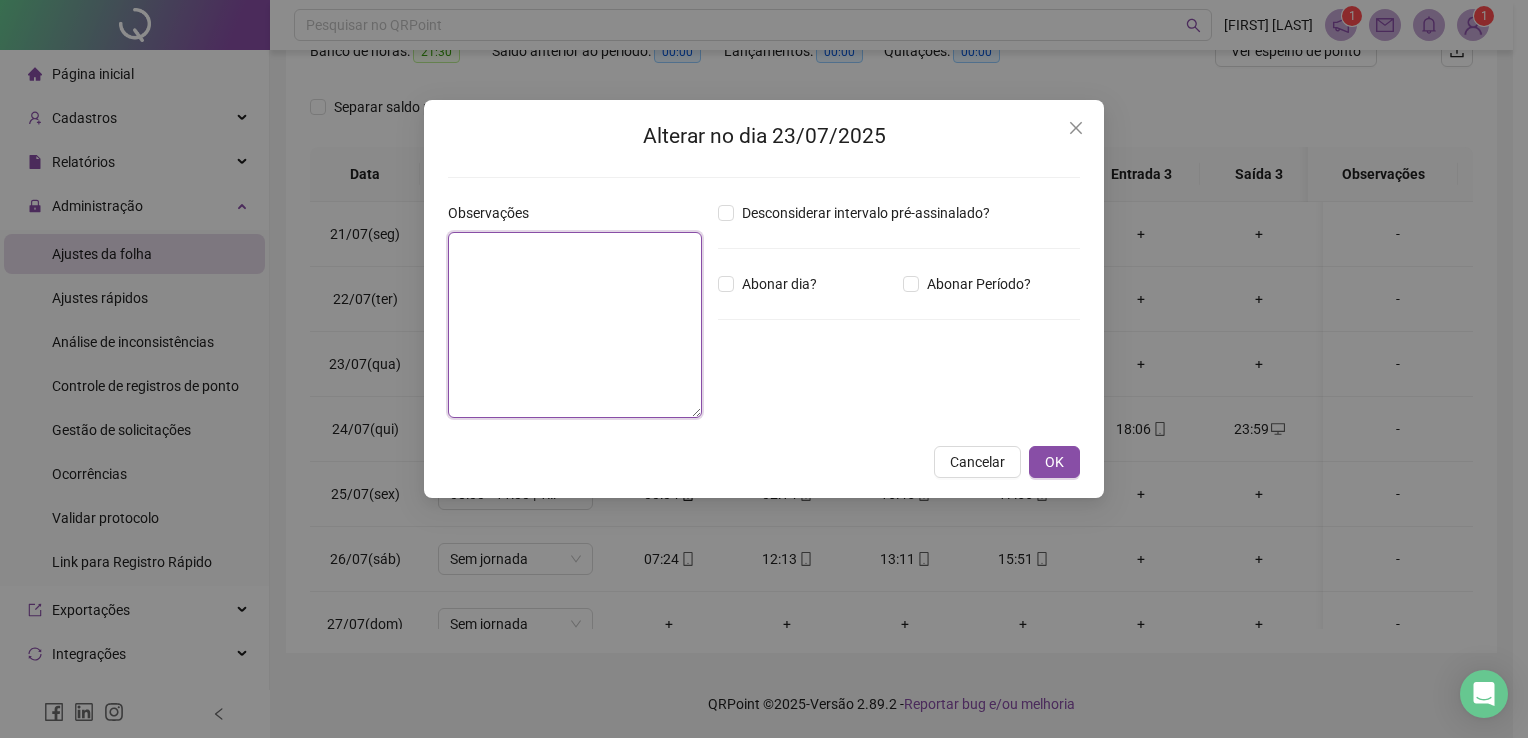 click at bounding box center (575, 325) 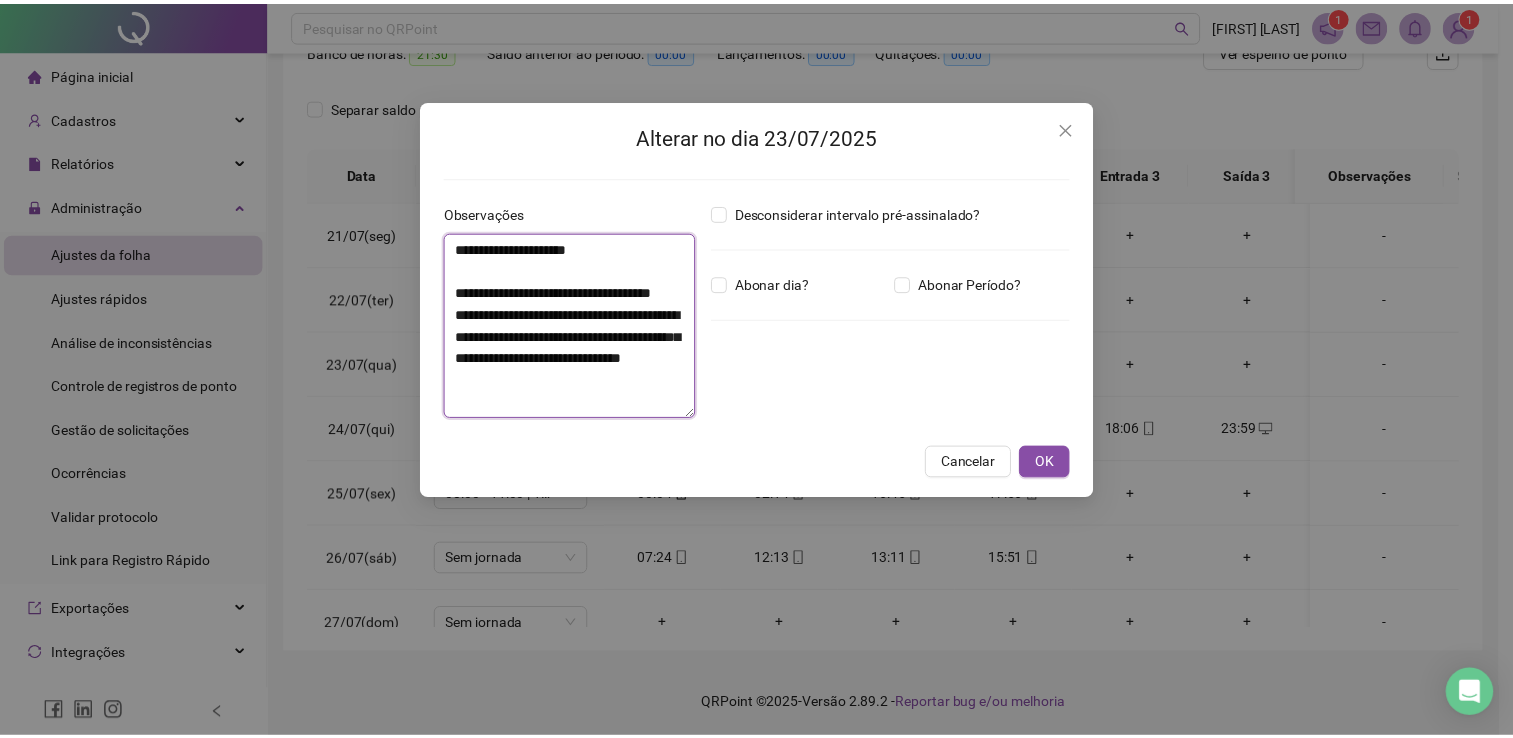 scroll, scrollTop: 16, scrollLeft: 0, axis: vertical 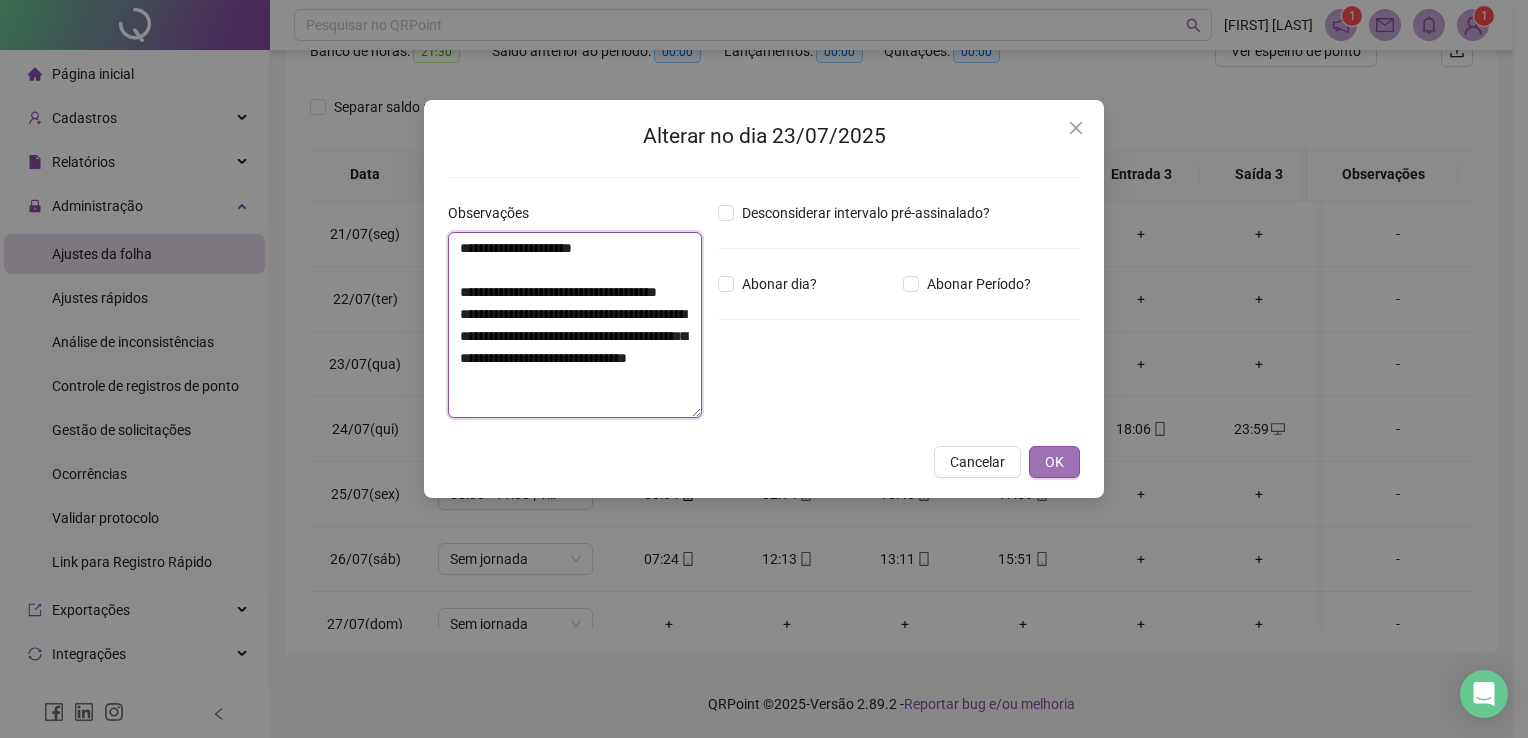 type on "**********" 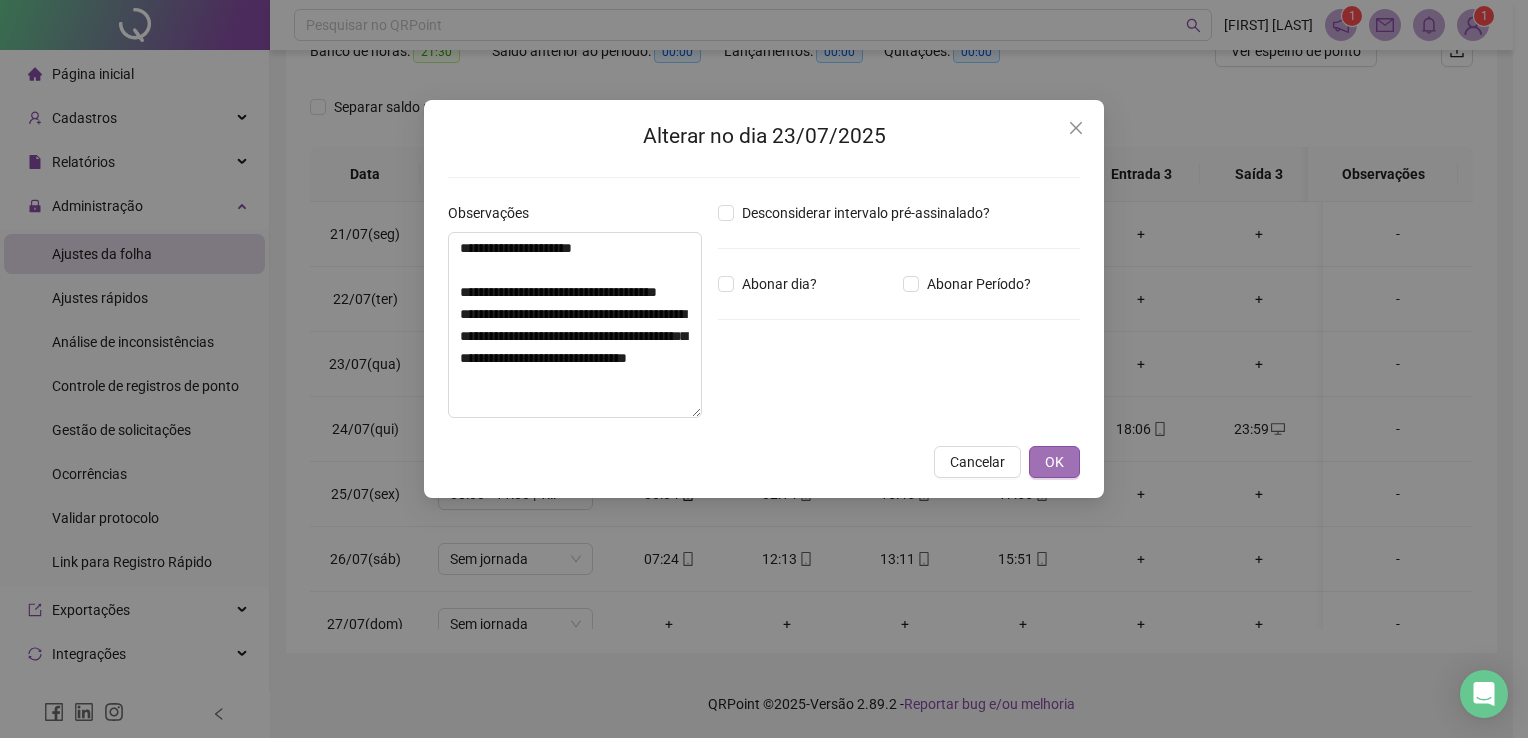 click on "OK" at bounding box center [1054, 462] 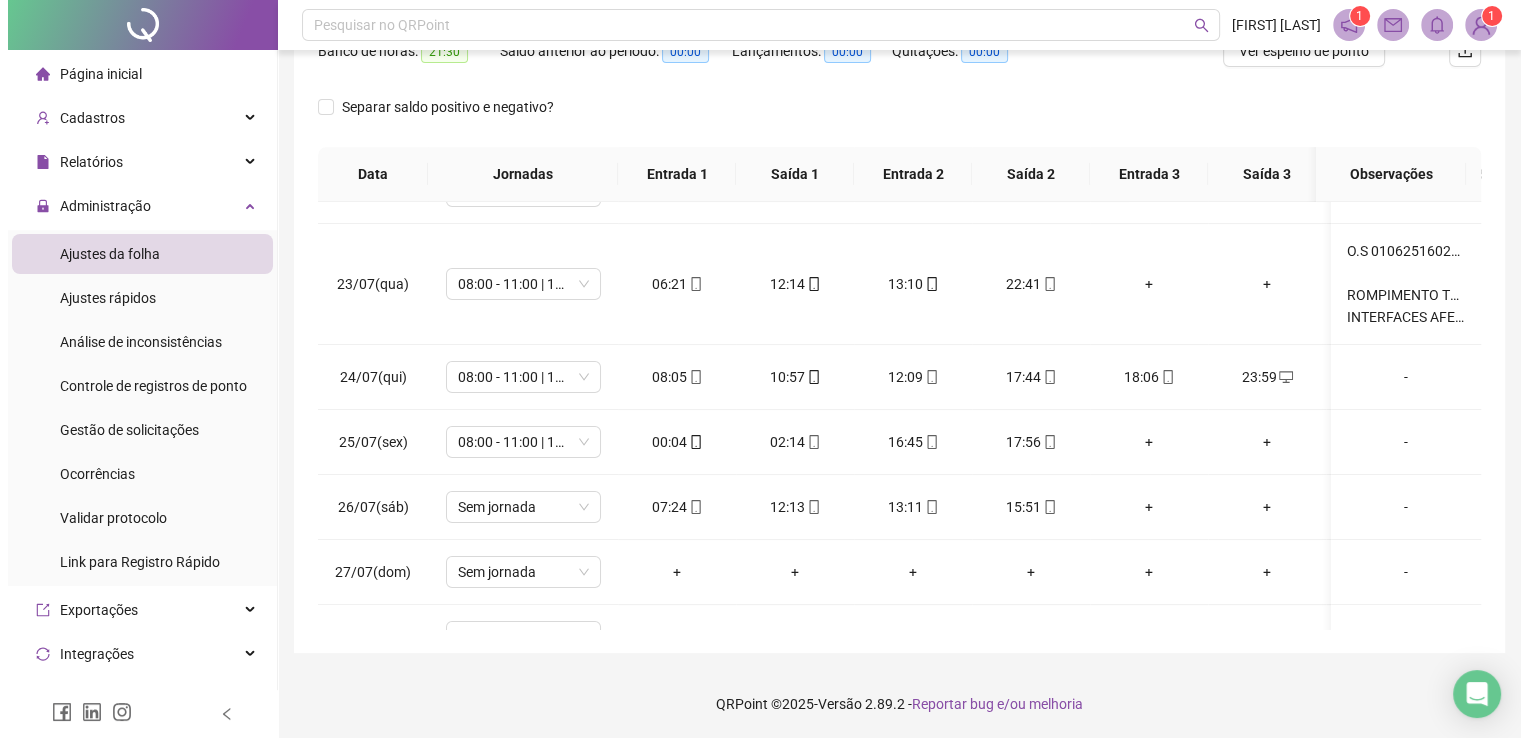 scroll, scrollTop: 104, scrollLeft: 0, axis: vertical 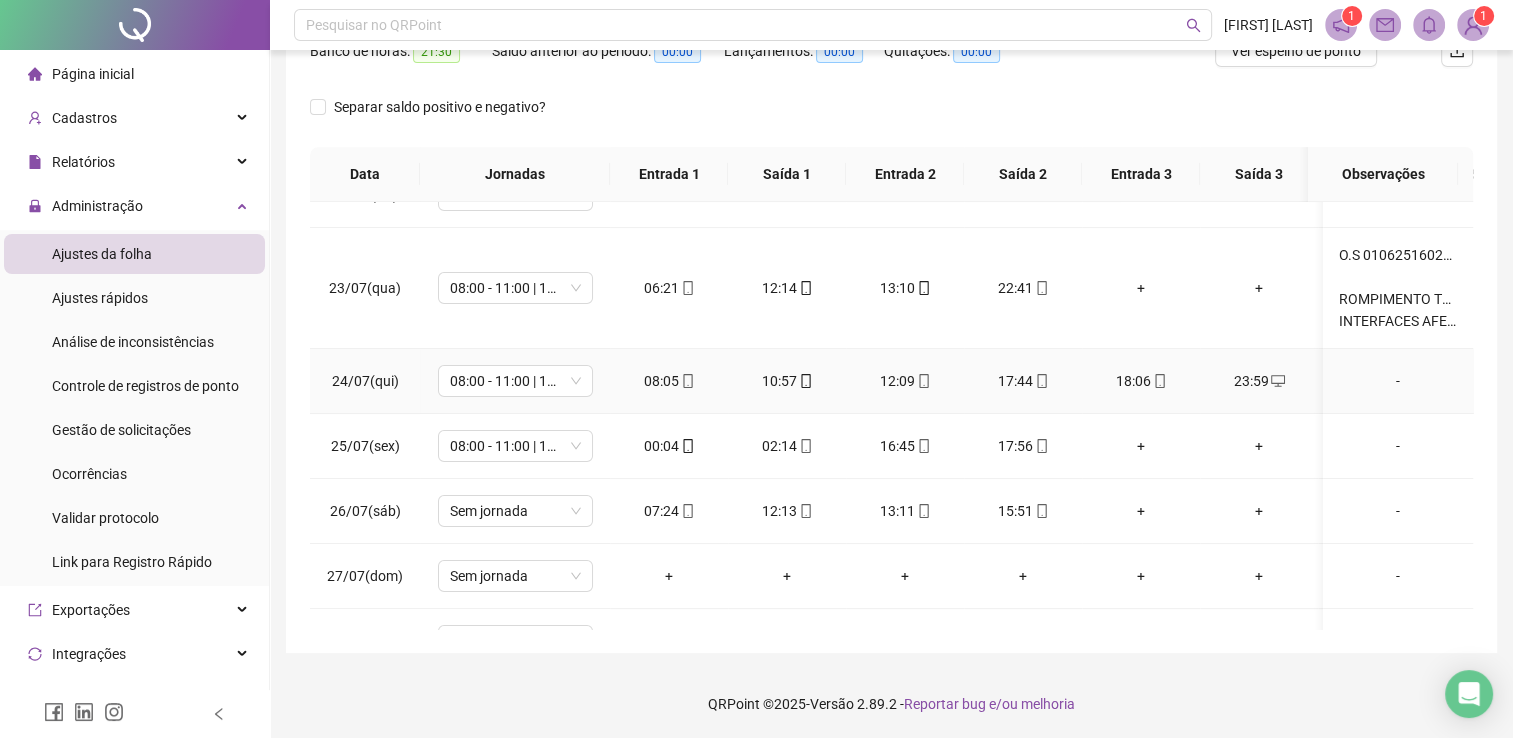 click on "-" at bounding box center (1398, 381) 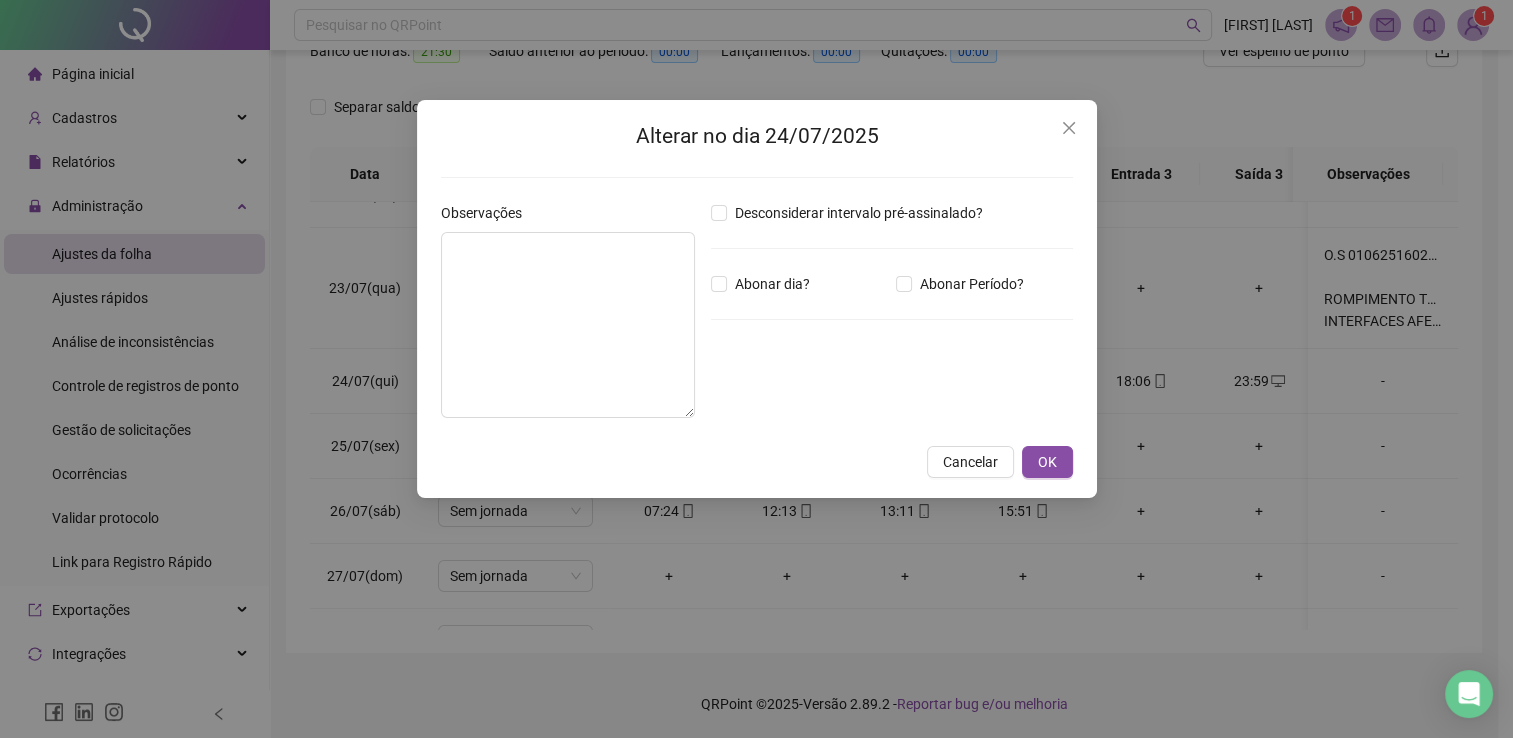 scroll, scrollTop: 0, scrollLeft: 0, axis: both 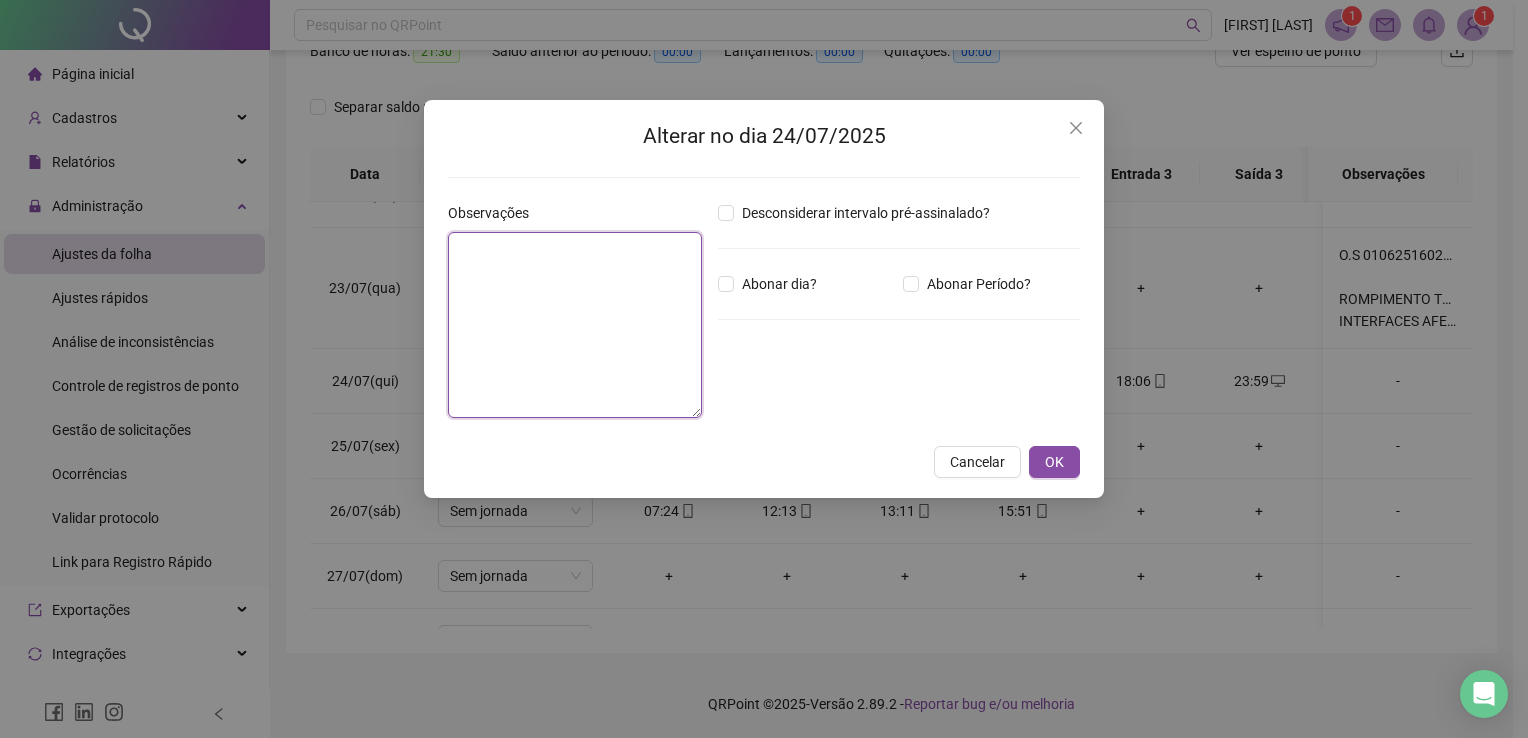 click at bounding box center (575, 325) 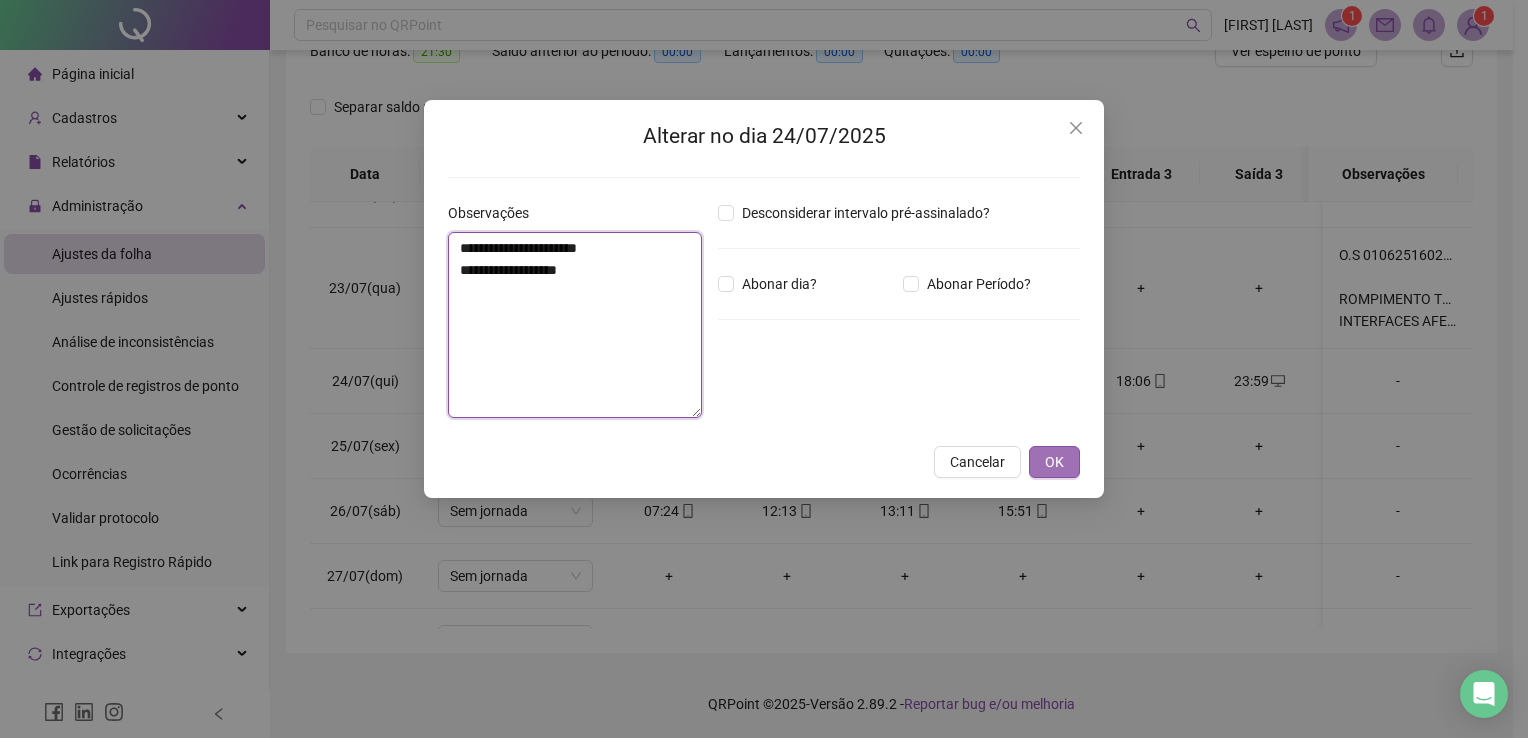 type on "**********" 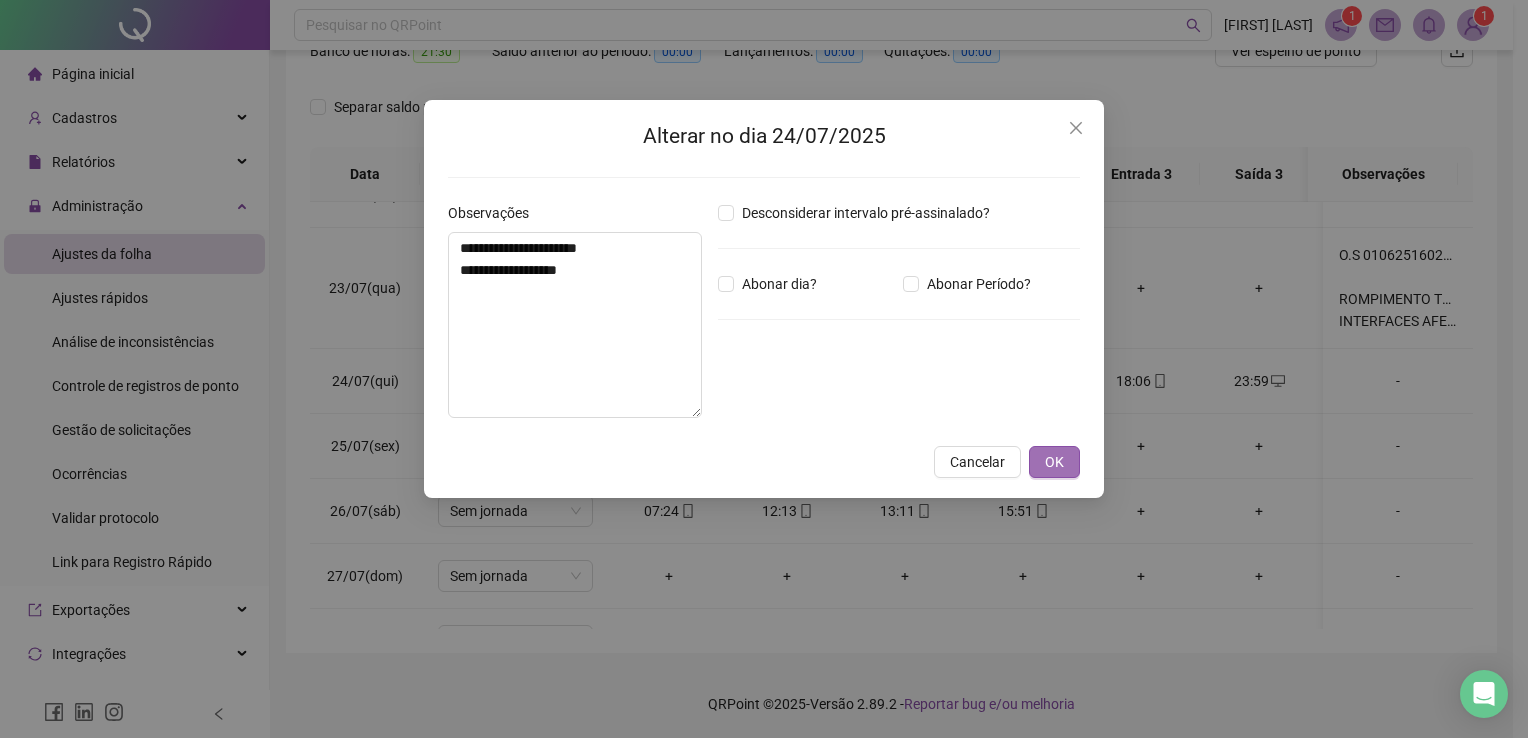 click on "OK" at bounding box center (1054, 462) 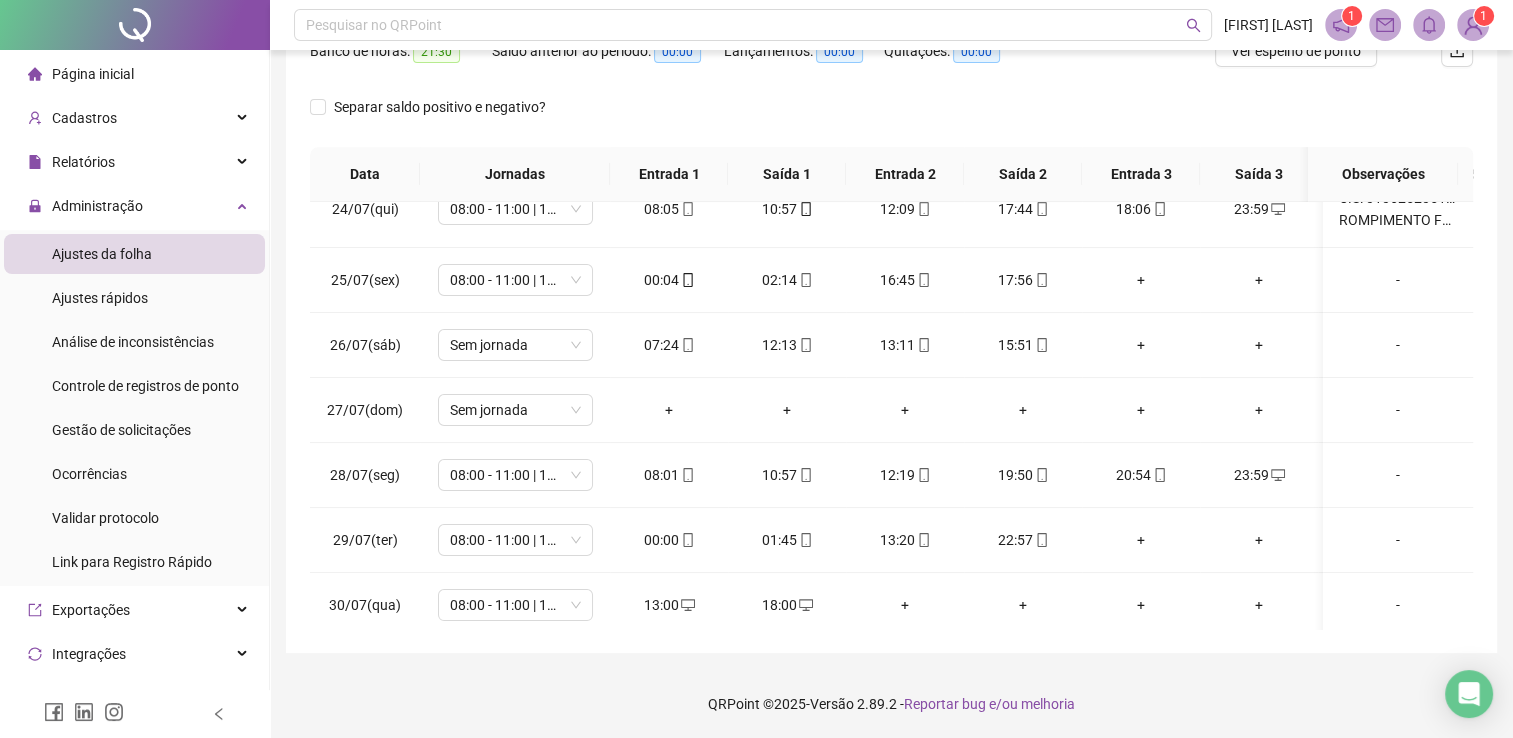 scroll, scrollTop: 291, scrollLeft: 0, axis: vertical 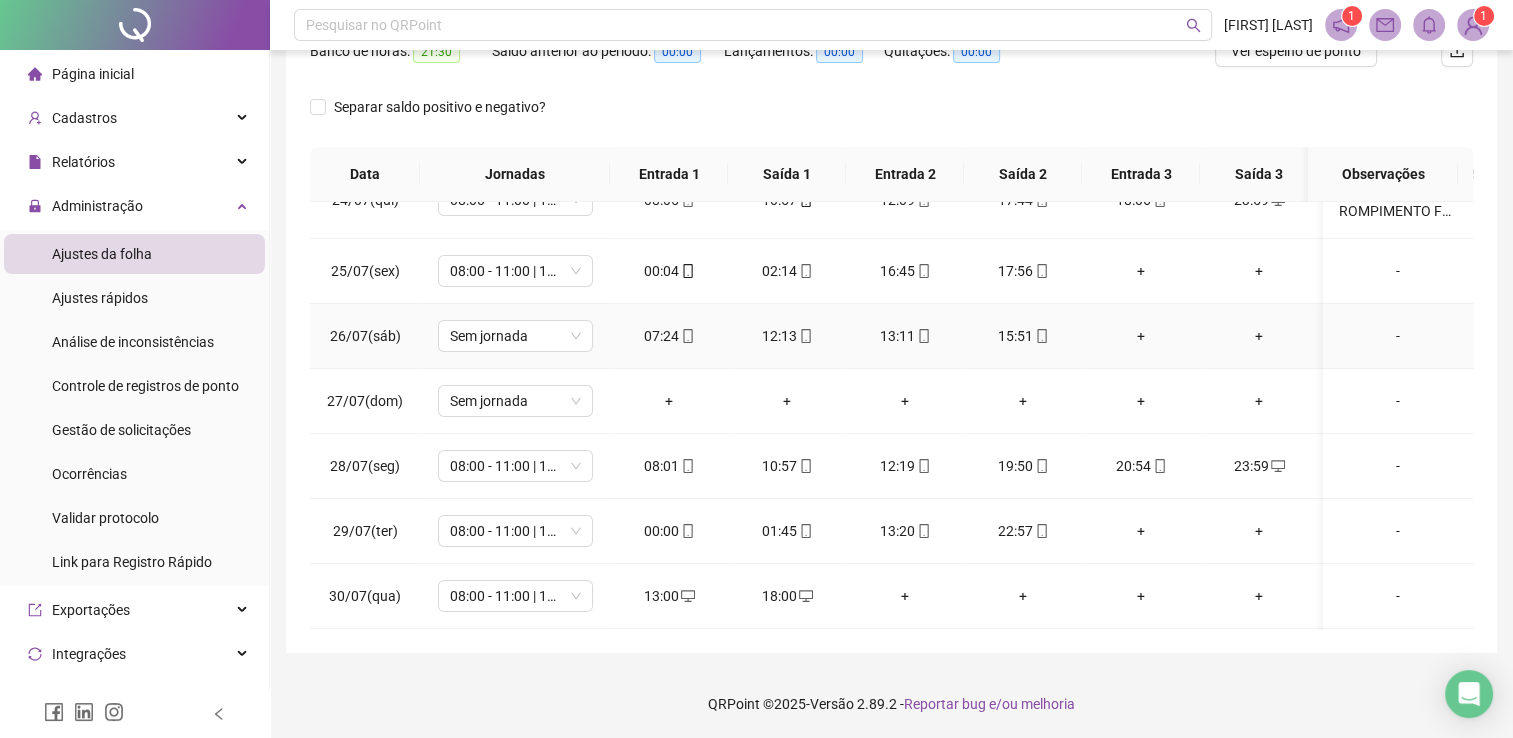 click on "-" at bounding box center [1398, 336] 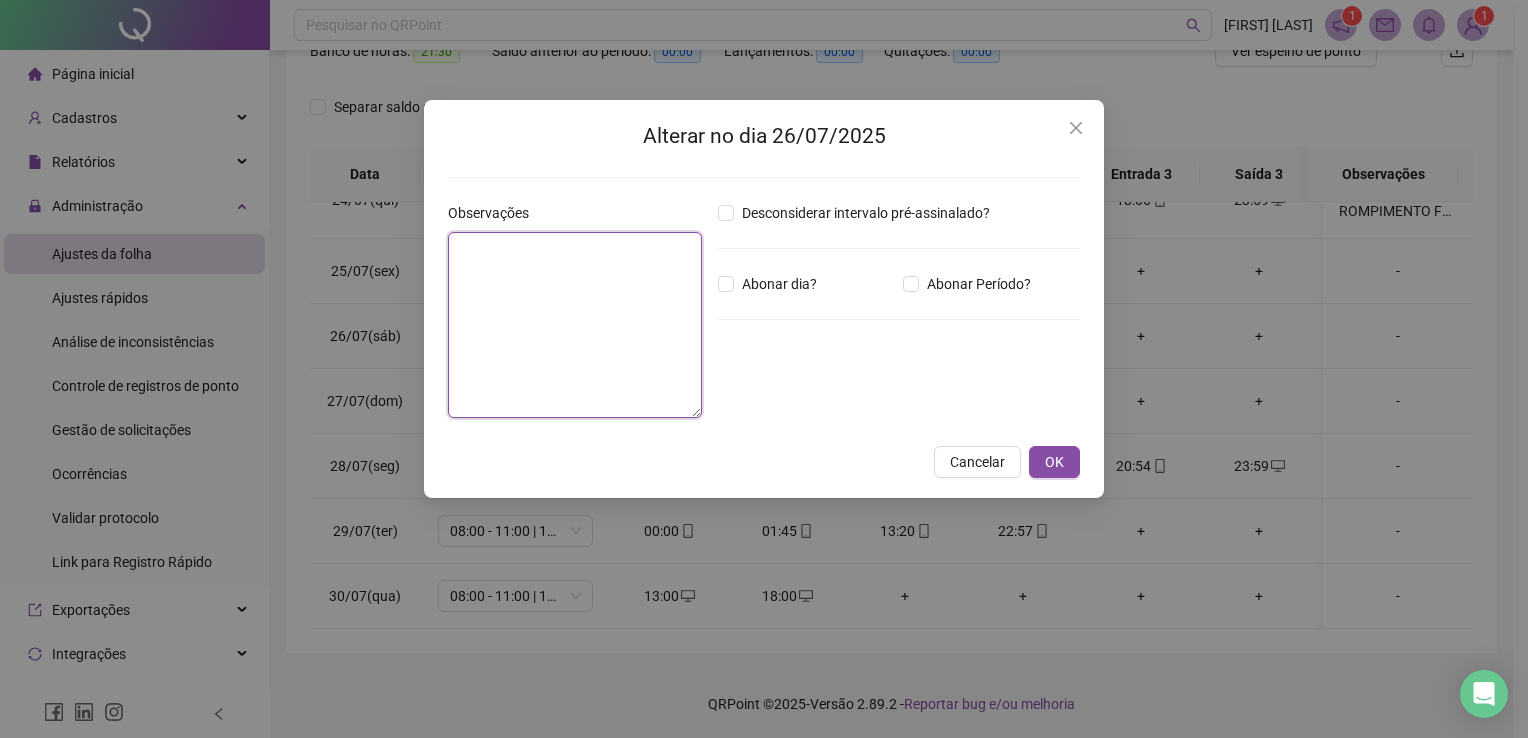 click at bounding box center [575, 325] 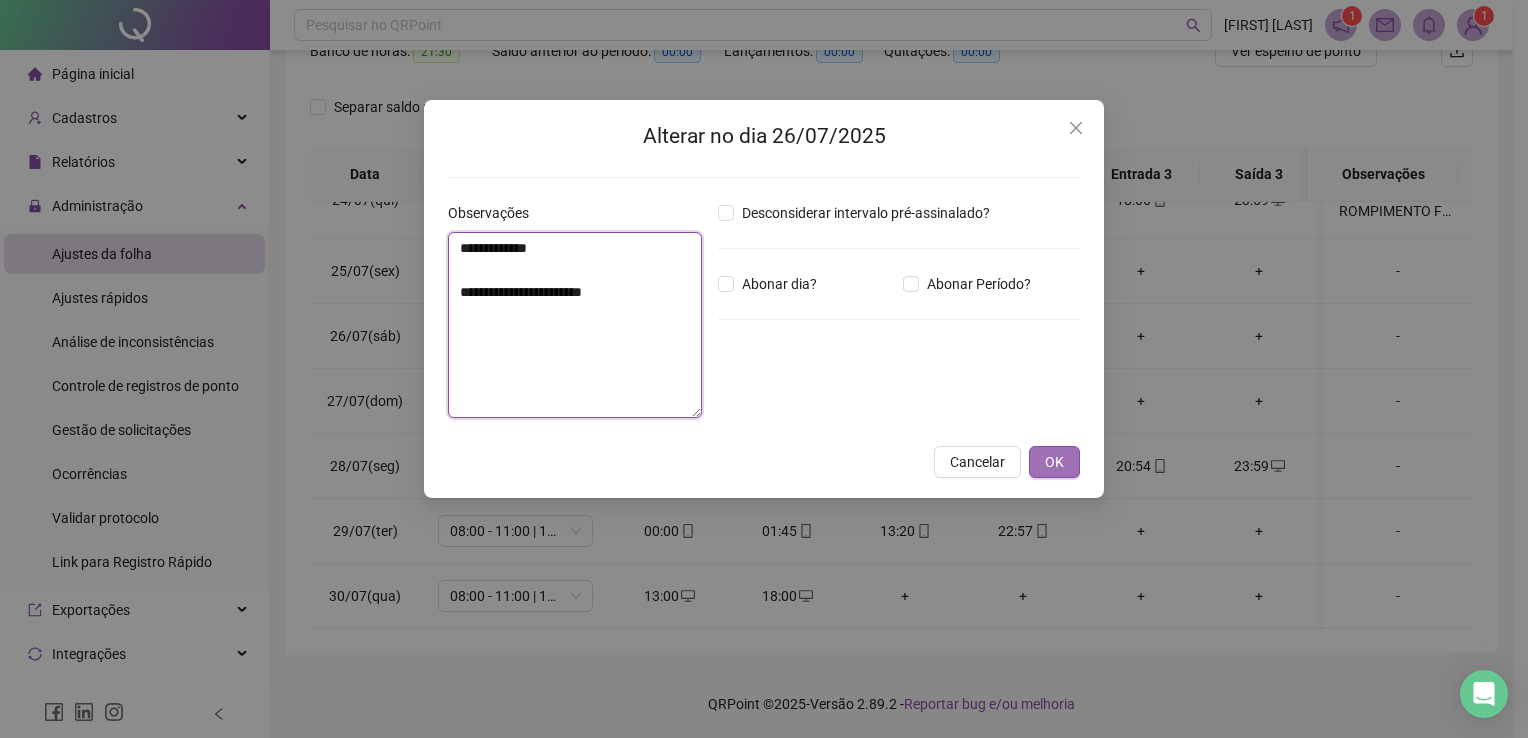 type on "**********" 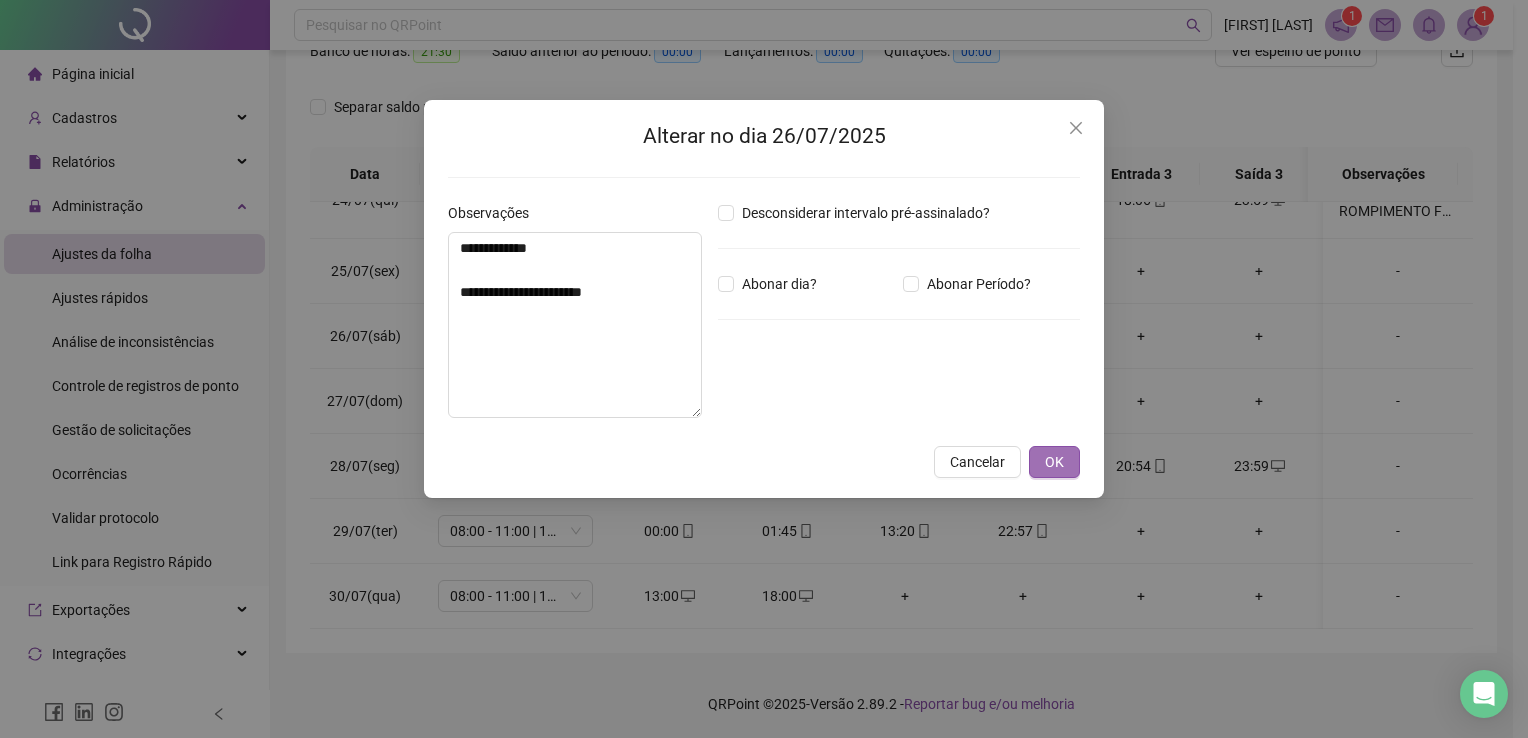 click on "OK" at bounding box center (1054, 462) 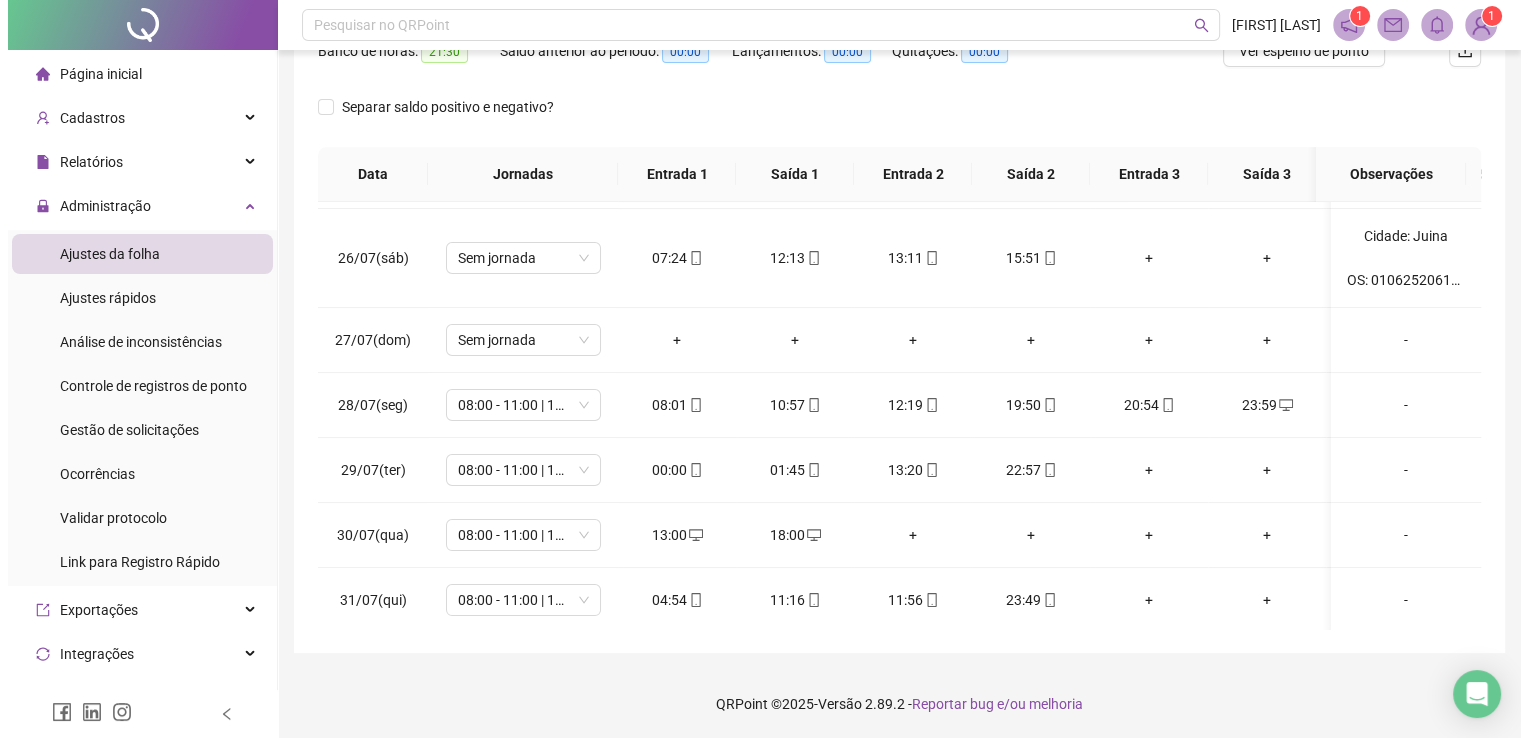scroll, scrollTop: 368, scrollLeft: 0, axis: vertical 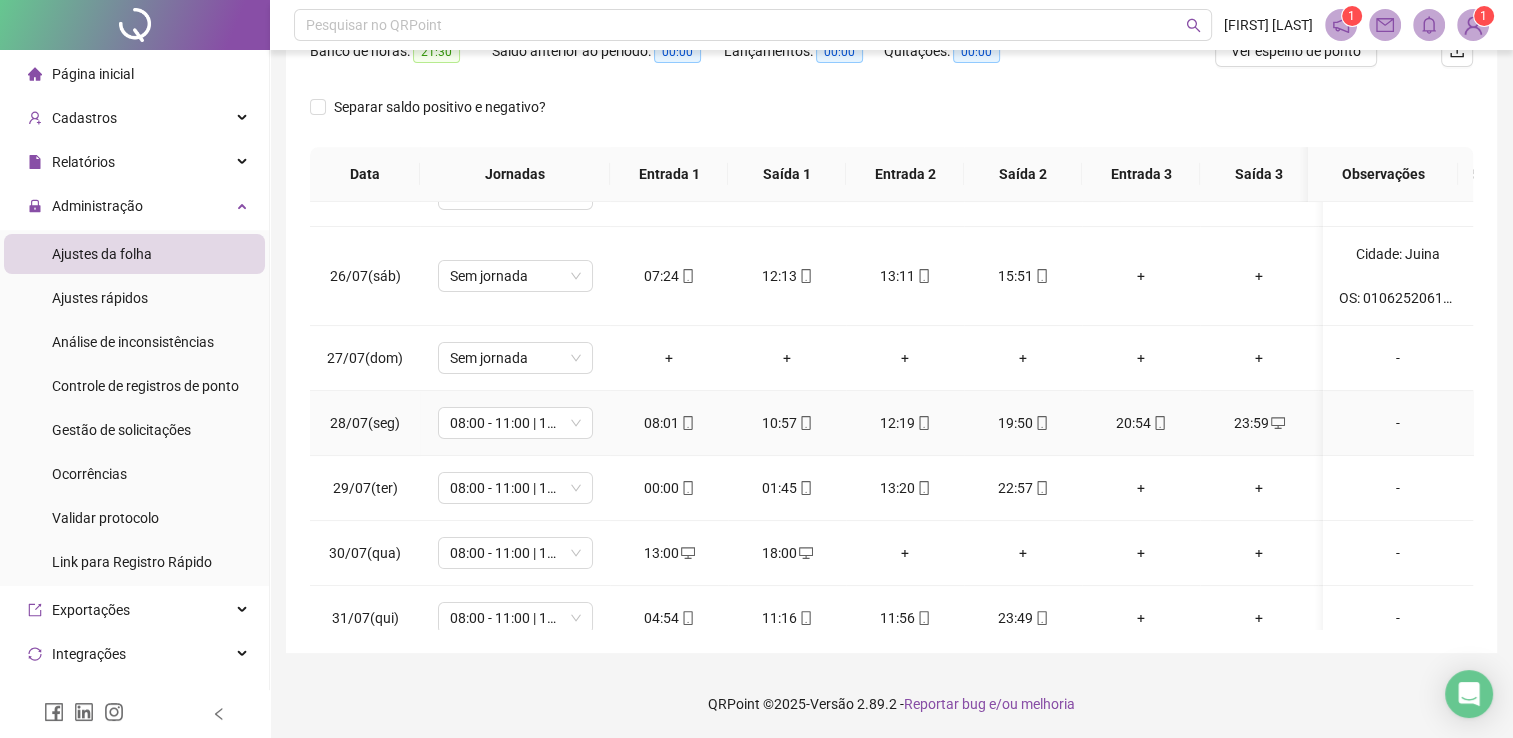 click on "-" at bounding box center (1398, 423) 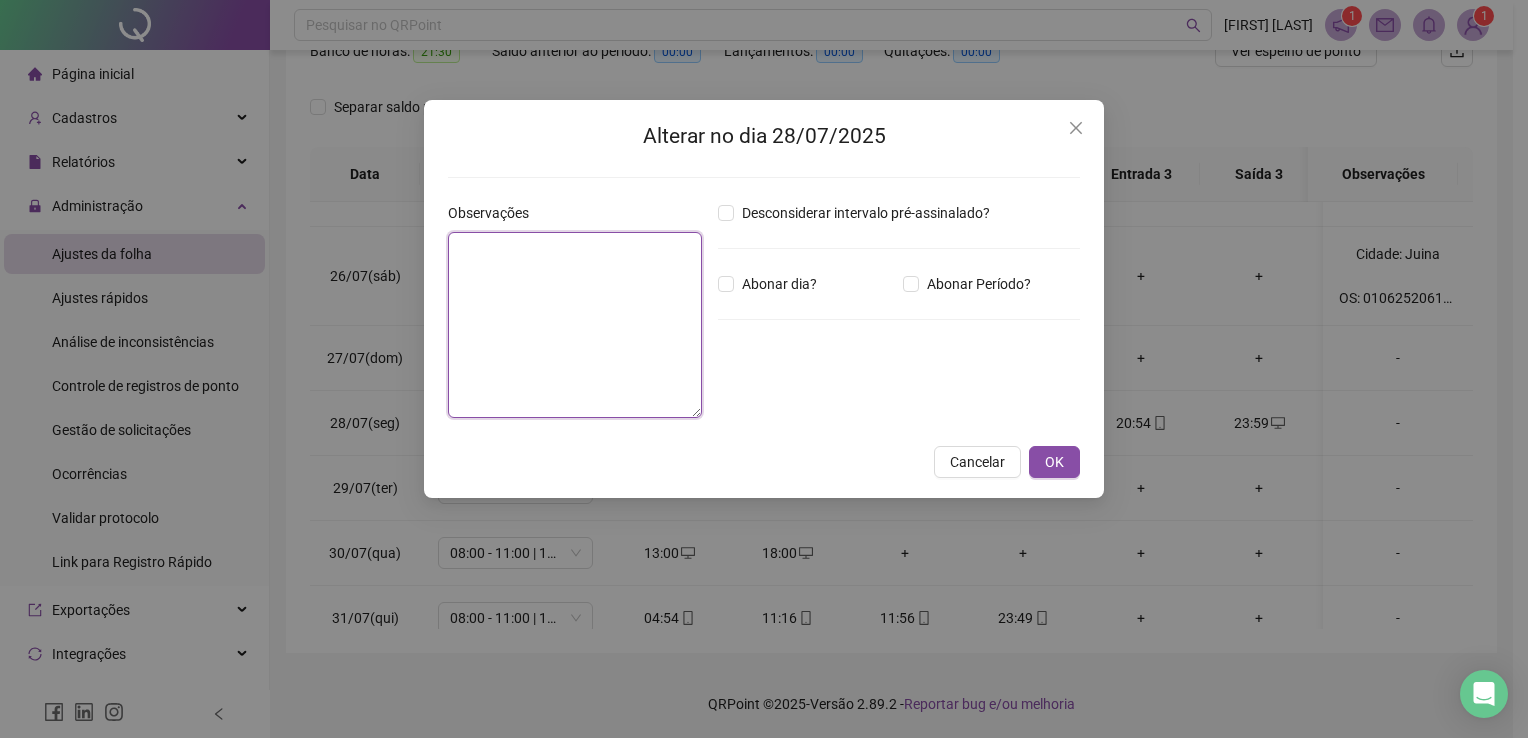 click at bounding box center [575, 325] 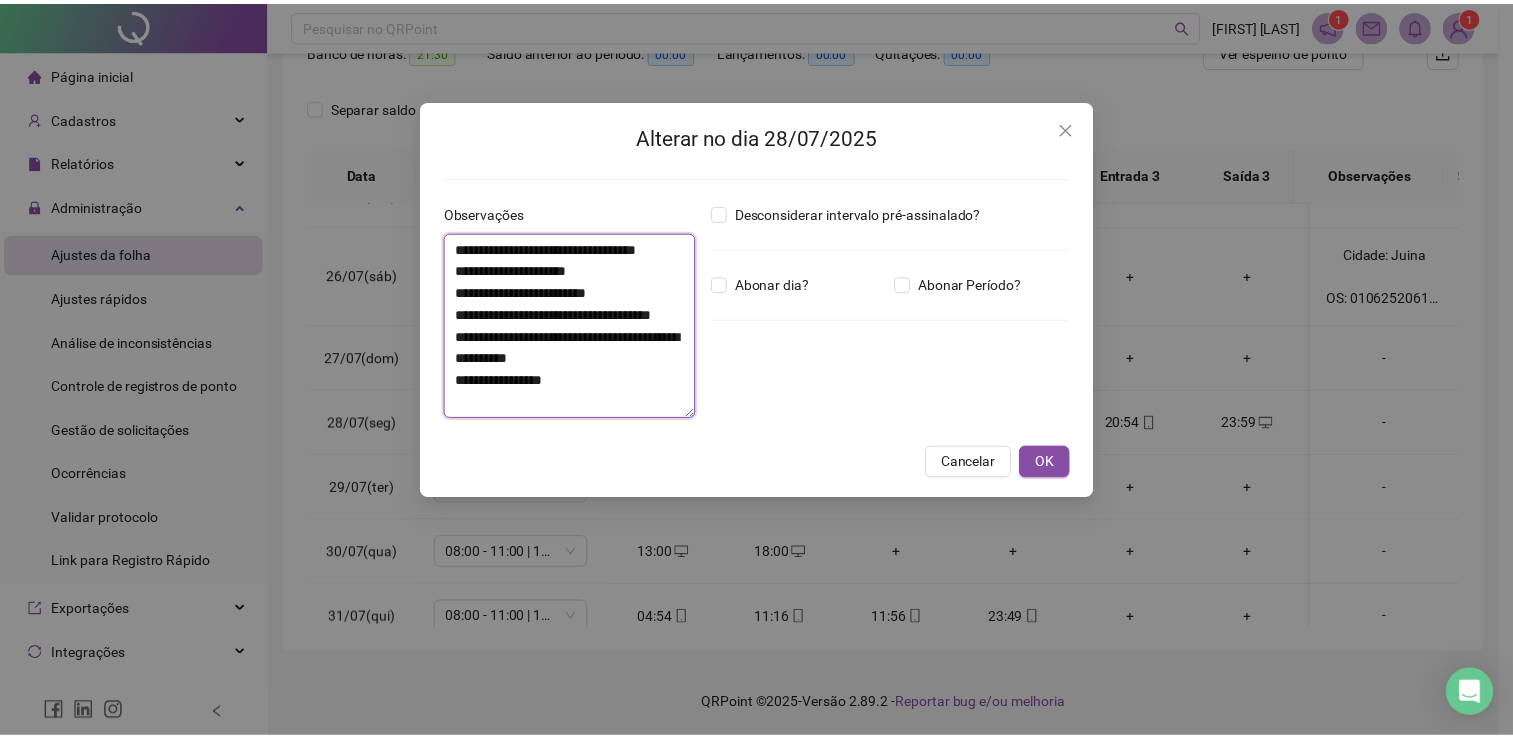 scroll, scrollTop: 16, scrollLeft: 0, axis: vertical 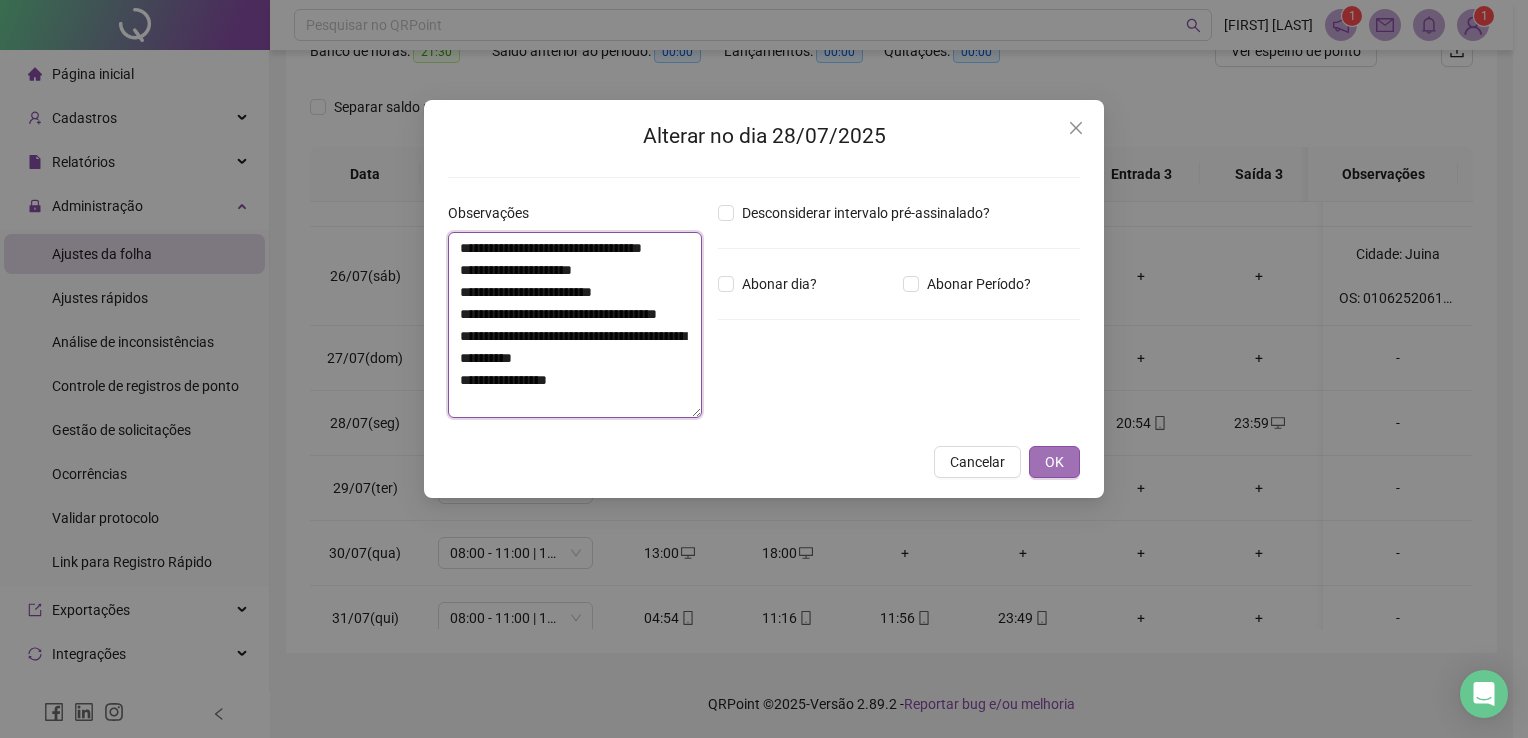 type on "**********" 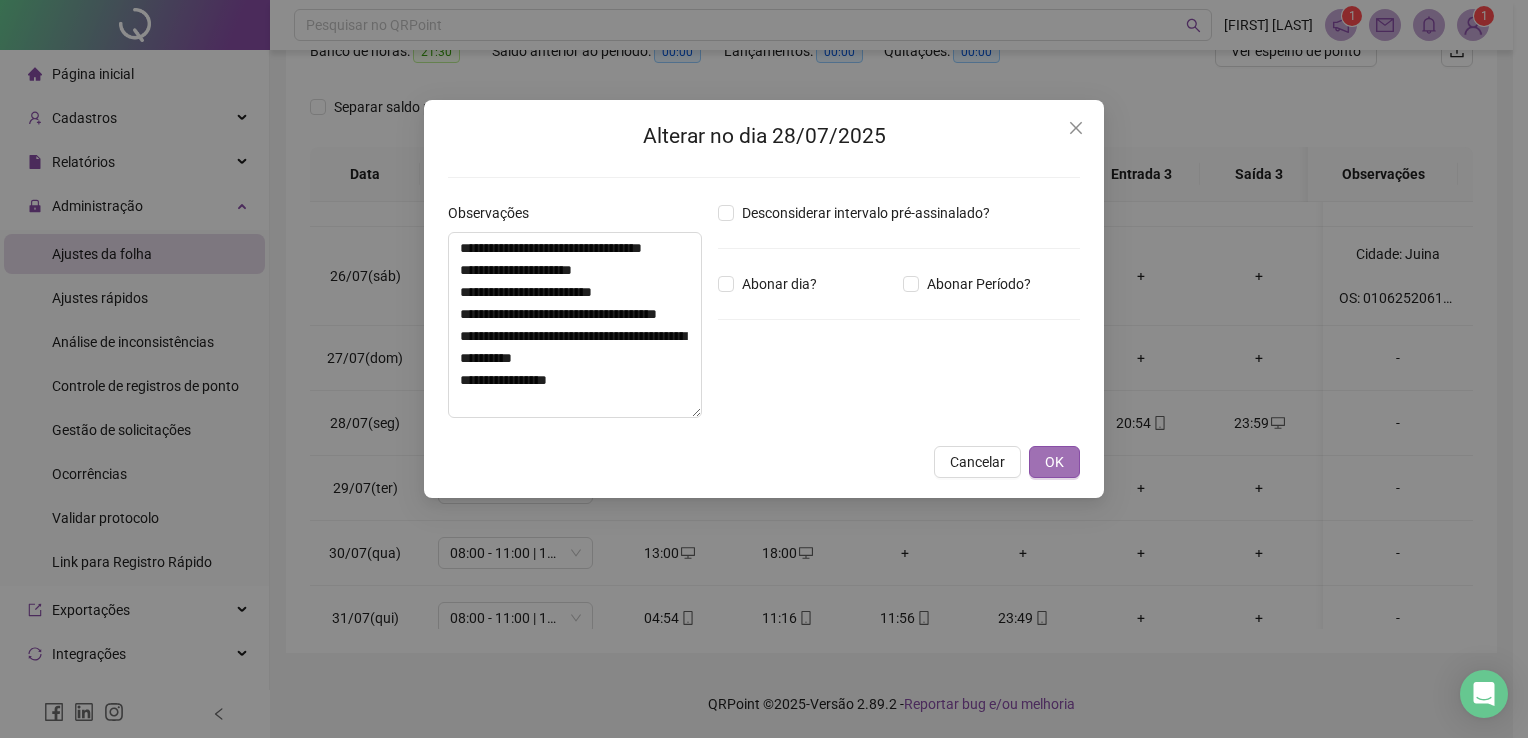 click on "OK" at bounding box center (1054, 462) 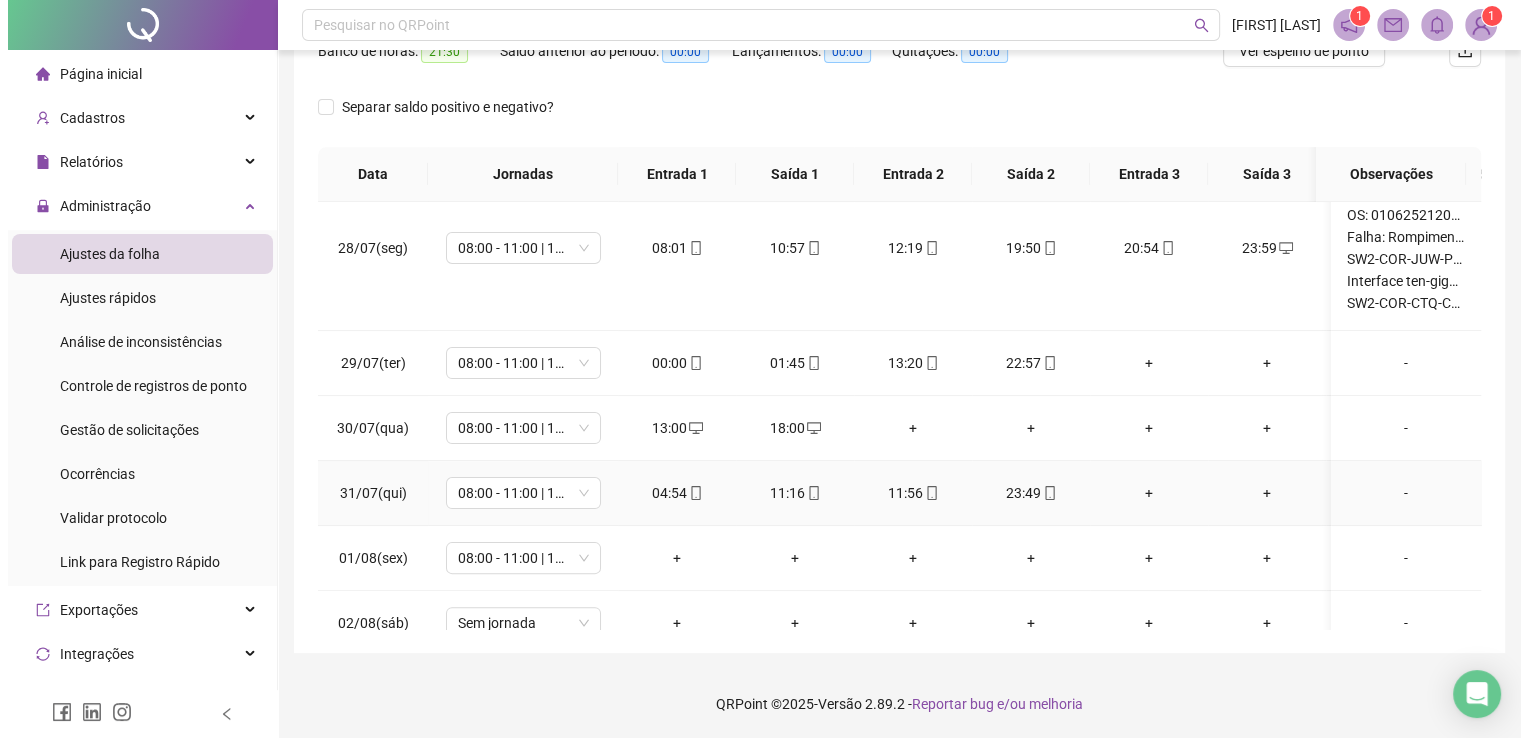 scroll, scrollTop: 581, scrollLeft: 0, axis: vertical 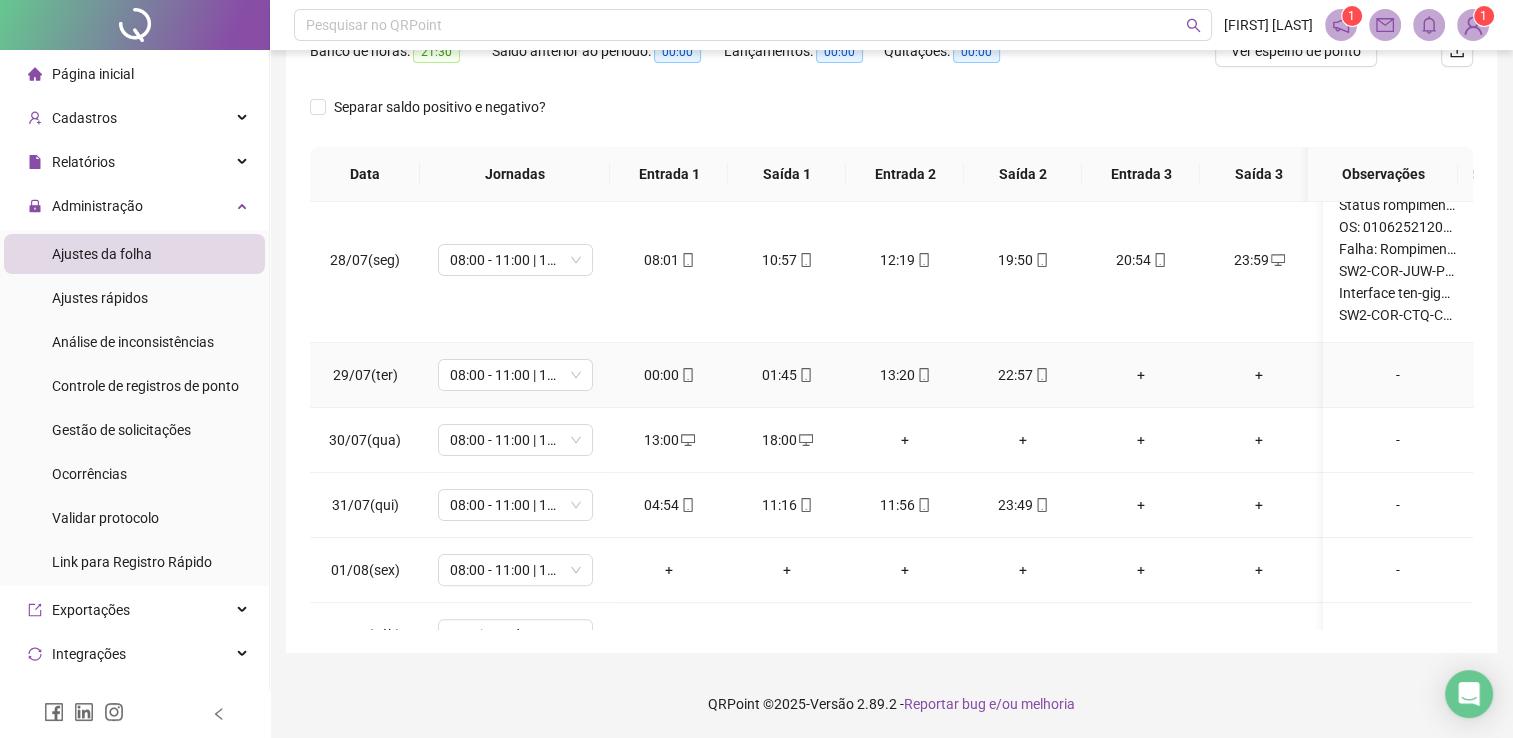 click on "-" at bounding box center (1398, 375) 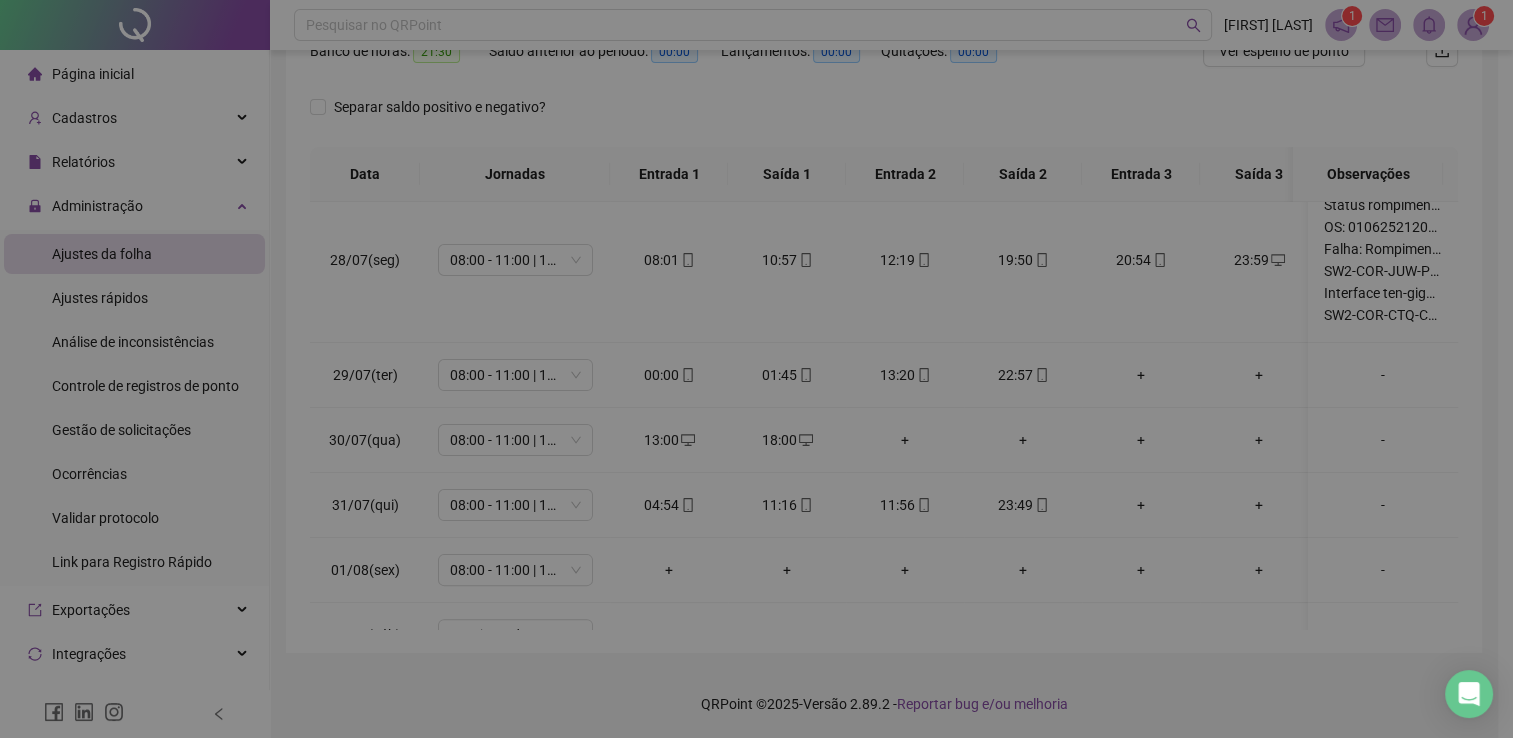 scroll, scrollTop: 0, scrollLeft: 0, axis: both 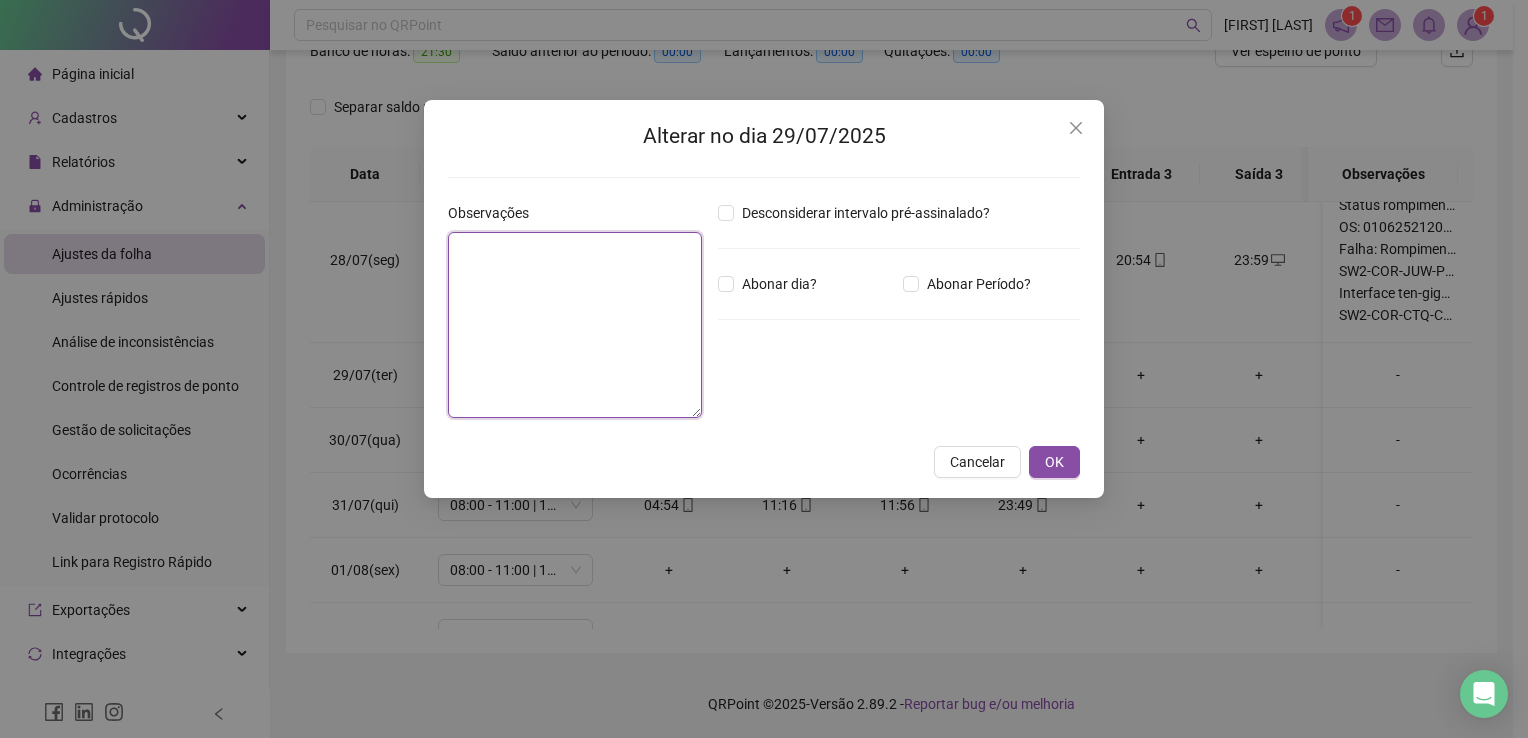 click at bounding box center [575, 325] 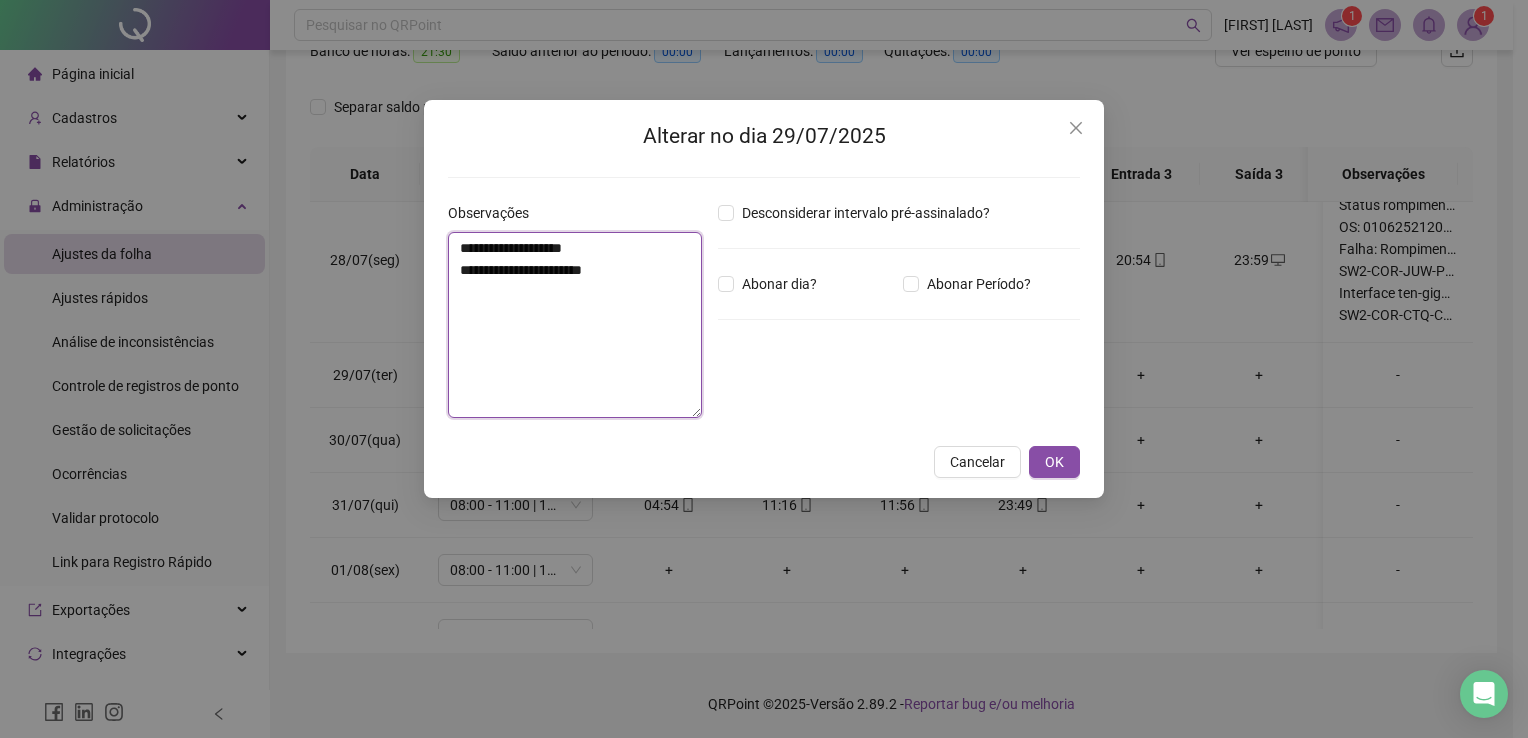 click on "**********" at bounding box center (575, 325) 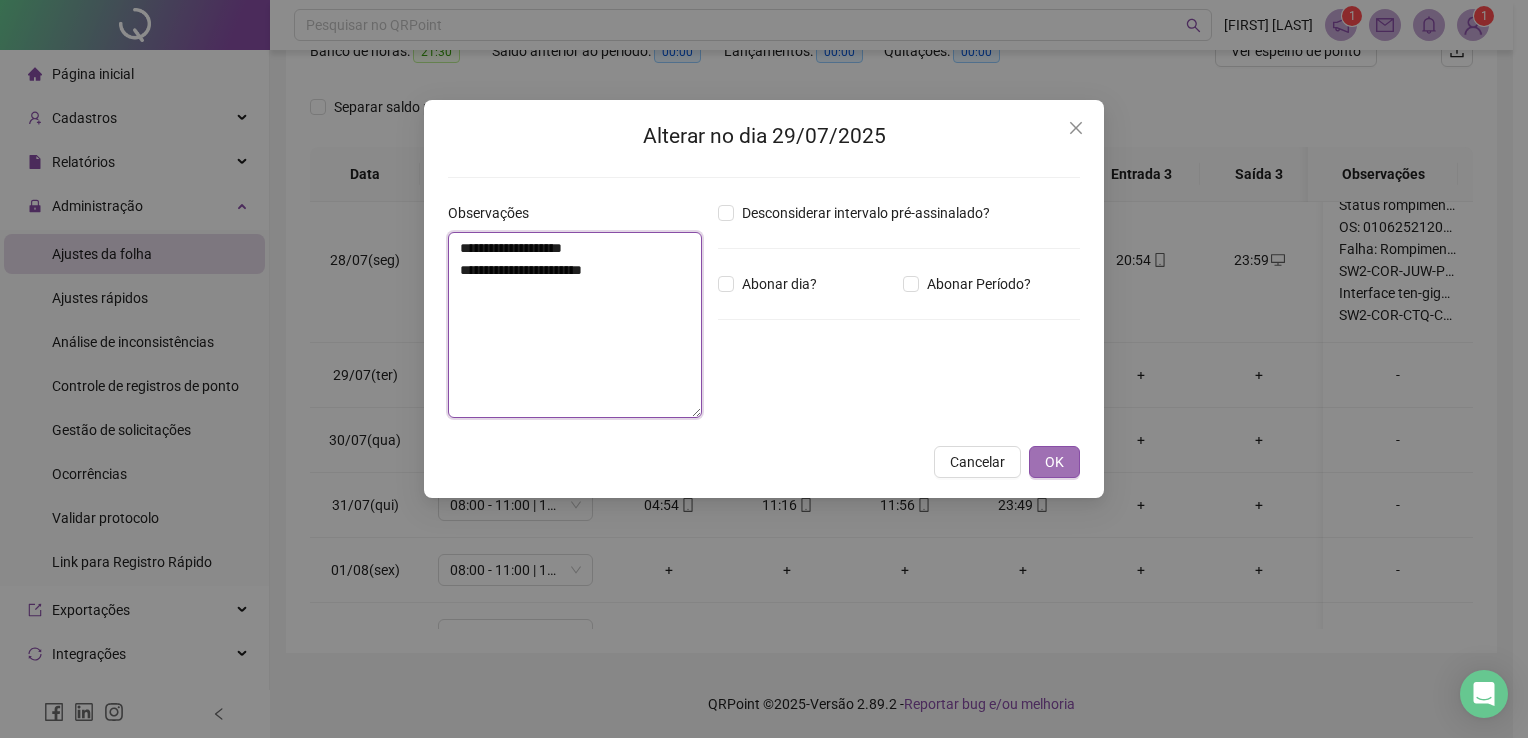 type on "**********" 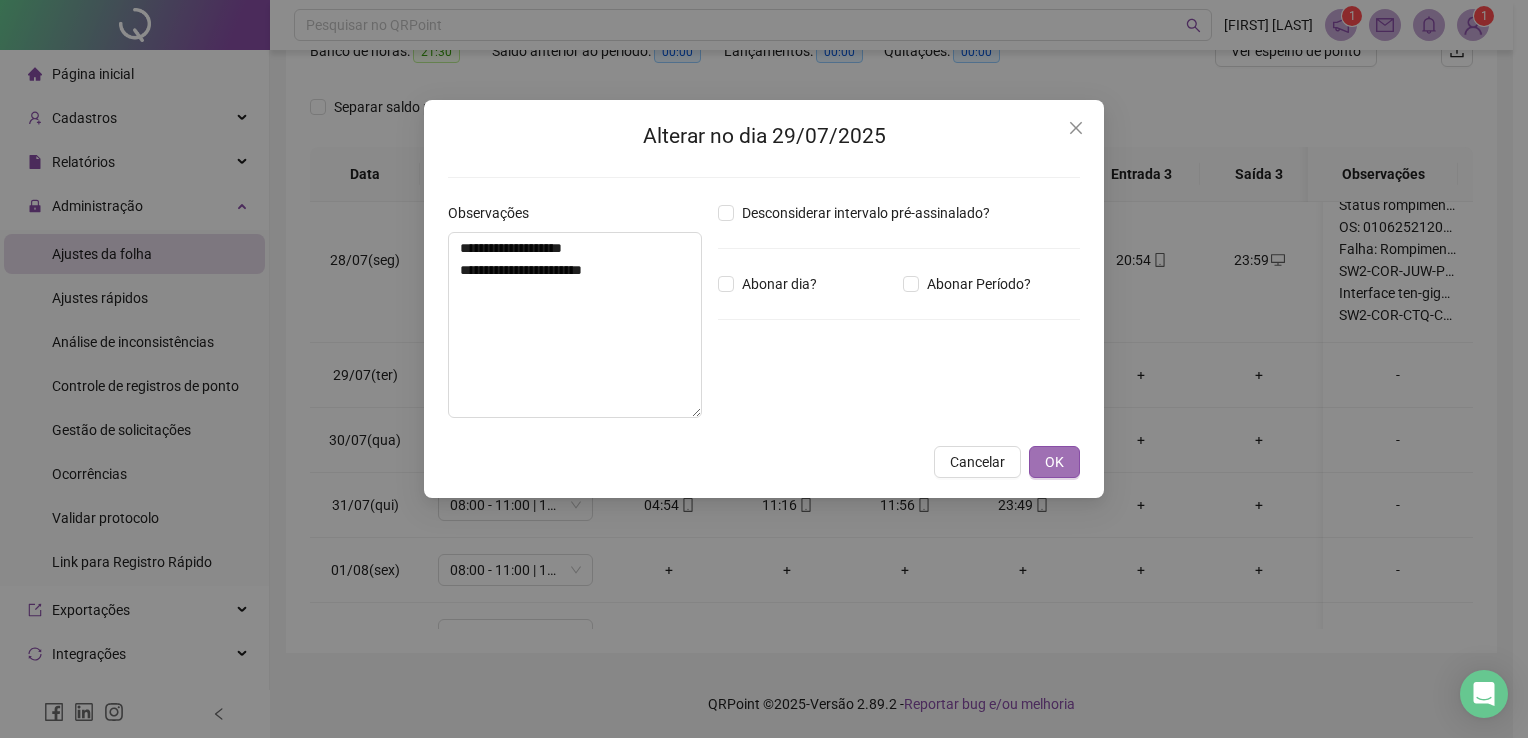 click on "OK" at bounding box center (1054, 462) 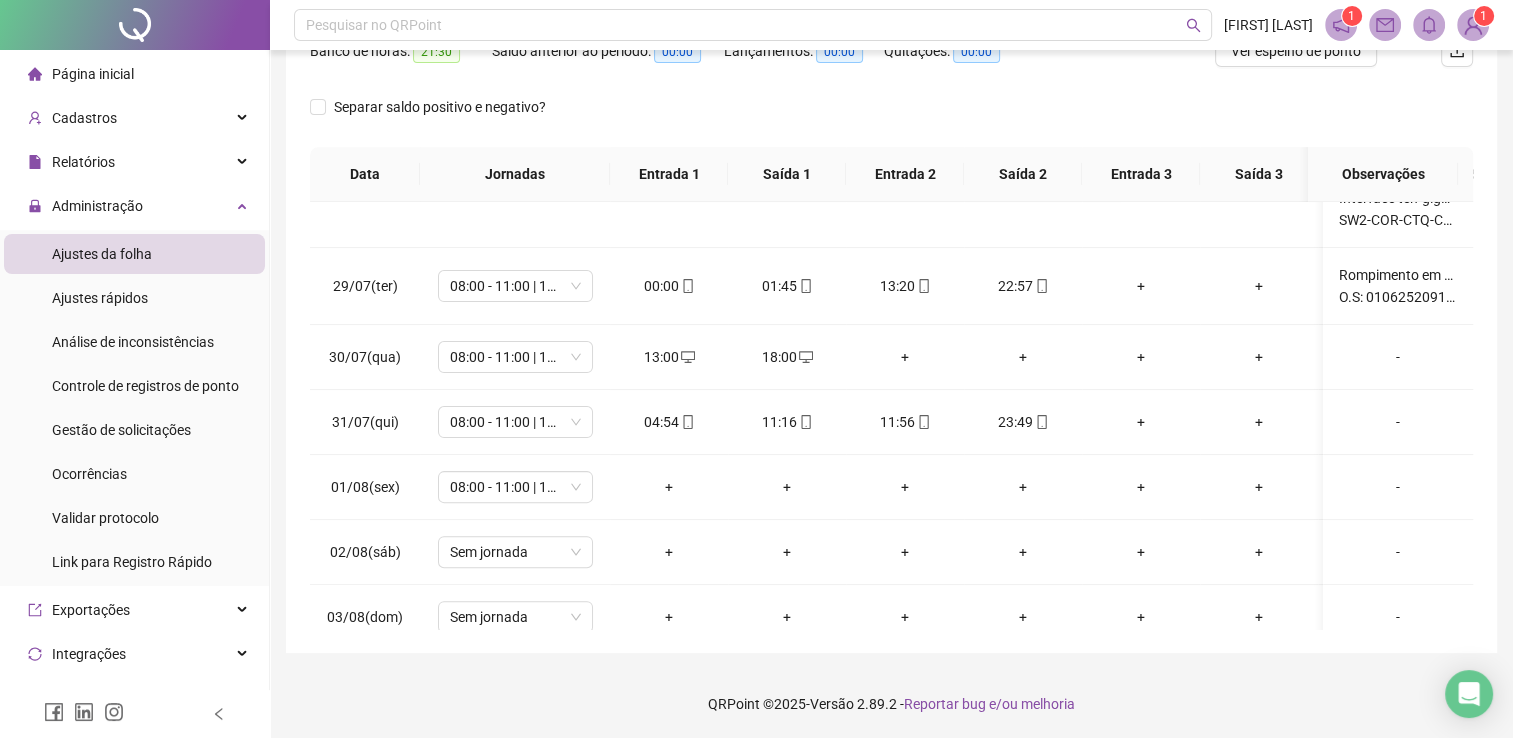 scroll, scrollTop: 678, scrollLeft: 0, axis: vertical 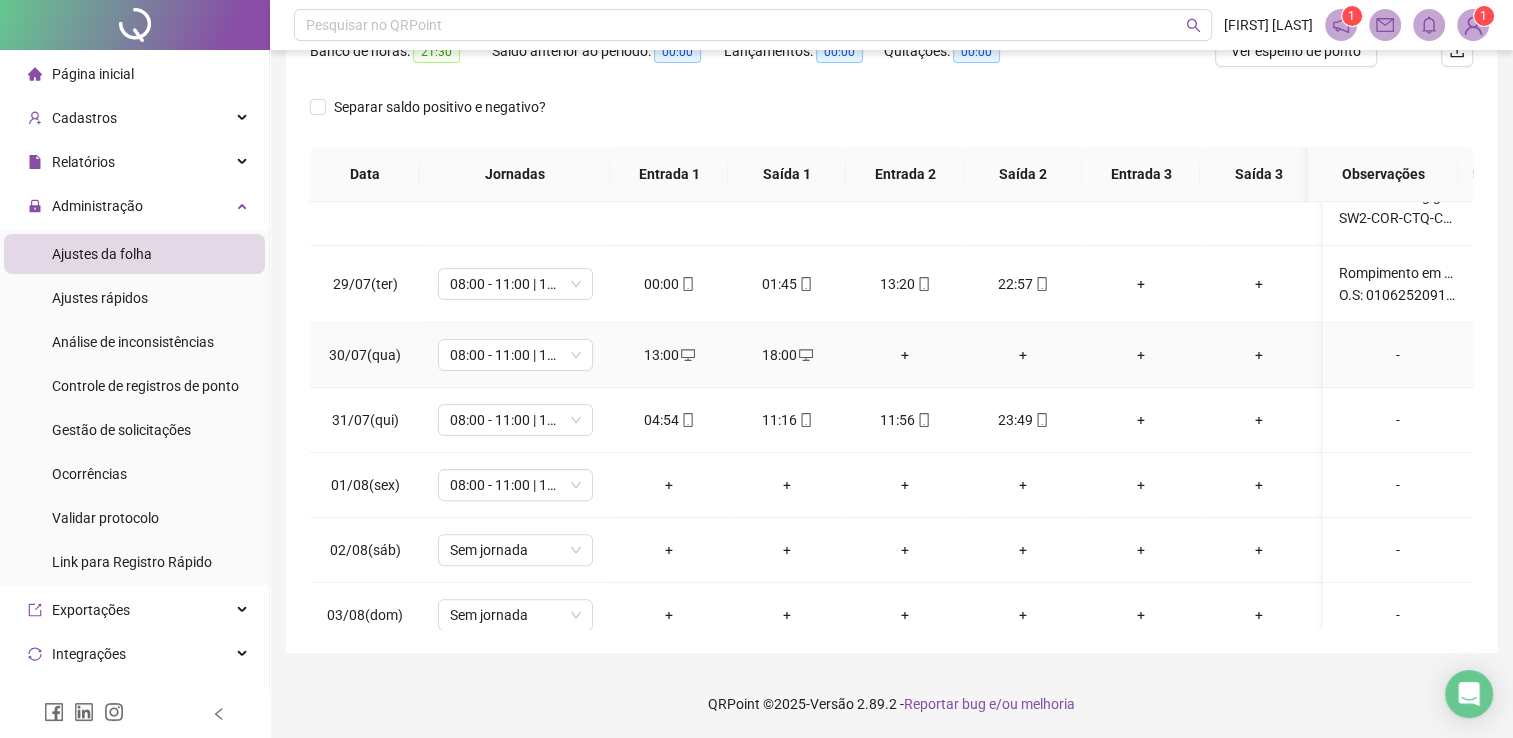 click on "-" at bounding box center [1398, 355] 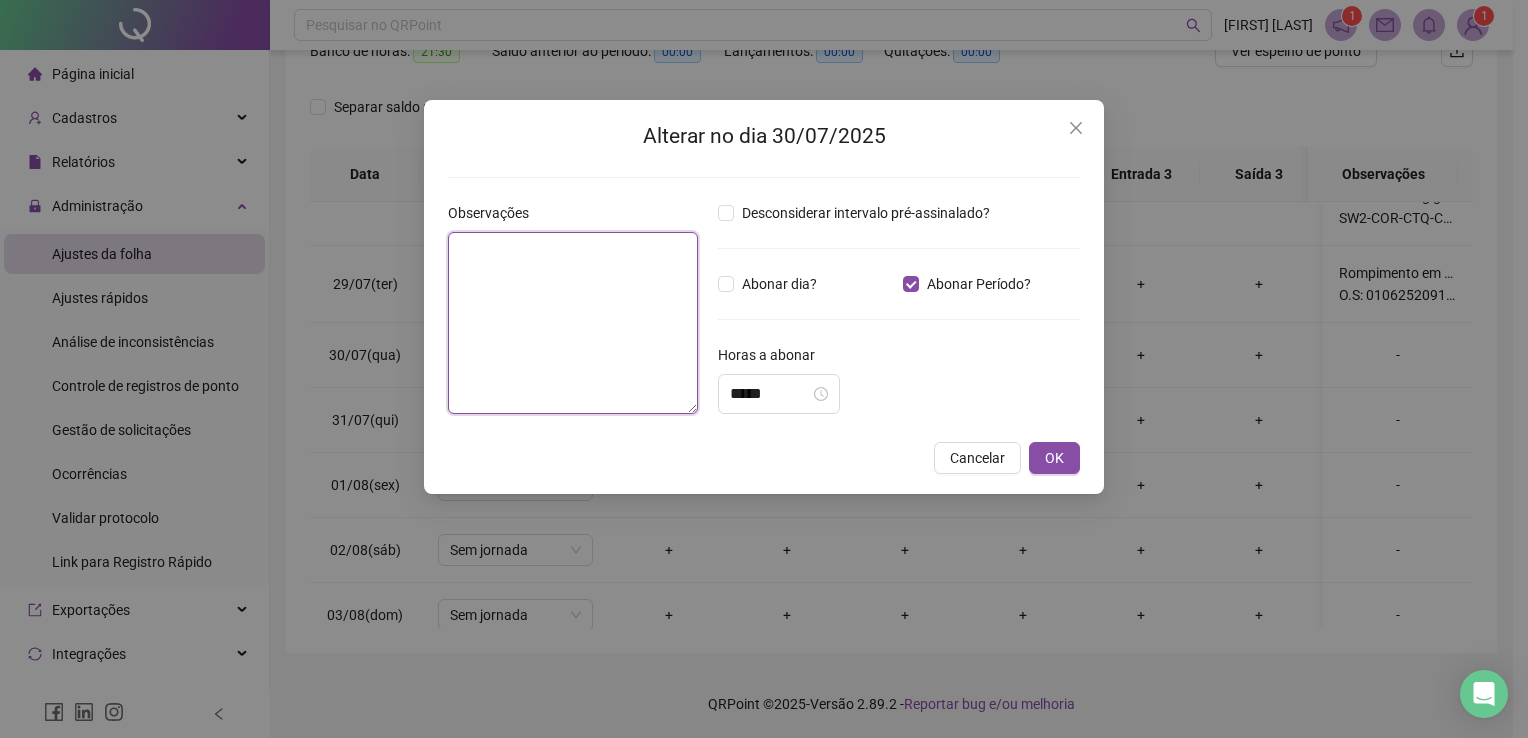 click at bounding box center (573, 323) 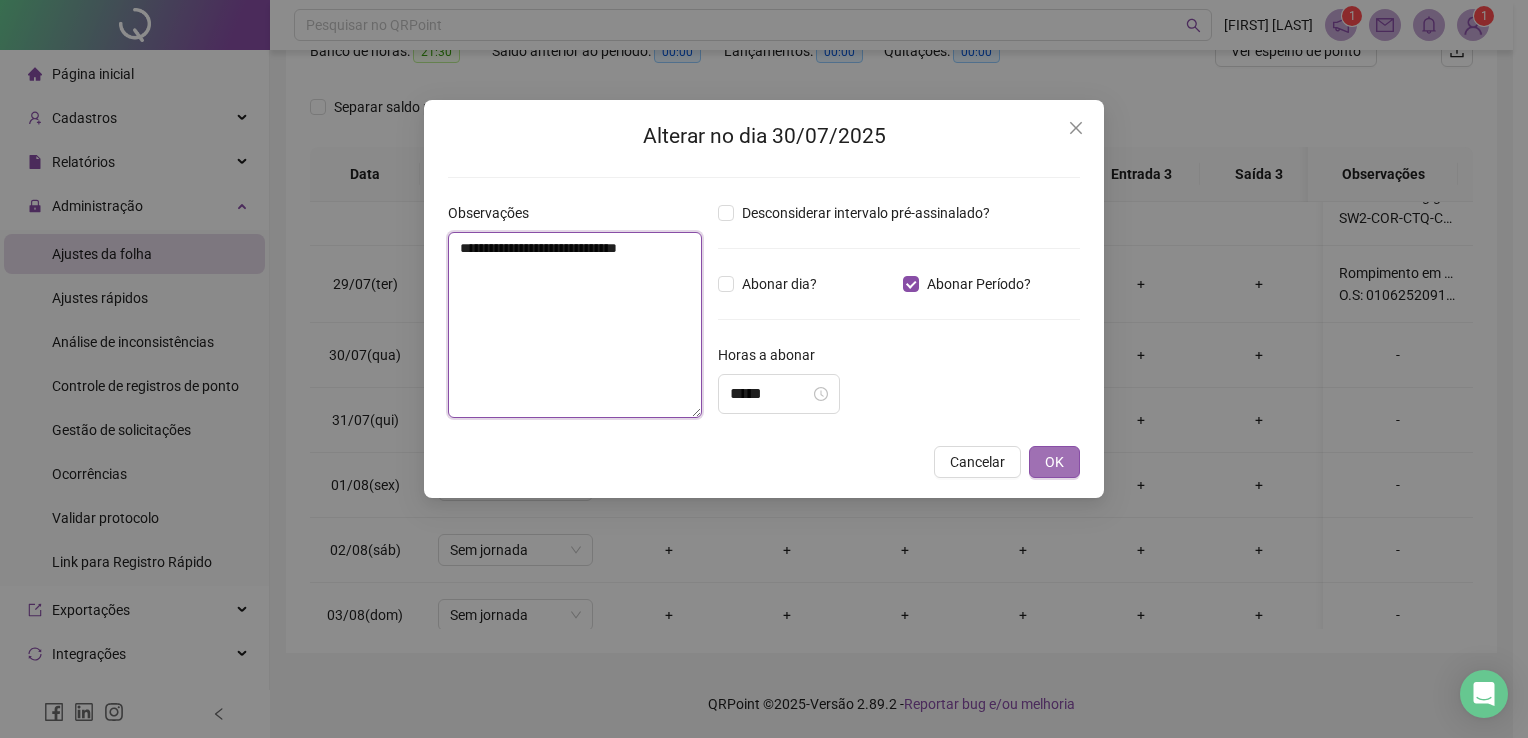 type on "**********" 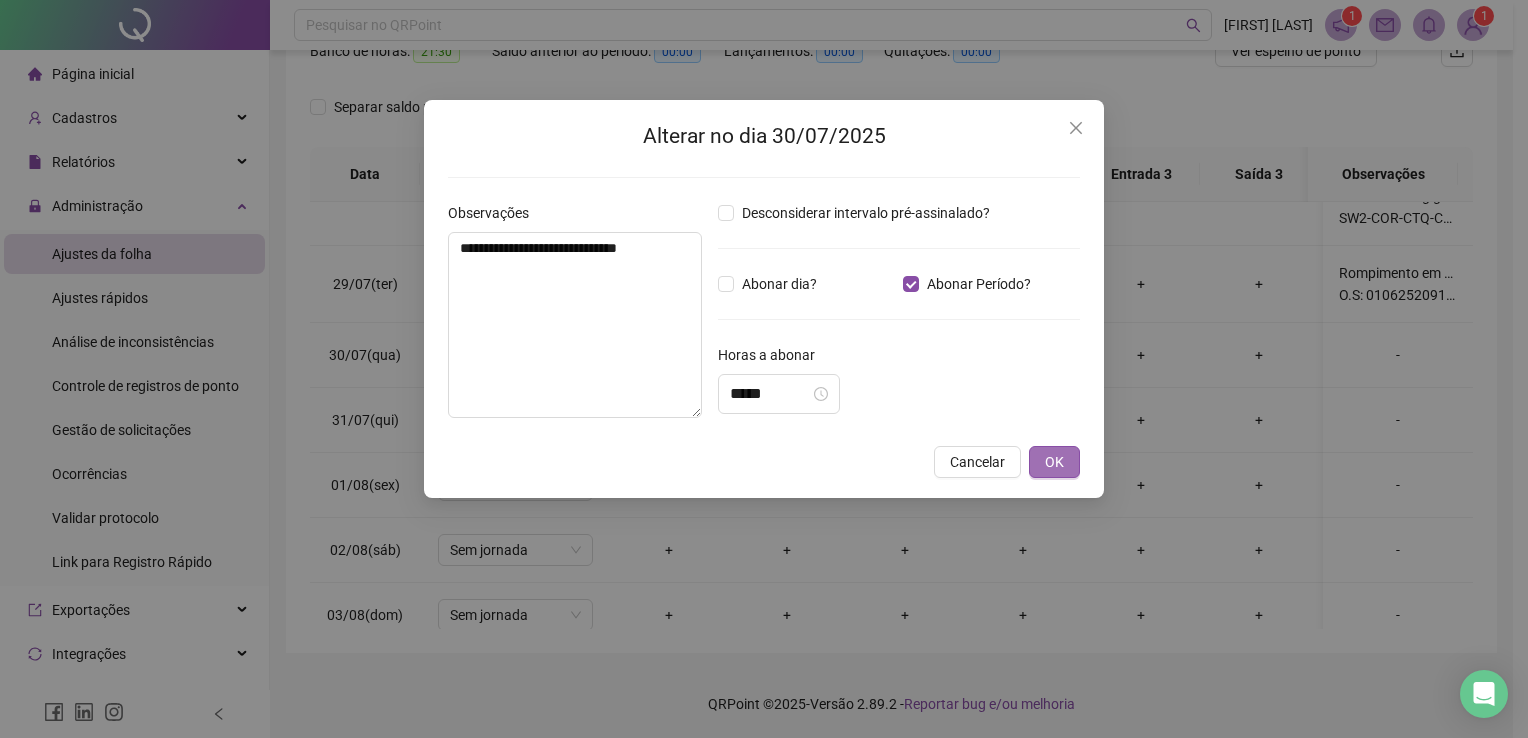 click on "OK" at bounding box center [1054, 462] 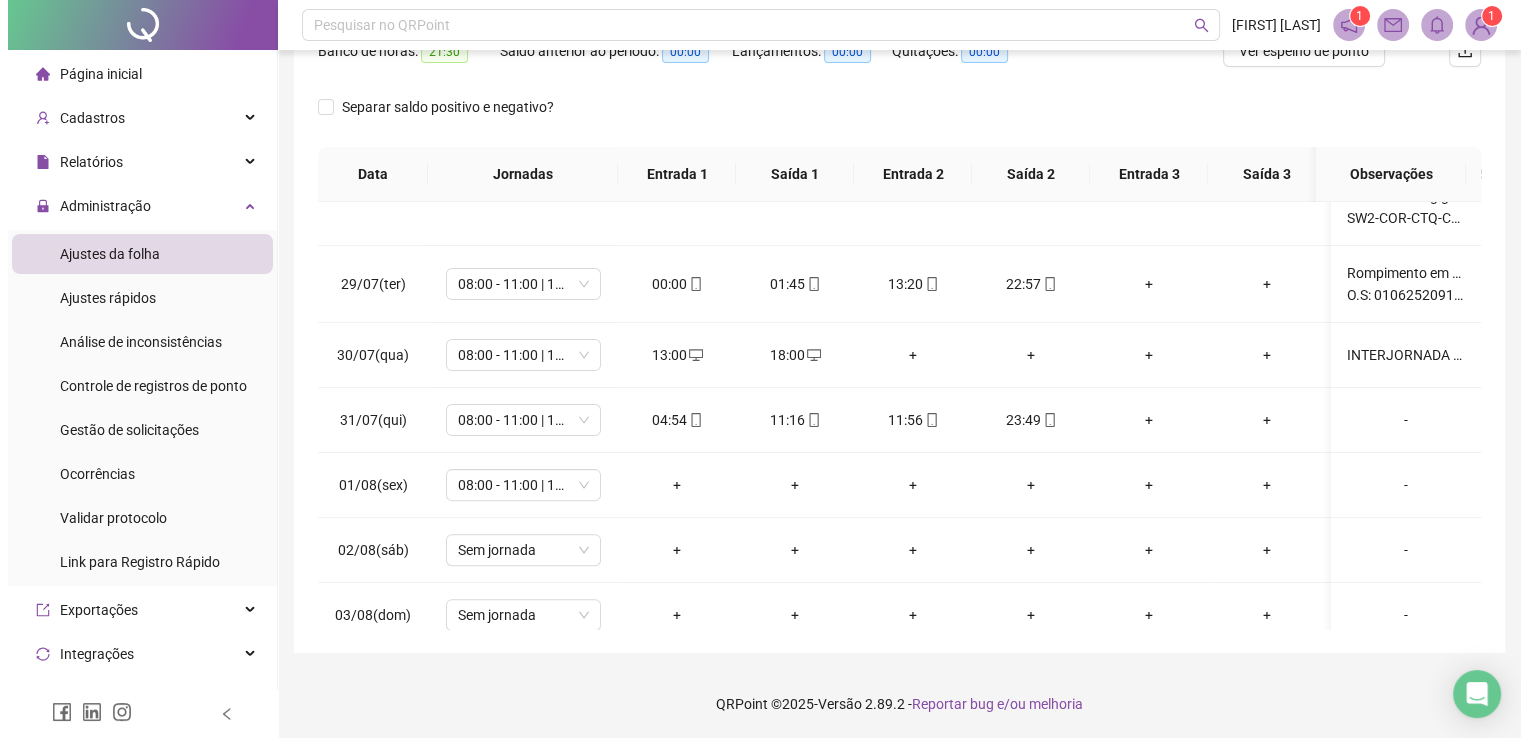 scroll, scrollTop: 709, scrollLeft: 0, axis: vertical 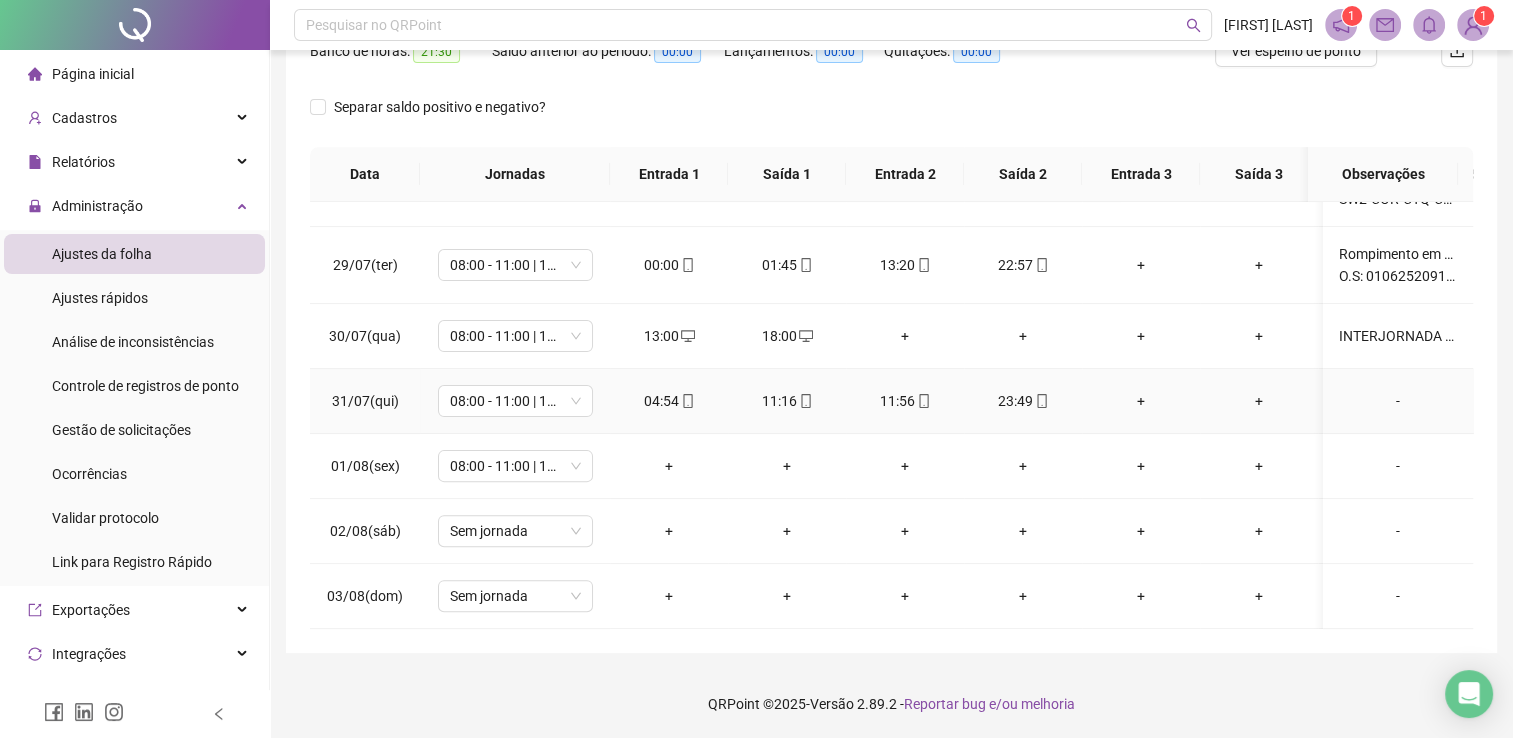 click on "-" at bounding box center [1398, 401] 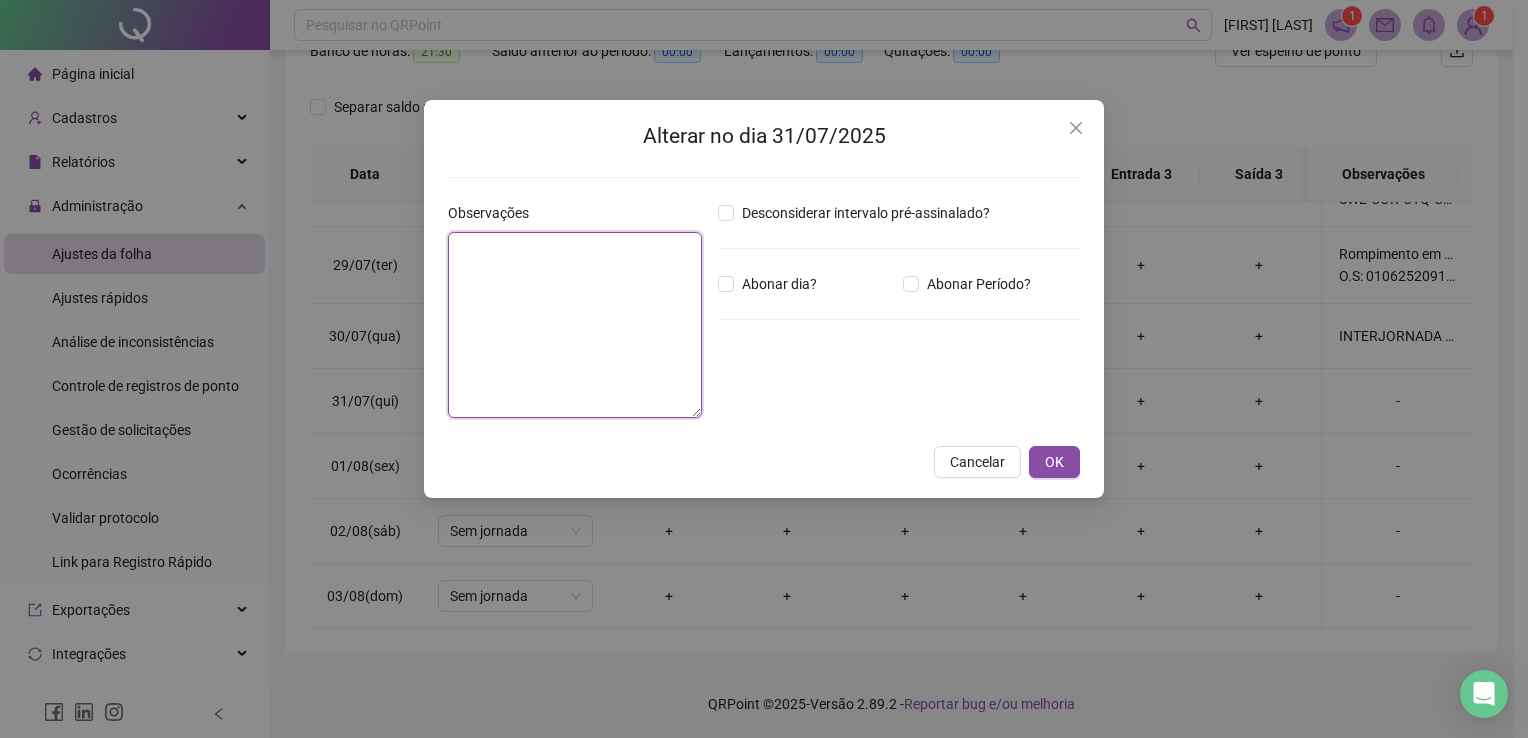 click at bounding box center [575, 325] 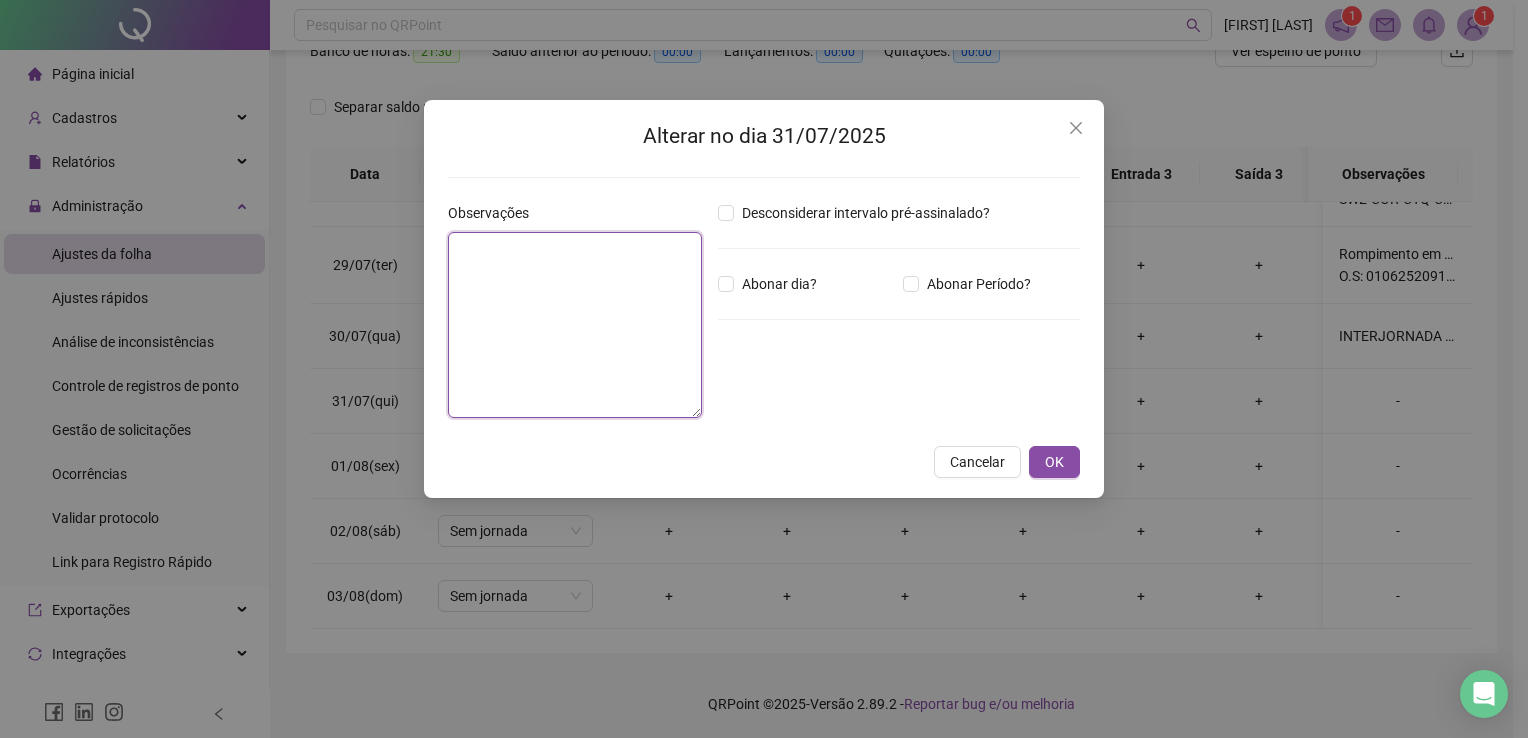 paste on "**********" 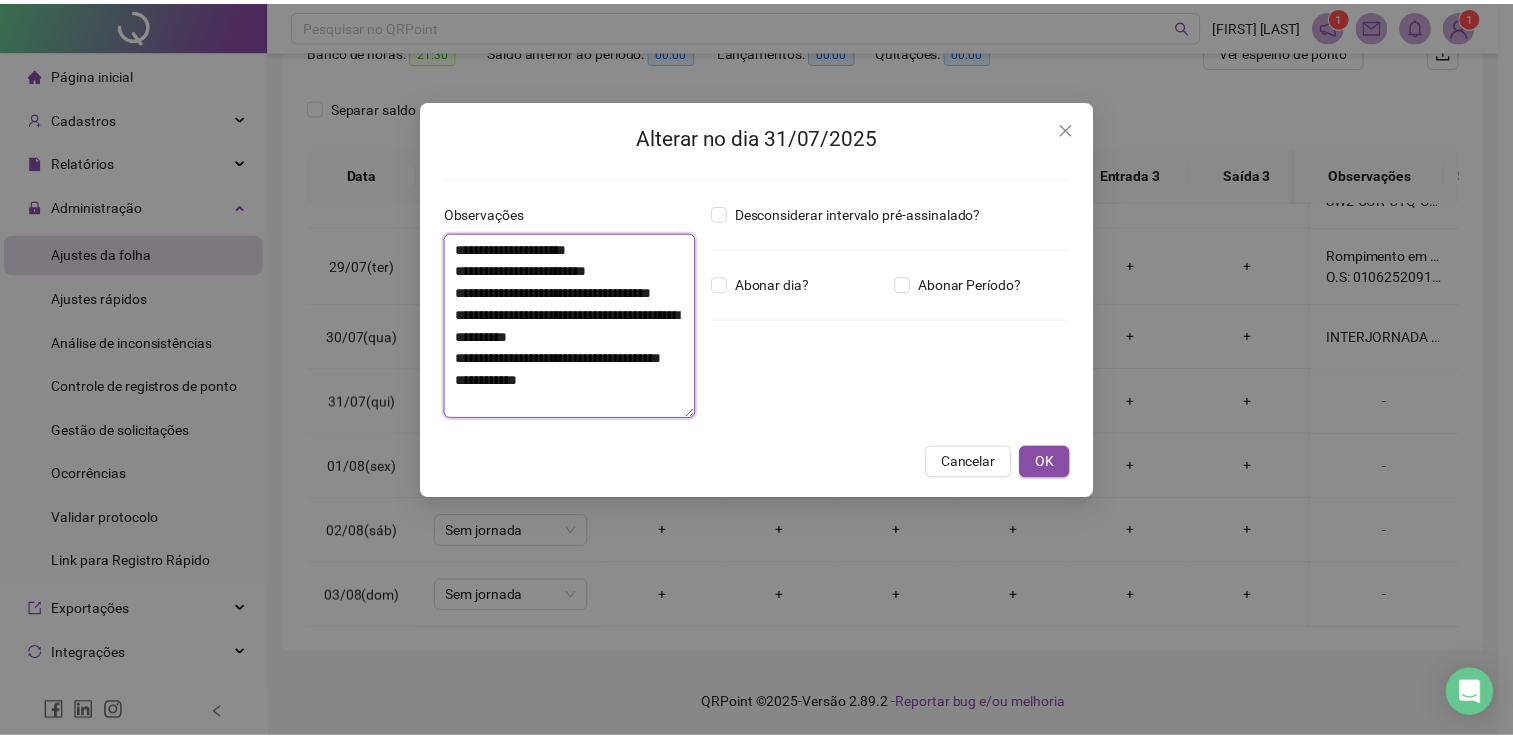 scroll, scrollTop: 16, scrollLeft: 0, axis: vertical 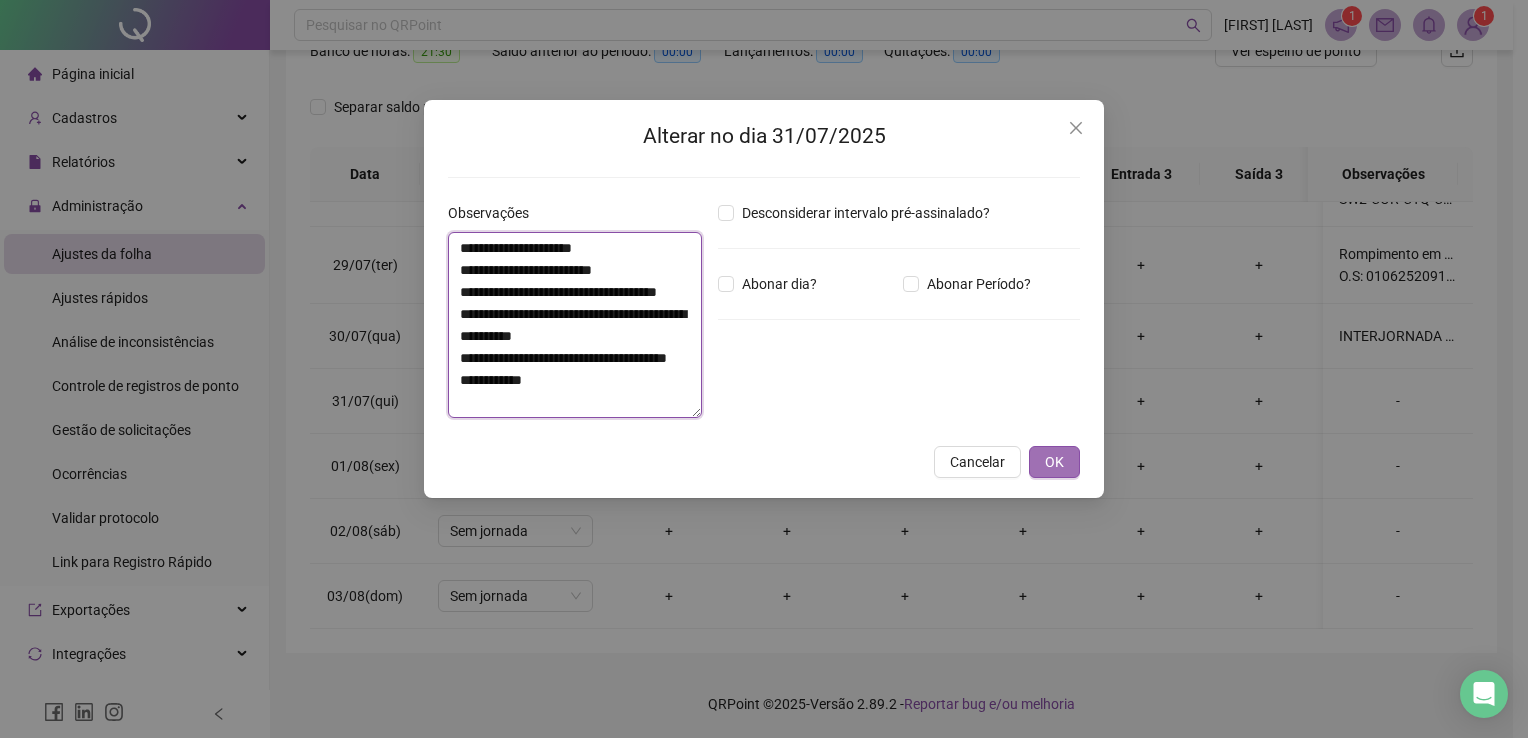 type on "**********" 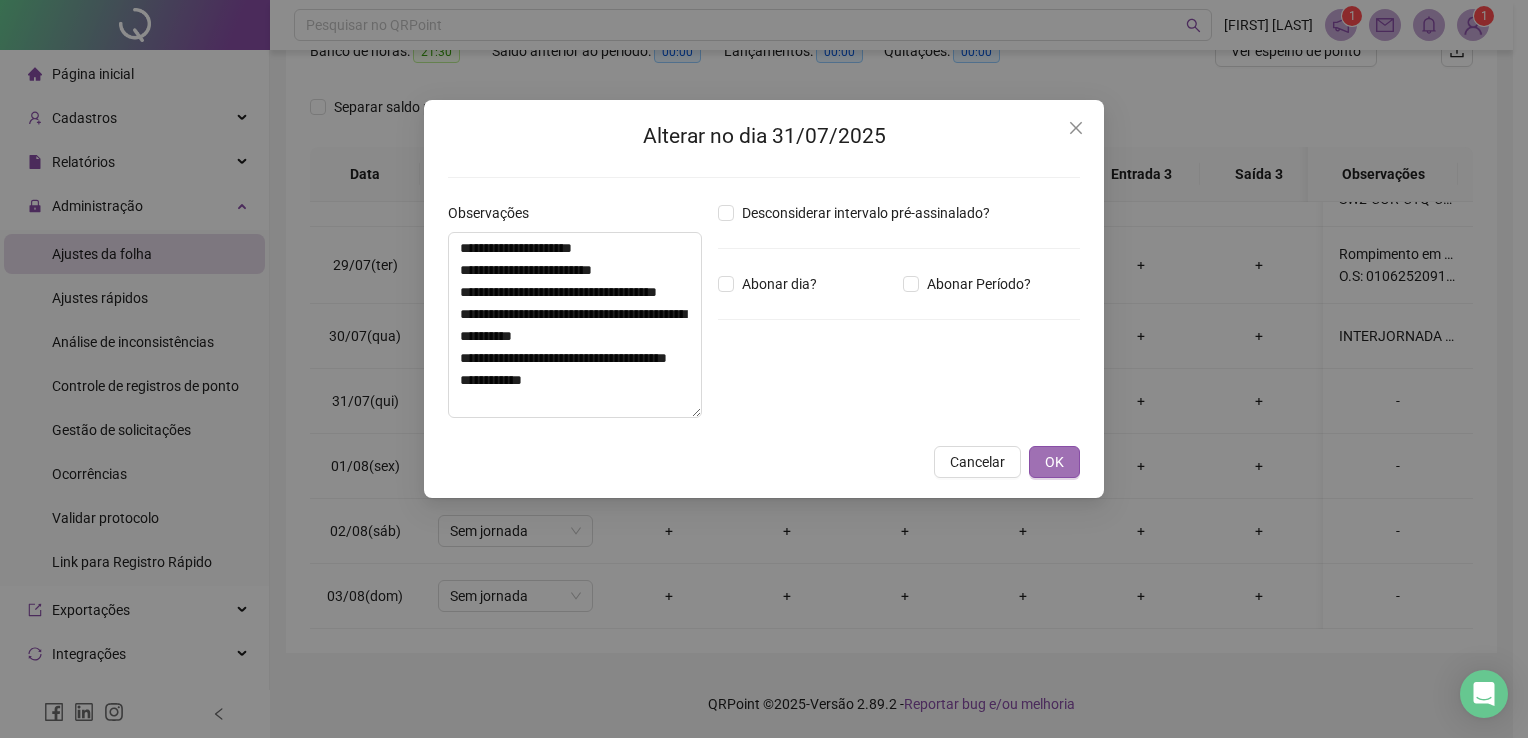 click on "OK" at bounding box center (1054, 462) 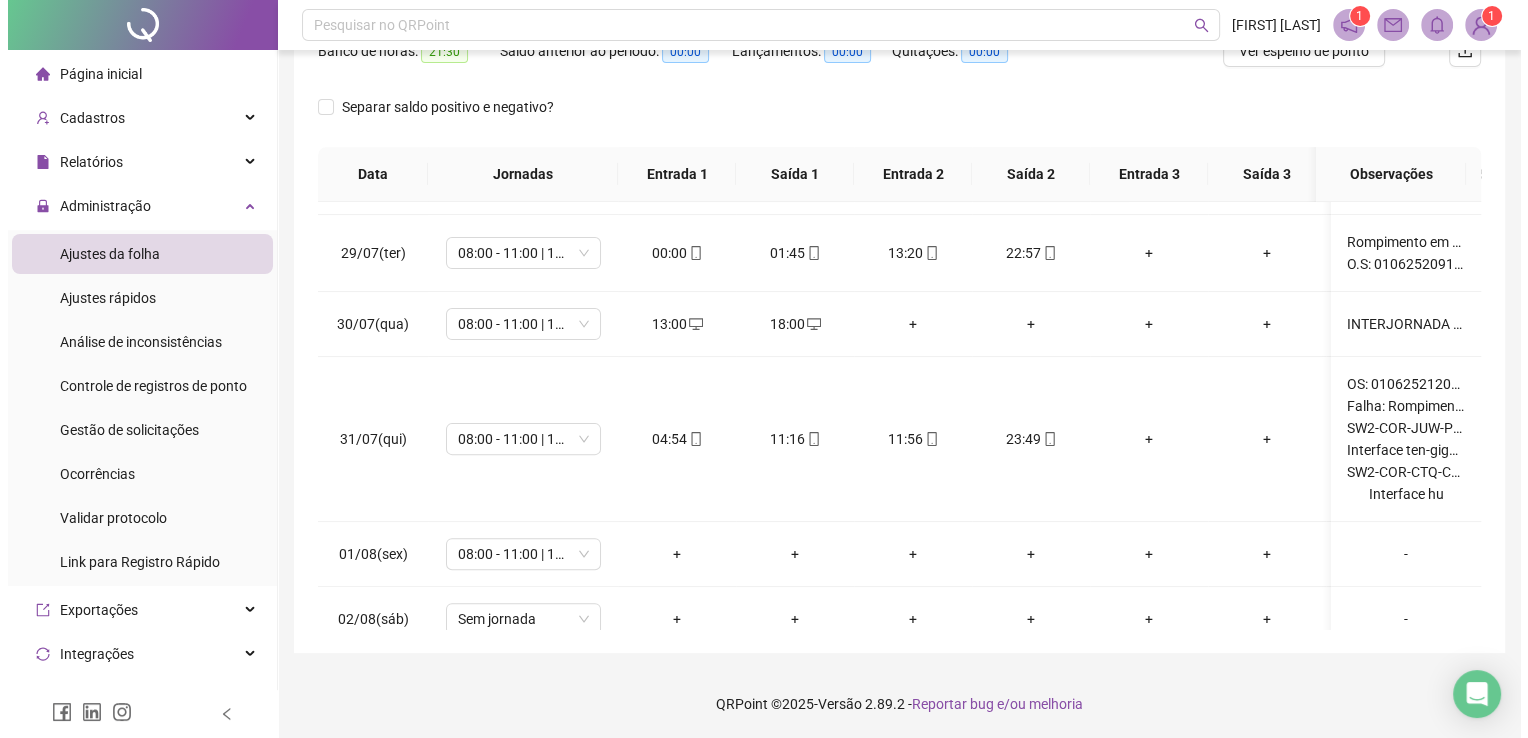 scroll, scrollTop: 809, scrollLeft: 0, axis: vertical 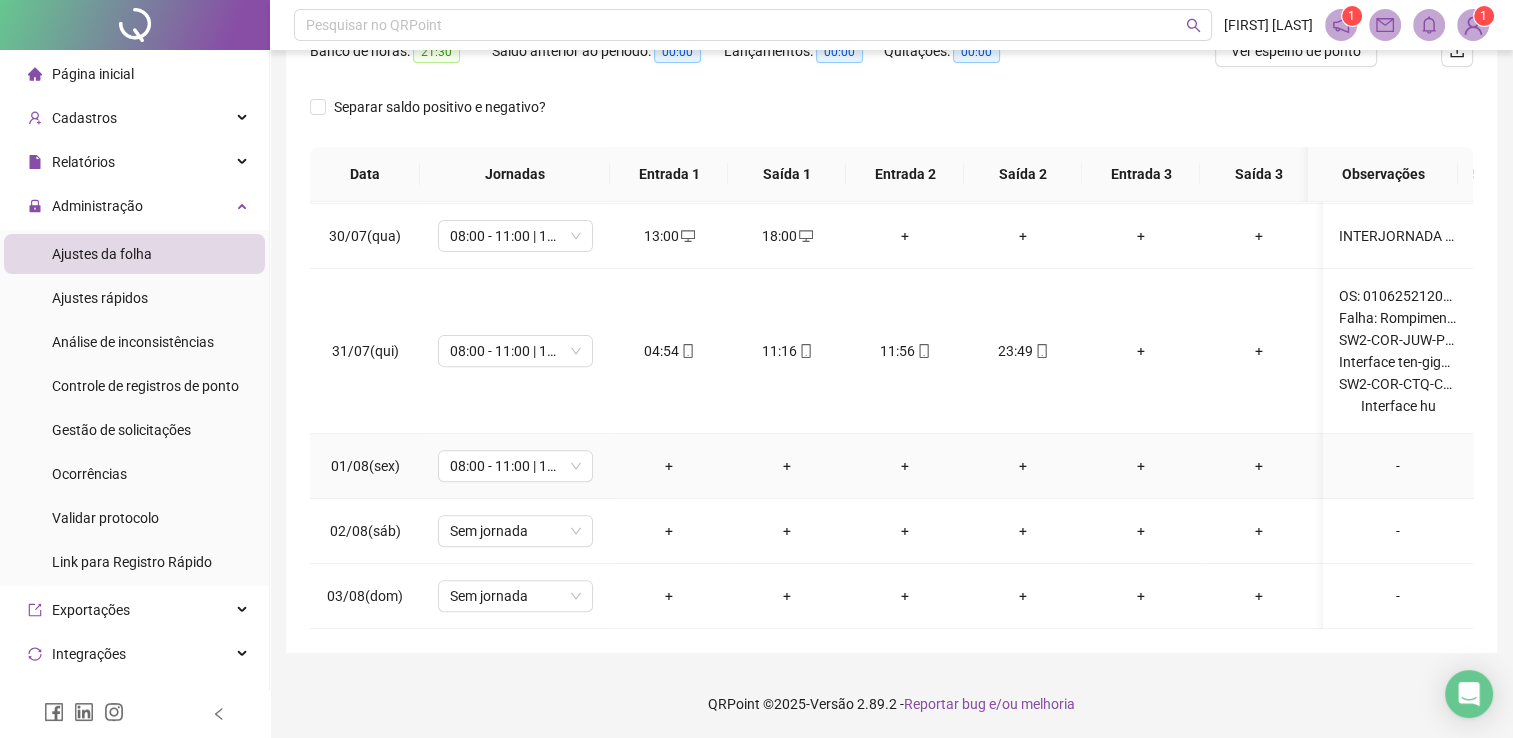 click on "-" at bounding box center [1398, 466] 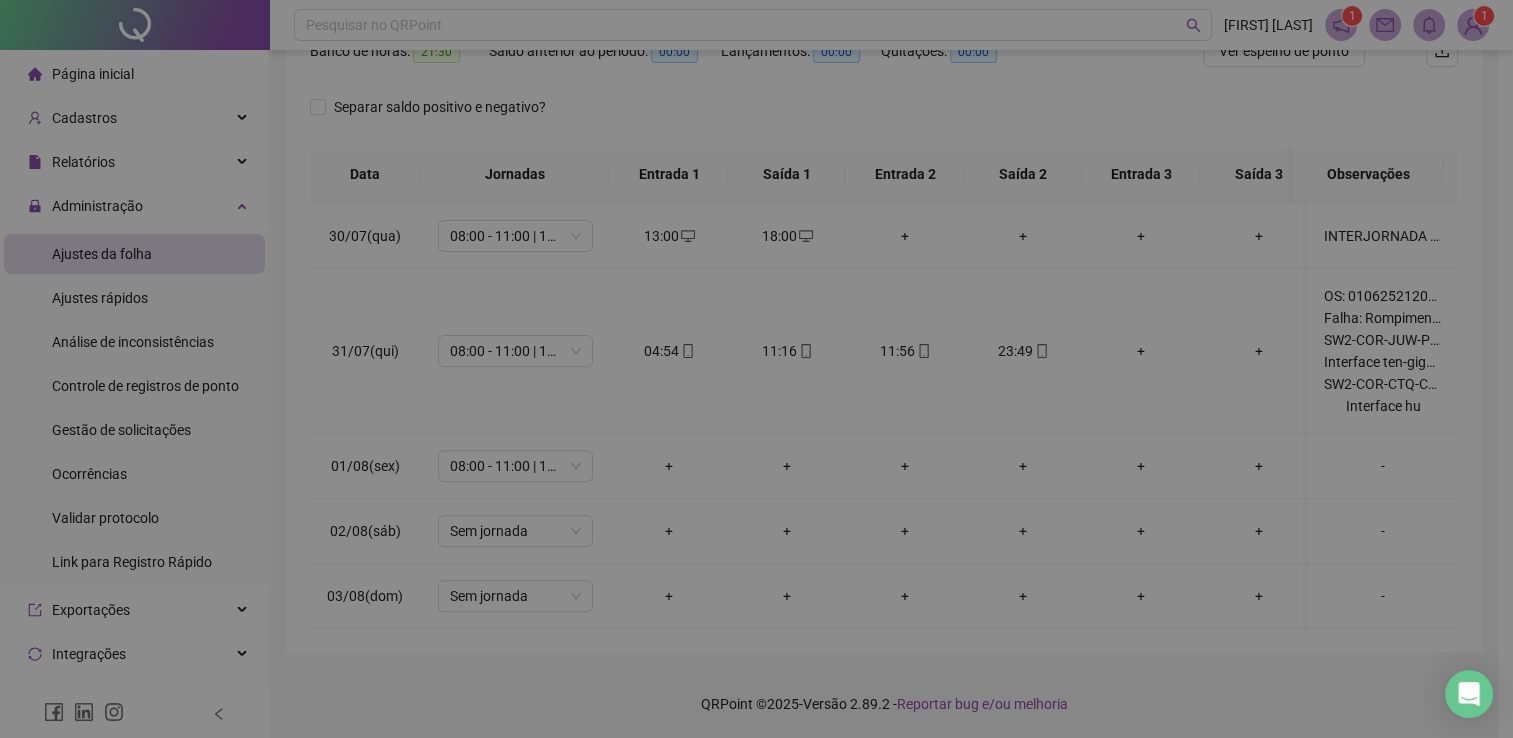 scroll, scrollTop: 0, scrollLeft: 0, axis: both 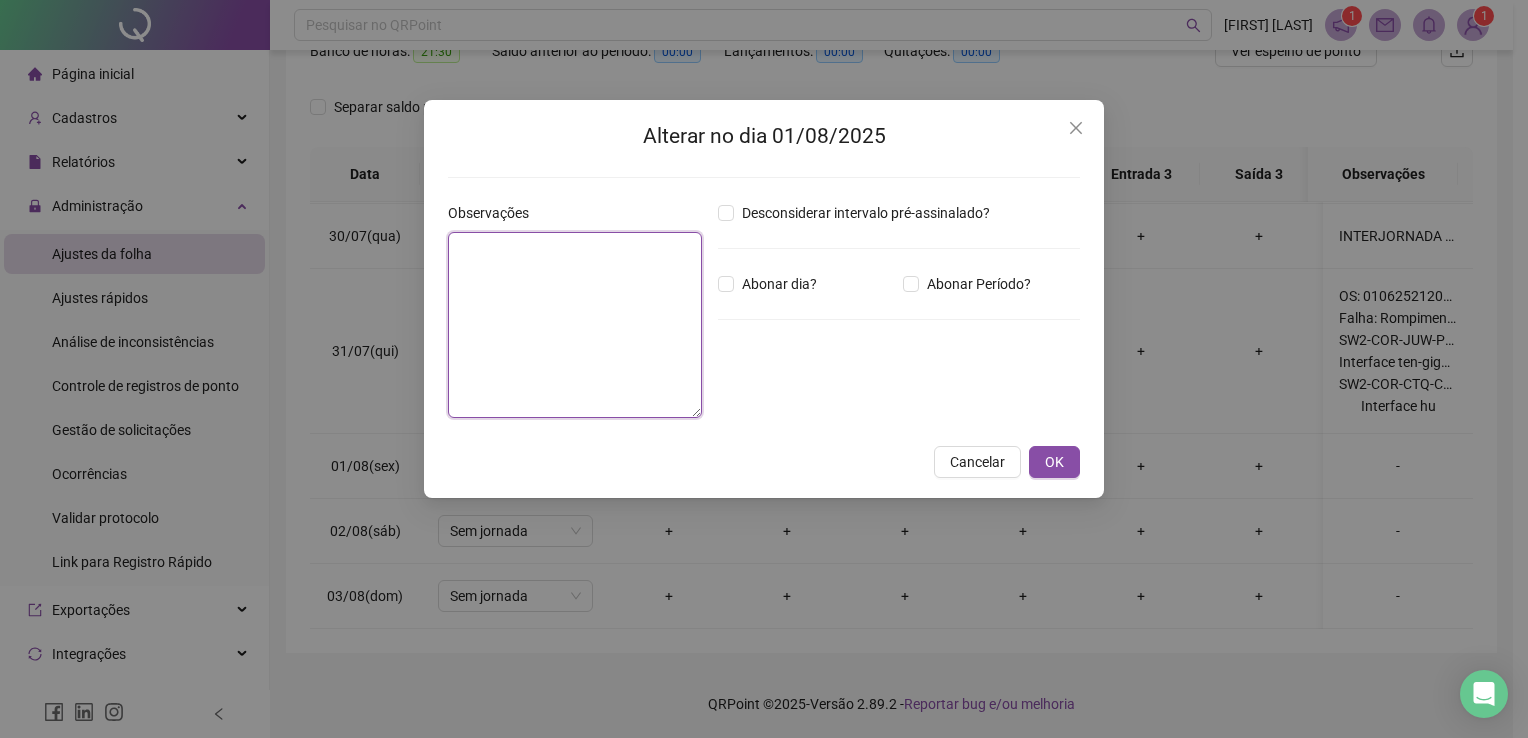 click at bounding box center [575, 325] 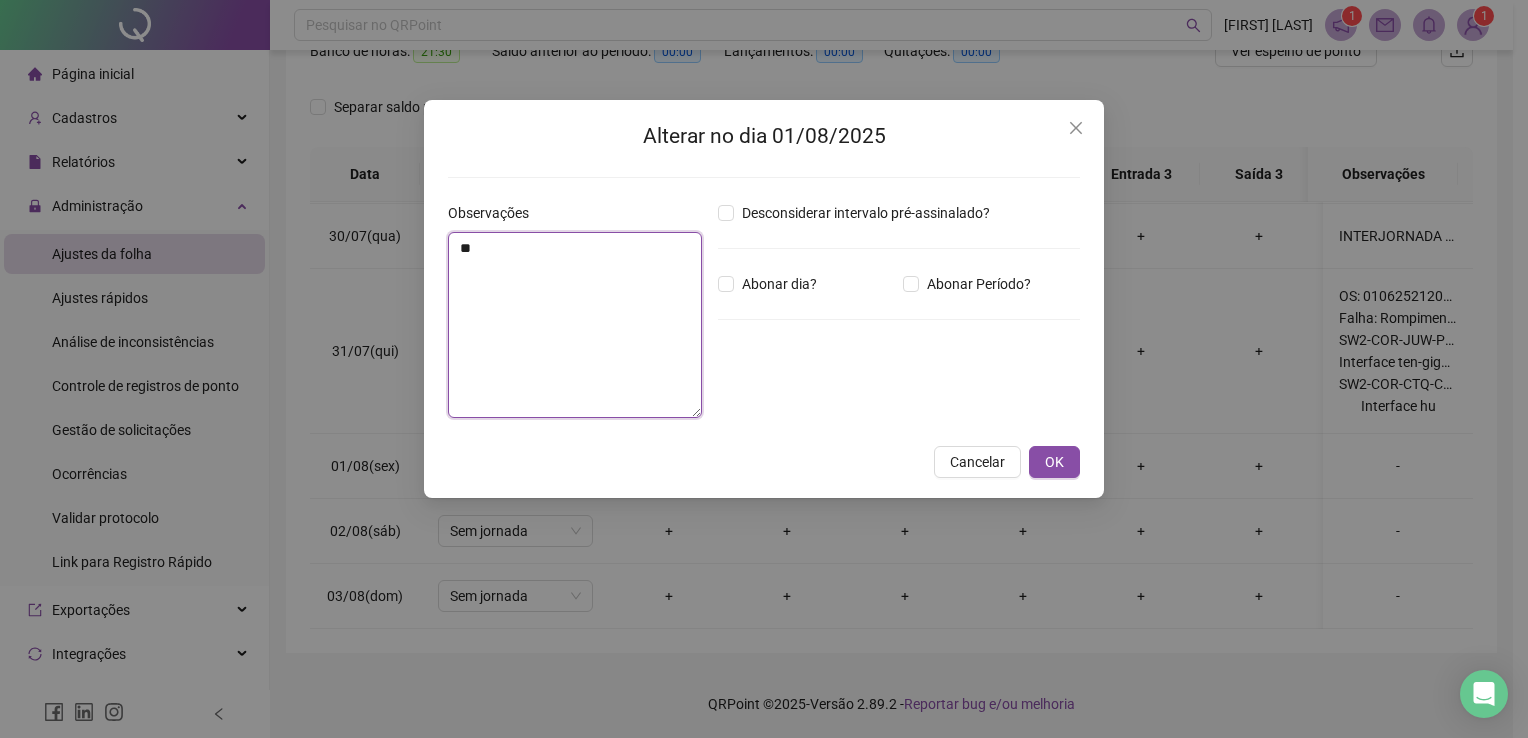 type on "*" 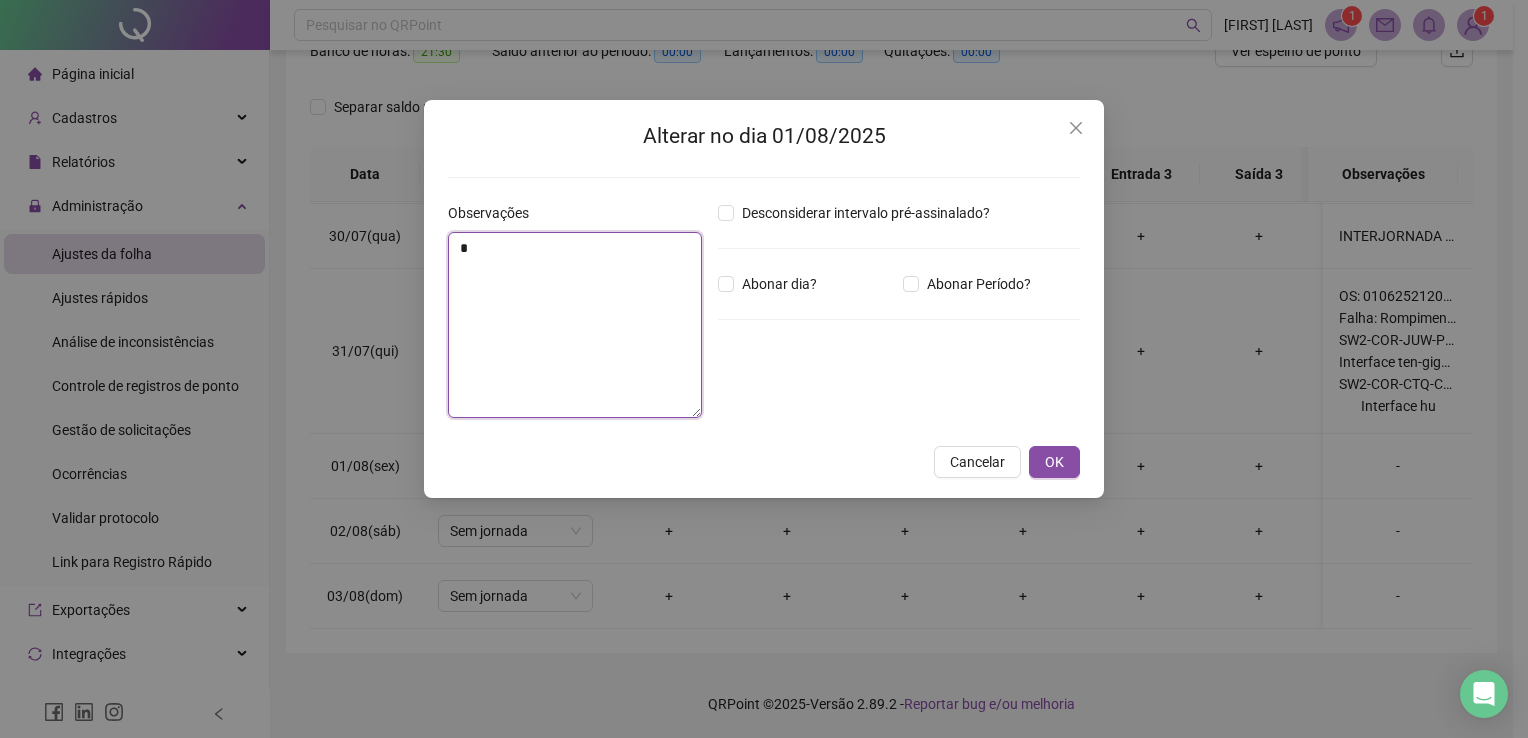 type 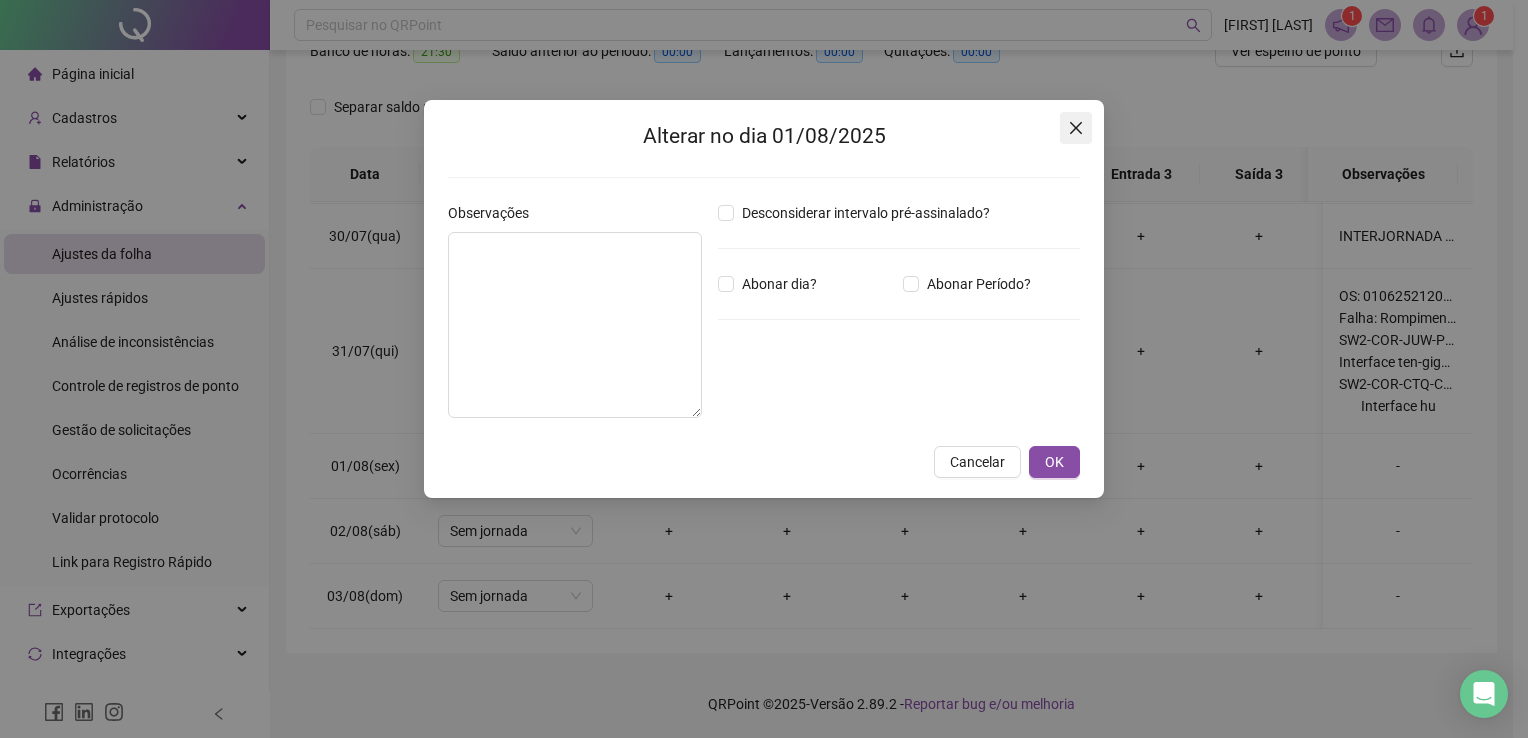 click at bounding box center [1076, 128] 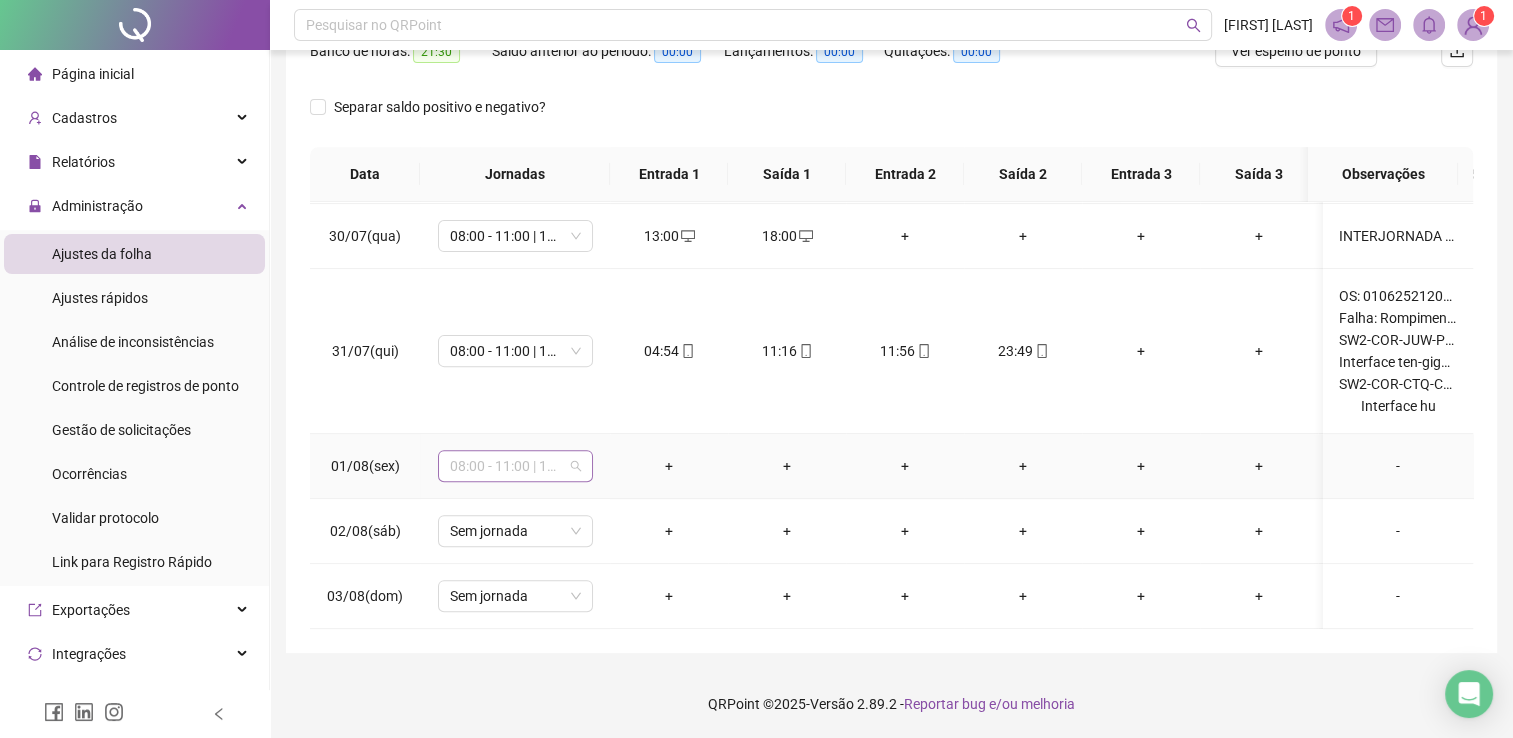 click on "08:00 - 11:00 | 12:12 - 18:00" at bounding box center (515, 466) 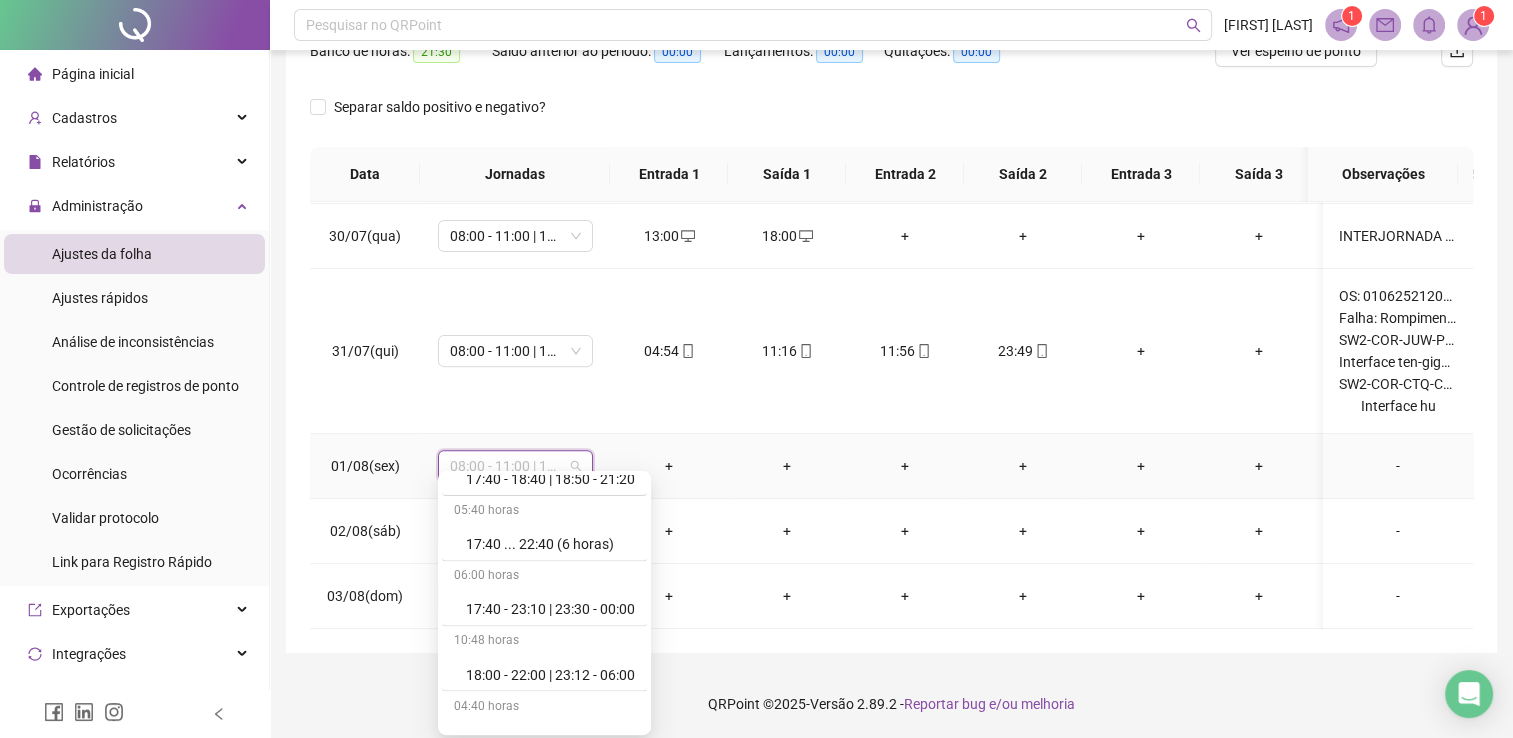 scroll, scrollTop: 11667, scrollLeft: 0, axis: vertical 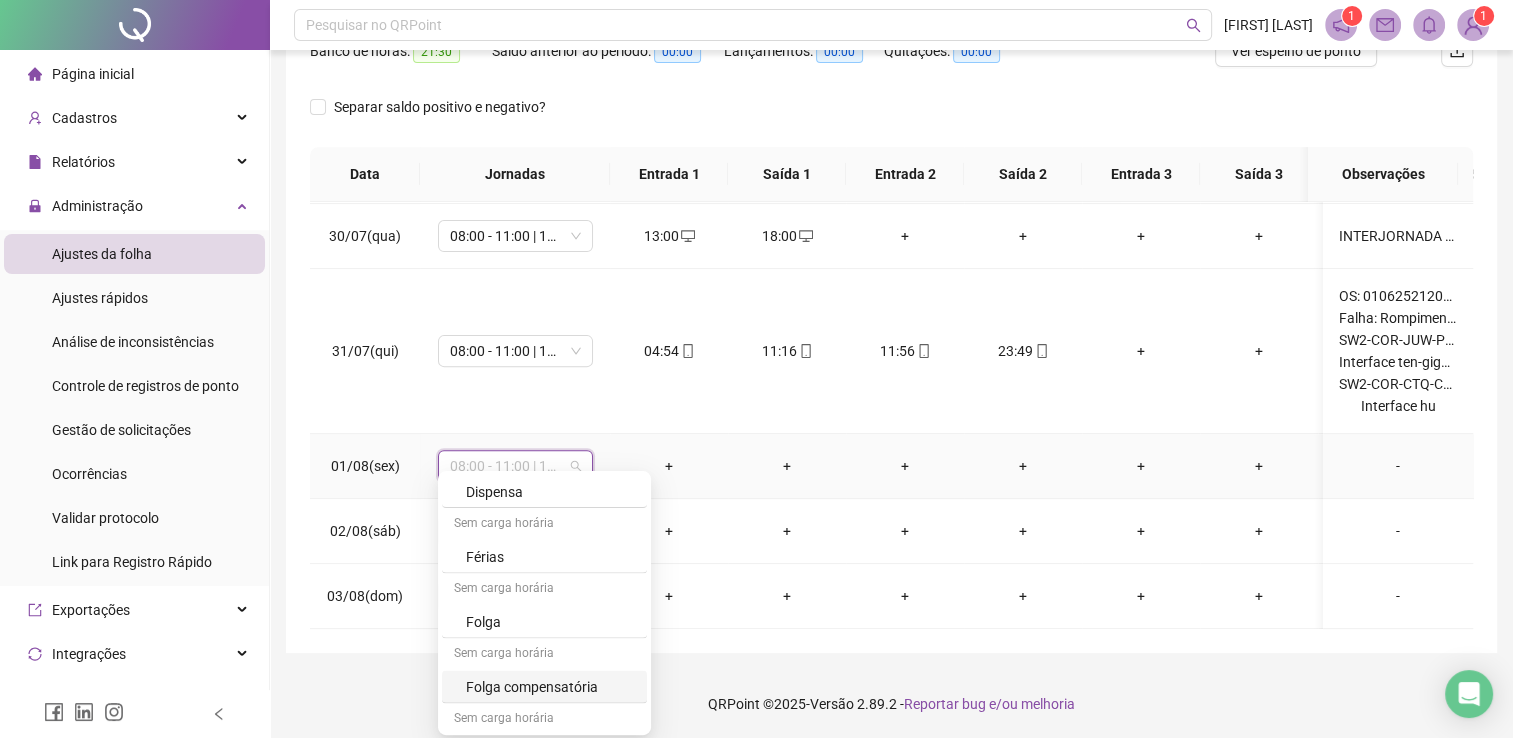 click on "Folga compensatória" at bounding box center (550, 686) 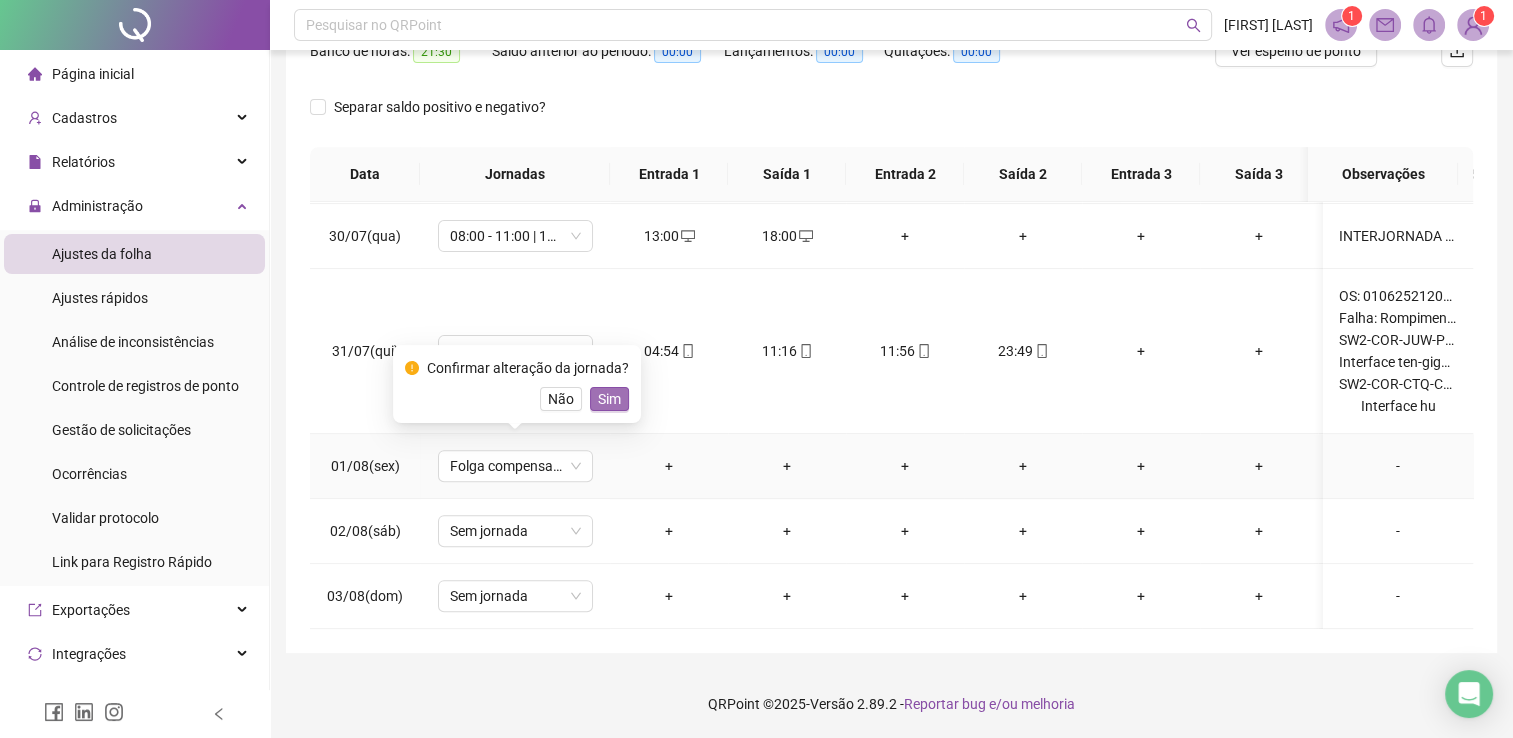 click on "Sim" at bounding box center [609, 399] 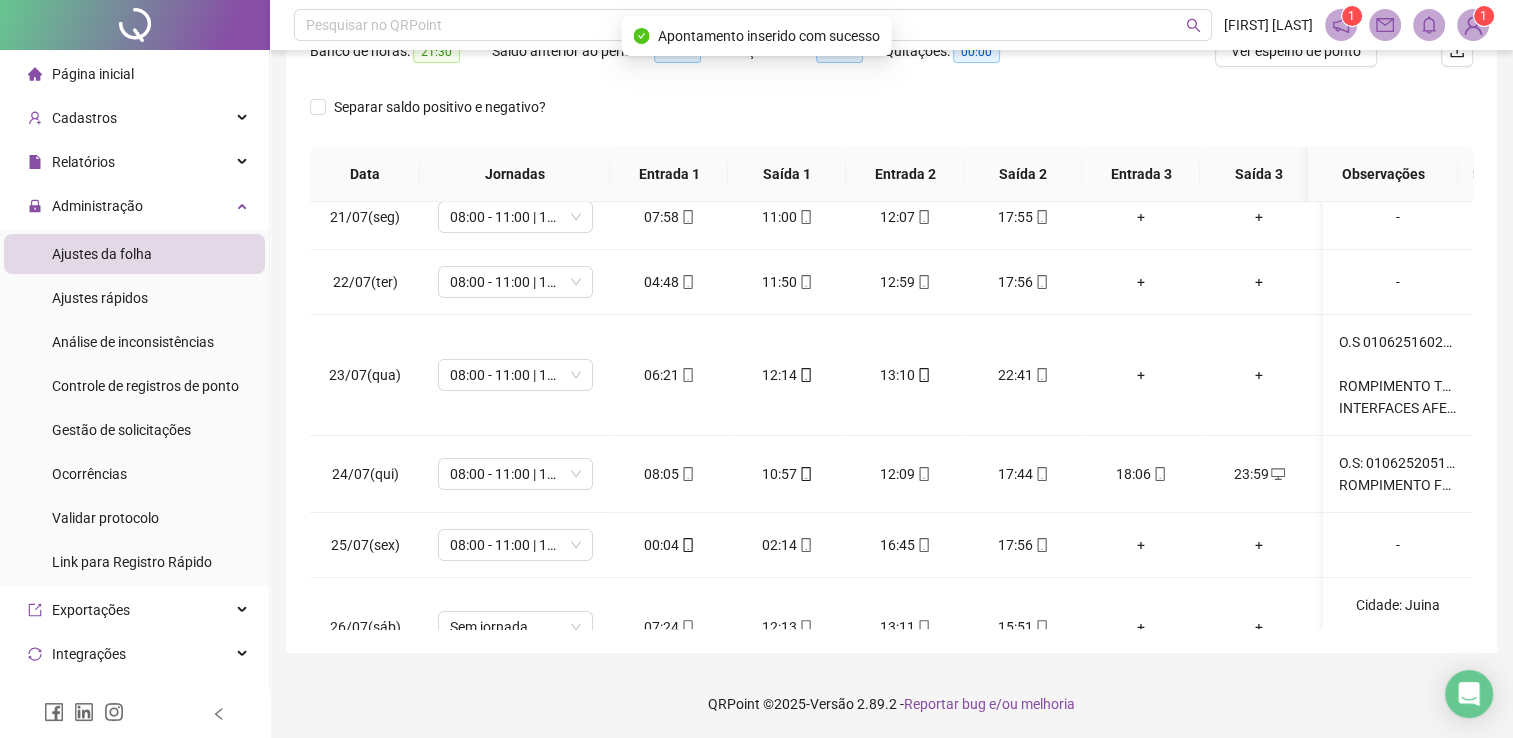 scroll, scrollTop: 0, scrollLeft: 0, axis: both 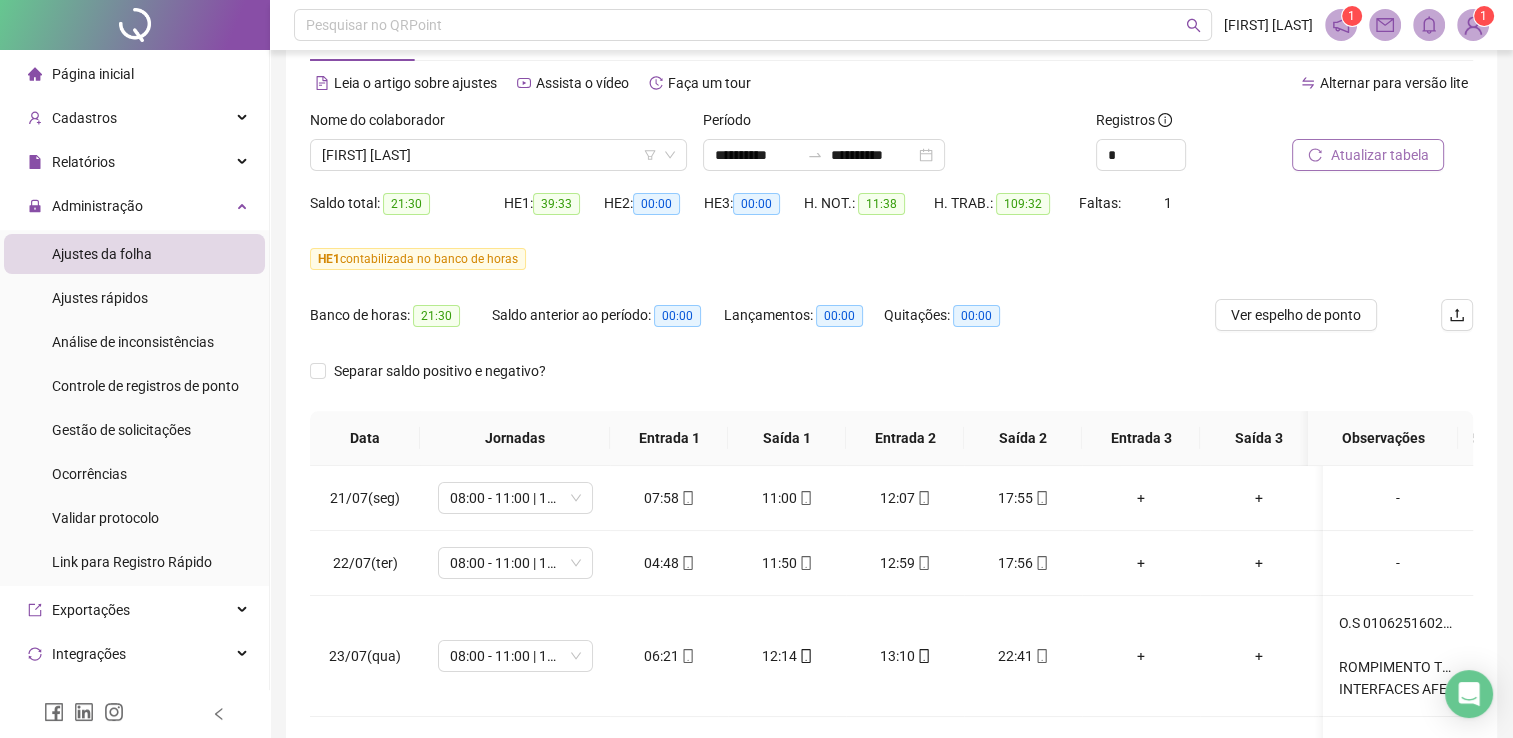 click on "Atualizar tabela" at bounding box center (1379, 155) 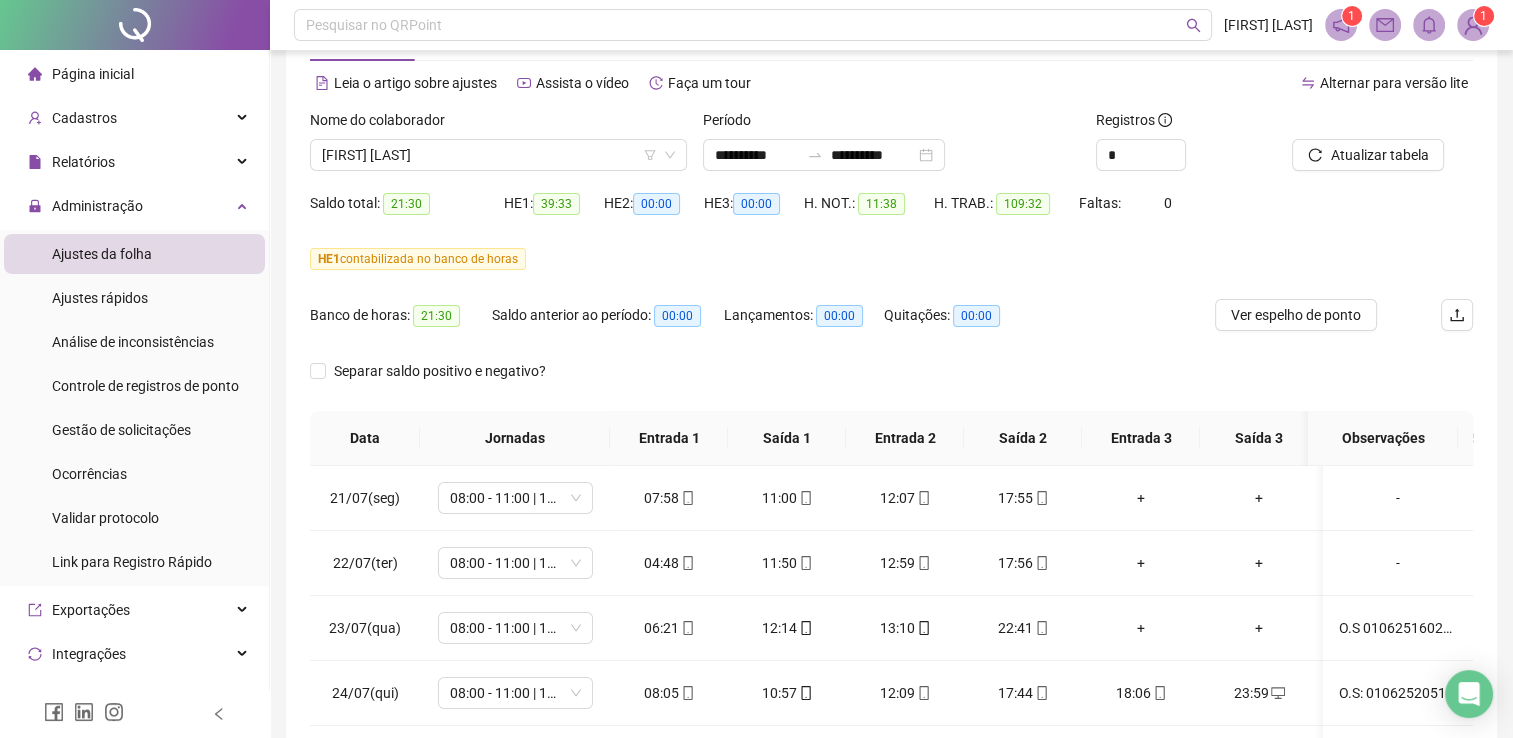 scroll, scrollTop: 339, scrollLeft: 0, axis: vertical 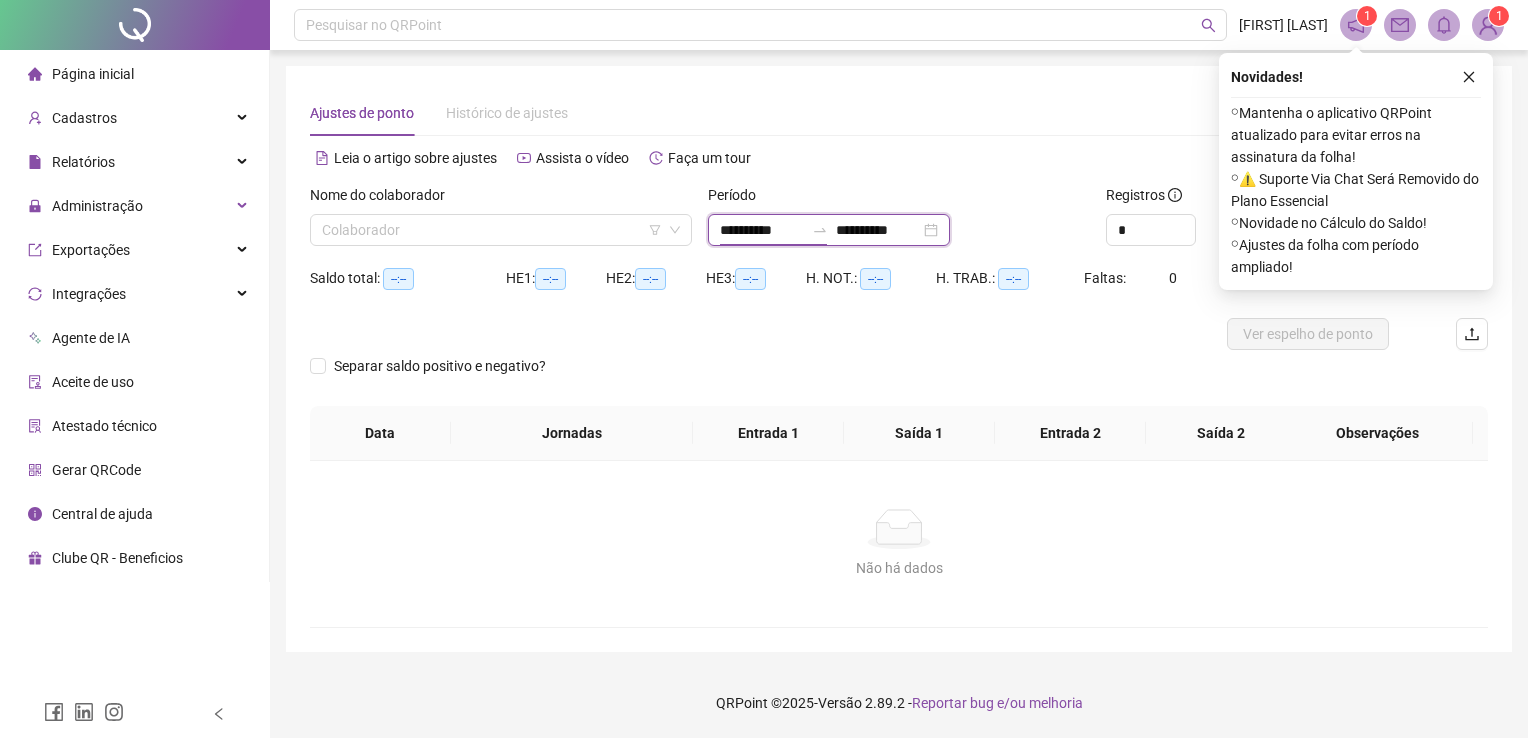 click on "**********" at bounding box center [762, 230] 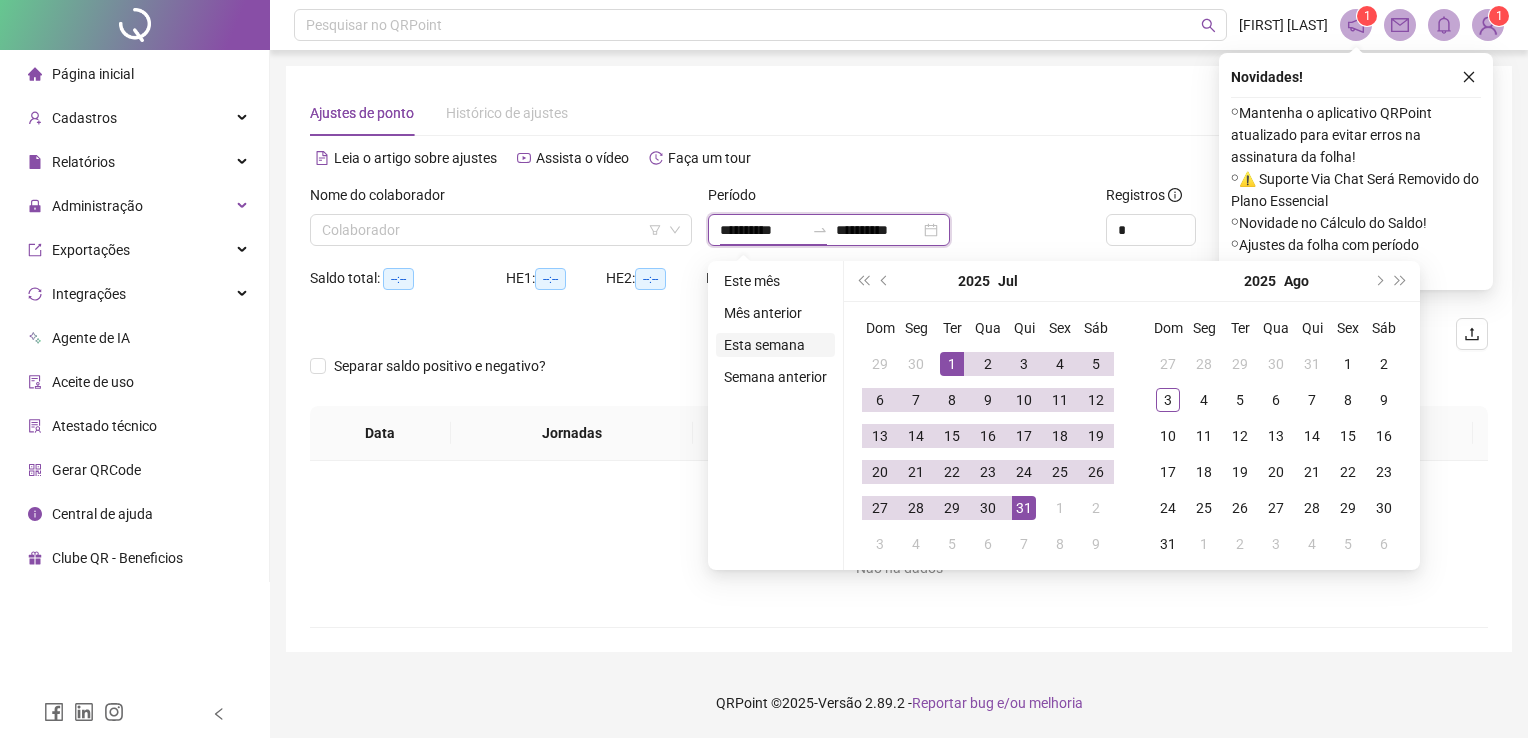 type on "**********" 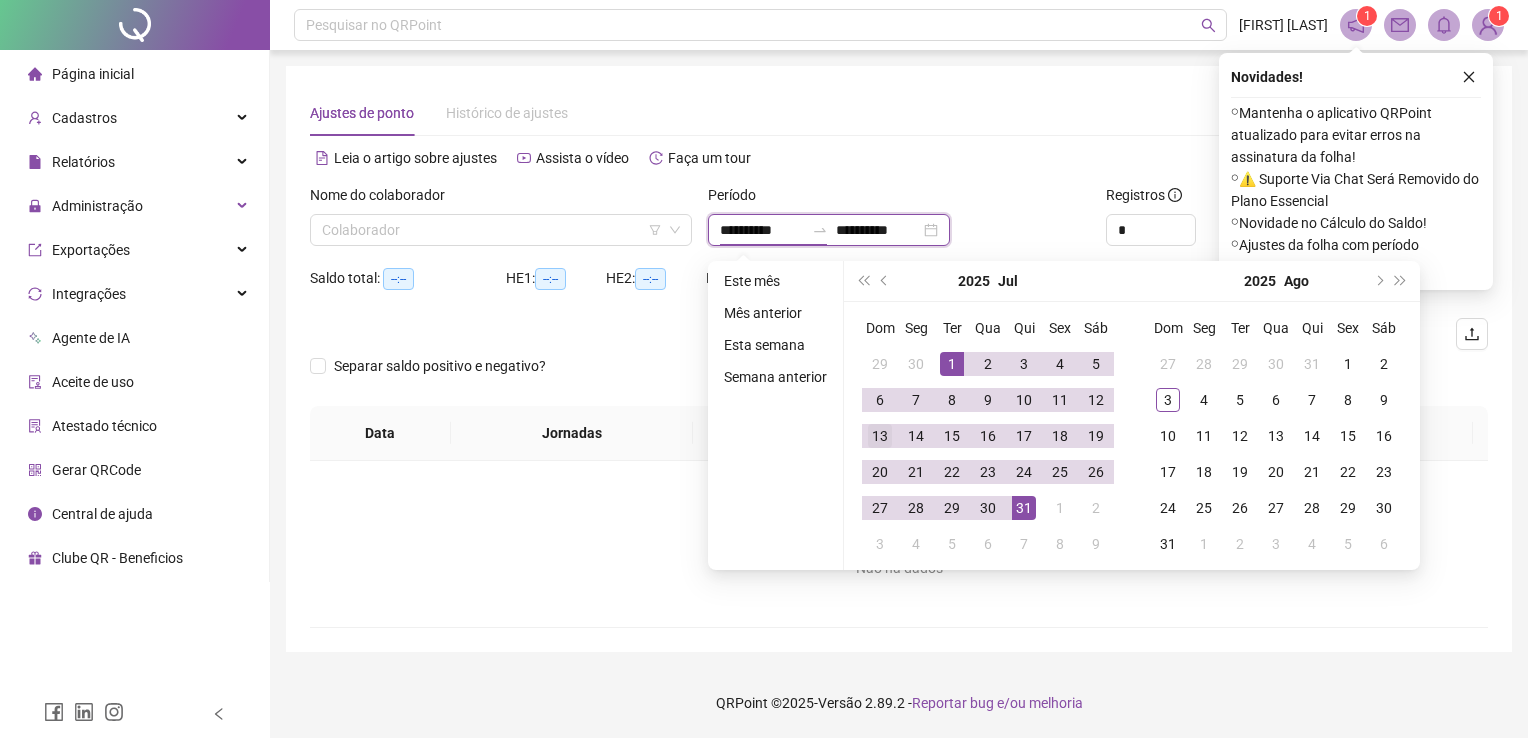 type on "**********" 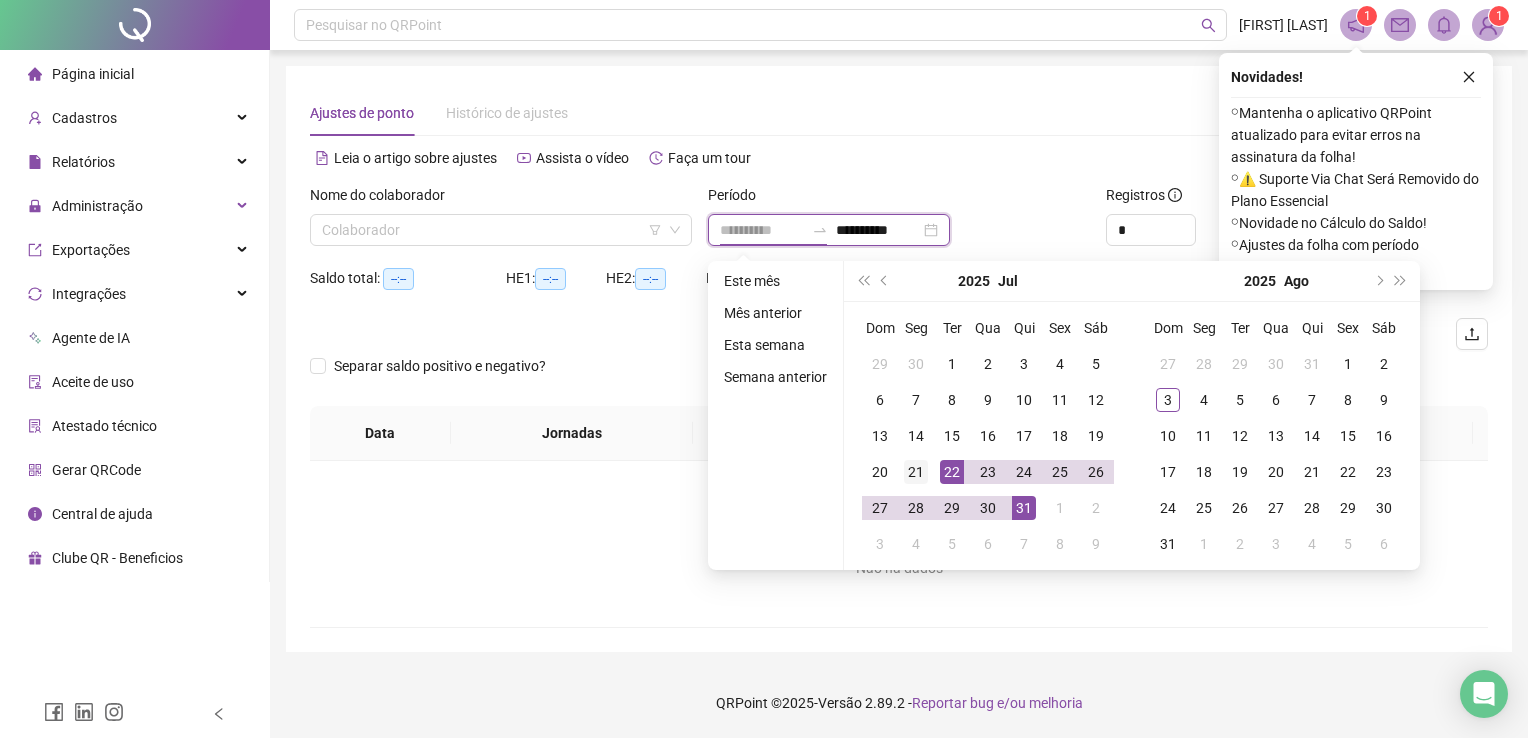 type on "**********" 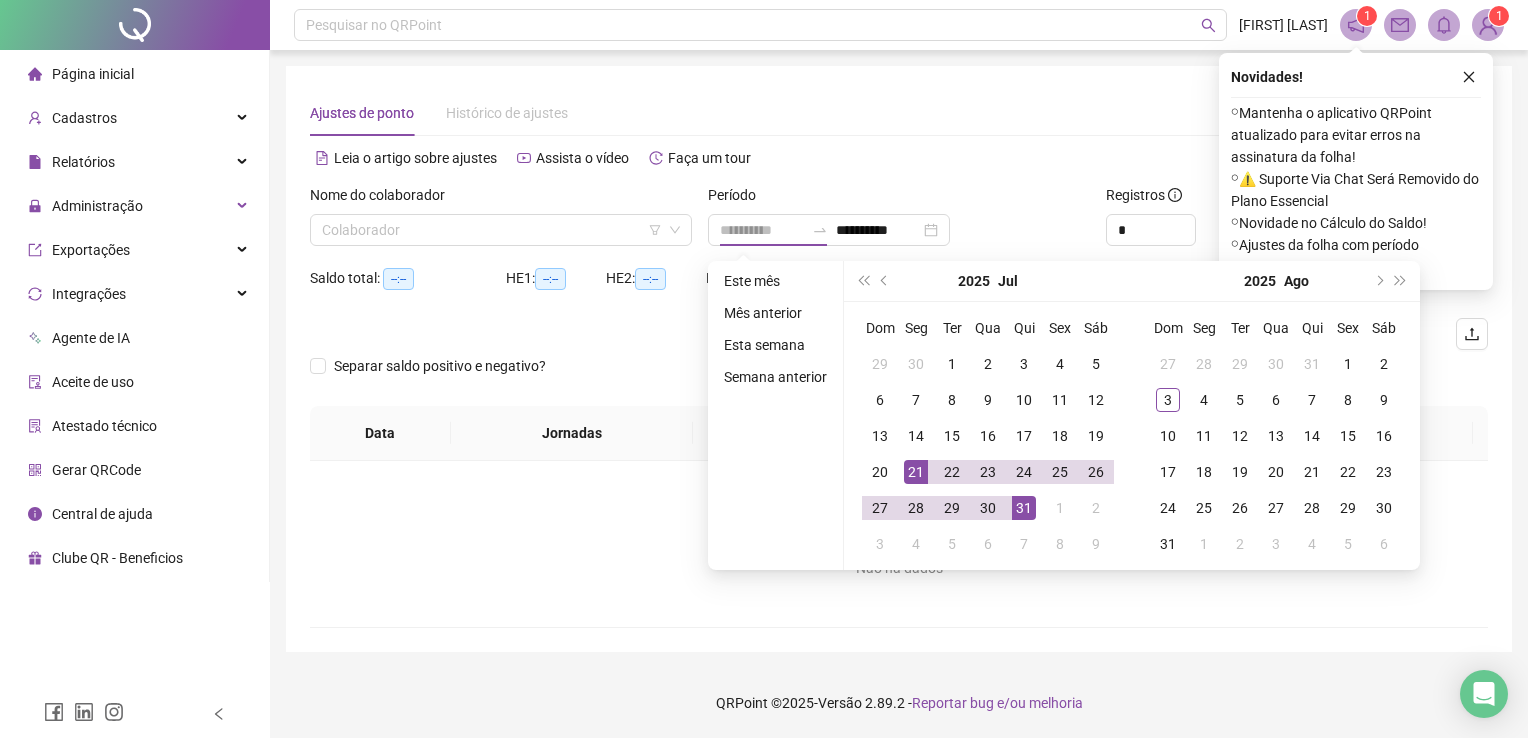 click on "21" at bounding box center [916, 472] 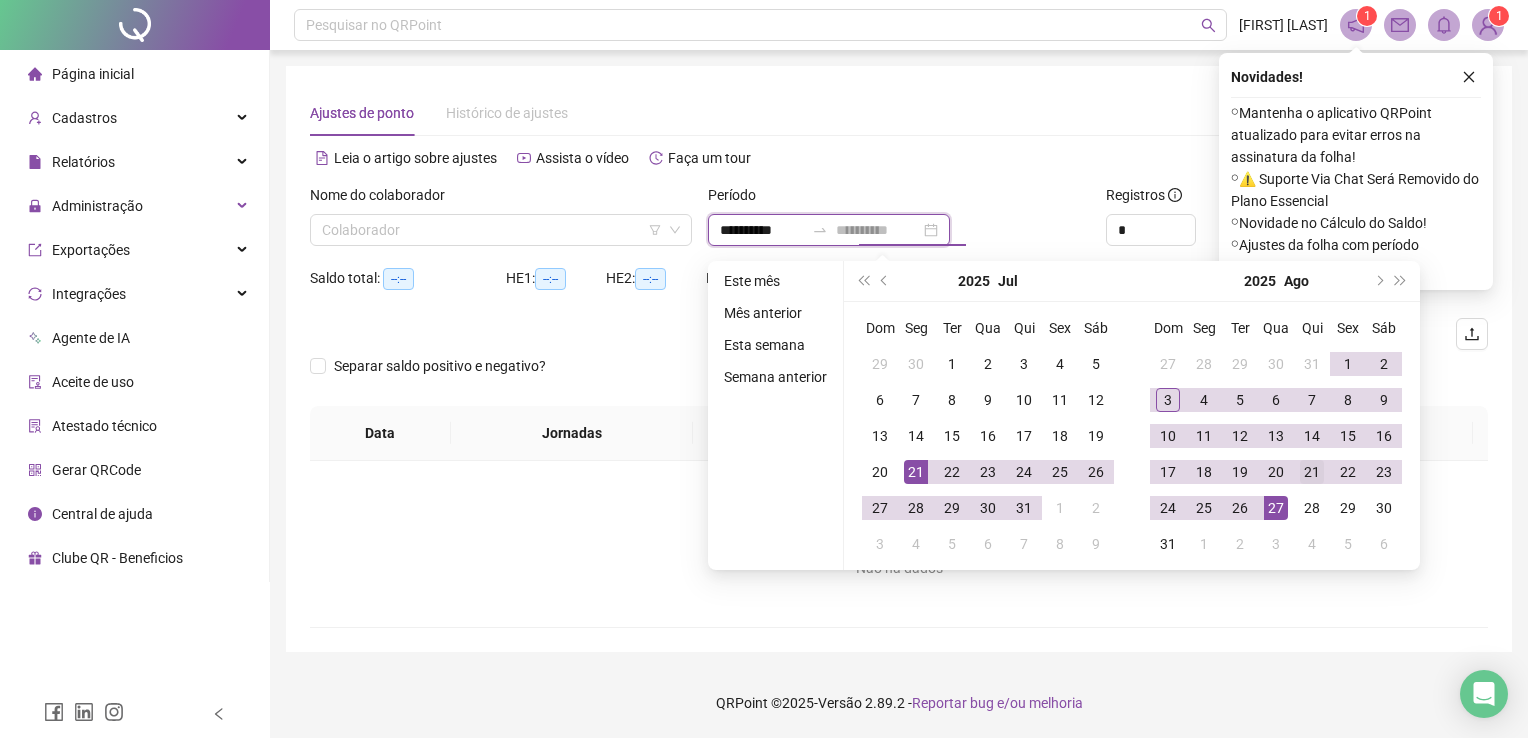 type on "**********" 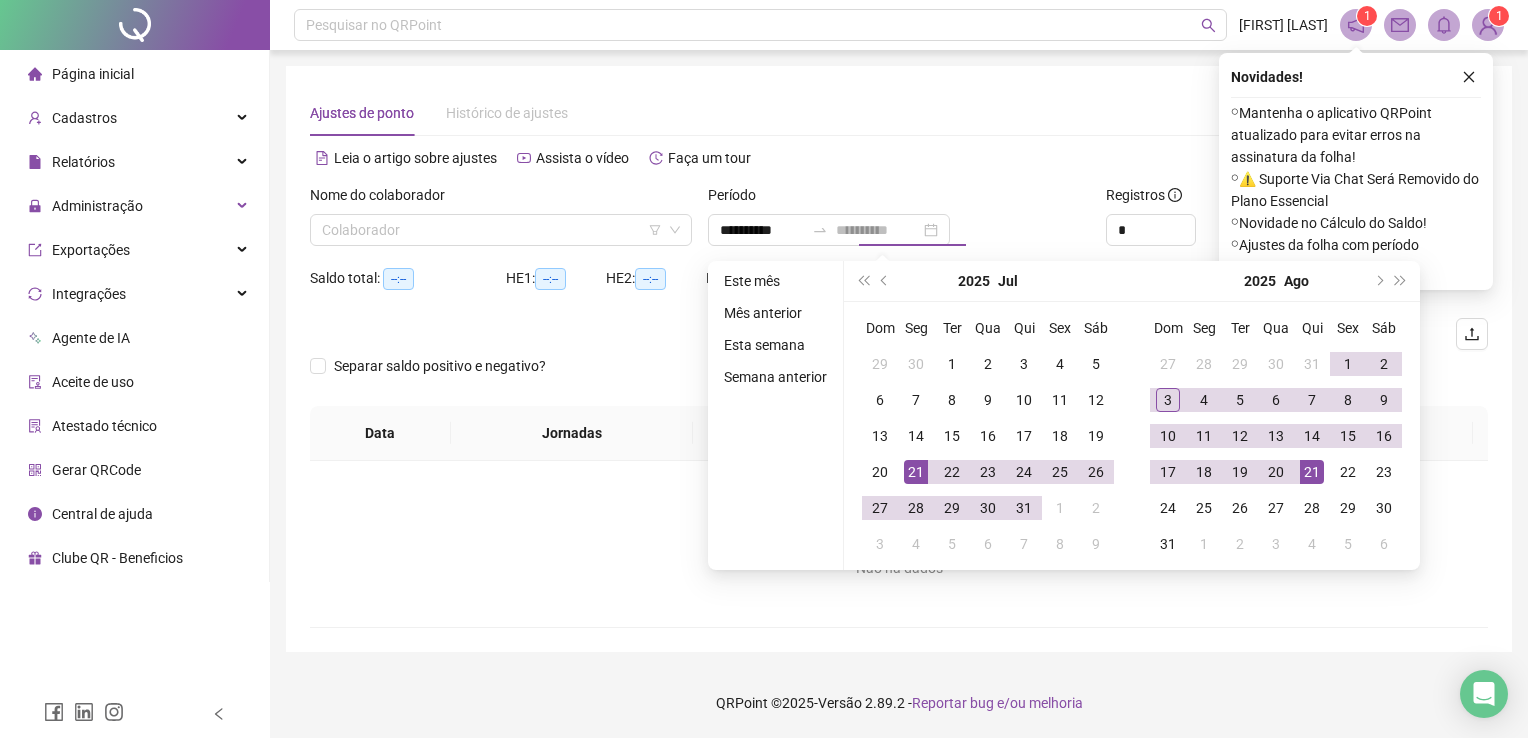 click on "21" at bounding box center (1312, 472) 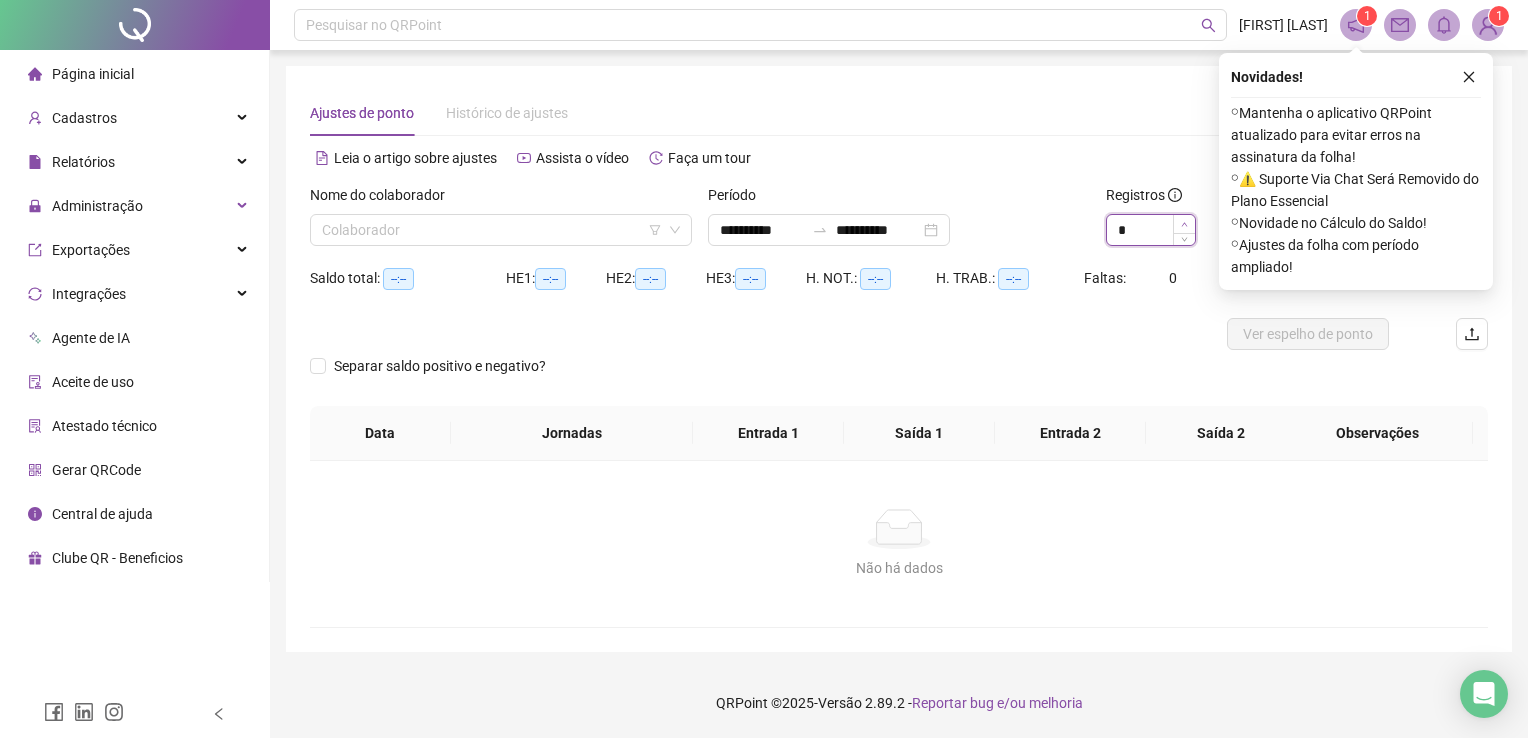 click 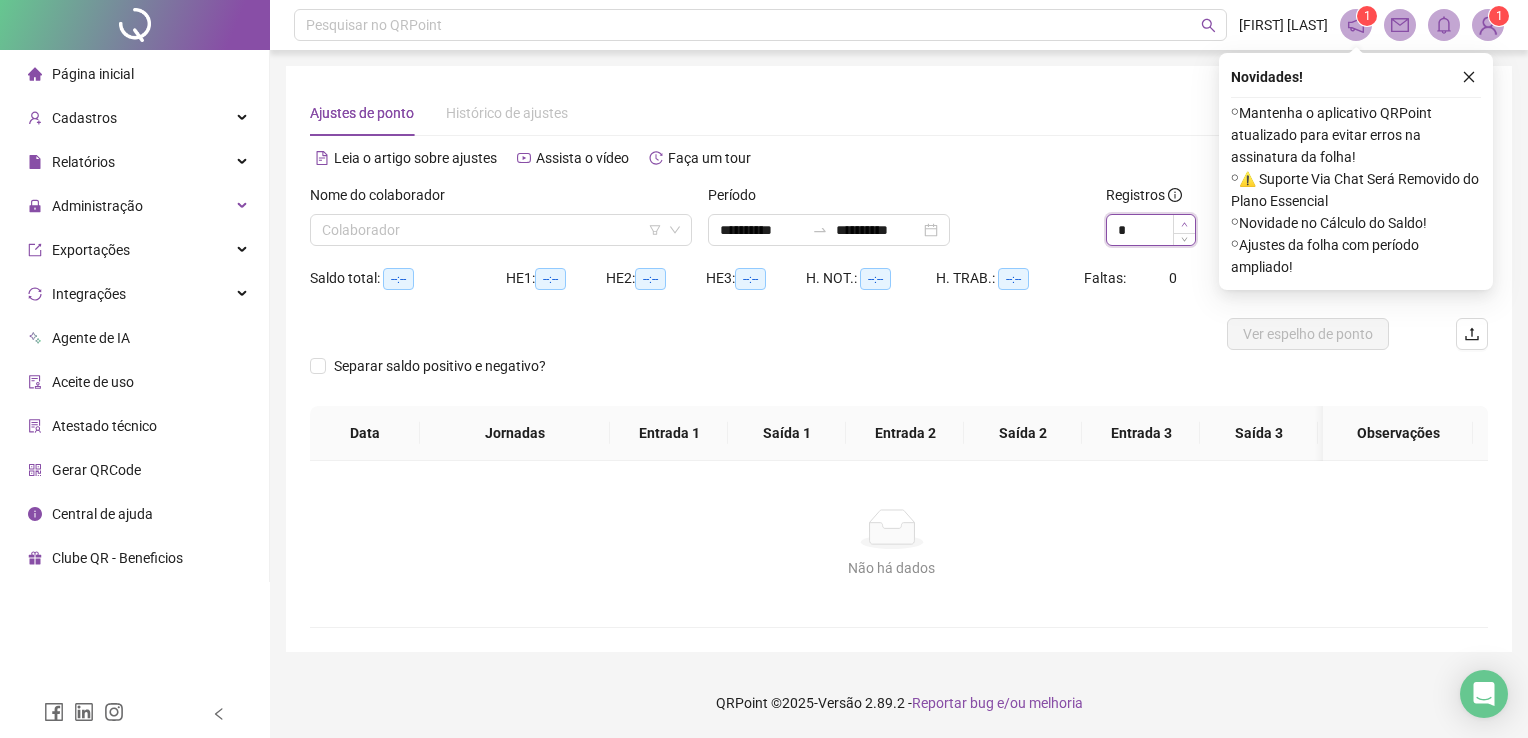 click on "*" at bounding box center (1197, 230) 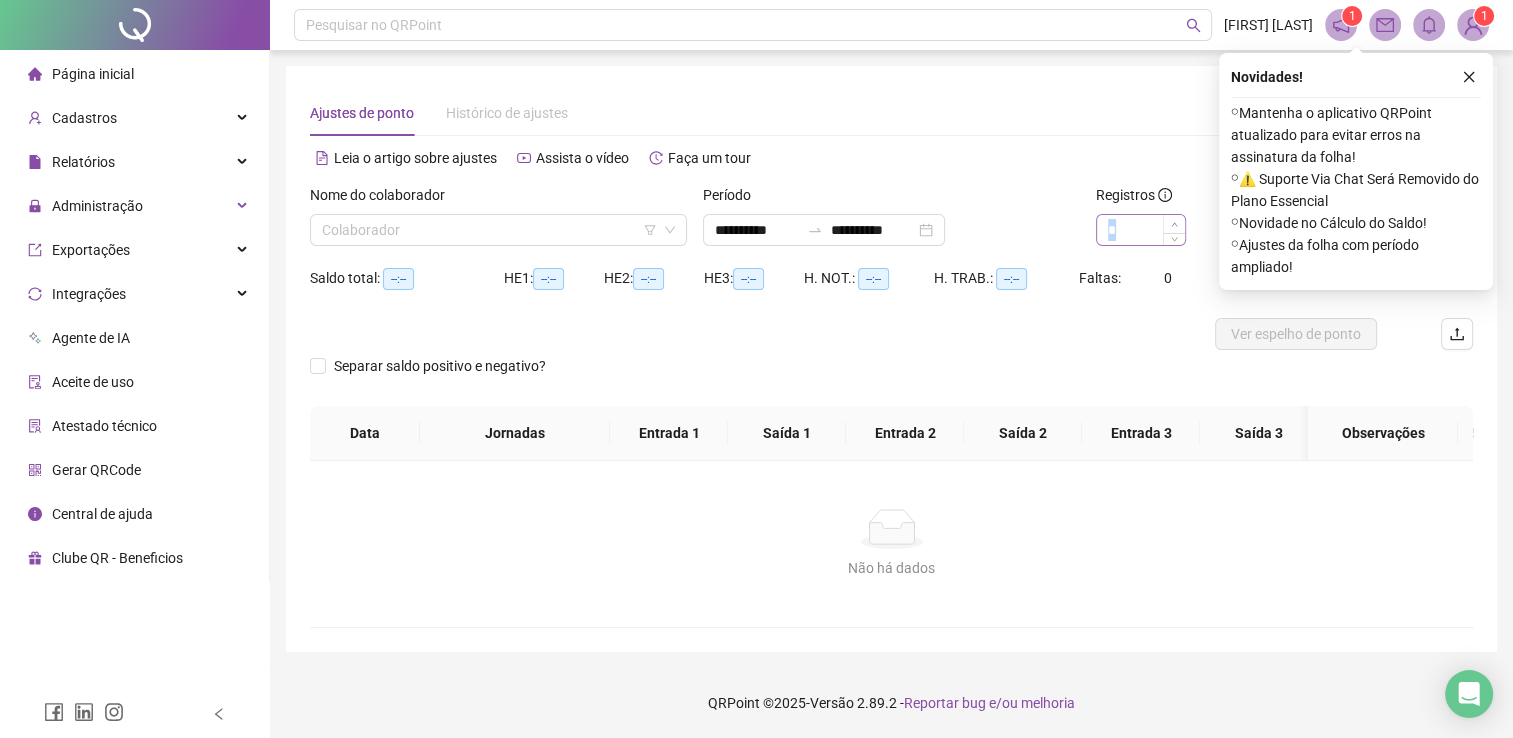 click on "*" at bounding box center [1186, 230] 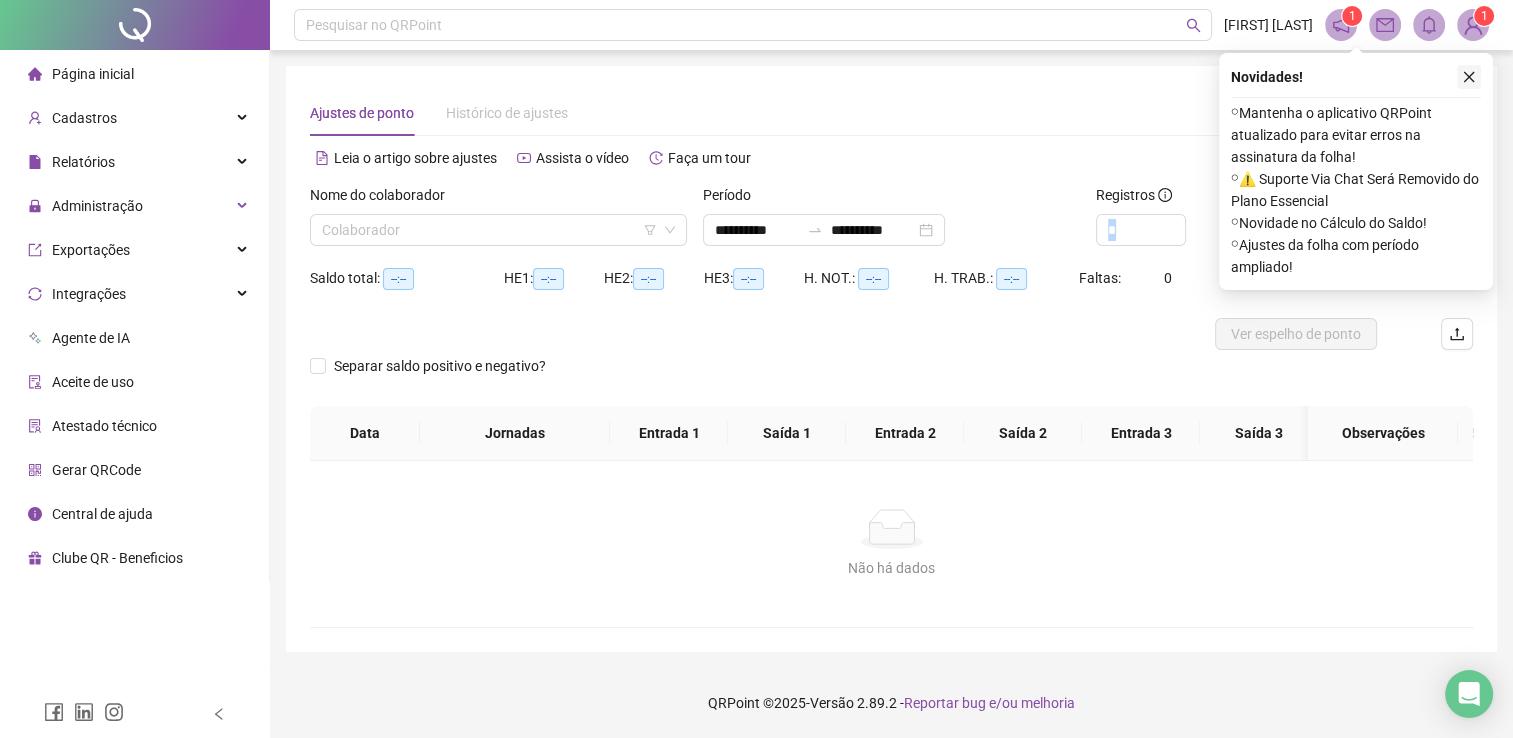 drag, startPoint x: 1186, startPoint y: 226, endPoint x: 1464, endPoint y: 78, distance: 314.94125 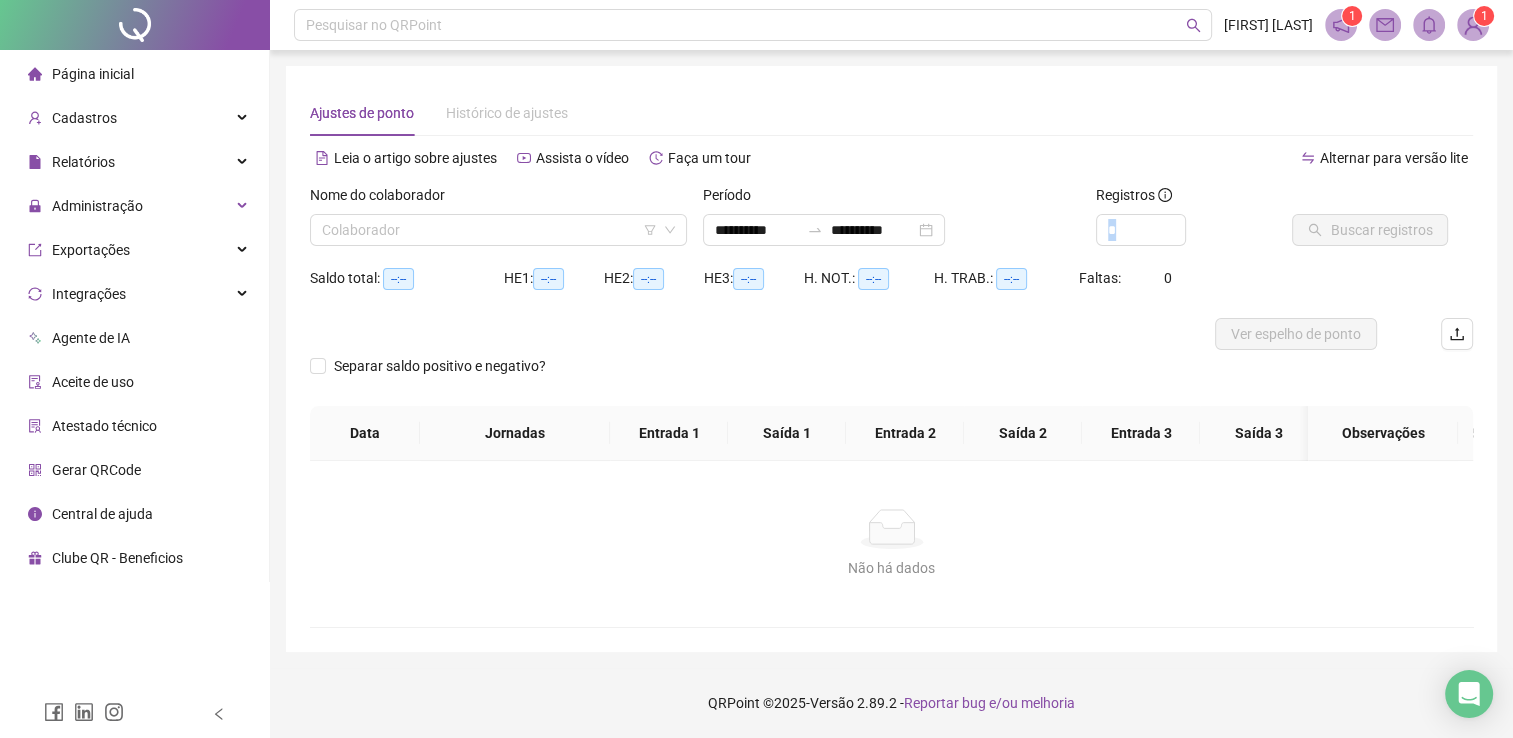 click on "*" at bounding box center [1186, 230] 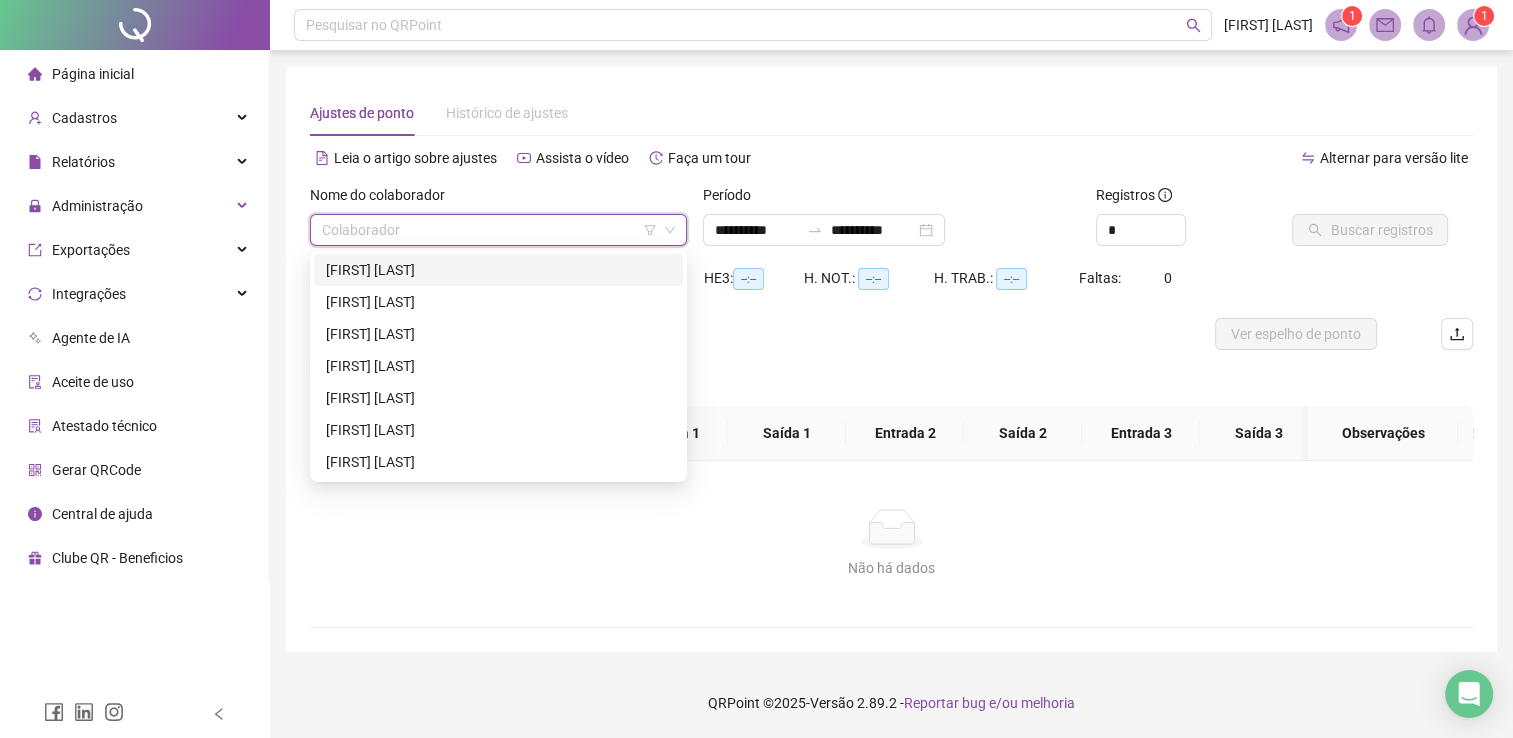 click at bounding box center (489, 230) 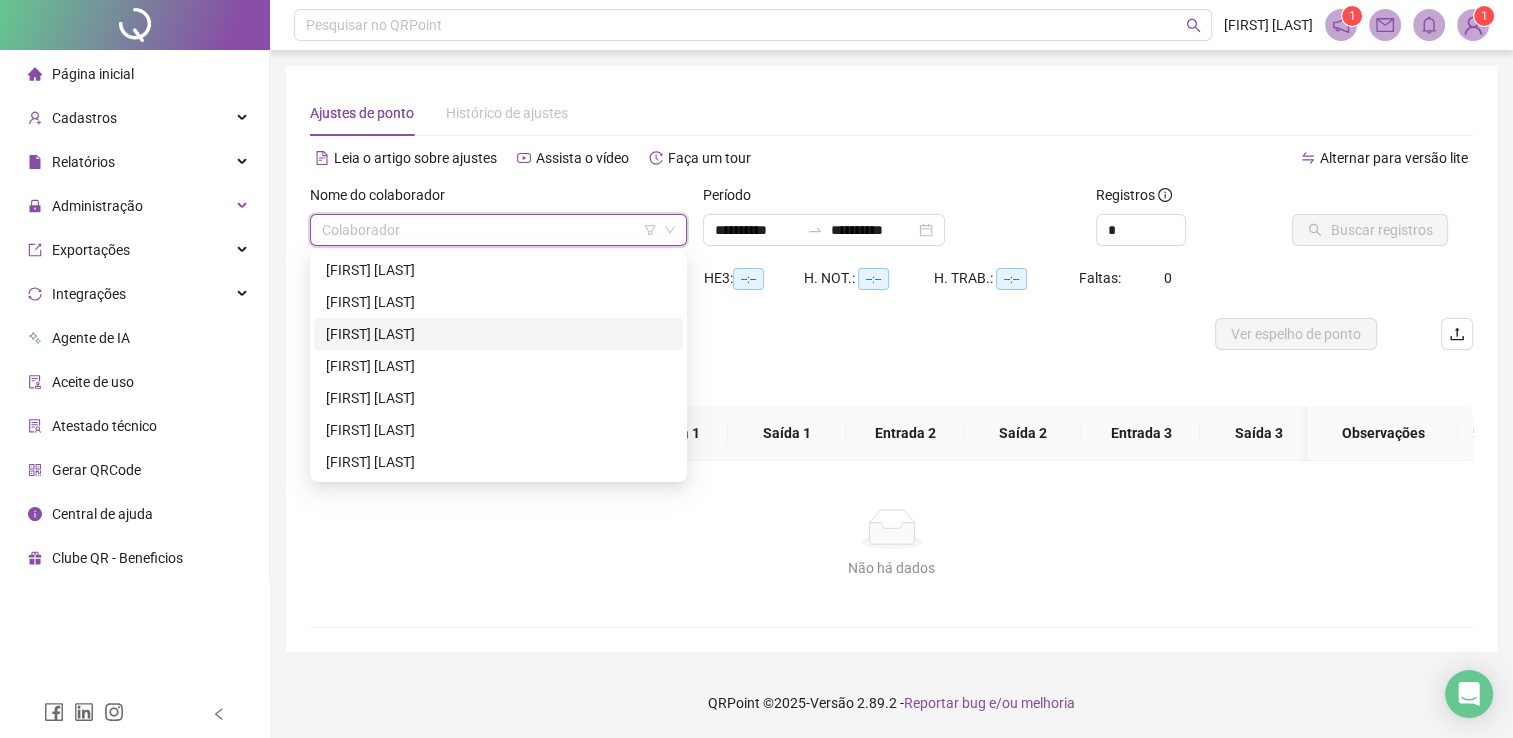 click on "[FIRST] [LAST]" at bounding box center (498, 334) 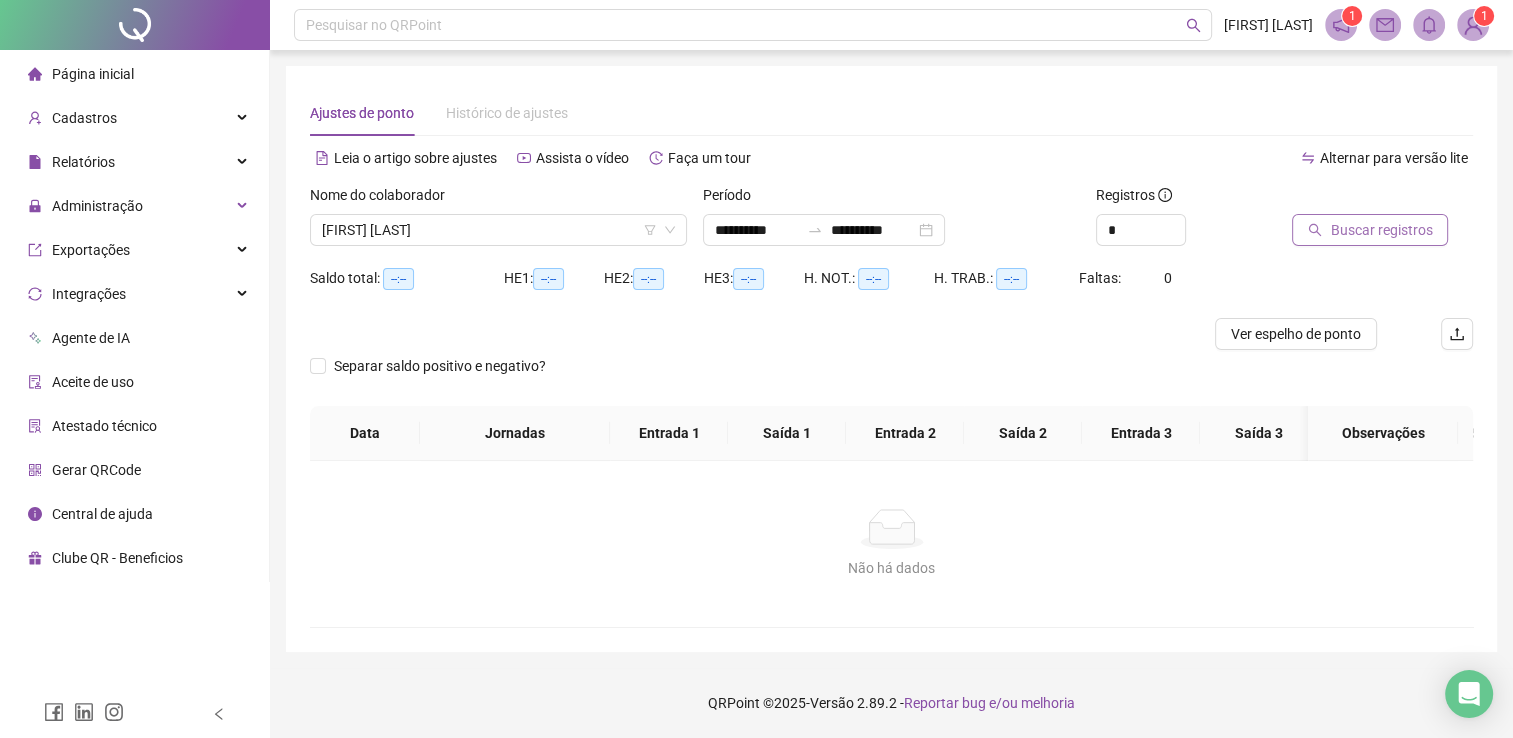click on "Buscar registros" at bounding box center (1381, 230) 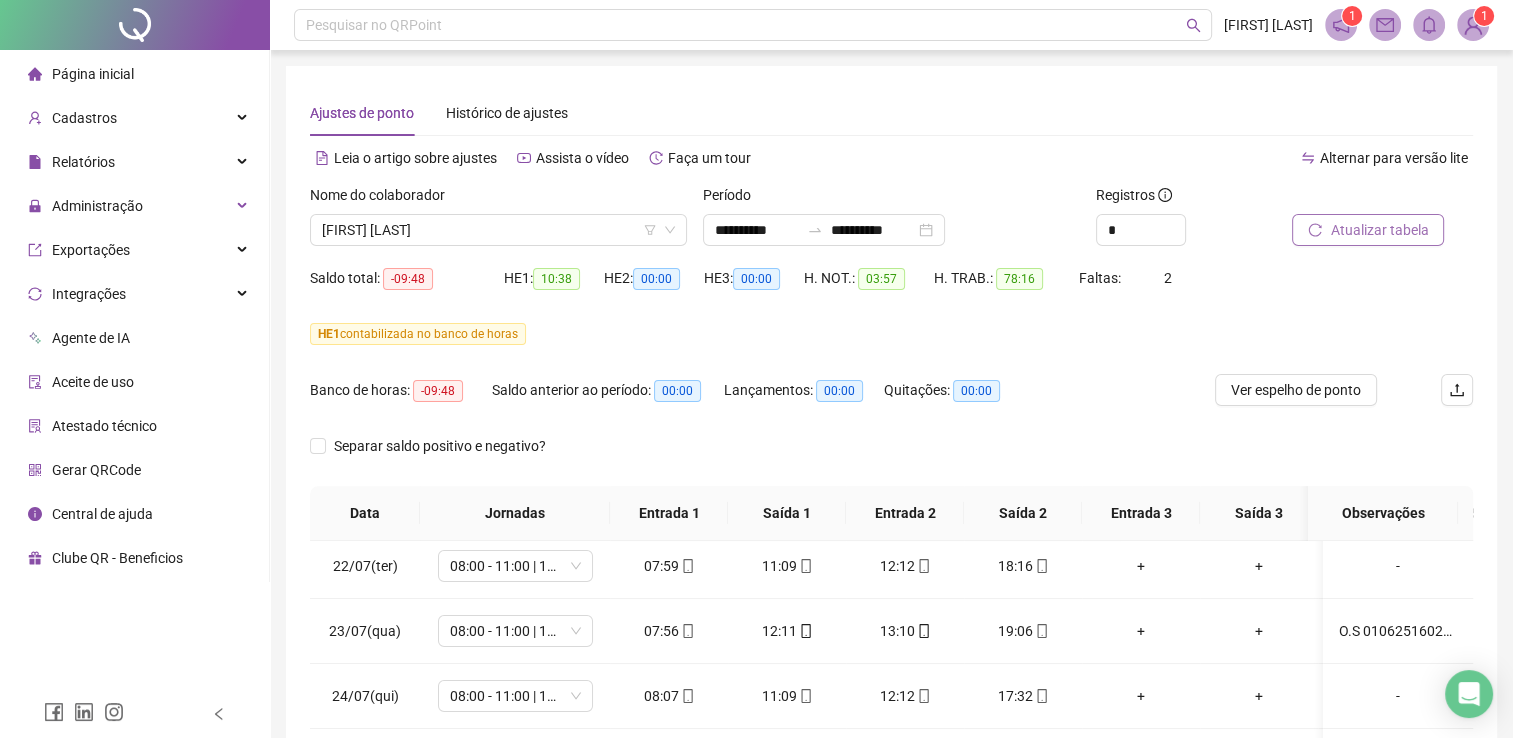 scroll, scrollTop: 4, scrollLeft: 0, axis: vertical 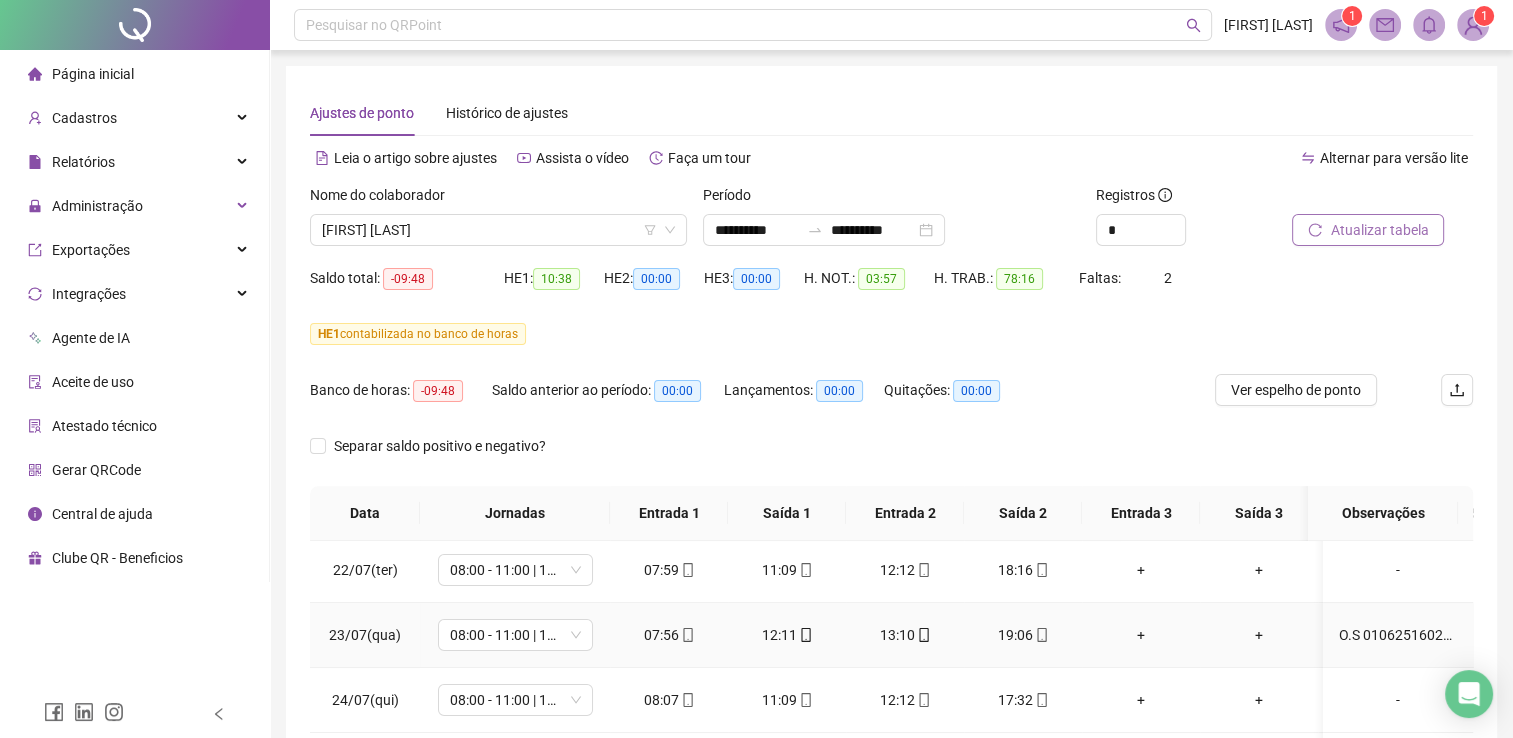 click on "O.S 010625160223254982
ROMPIMENTO TRECHO JNA-BRL < > BNR-PNR;
INTERFACES AFETADAS : SW3-PE-BNR-PNR-01 Interface XGigabitEthernet0/0/15 /// SW2-COR-JNA-BRL-01 ten-gigabit-ethernet 1/1/5;" at bounding box center [1398, 635] 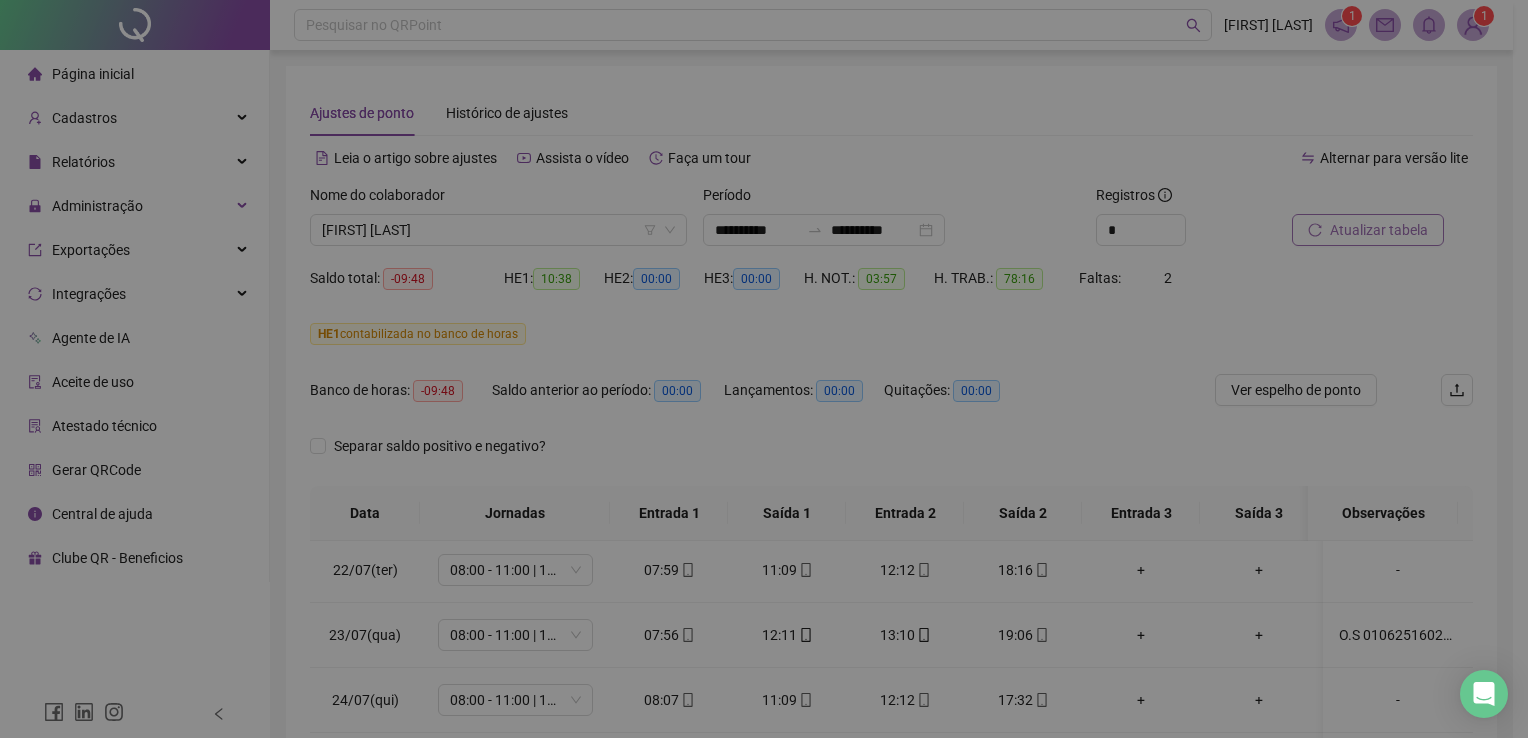 click on "Alterar no dia   23/07/2025 Observações Desconsiderar intervalo pré-assinalado? Abonar dia? Abonar Período? Horas a abonar ***** Aplicar regime de compensação Cancelar OK" at bounding box center [764, 369] 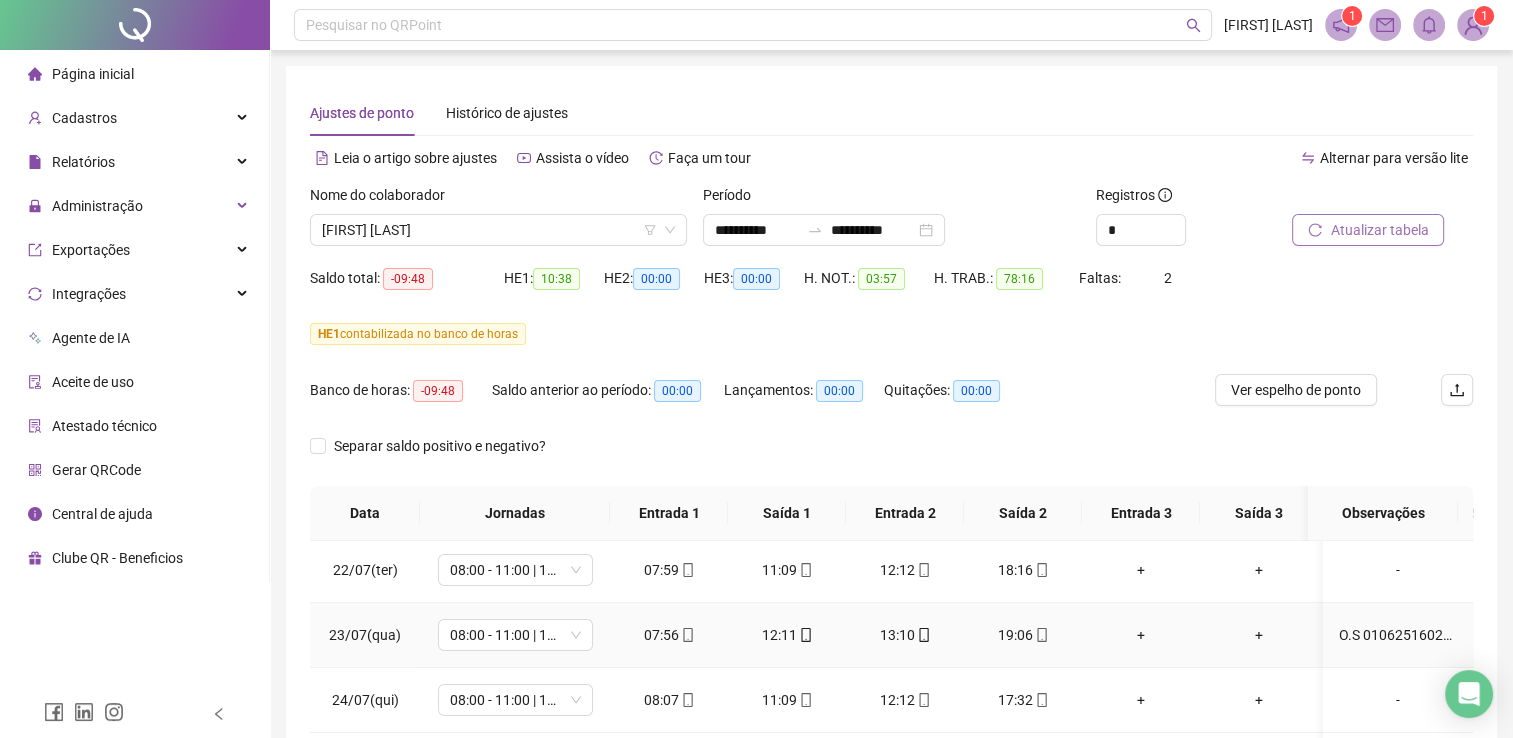 click on "O.S 010625160223254982
ROMPIMENTO TRECHO JNA-BRL < > BNR-PNR;
INTERFACES AFETADAS : SW3-PE-BNR-PNR-01 Interface XGigabitEthernet0/0/15 /// SW2-COR-JNA-BRL-01 ten-gigabit-ethernet 1/1/5;" at bounding box center [1398, 635] 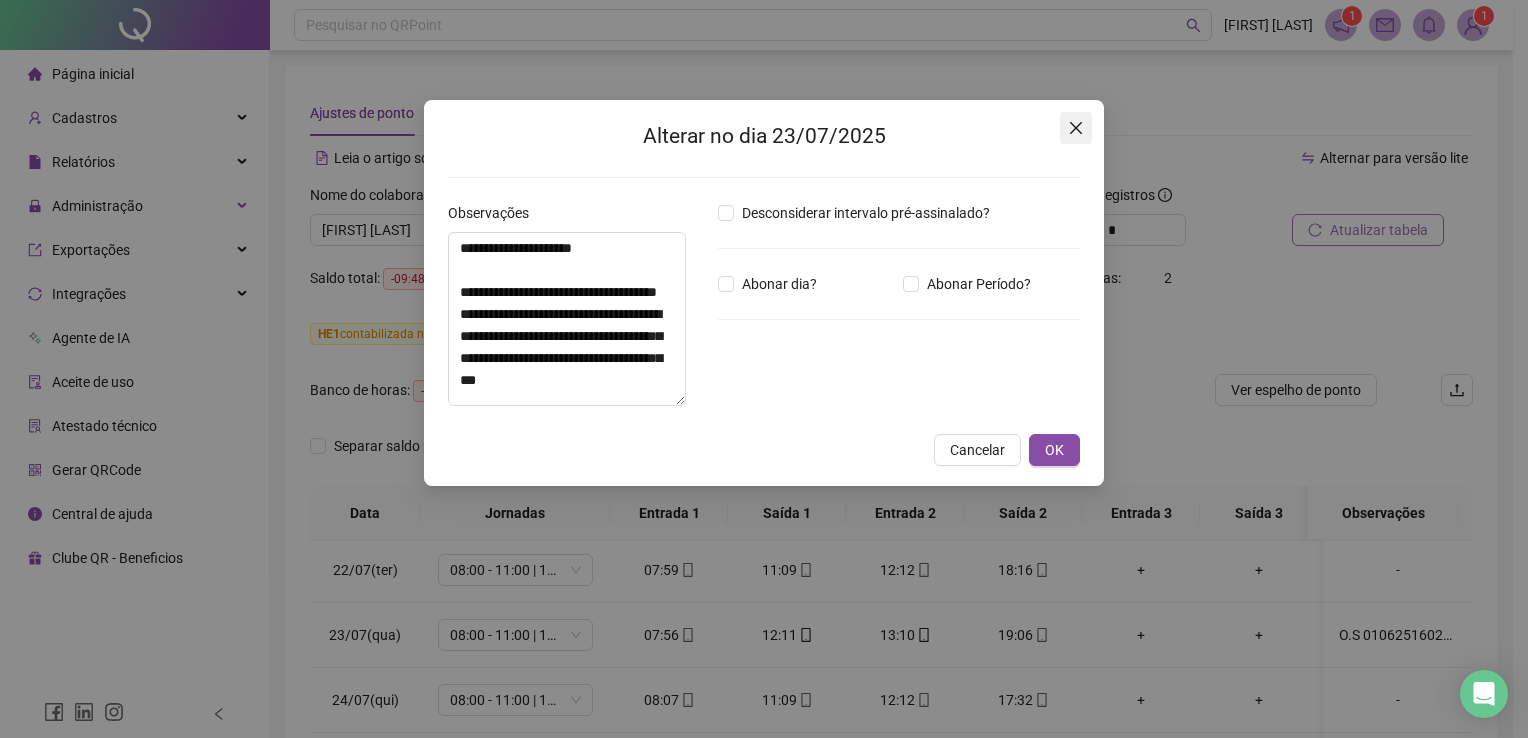 click 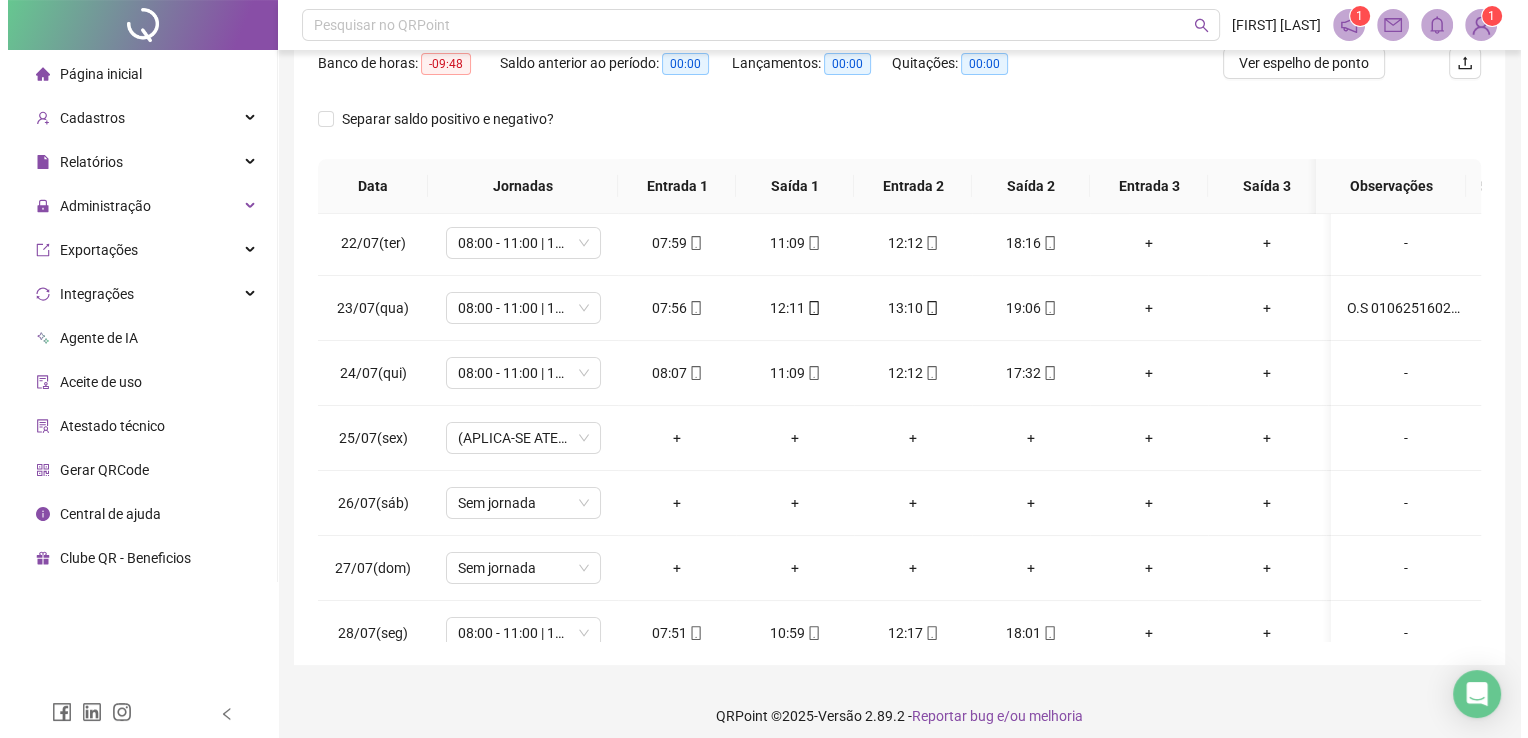 scroll, scrollTop: 339, scrollLeft: 0, axis: vertical 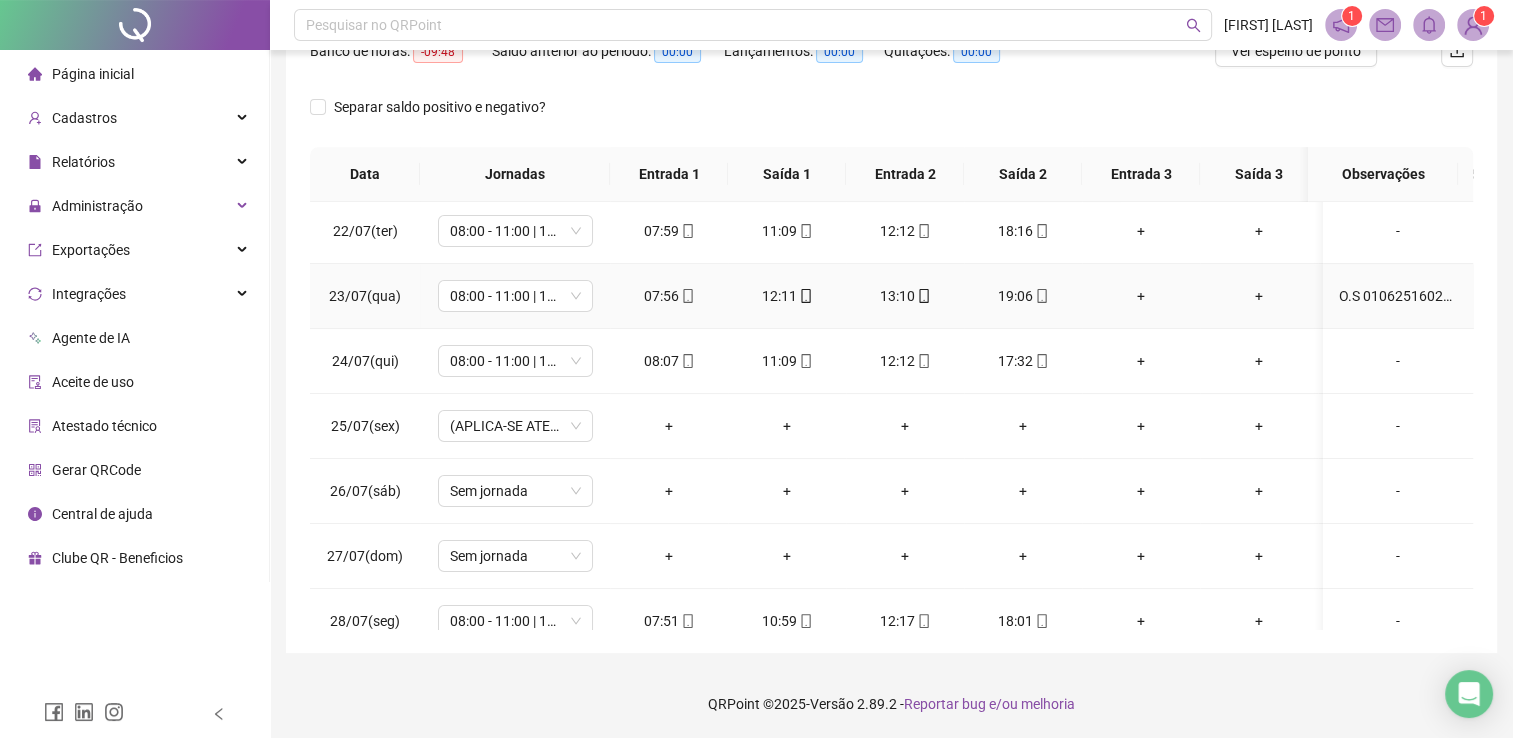 click on "O.S 010625160223254982
ROMPIMENTO TRECHO JNA-BRL < > BNR-PNR;
INTERFACES AFETADAS : SW3-PE-BNR-PNR-01 Interface XGigabitEthernet0/0/15 /// SW2-COR-JNA-BRL-01 ten-gigabit-ethernet 1/1/5;" at bounding box center (1398, 296) 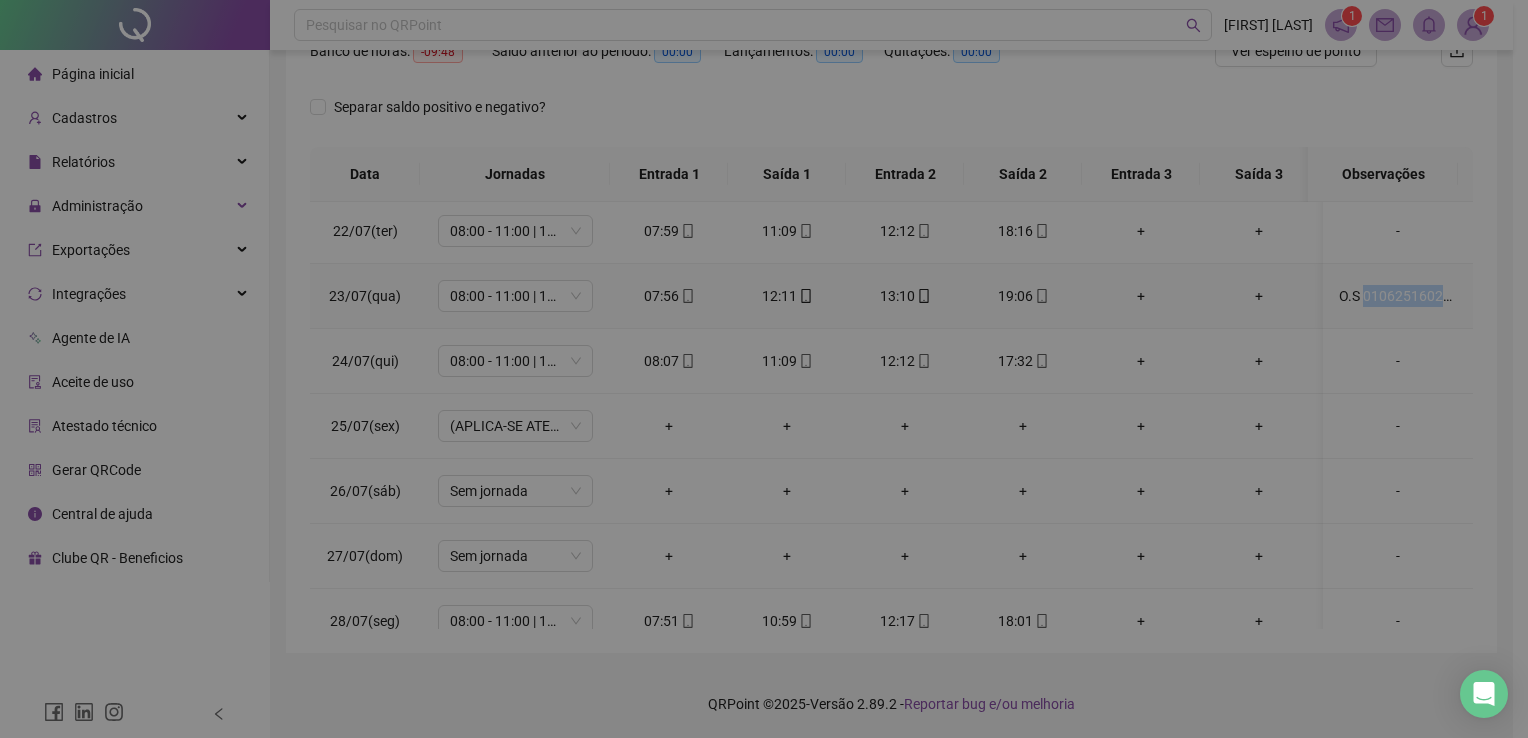 type on "**********" 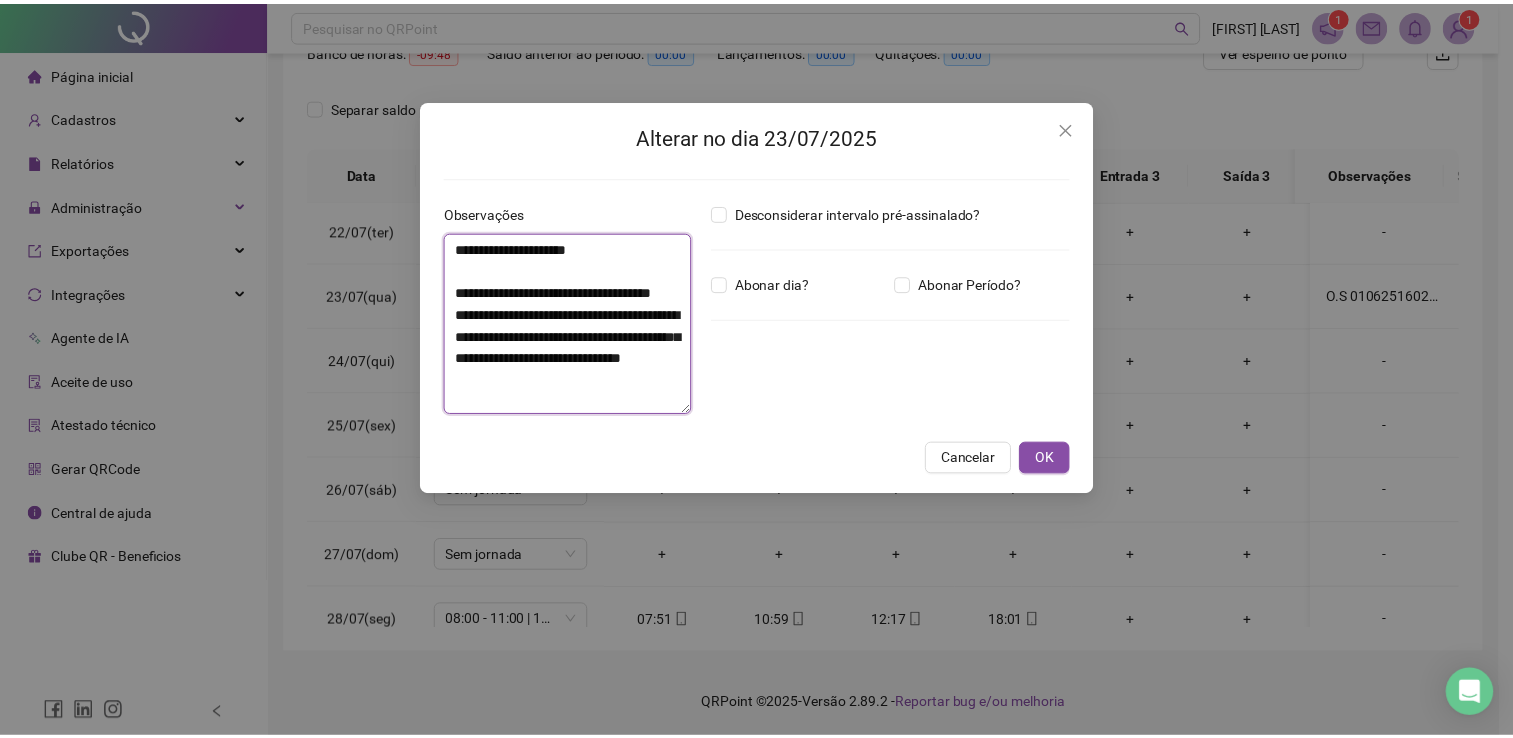 scroll, scrollTop: 22, scrollLeft: 0, axis: vertical 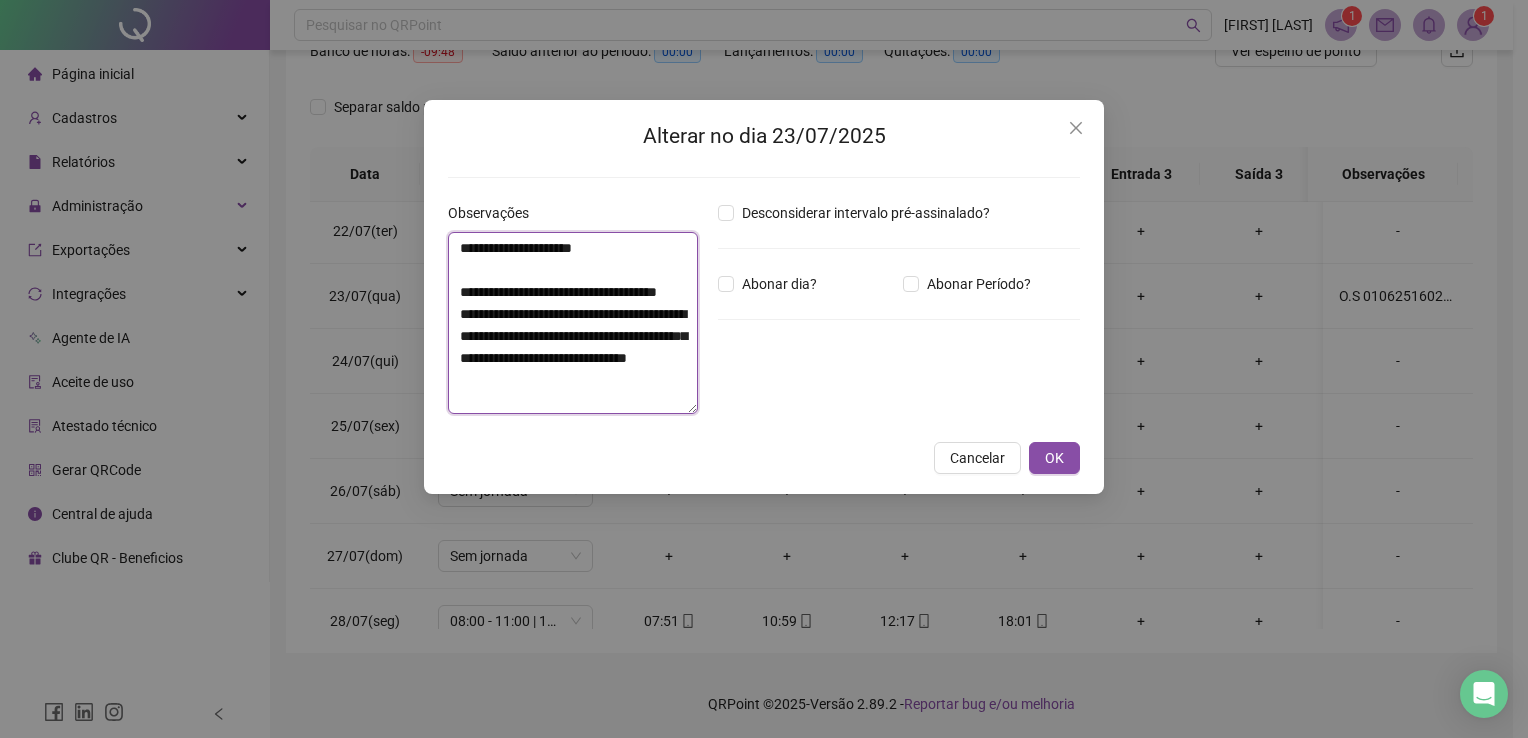 drag, startPoint x: 459, startPoint y: 244, endPoint x: 664, endPoint y: 436, distance: 280.87186 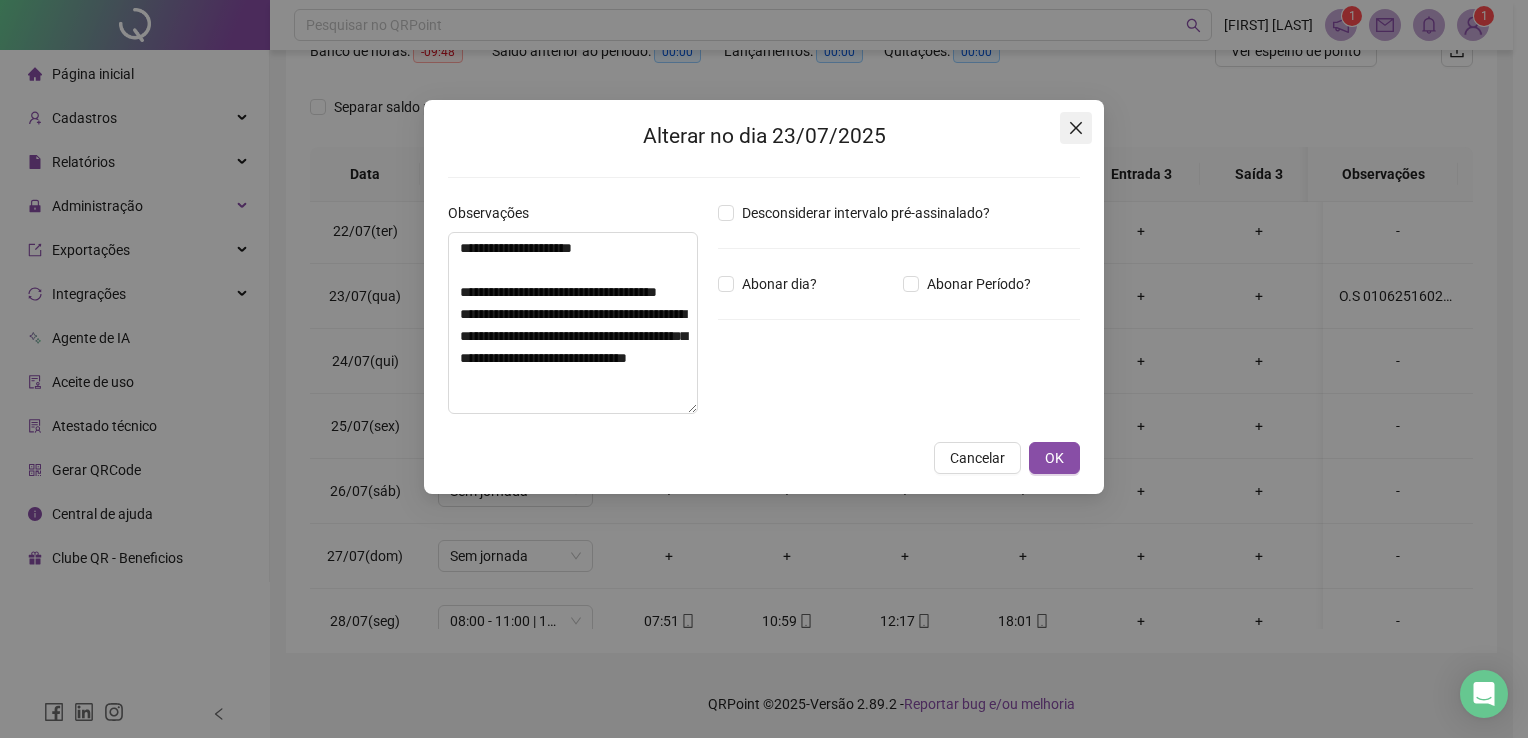 click 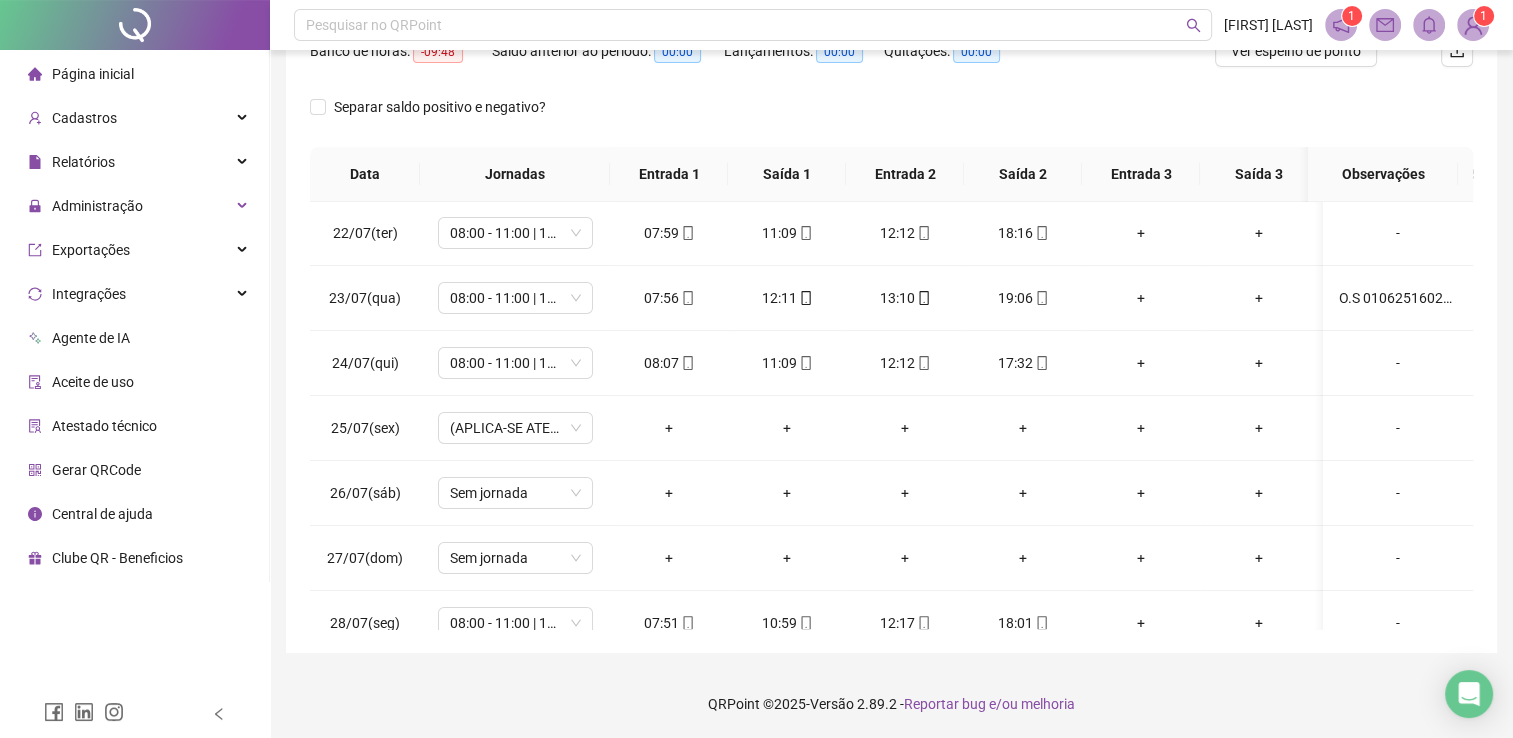 scroll, scrollTop: 0, scrollLeft: 0, axis: both 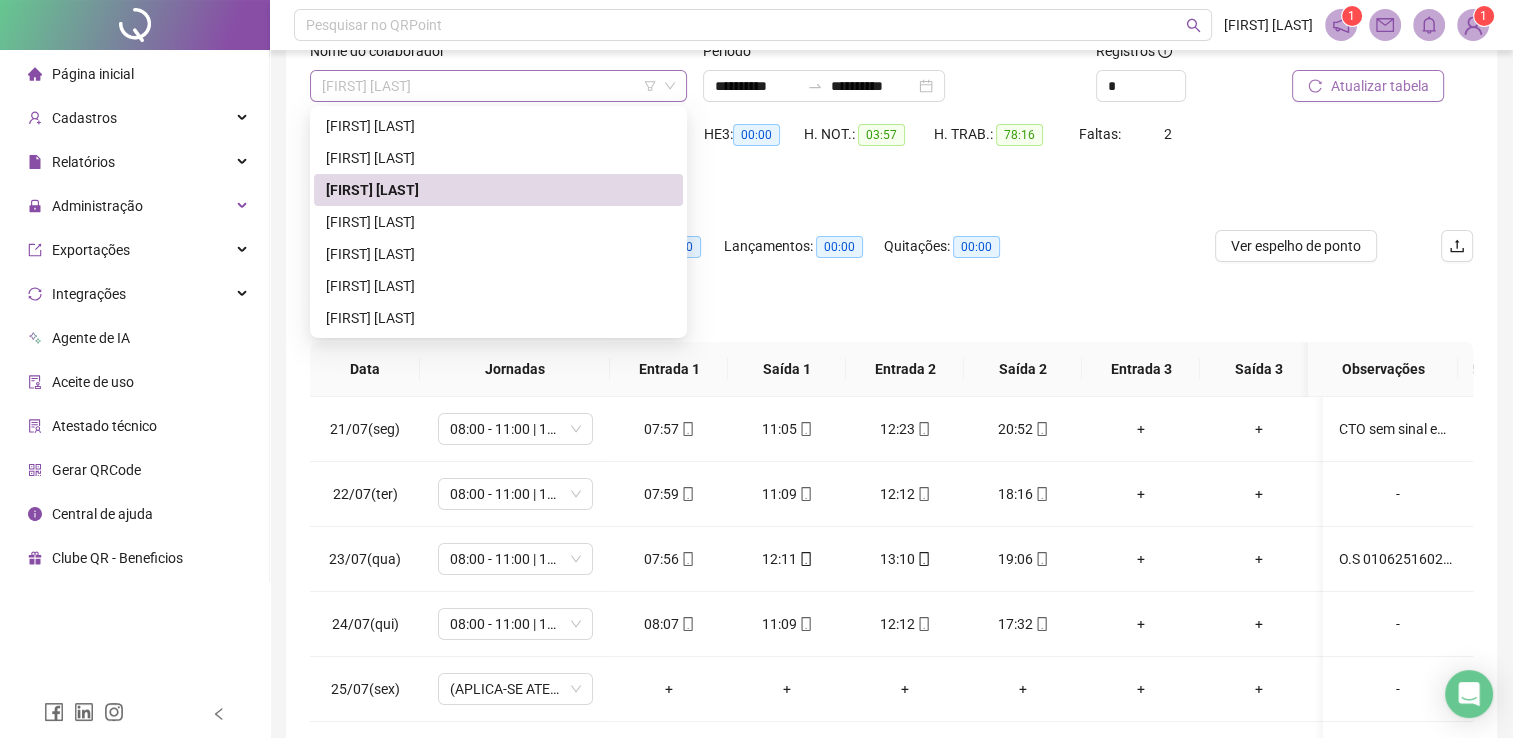 click on "[FIRST] [LAST]" at bounding box center (498, 86) 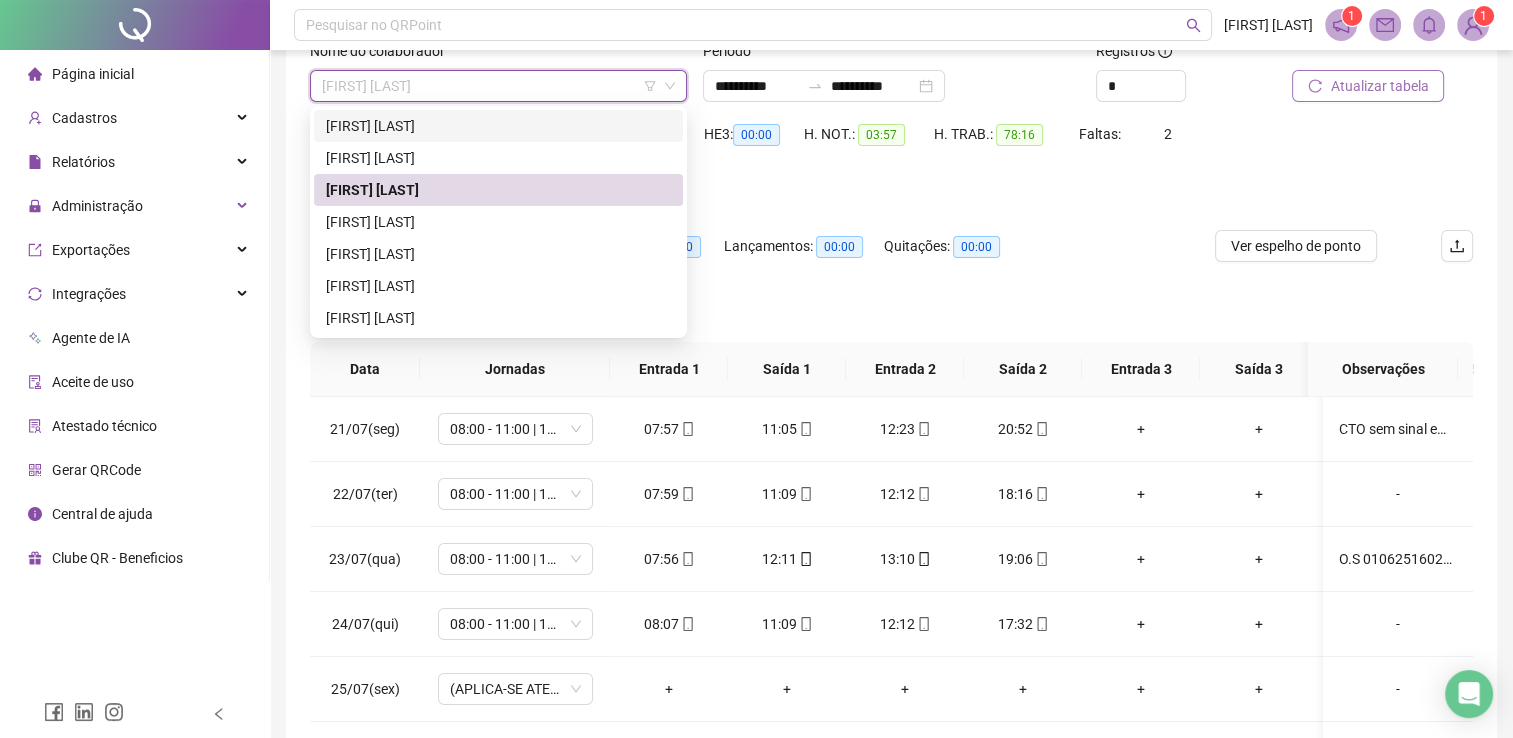 click on "[FIRST] [LAST]" at bounding box center (498, 126) 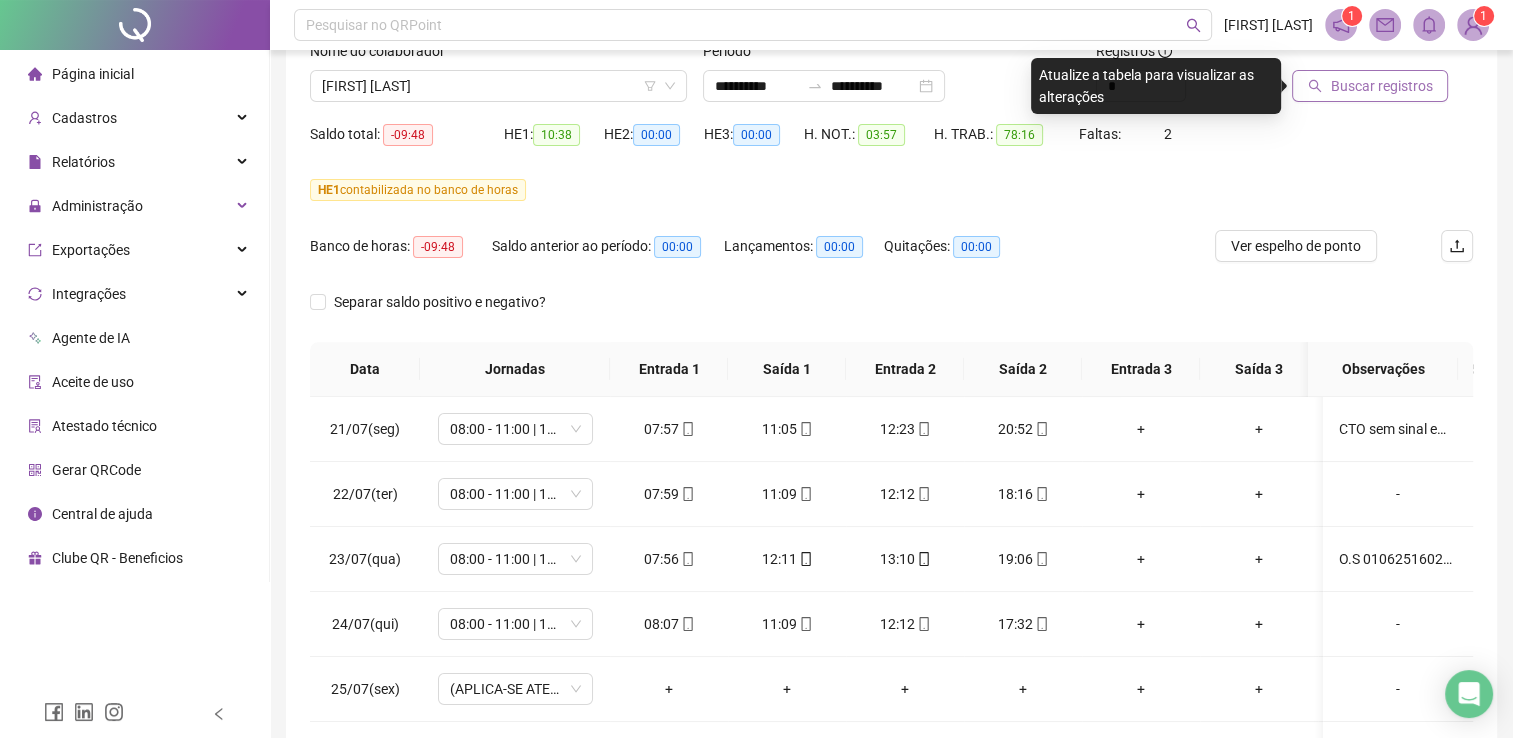 click on "Buscar registros" at bounding box center [1381, 86] 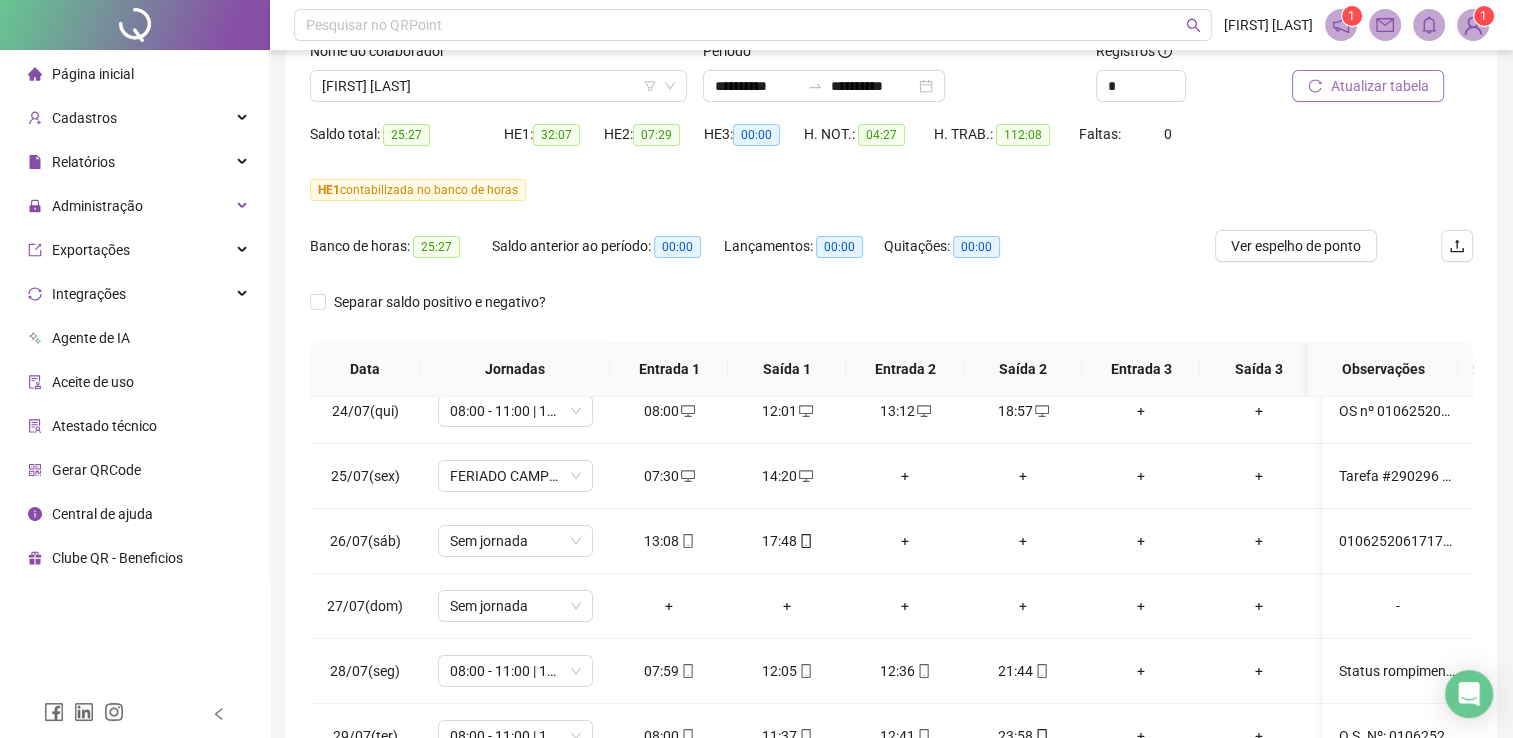 scroll, scrollTop: 209, scrollLeft: 0, axis: vertical 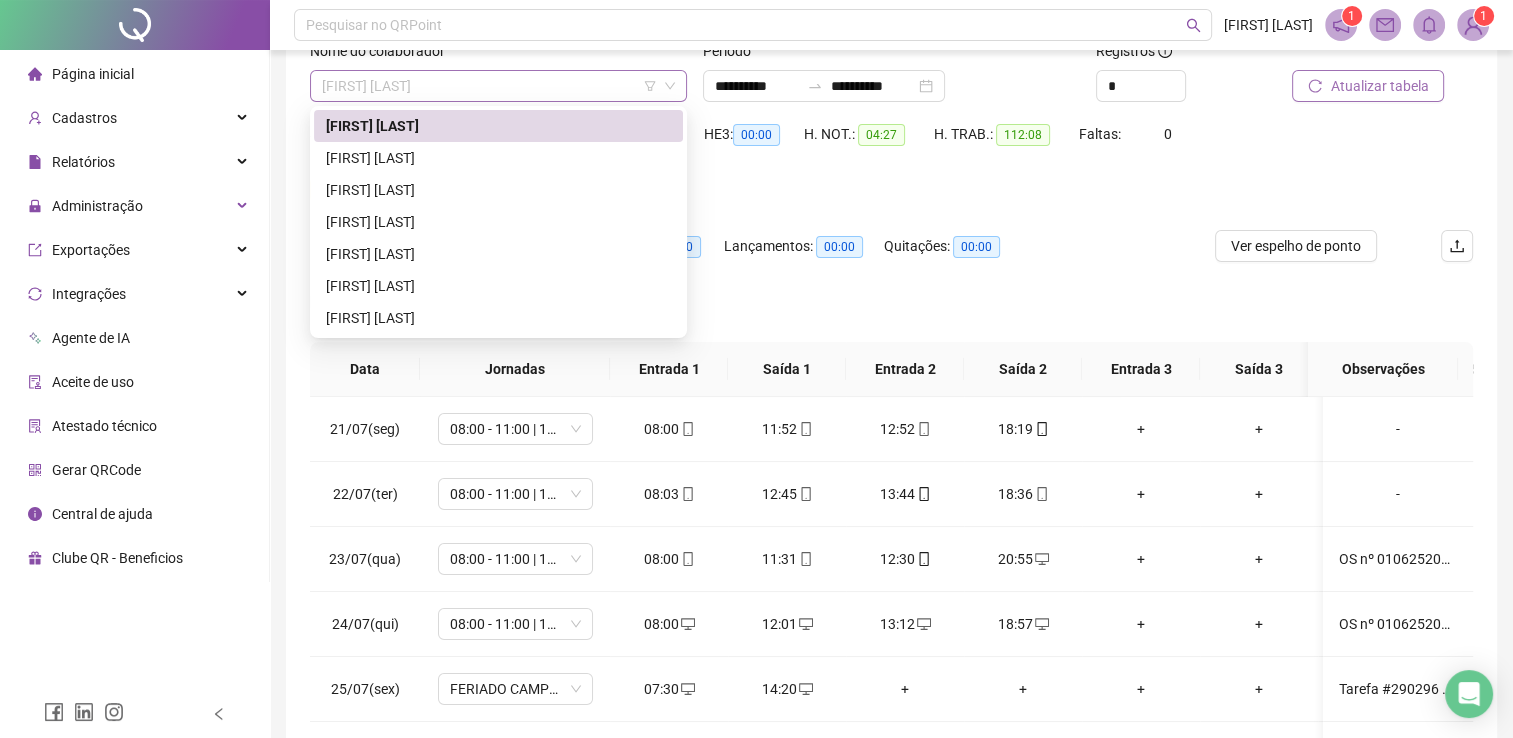 click on "[FIRST] [LAST]" at bounding box center (498, 86) 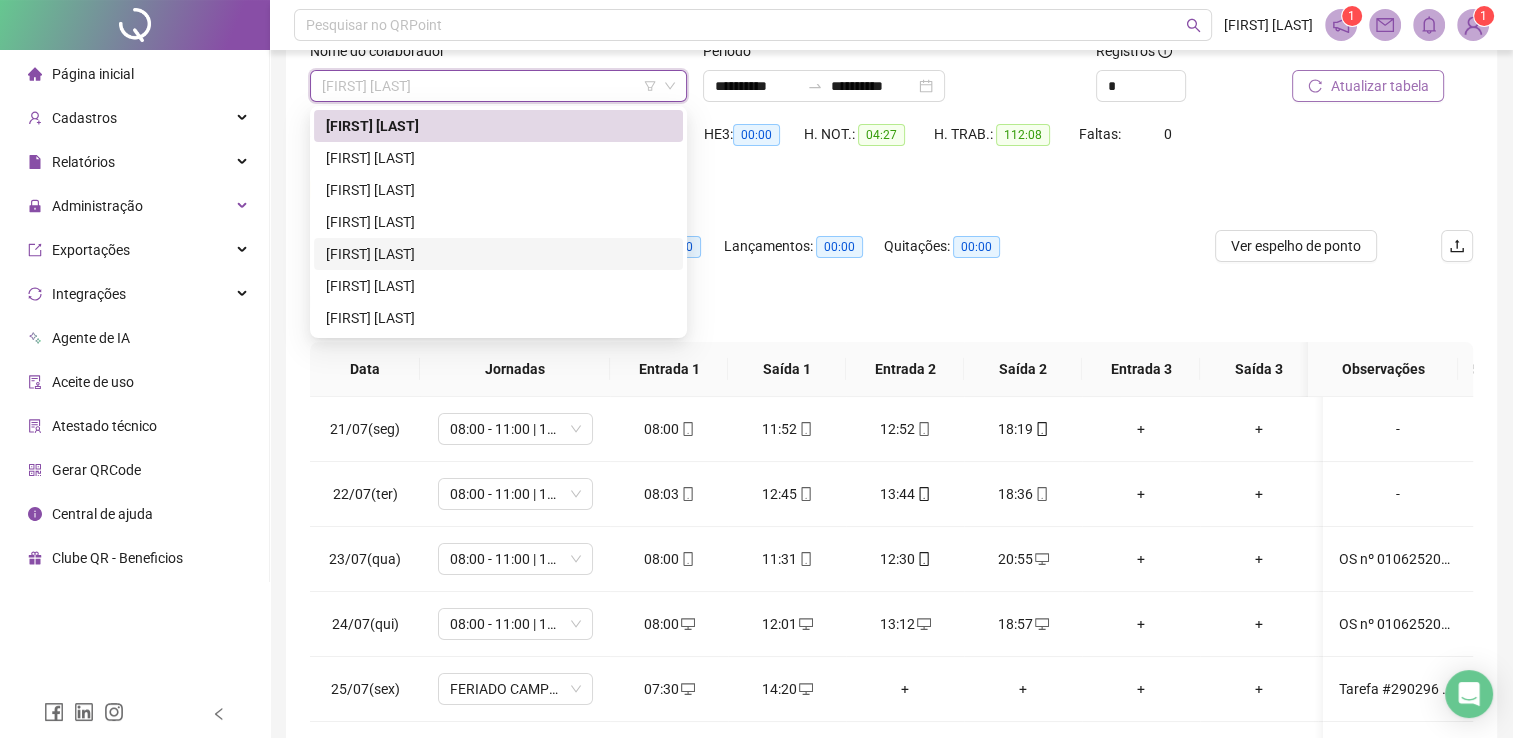 click on "[FIRST] [LAST]" at bounding box center [498, 254] 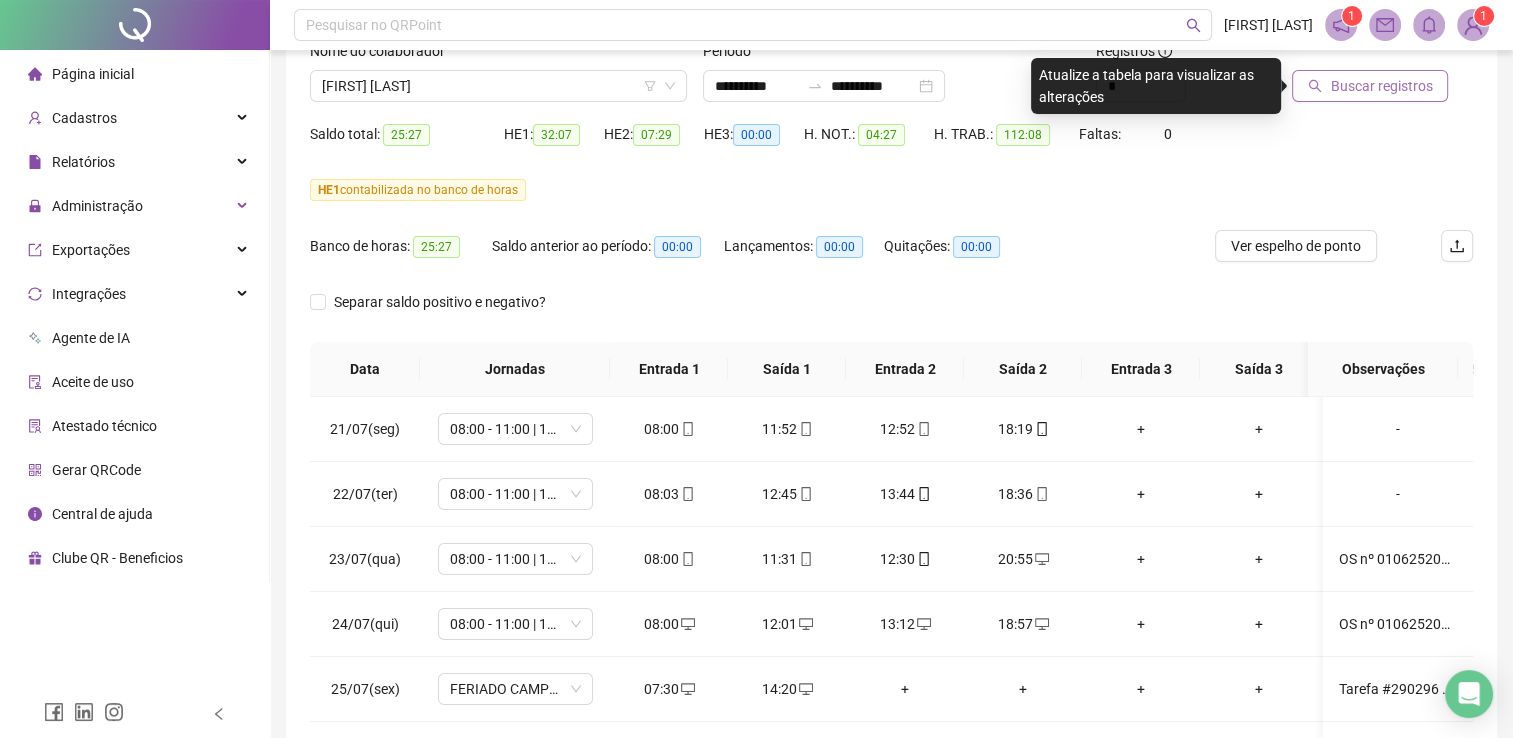 click on "Buscar registros" at bounding box center [1370, 86] 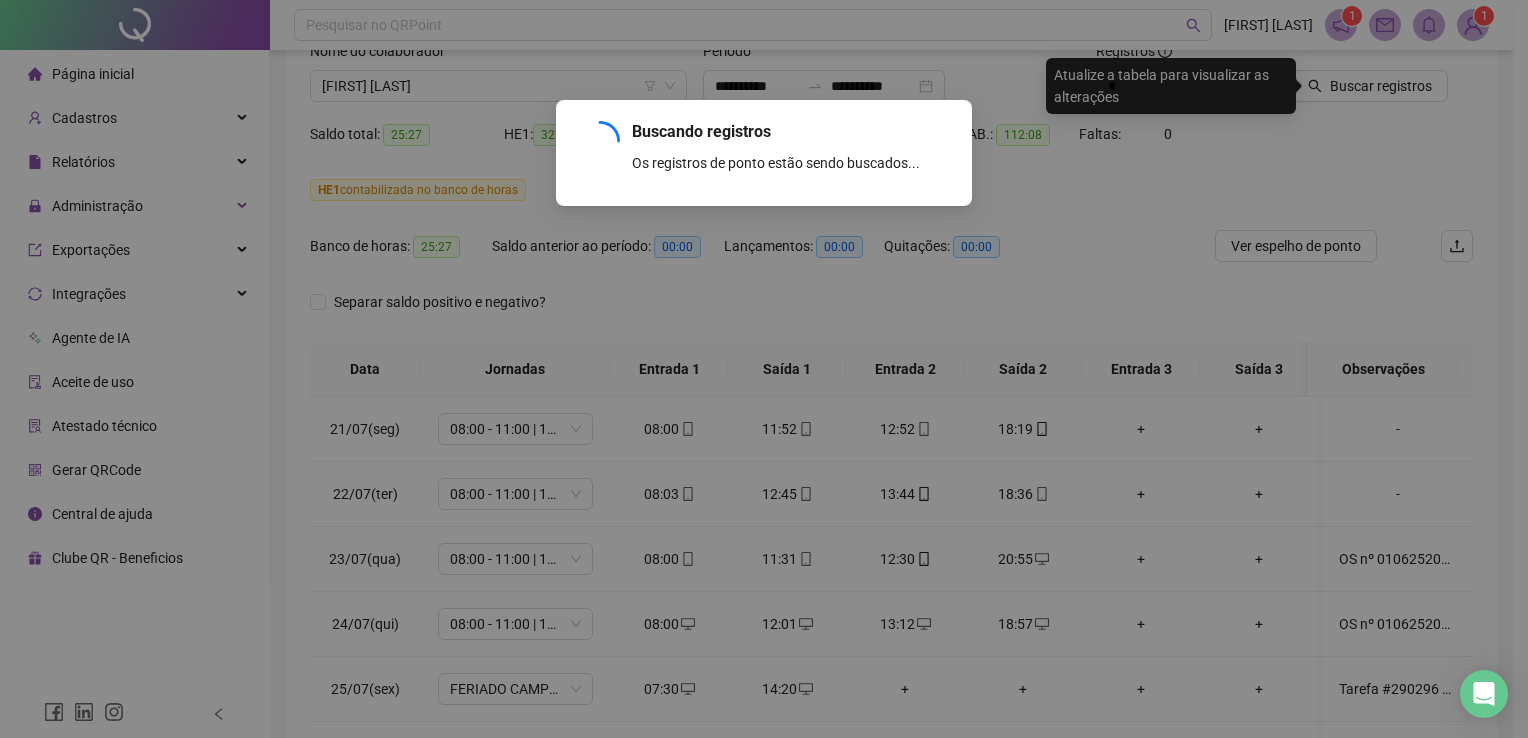 click on "Buscando registros Os registros de ponto estão sendo buscados... OK" at bounding box center (764, 369) 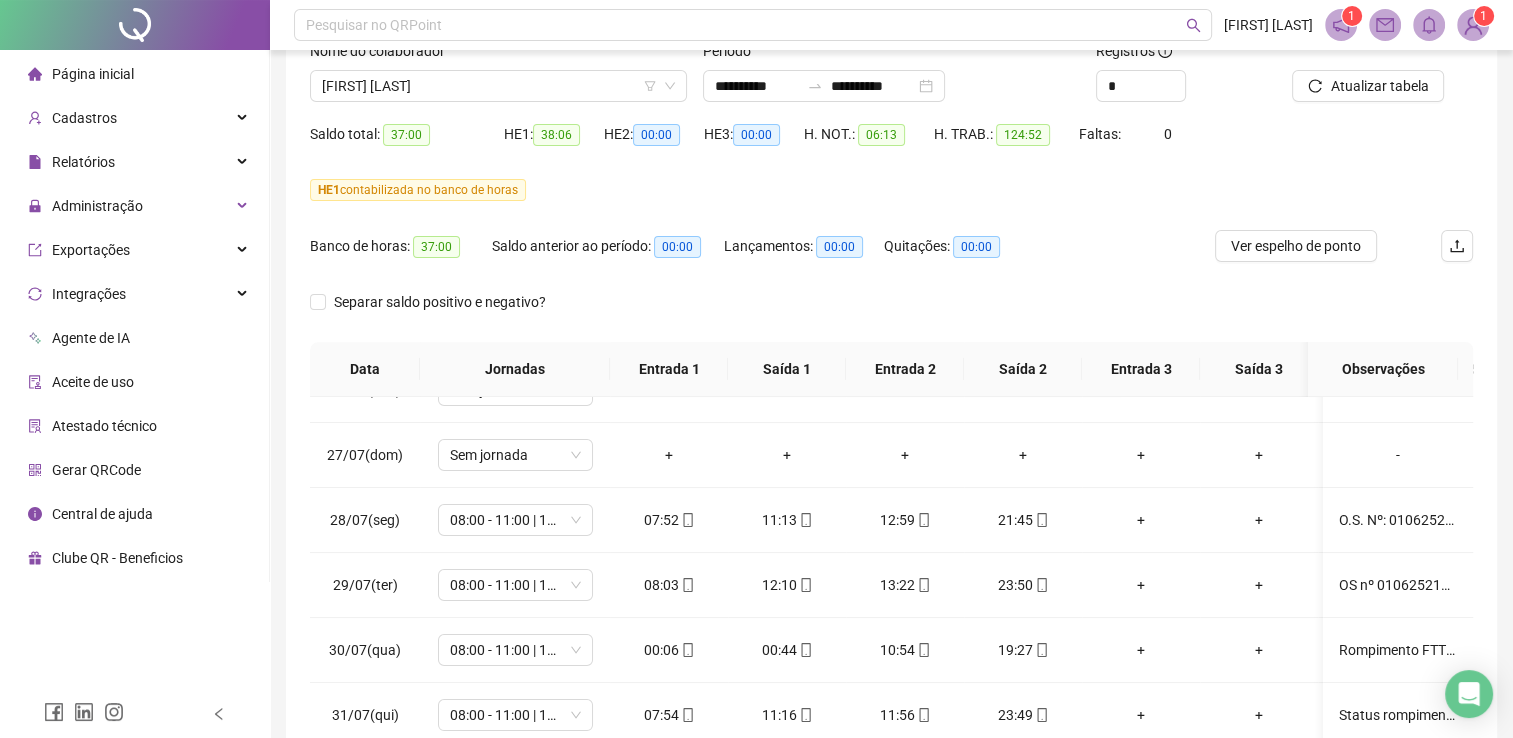 scroll, scrollTop: 495, scrollLeft: 0, axis: vertical 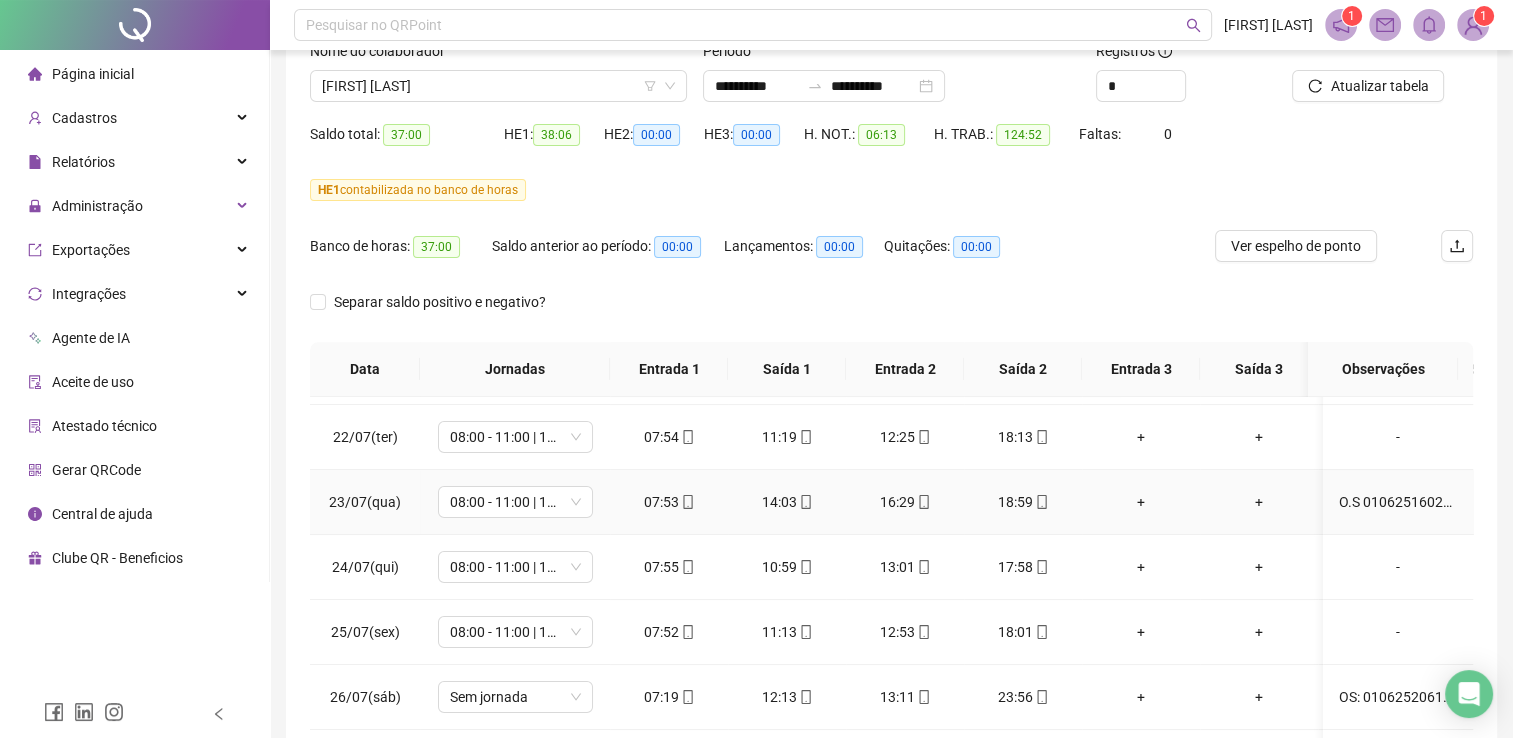 click on "O.S 010625160223254982
ROMPIMENTO TRECHO JNA-BRL < > BNR-PNR;
INTERFACES AFETADAS : SW3-PE-BNR-PNR-01 Interface XGigabitEthernet0/0/15 /// SW2-COR-JNA-BRL-01 ten-gigabit-ethernet 1/1/5;" at bounding box center (1398, 502) 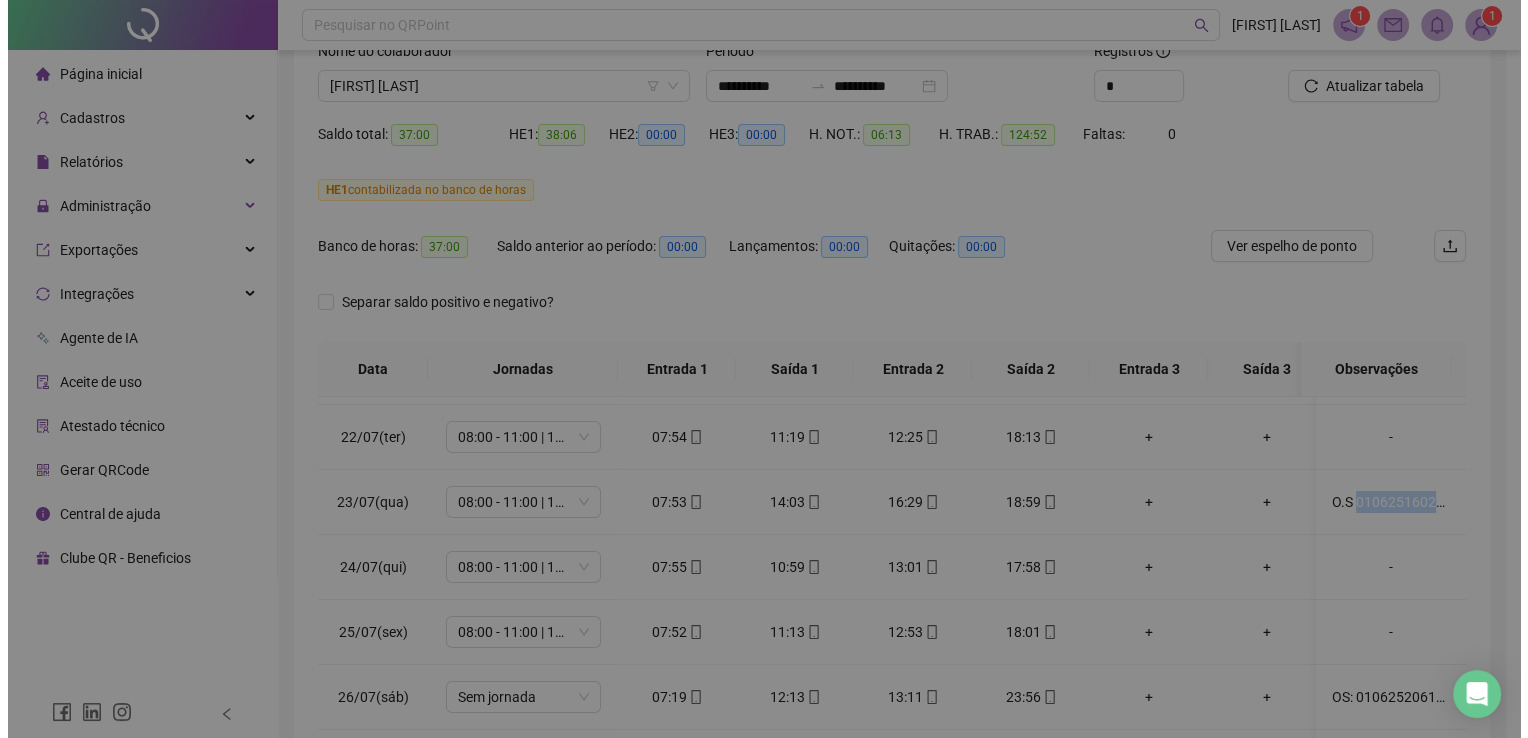 scroll, scrollTop: 0, scrollLeft: 0, axis: both 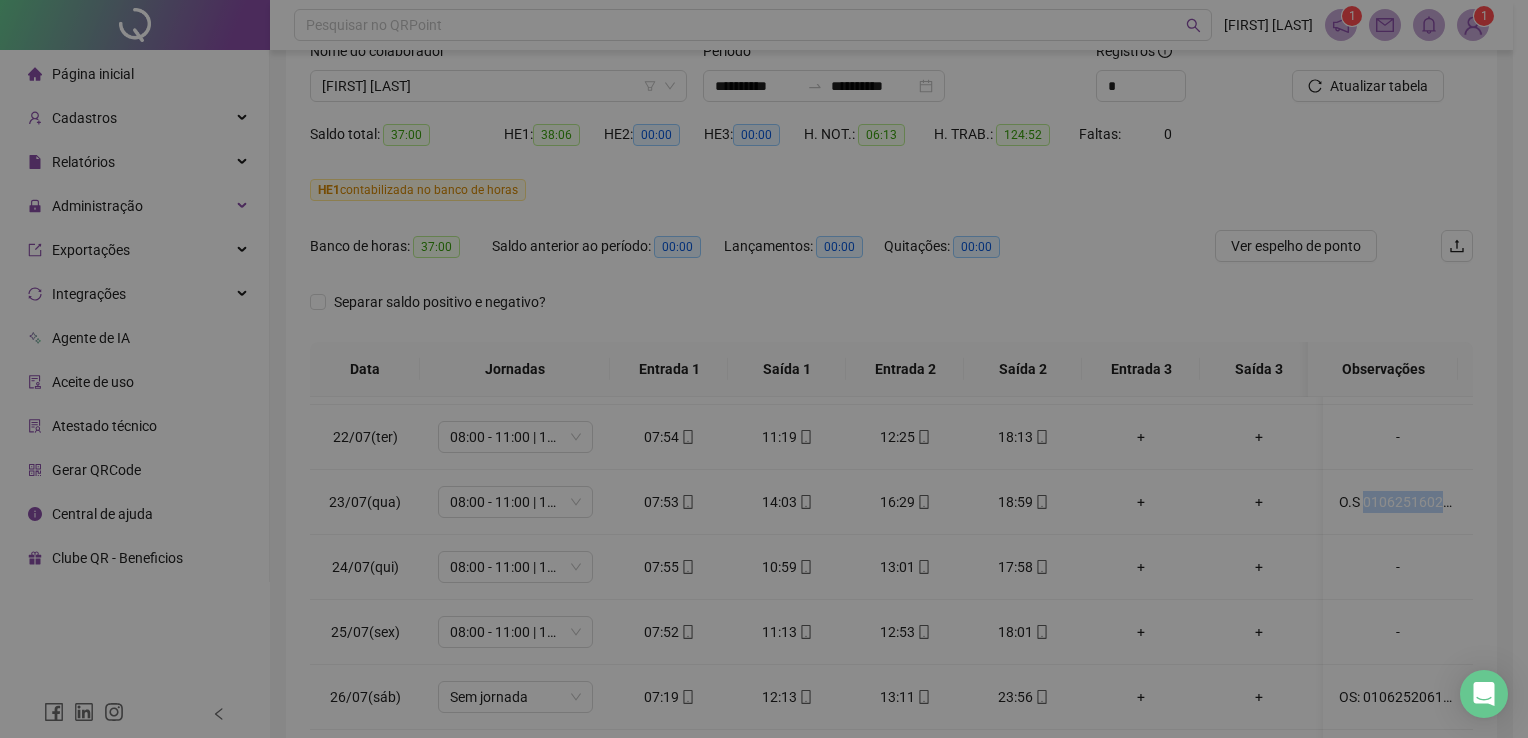 click on "**********" at bounding box center (756, 225) 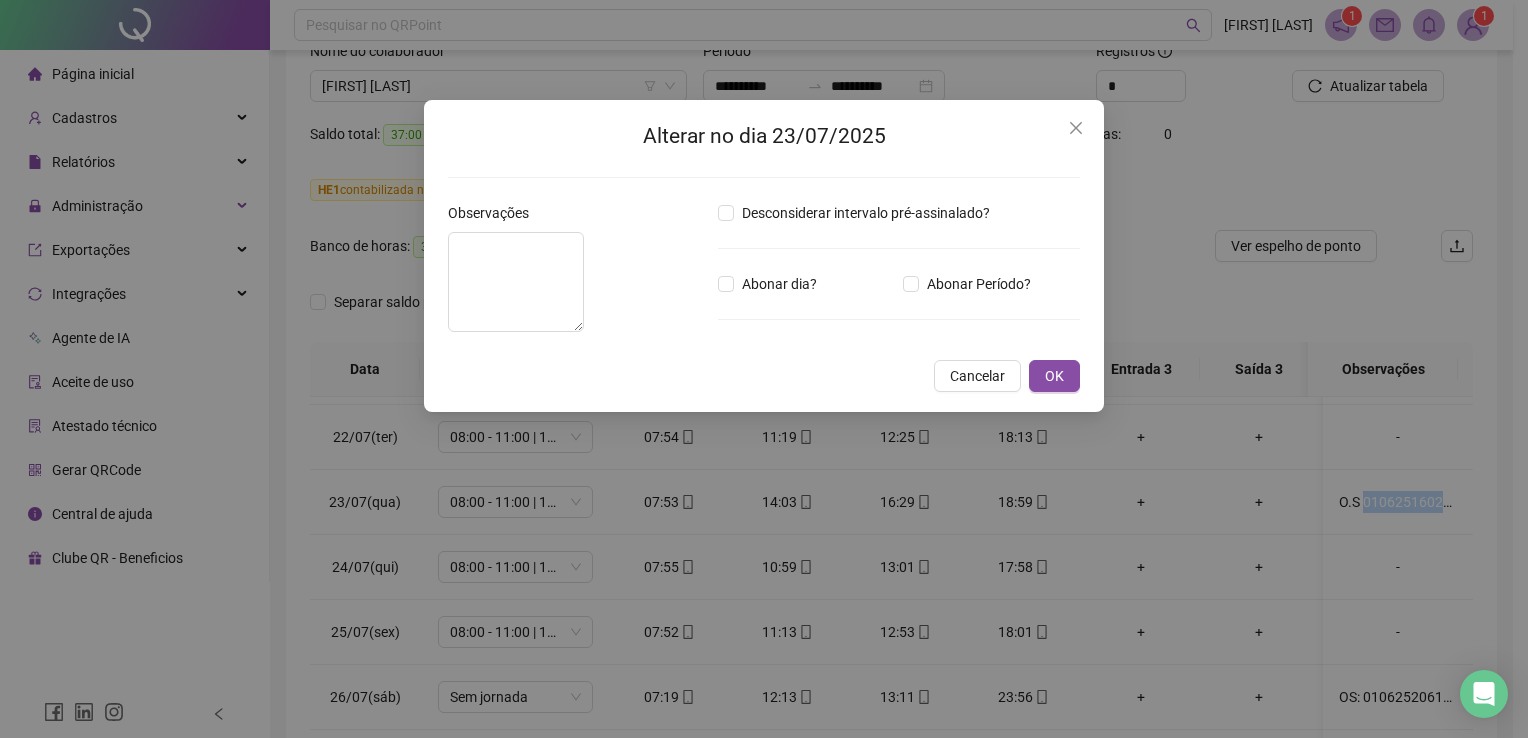 type on "**********" 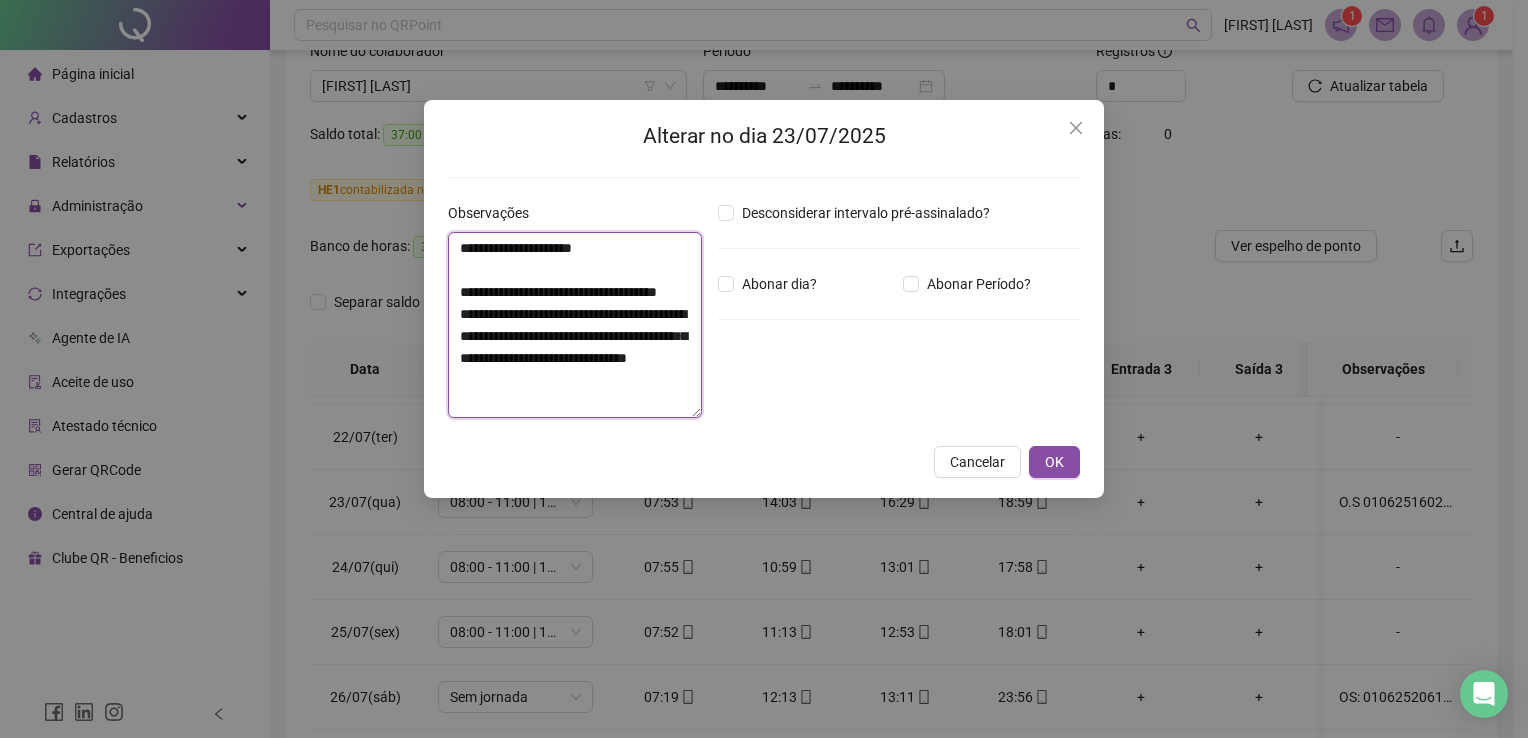 click on "**********" at bounding box center (575, 325) 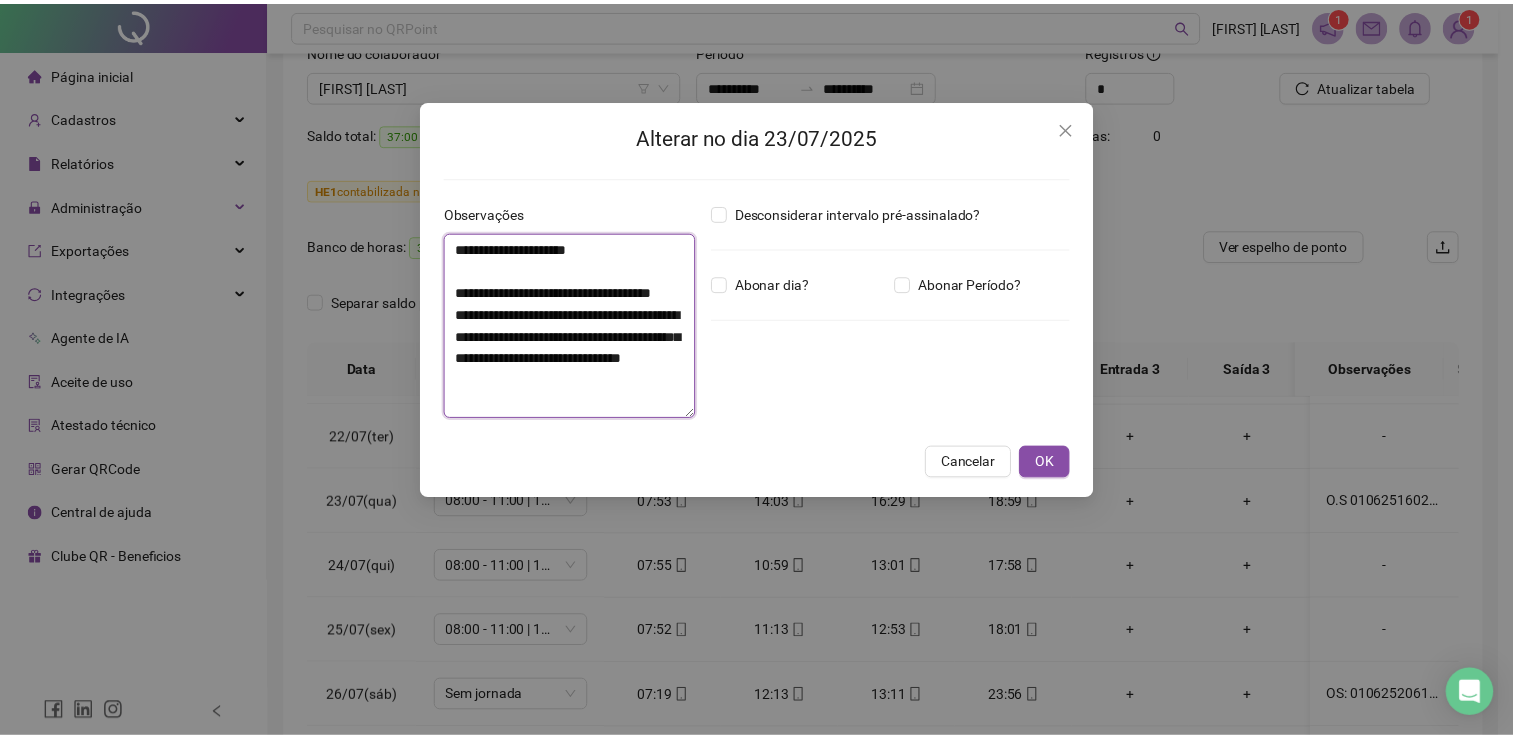 scroll, scrollTop: 22, scrollLeft: 0, axis: vertical 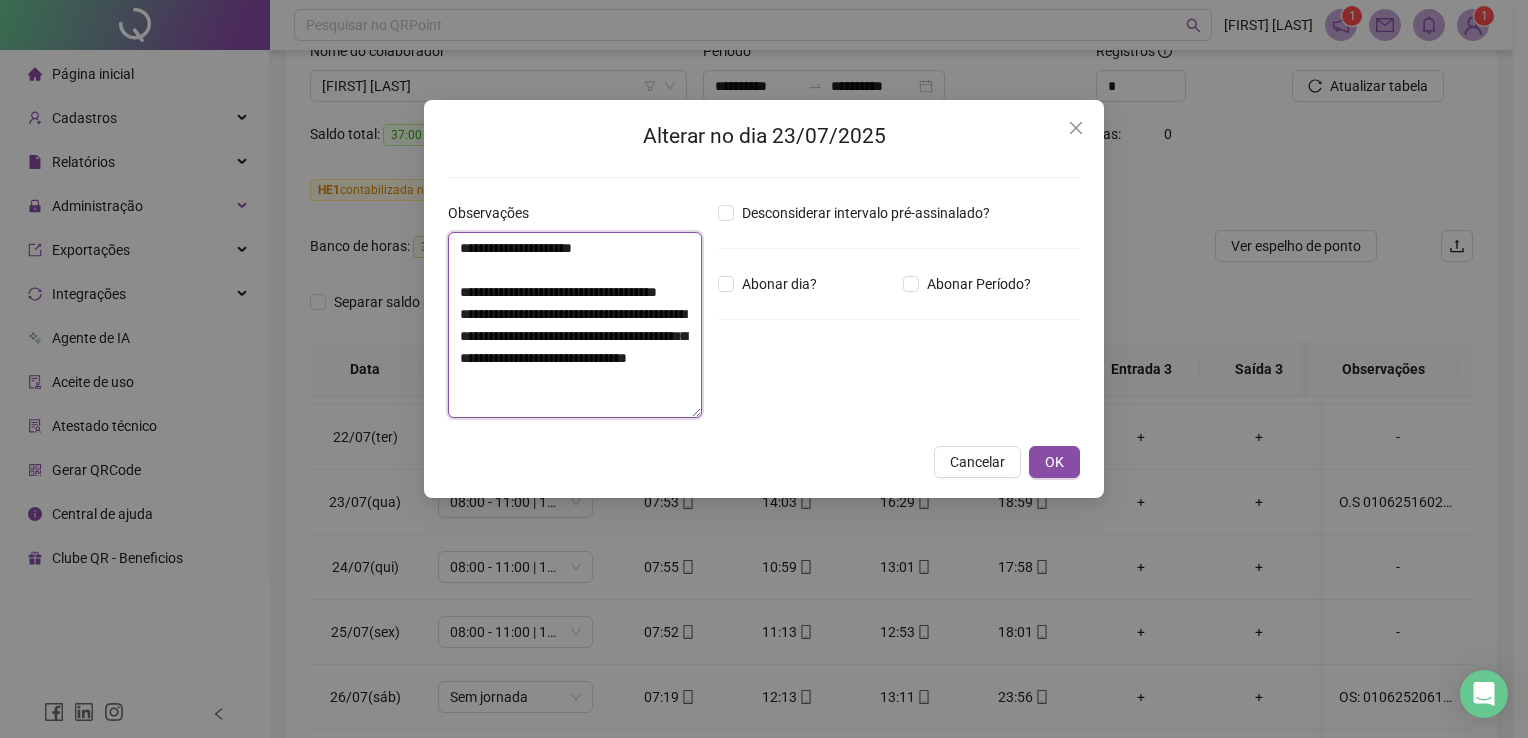 drag, startPoint x: 457, startPoint y: 242, endPoint x: 727, endPoint y: 454, distance: 343.28415 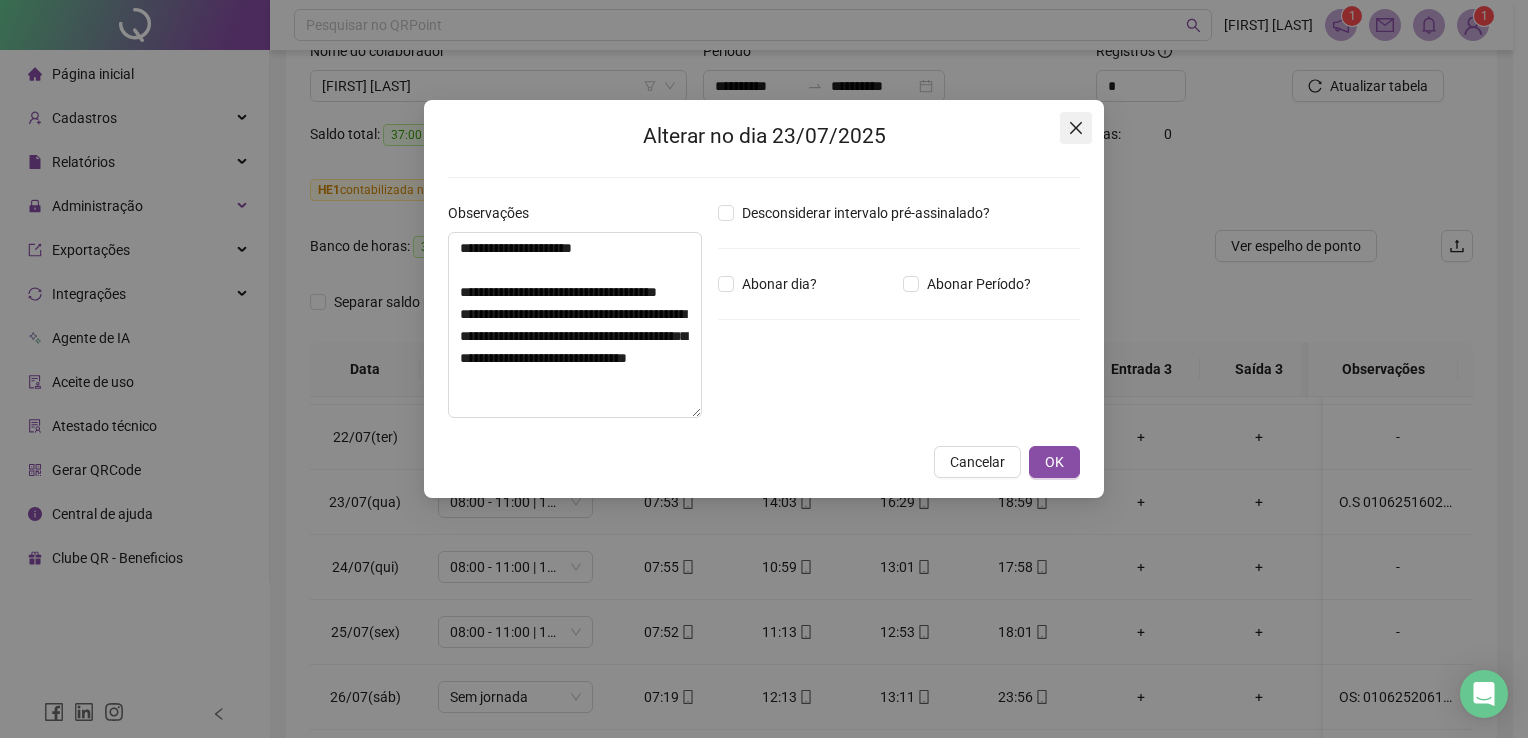click 